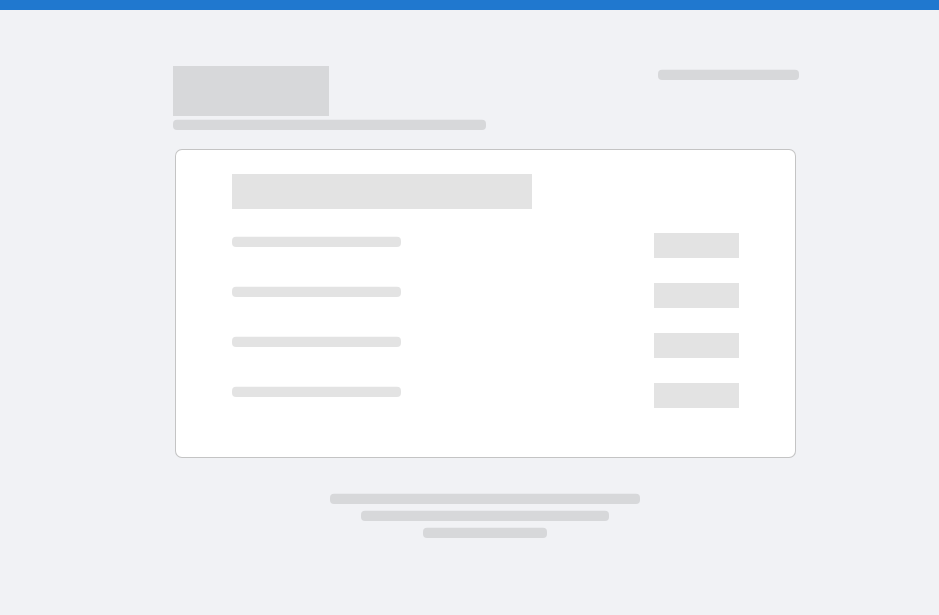 scroll, scrollTop: 0, scrollLeft: 0, axis: both 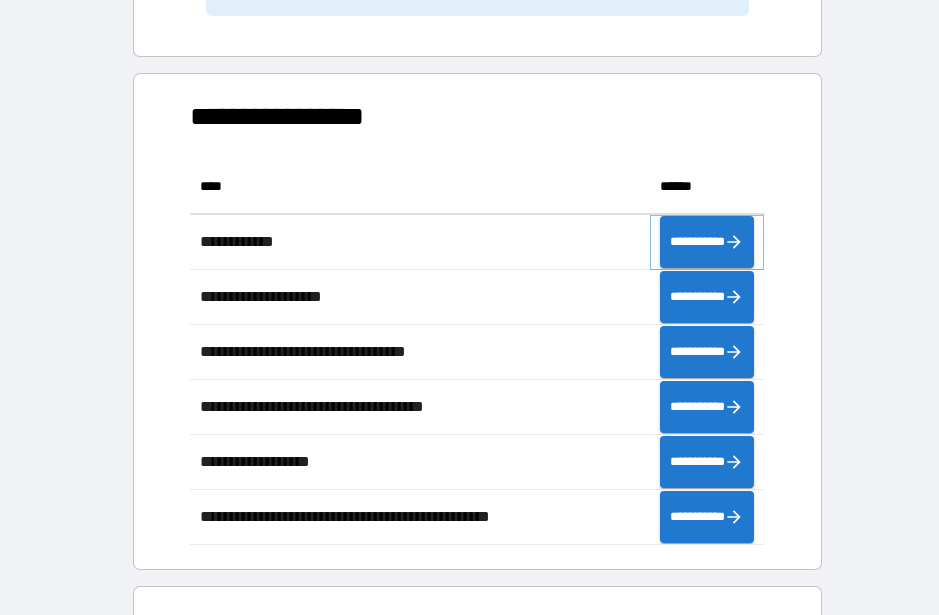 click on "**********" at bounding box center (707, 242) 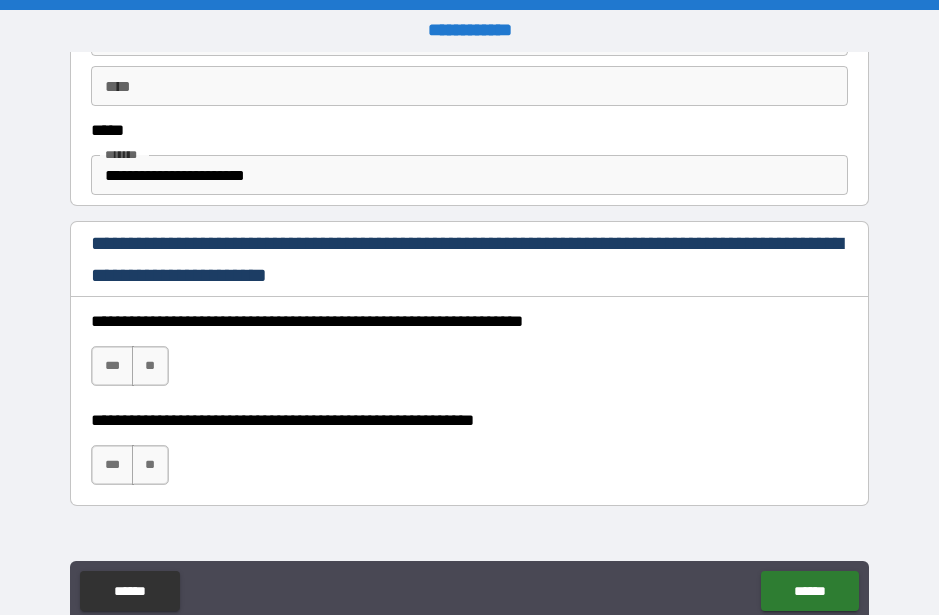 scroll, scrollTop: 1213, scrollLeft: 0, axis: vertical 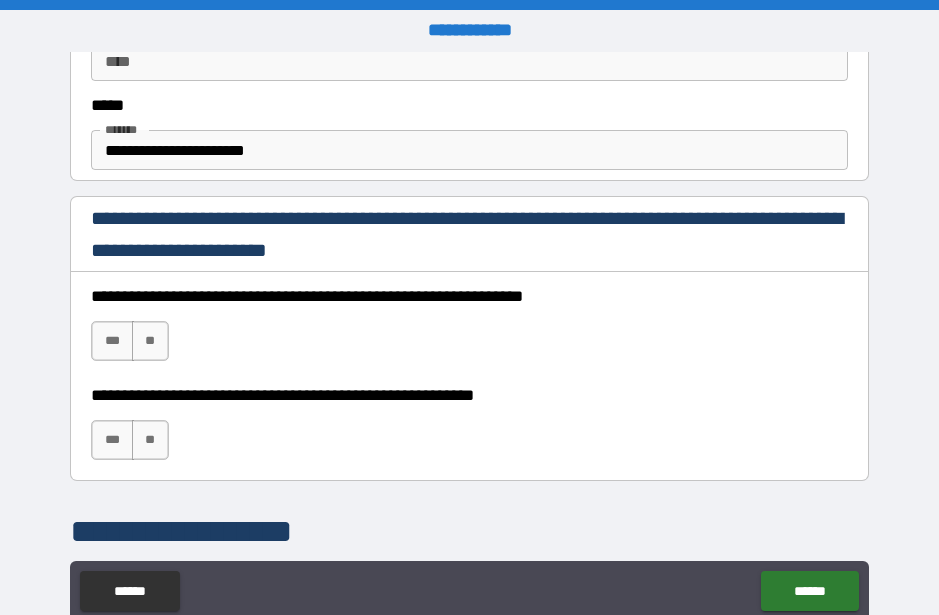 click on "***" at bounding box center [112, 341] 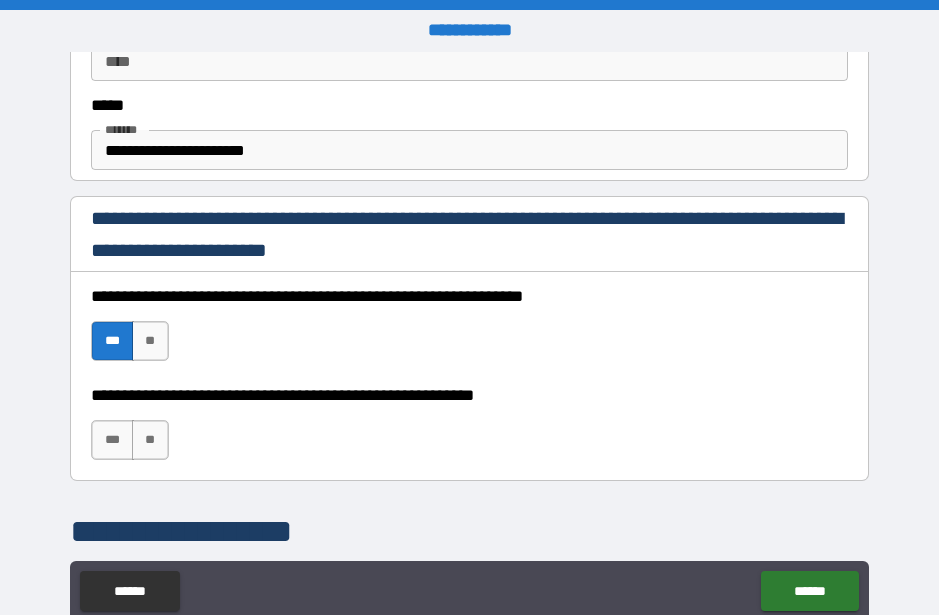 click on "***" at bounding box center [112, 440] 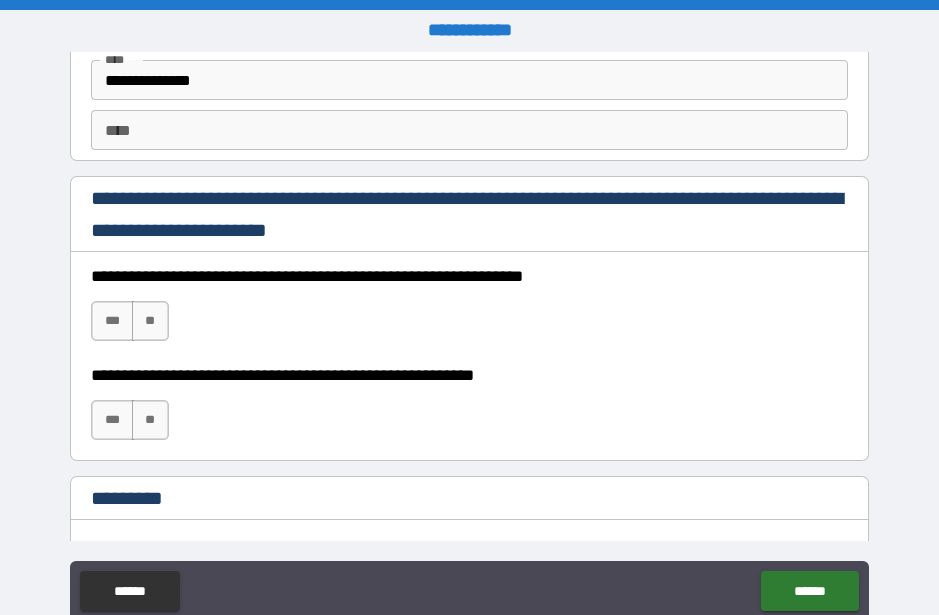 scroll, scrollTop: 2872, scrollLeft: 0, axis: vertical 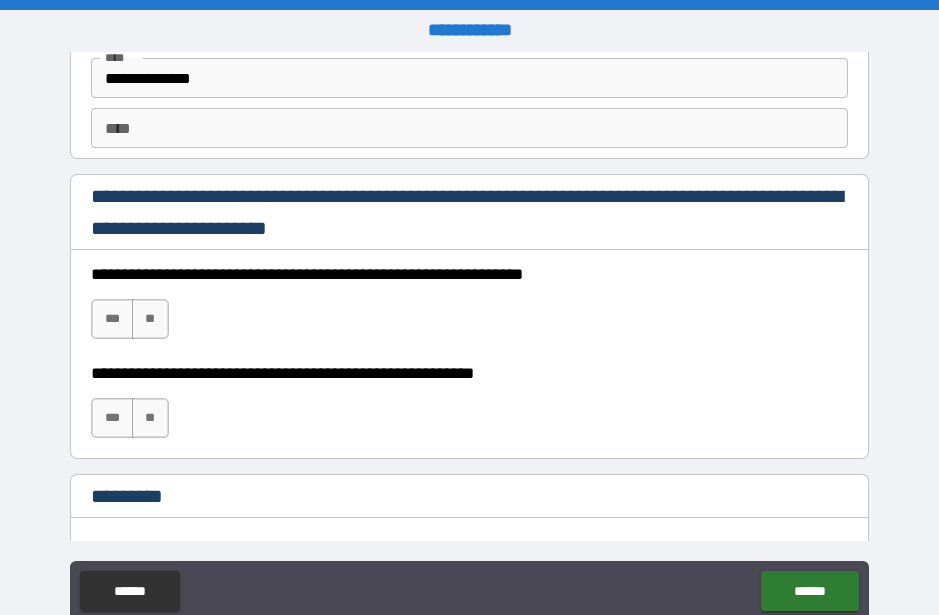 click on "***" at bounding box center (112, 319) 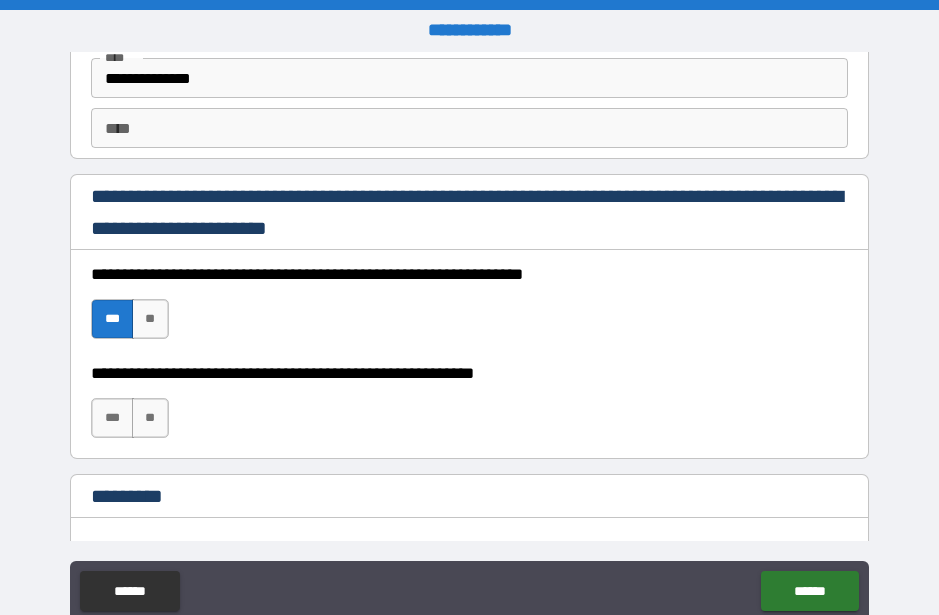 click on "***" at bounding box center (112, 418) 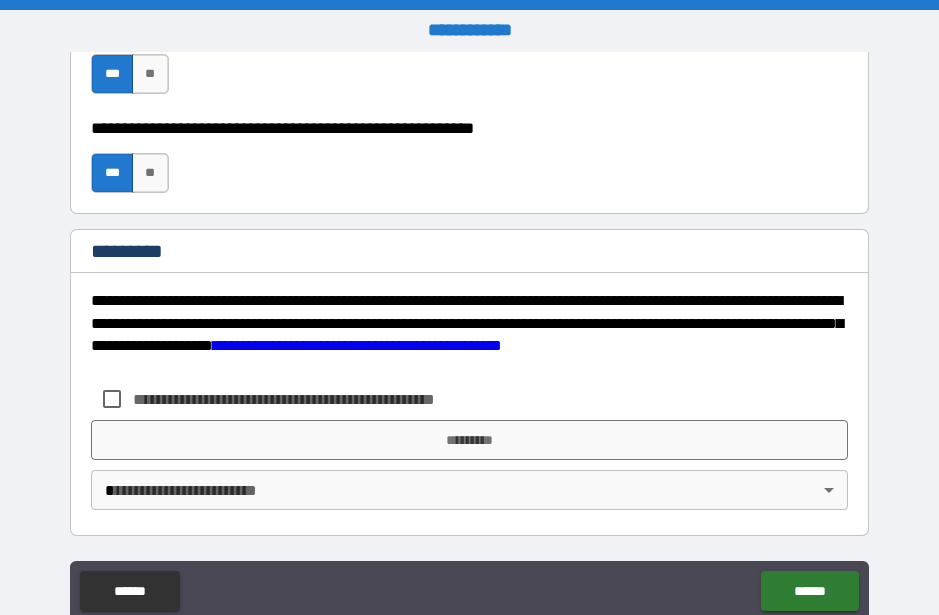 scroll, scrollTop: 3117, scrollLeft: 0, axis: vertical 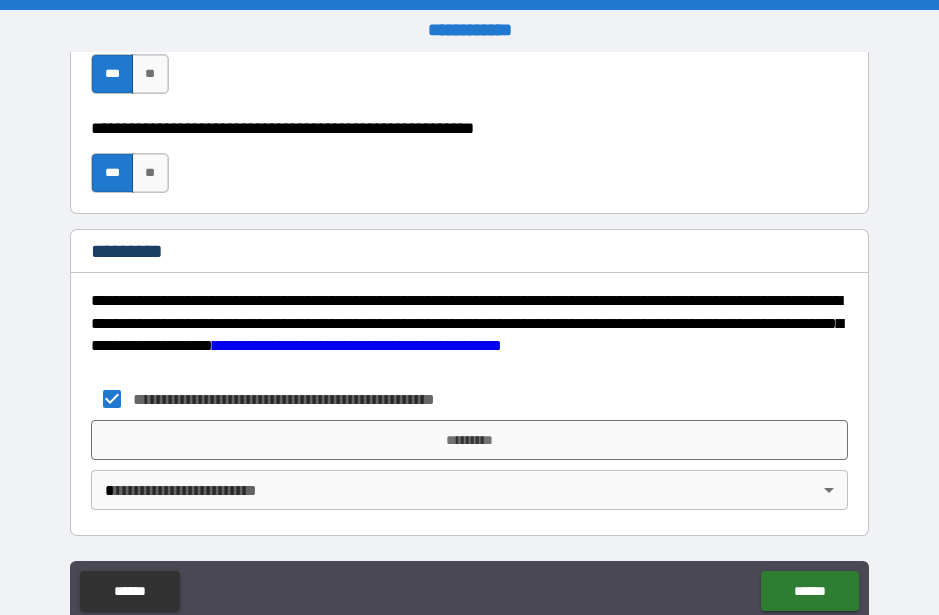 click on "**********" at bounding box center (469, 335) 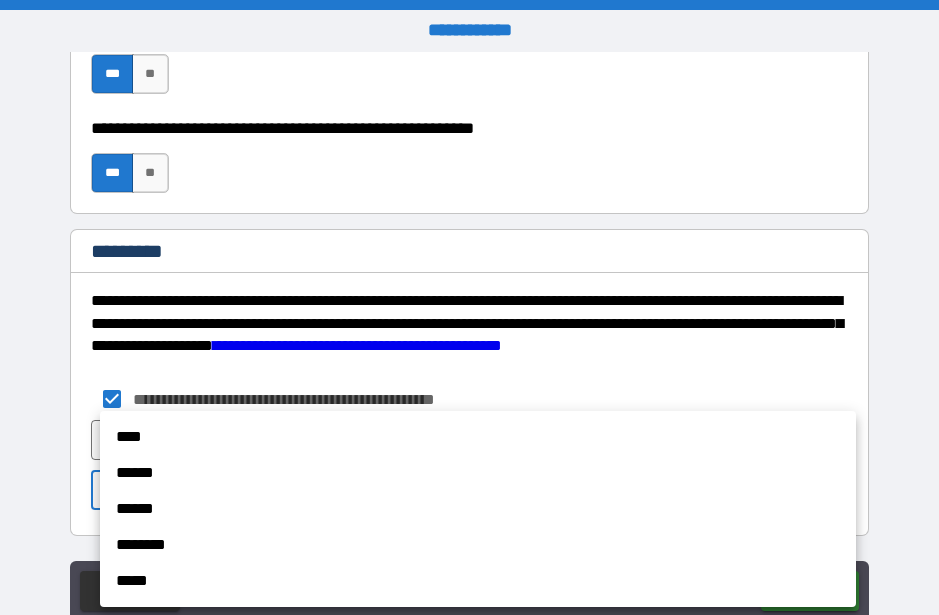 click on "********" at bounding box center [478, 545] 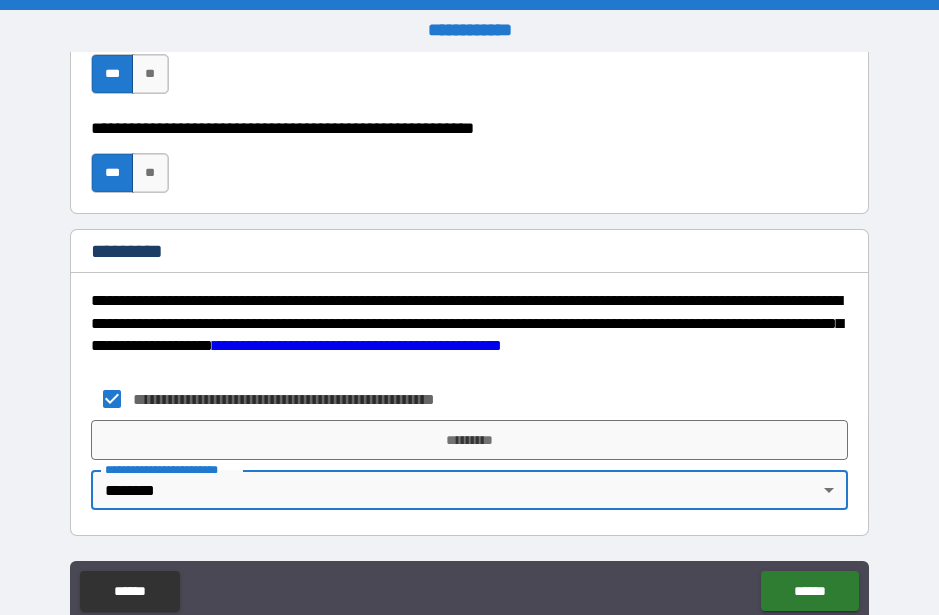 click on "*********" at bounding box center [469, 440] 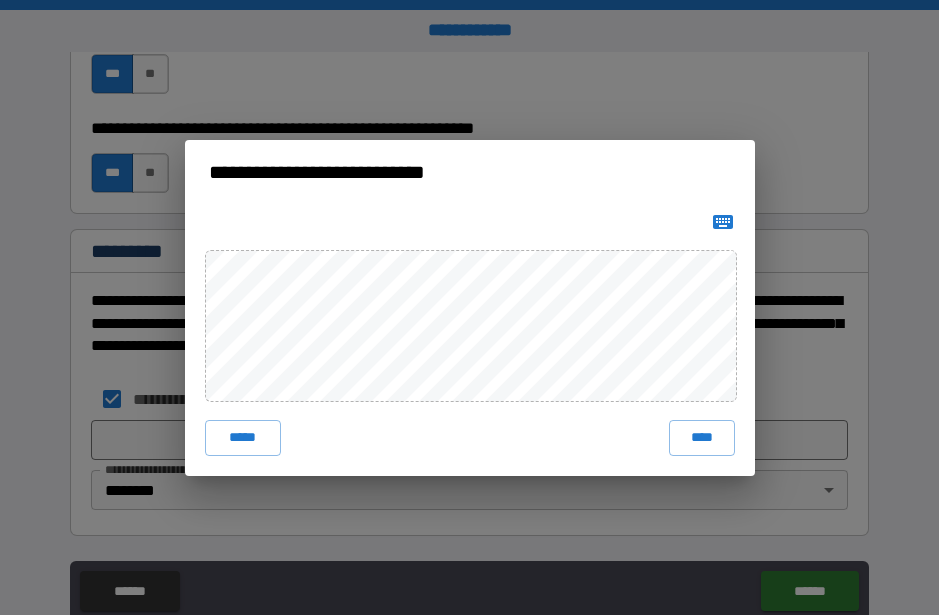 click on "****" at bounding box center [702, 438] 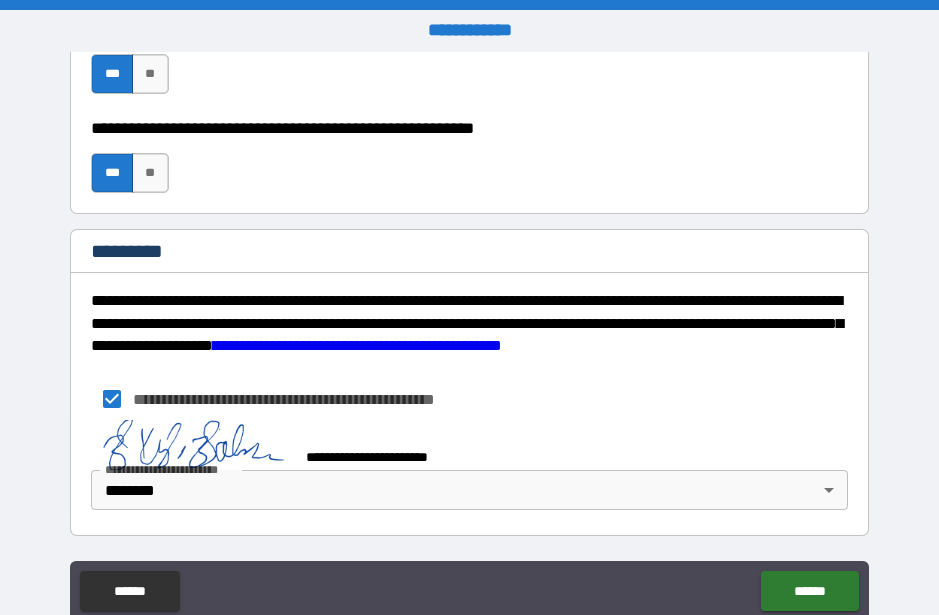 scroll, scrollTop: 3107, scrollLeft: 0, axis: vertical 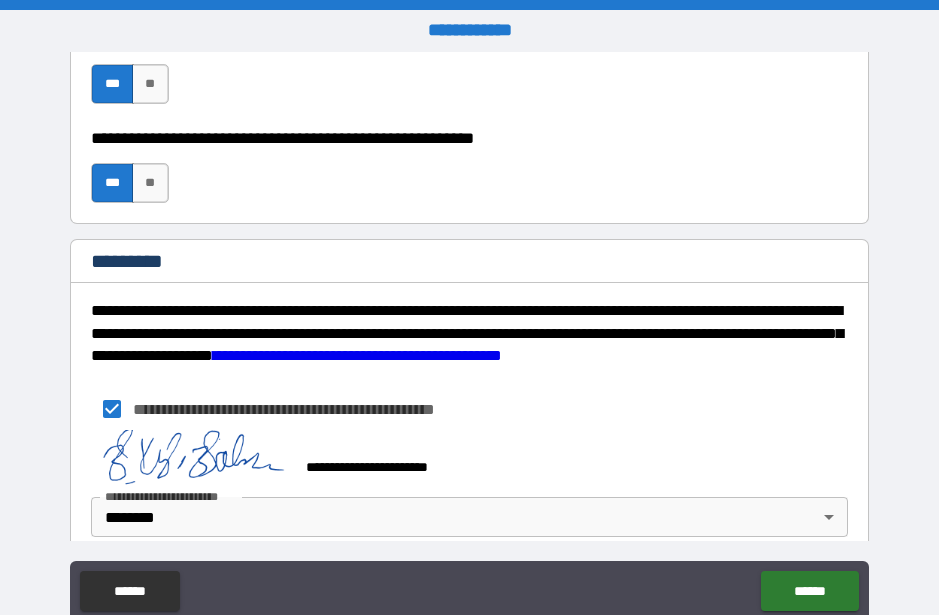 click on "******" at bounding box center [809, 591] 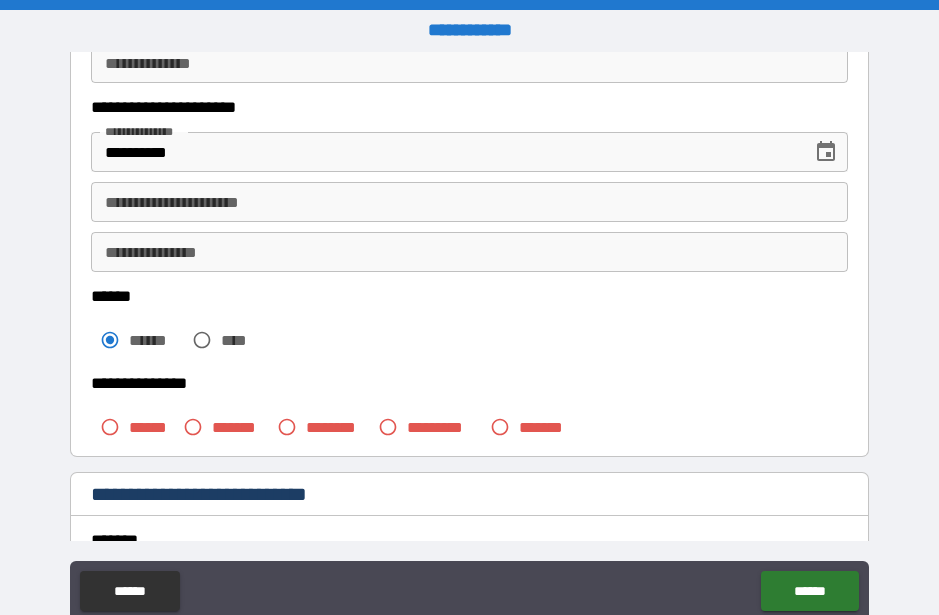 scroll, scrollTop: 316, scrollLeft: 0, axis: vertical 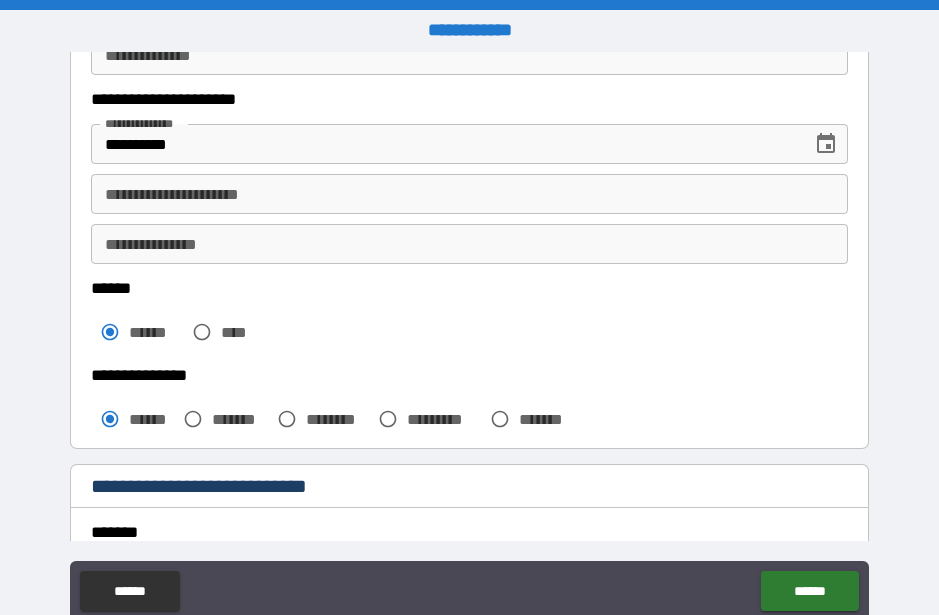 click on "******" at bounding box center [809, 591] 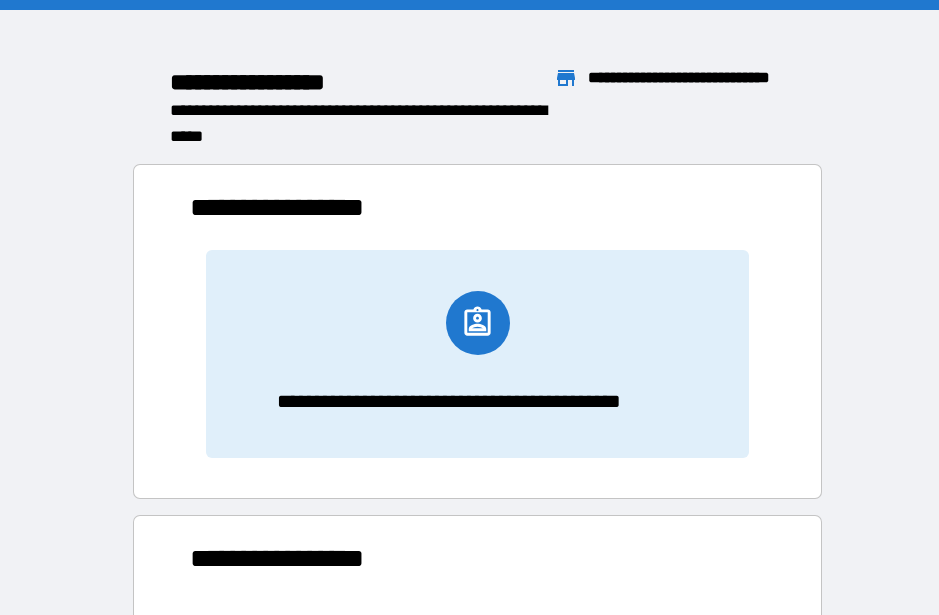 scroll, scrollTop: 1, scrollLeft: 1, axis: both 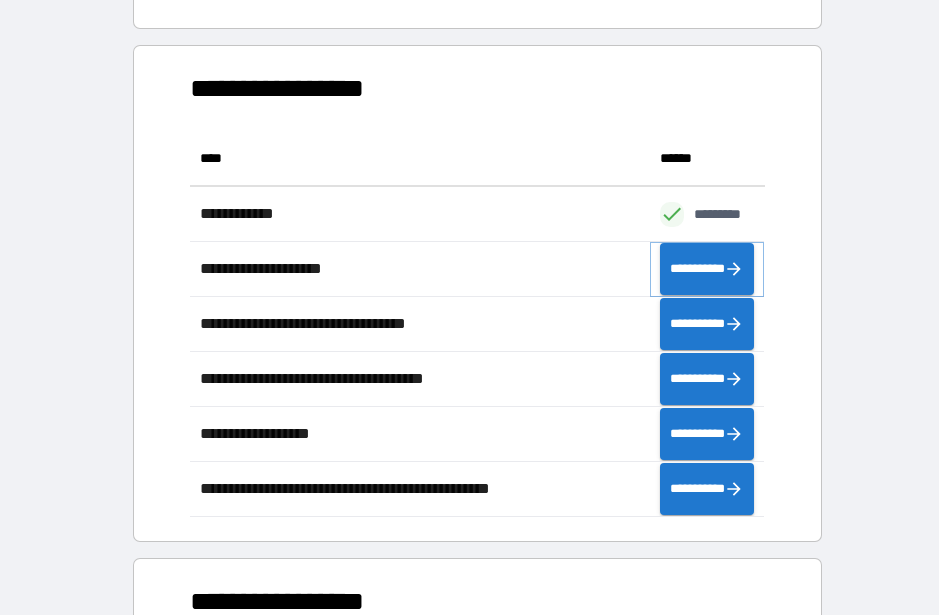 click on "**********" at bounding box center (707, 269) 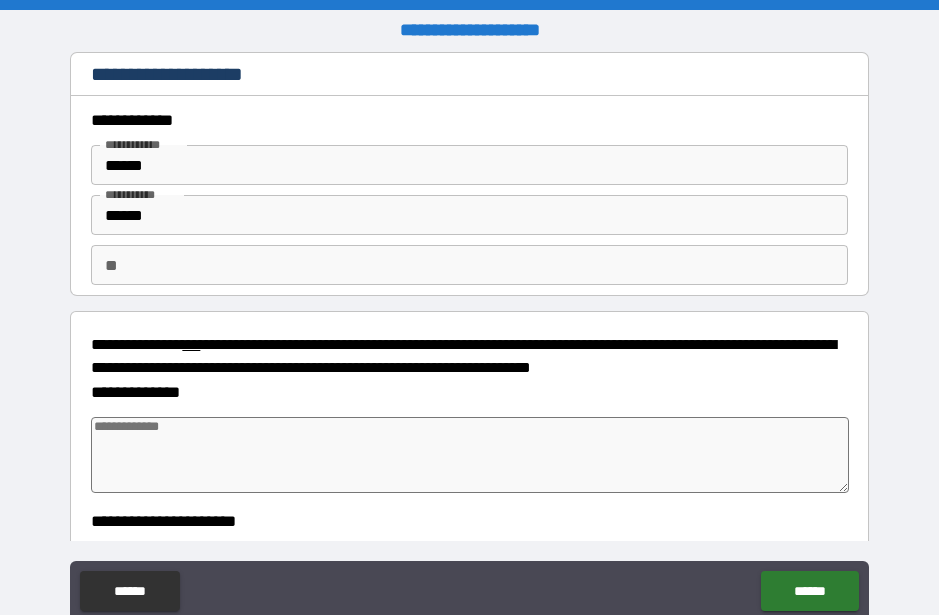type on "*" 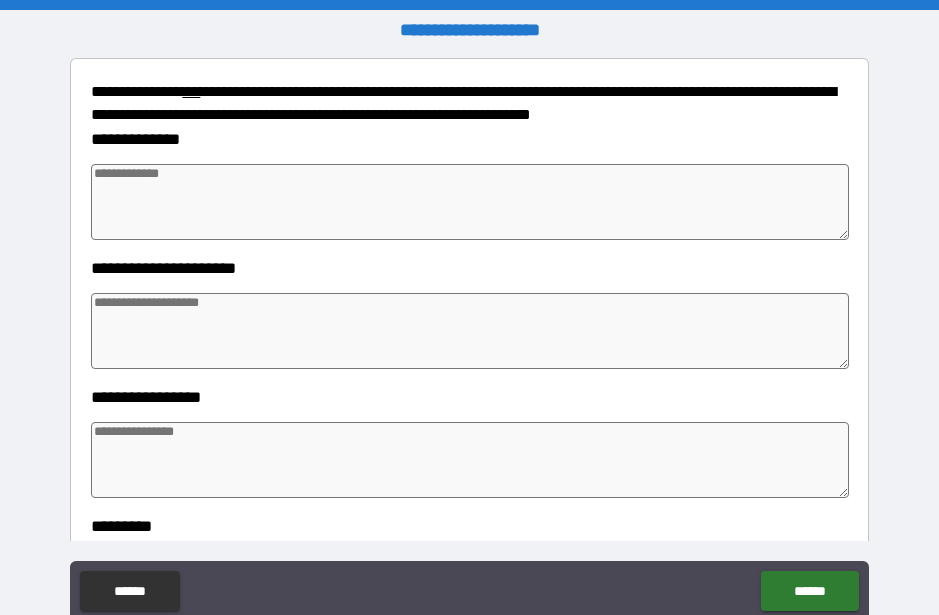 scroll, scrollTop: 255, scrollLeft: 0, axis: vertical 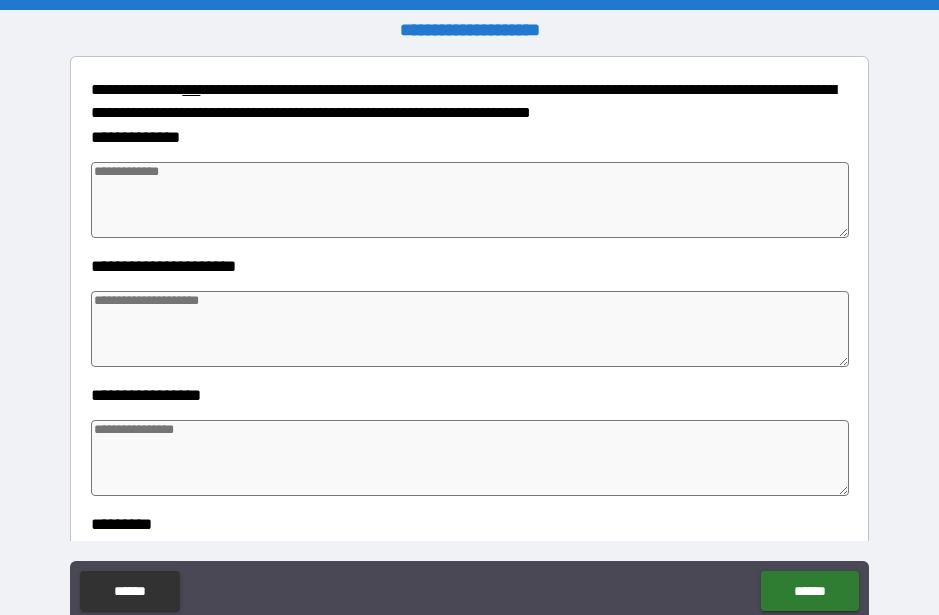 click at bounding box center [469, 200] 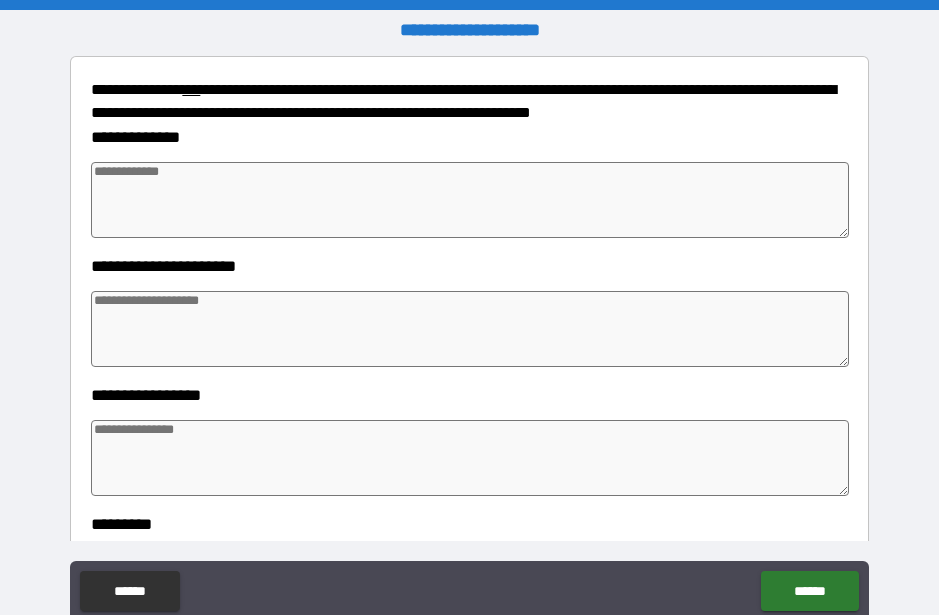type on "*" 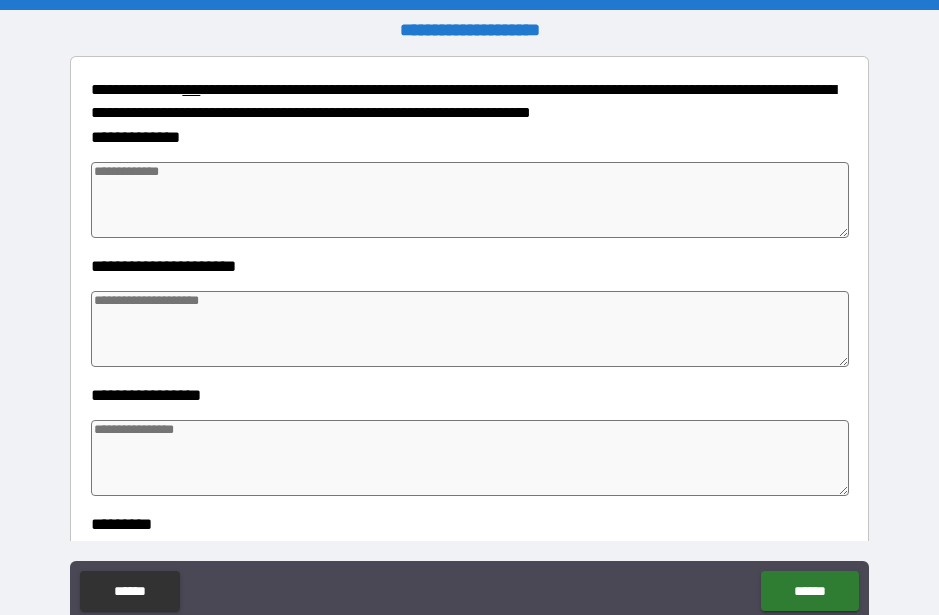 type on "*" 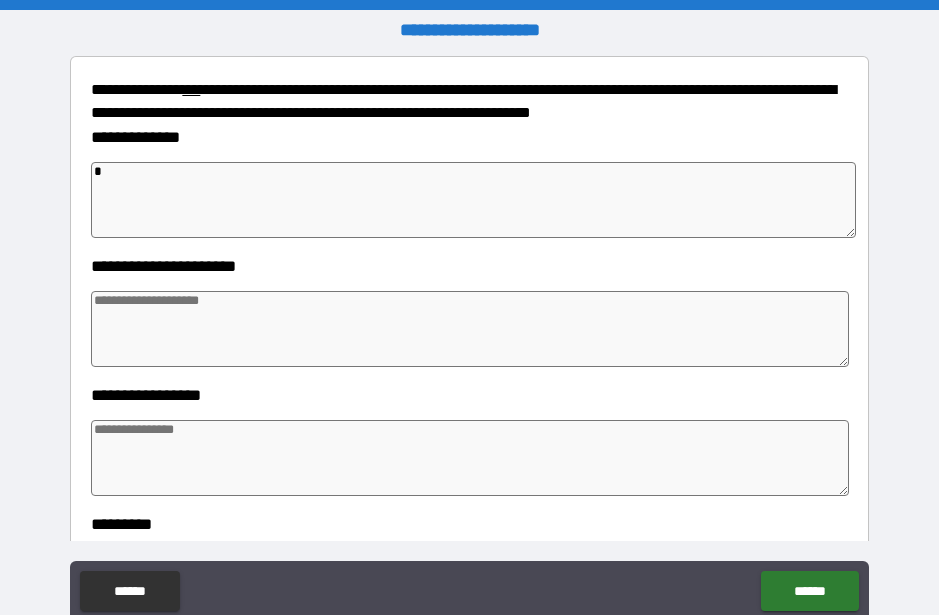 type on "**" 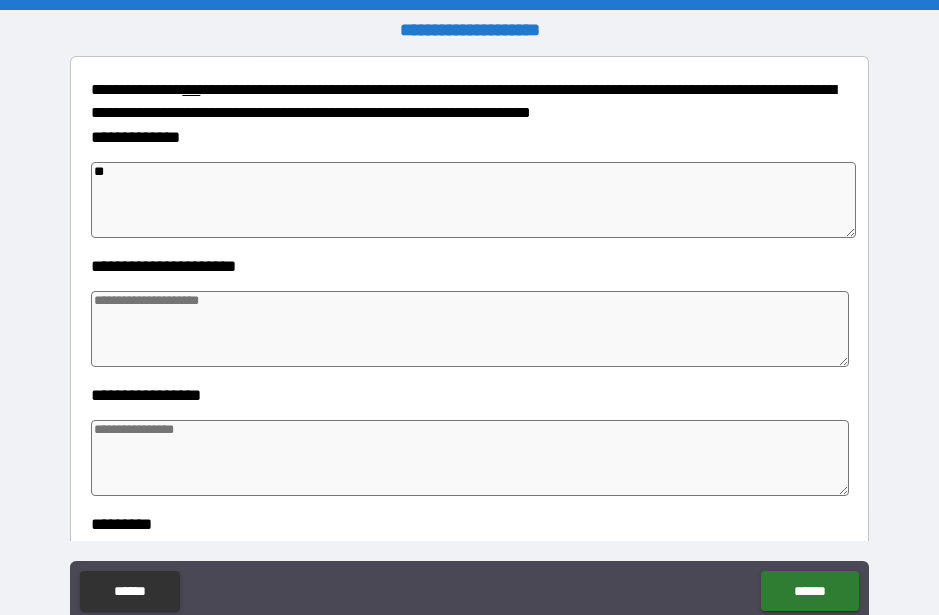 type on "*" 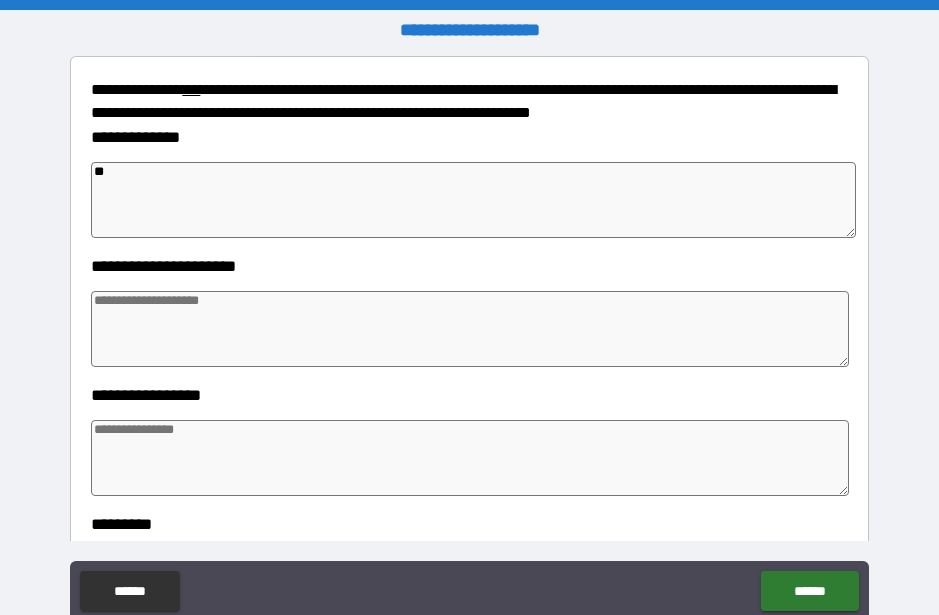 type on "*" 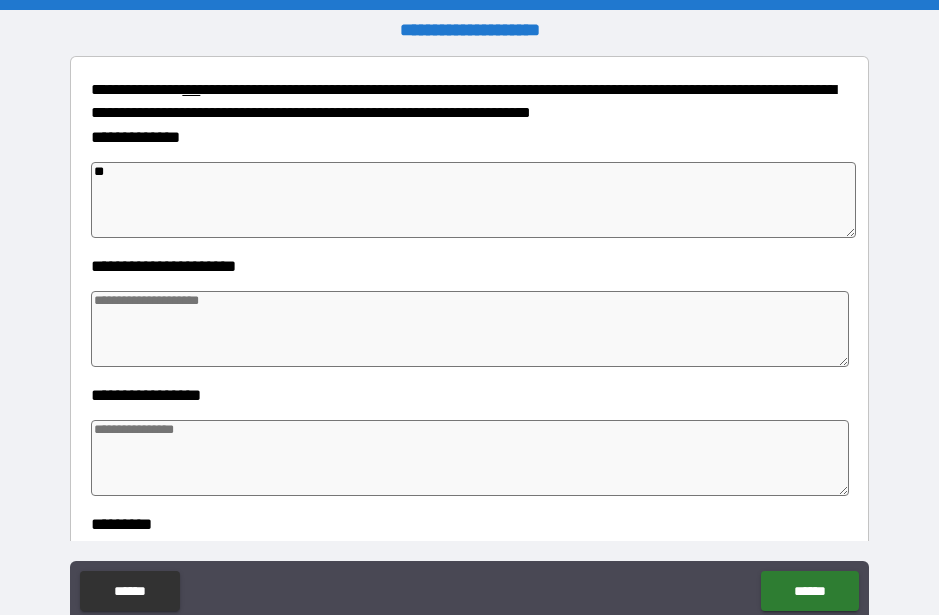 type on "*" 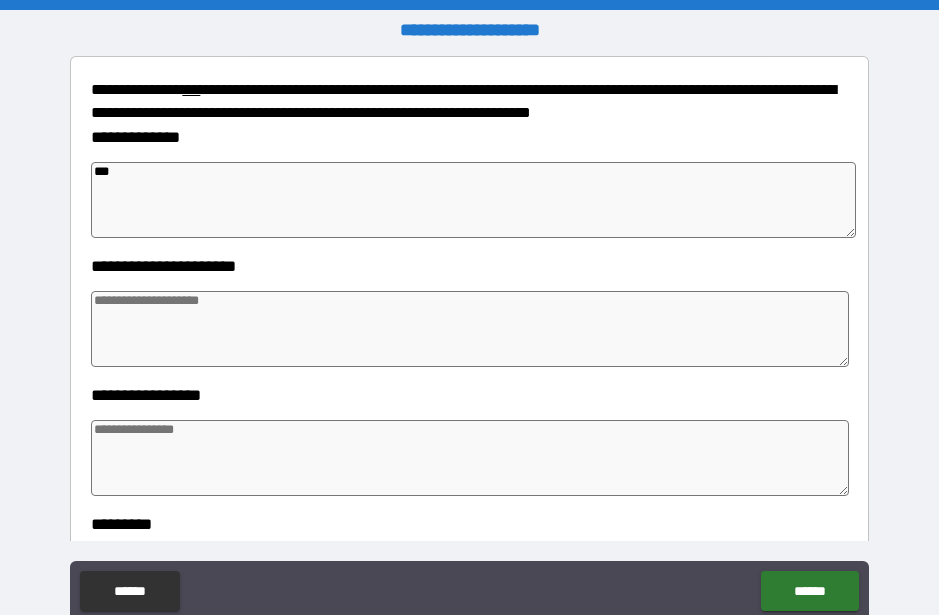 type on "*" 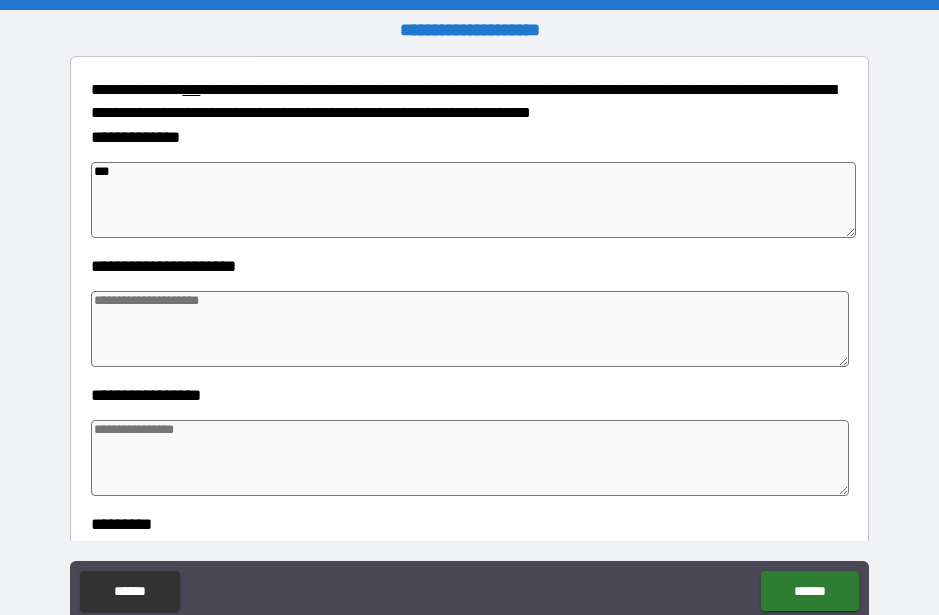 type on "****" 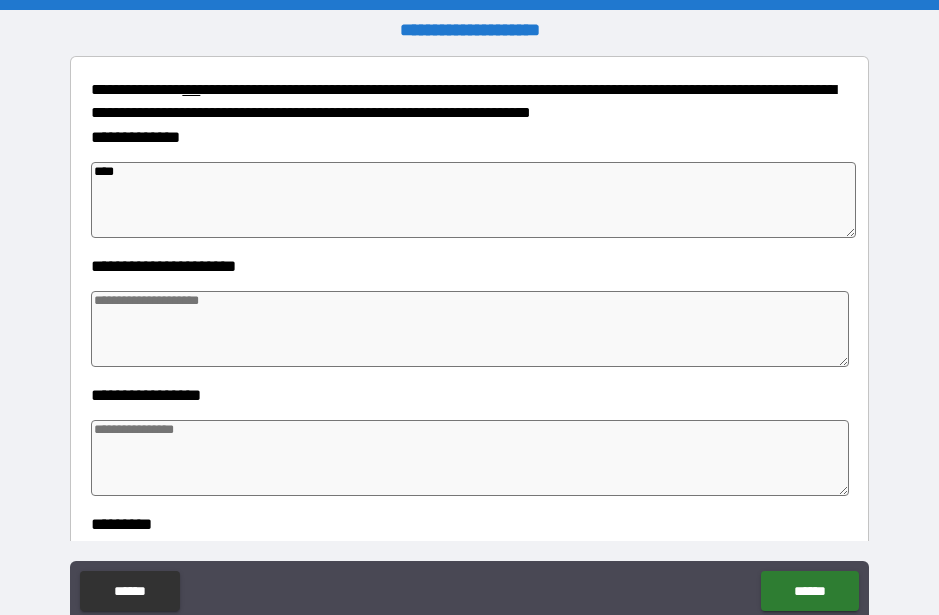 type on "*" 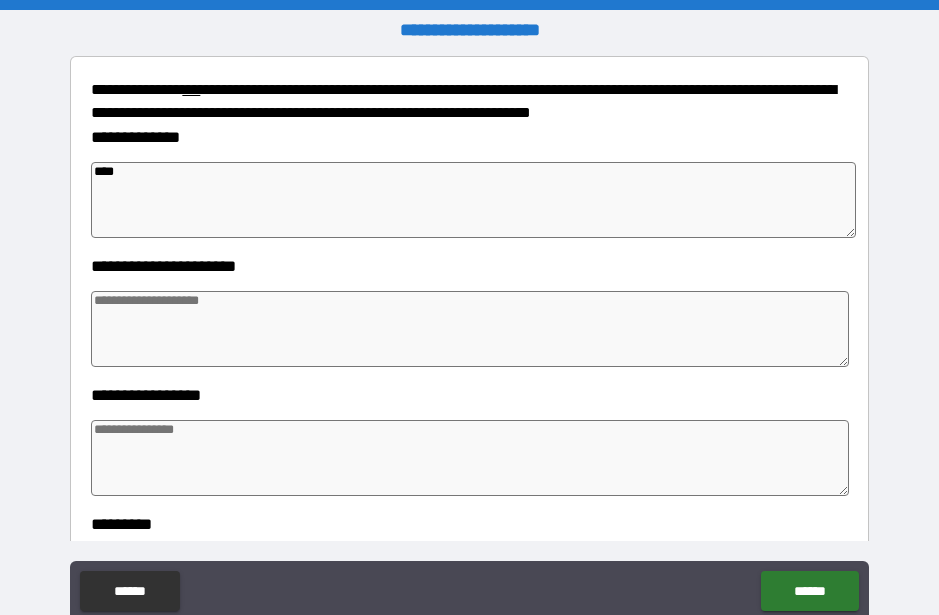 type on "*" 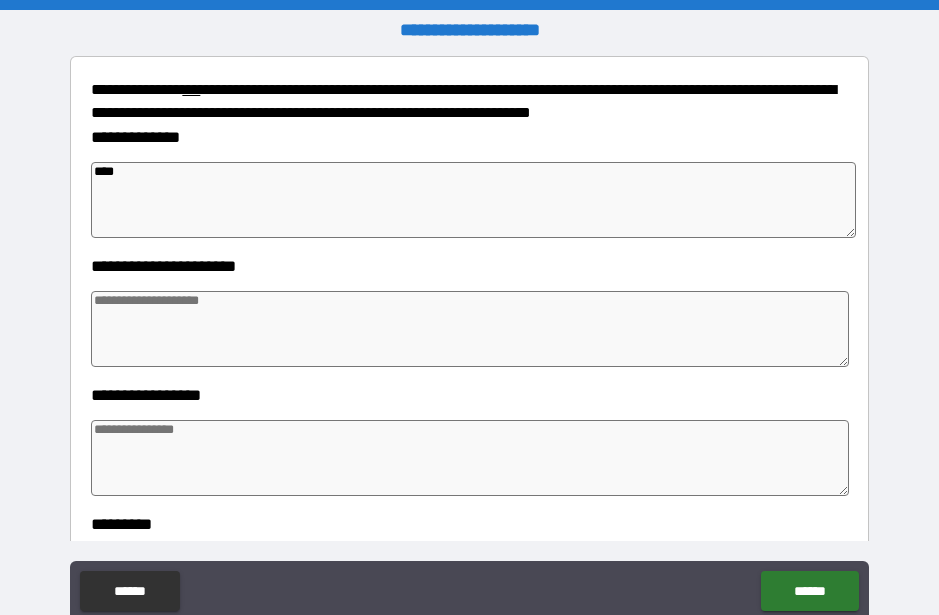 type on "*" 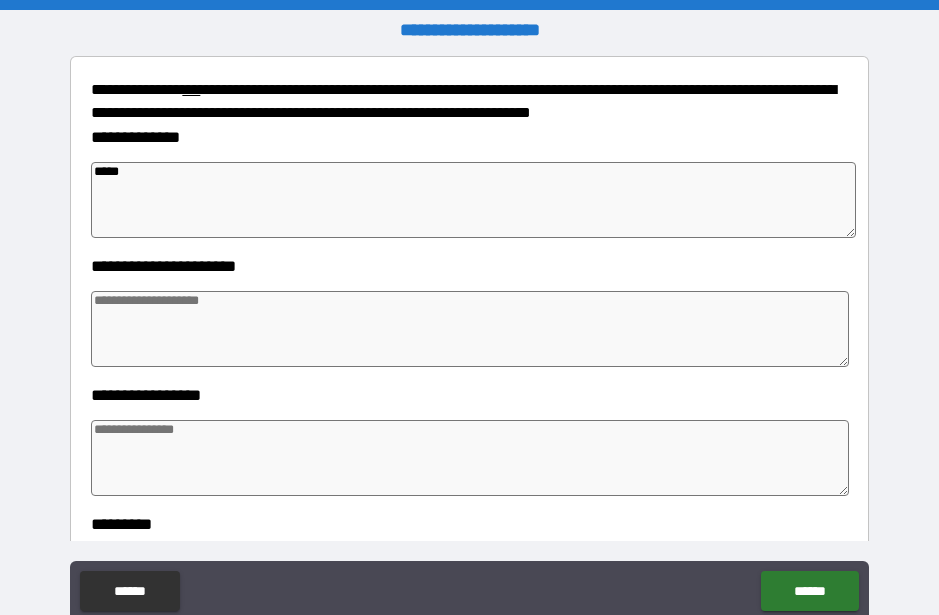 type on "*" 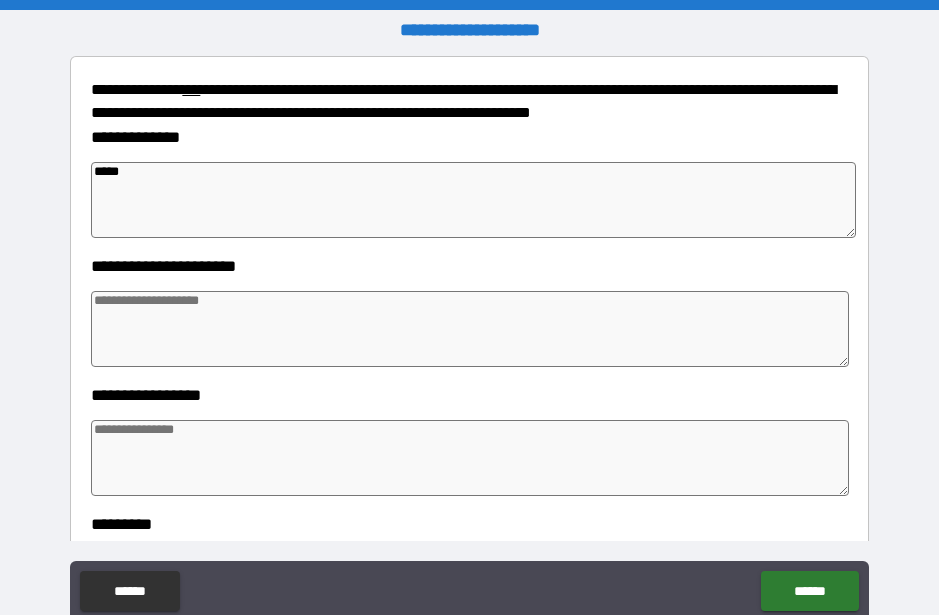 type on "*" 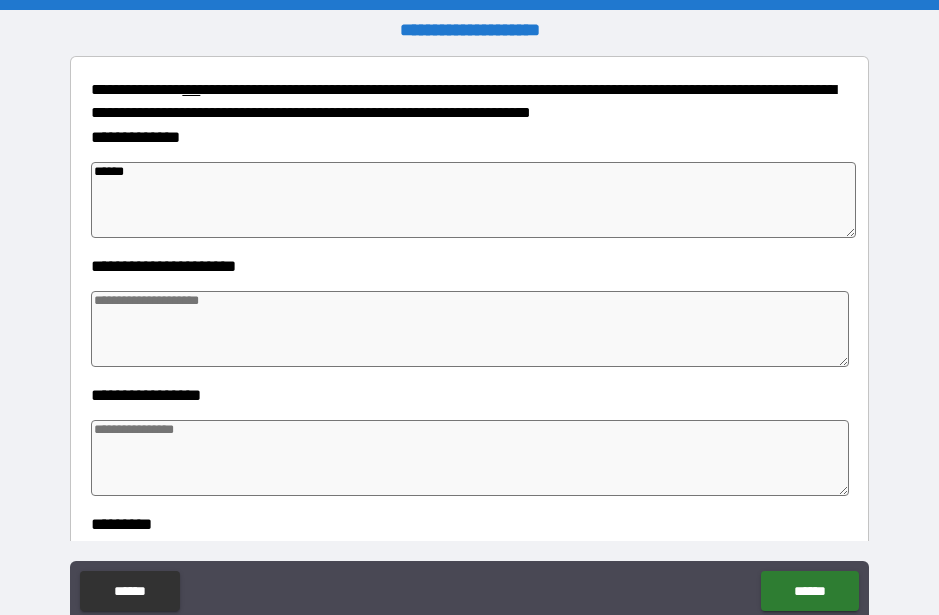 type on "*******" 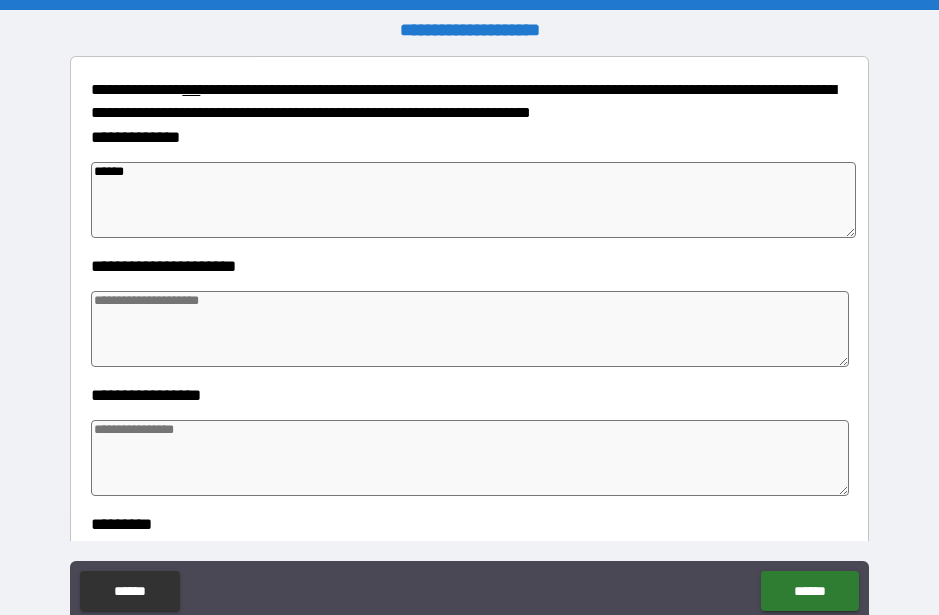 type on "*" 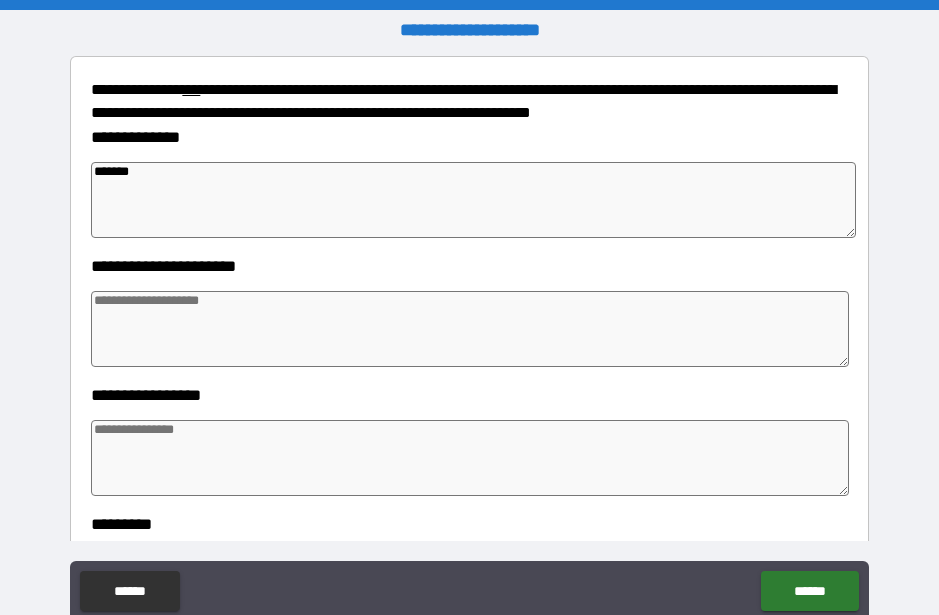 type on "*" 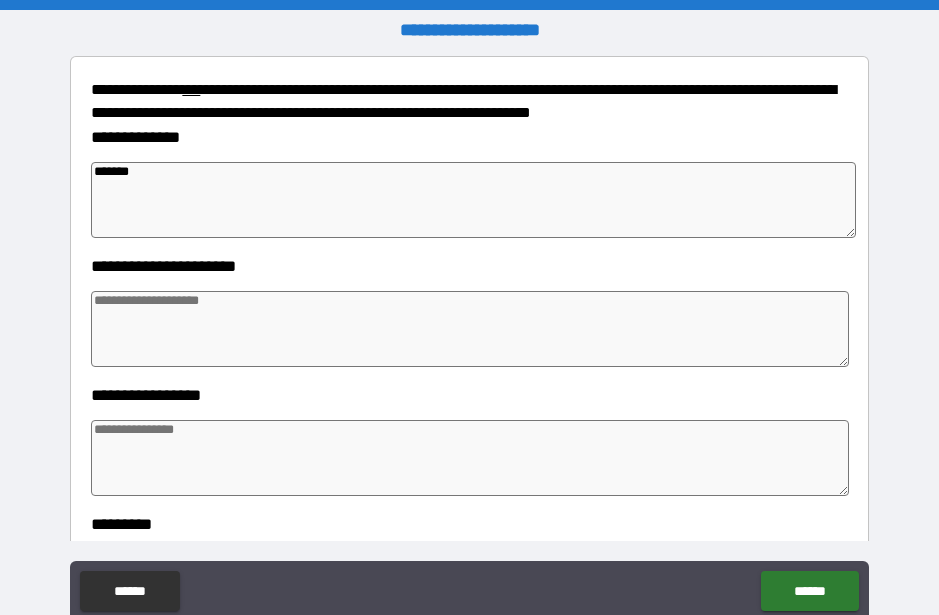 type on "********" 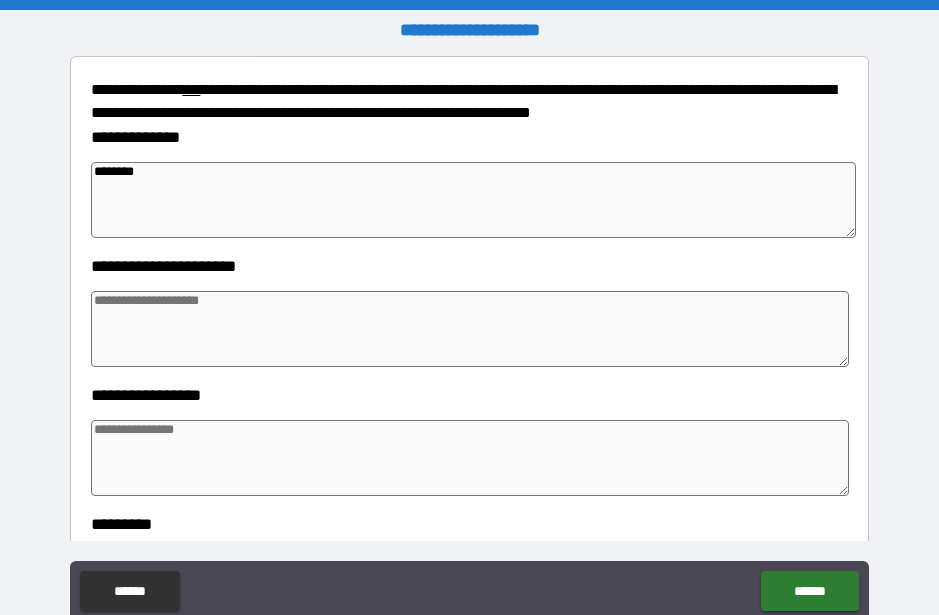 type on "*" 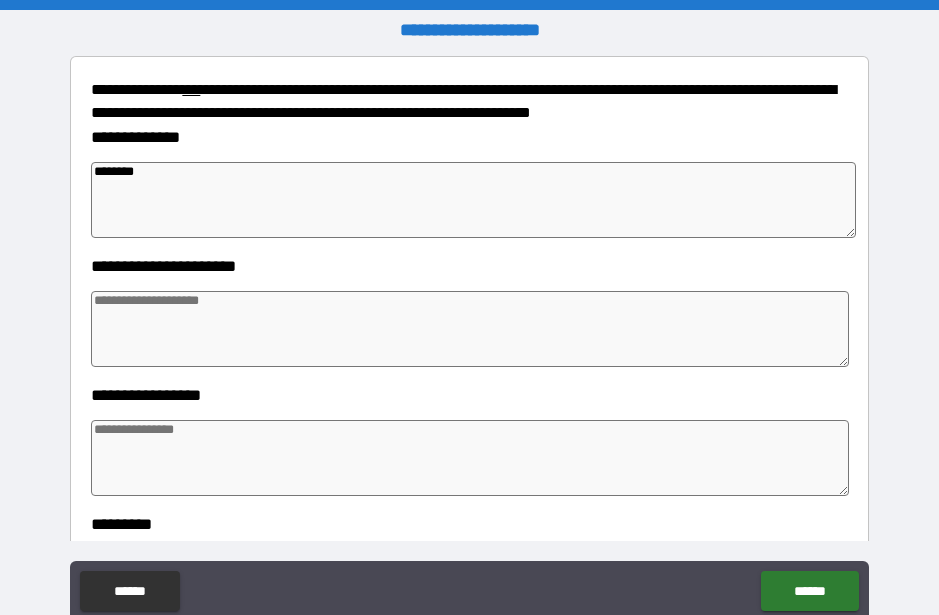 type on "*" 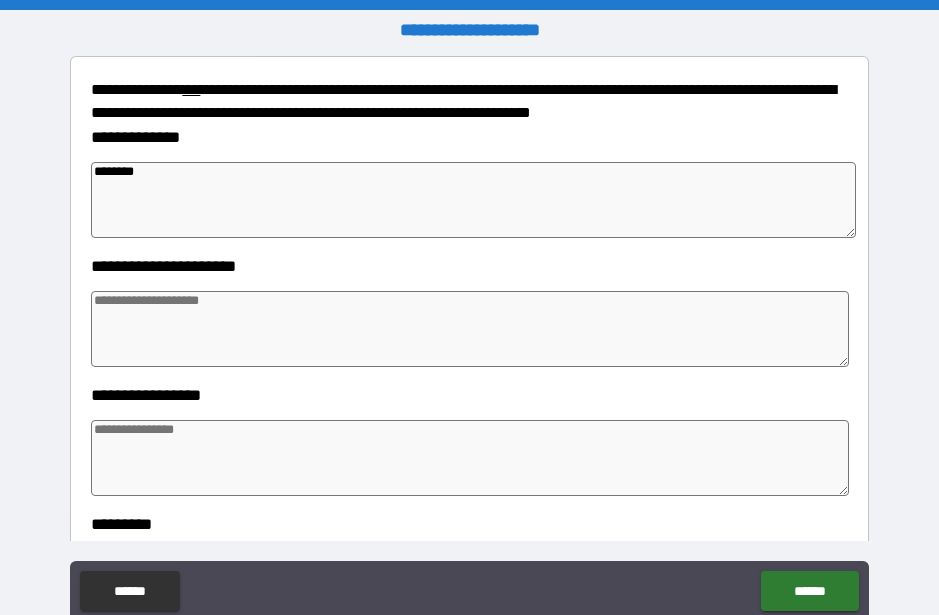 type on "*" 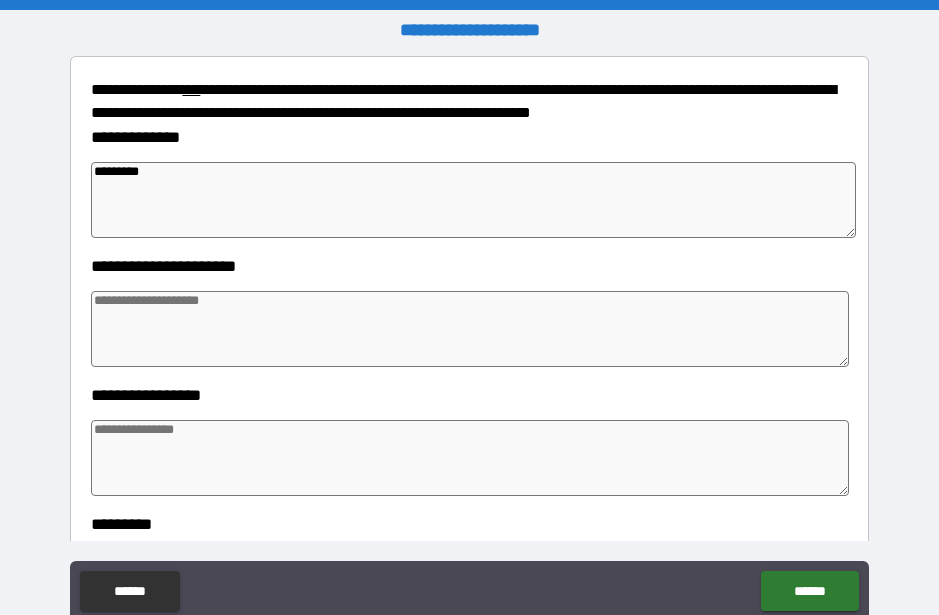 type on "*" 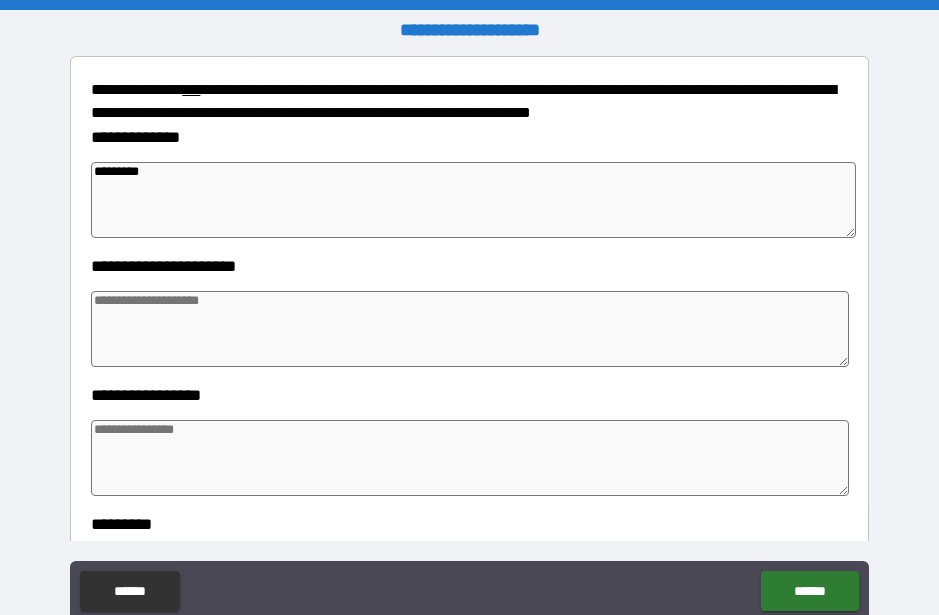 type on "*" 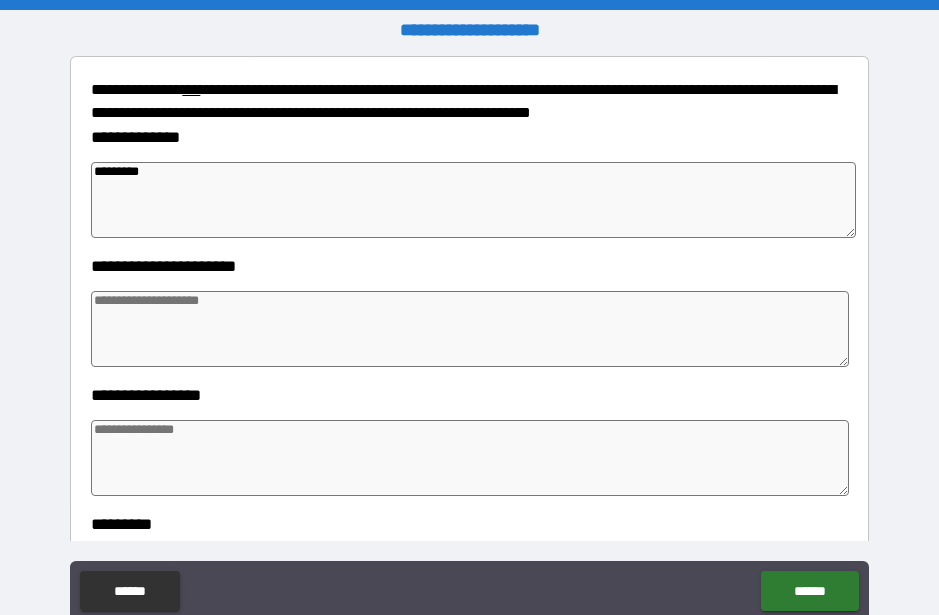 type on "*" 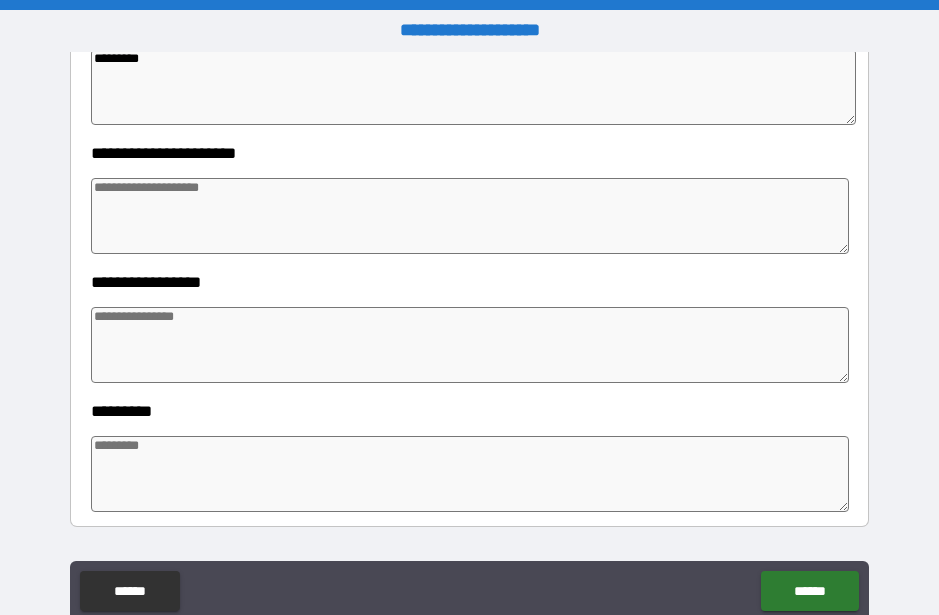 scroll, scrollTop: 369, scrollLeft: 0, axis: vertical 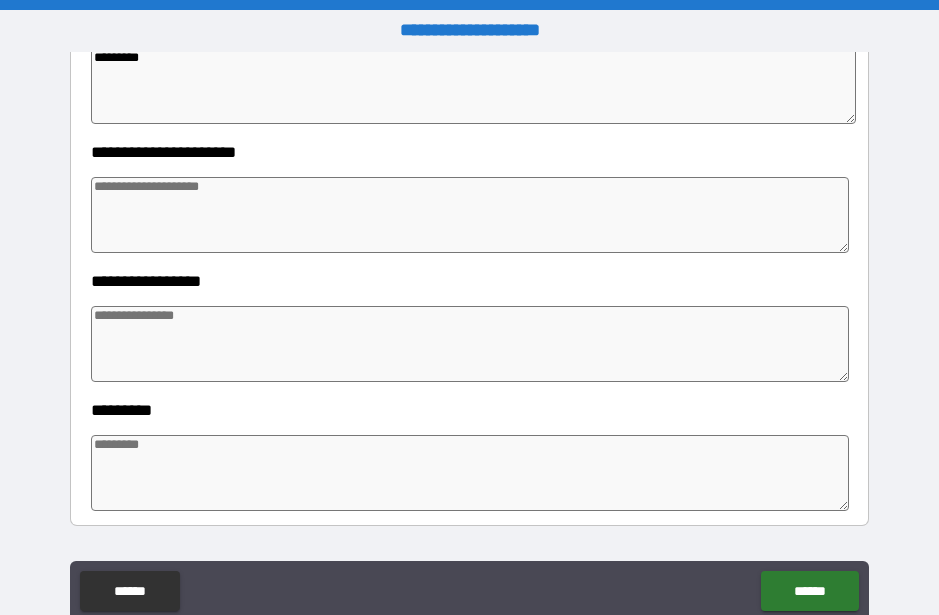 type on "*********" 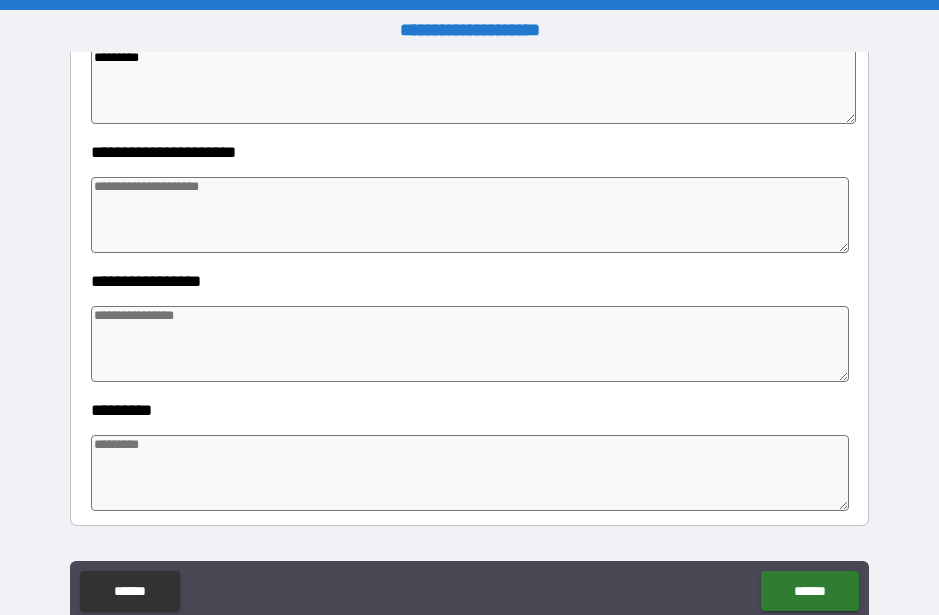 type on "*" 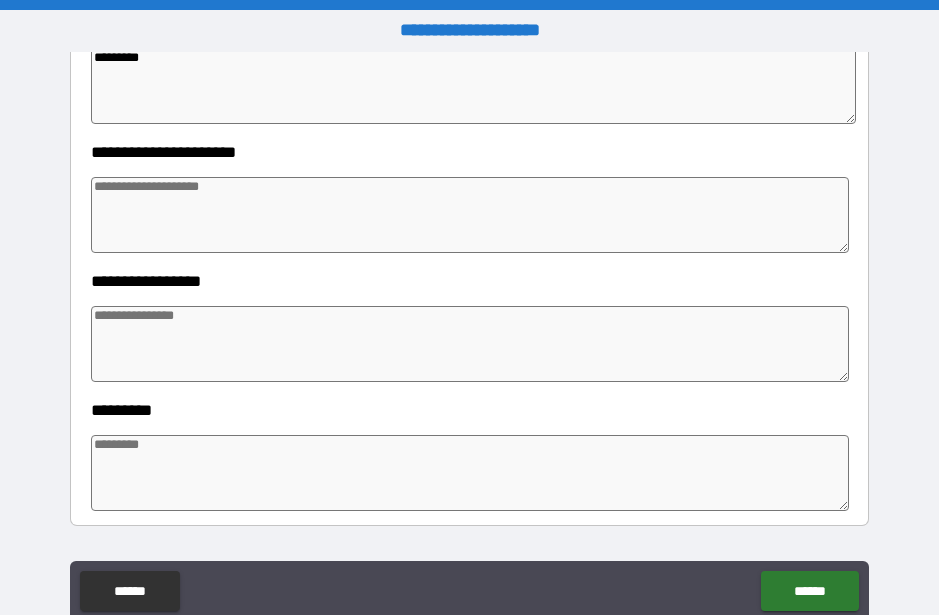 type on "*" 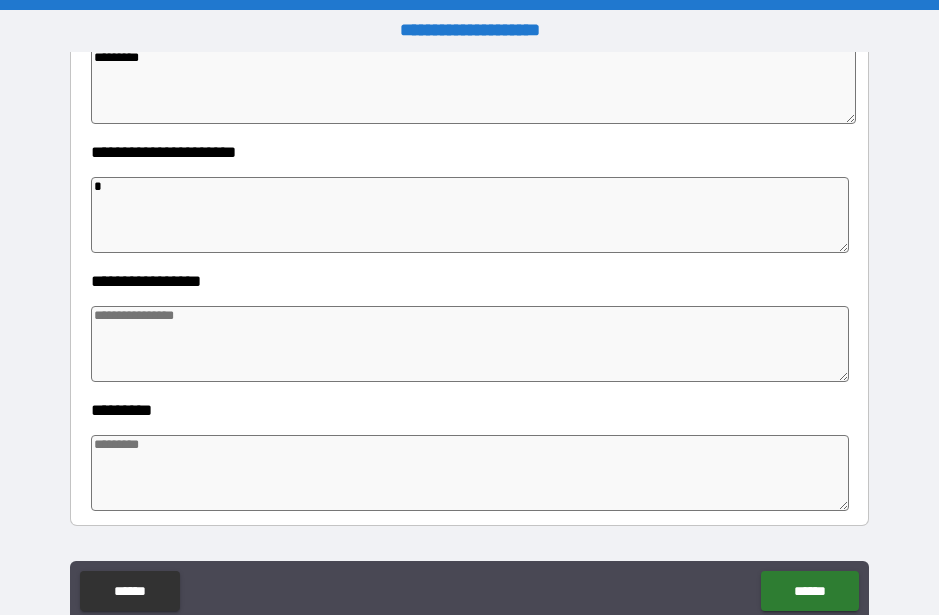 type on "*" 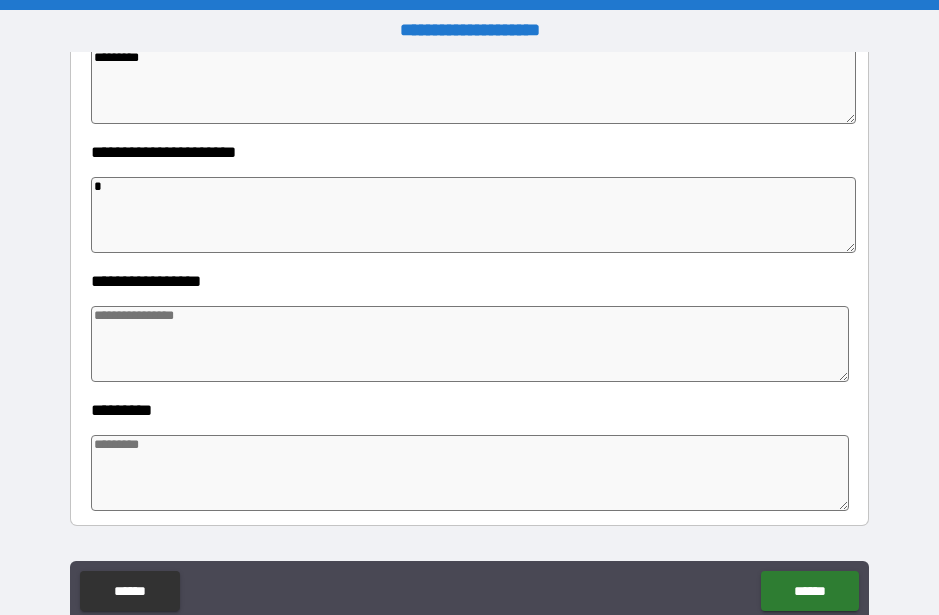 type on "*" 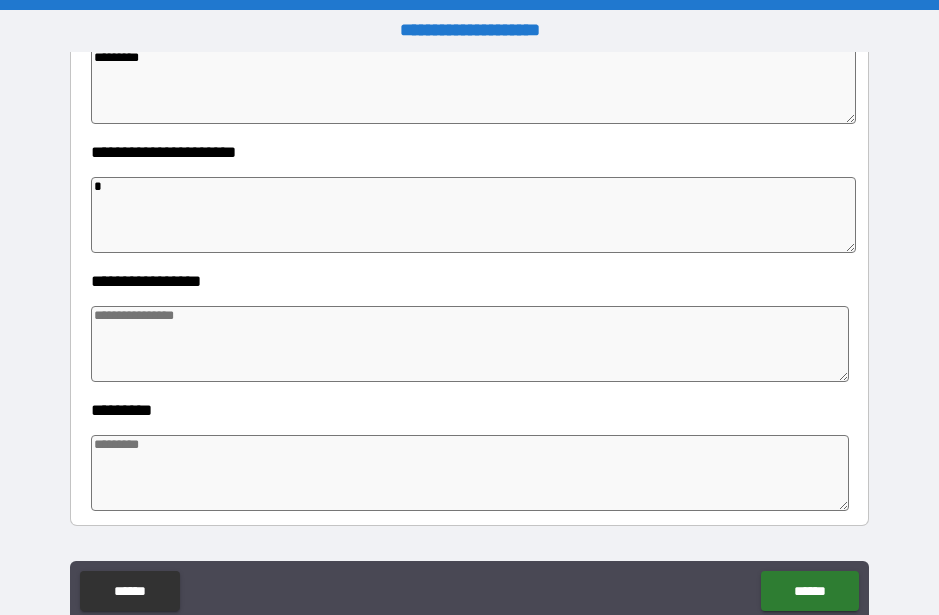 type on "**" 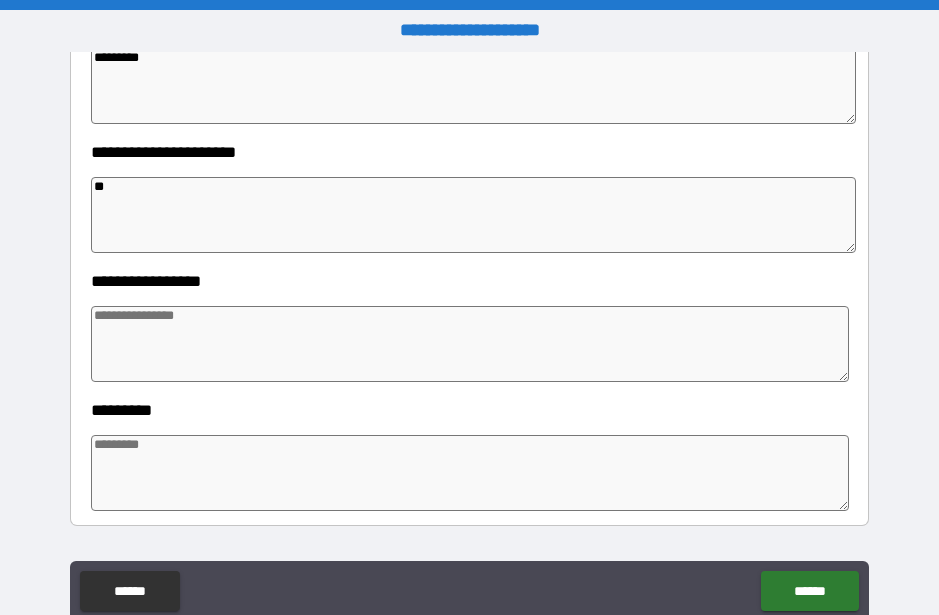 type on "*" 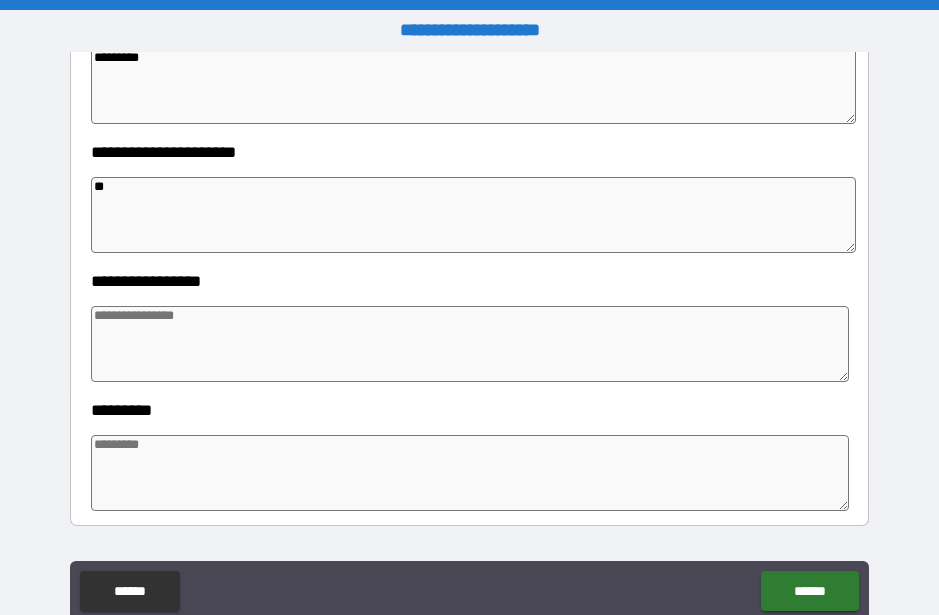 type on "*" 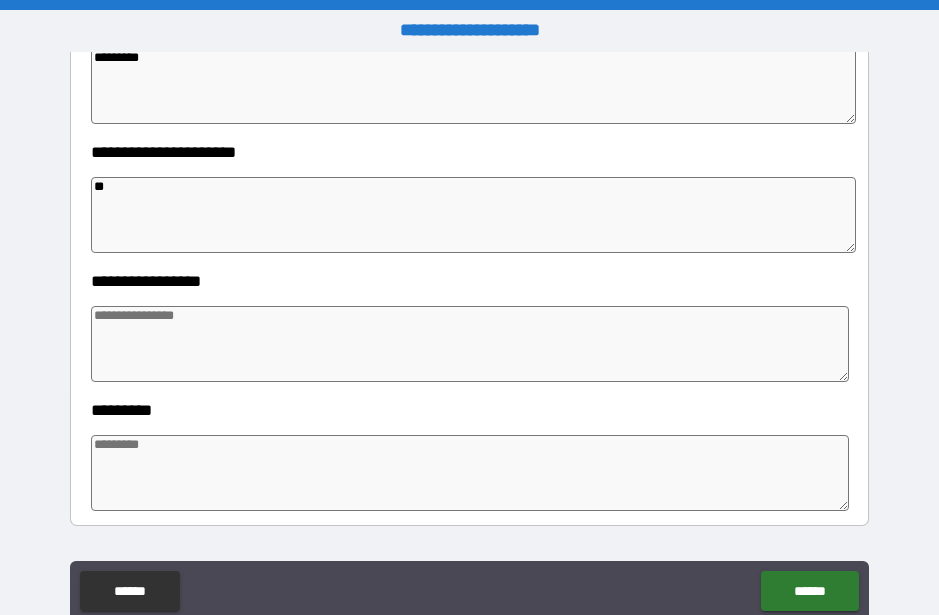 type on "***" 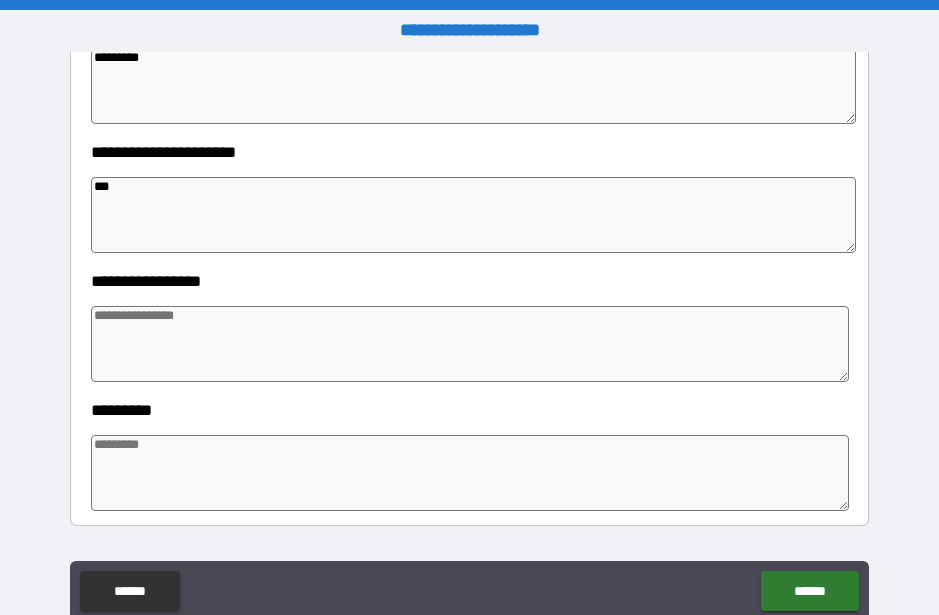 type on "*" 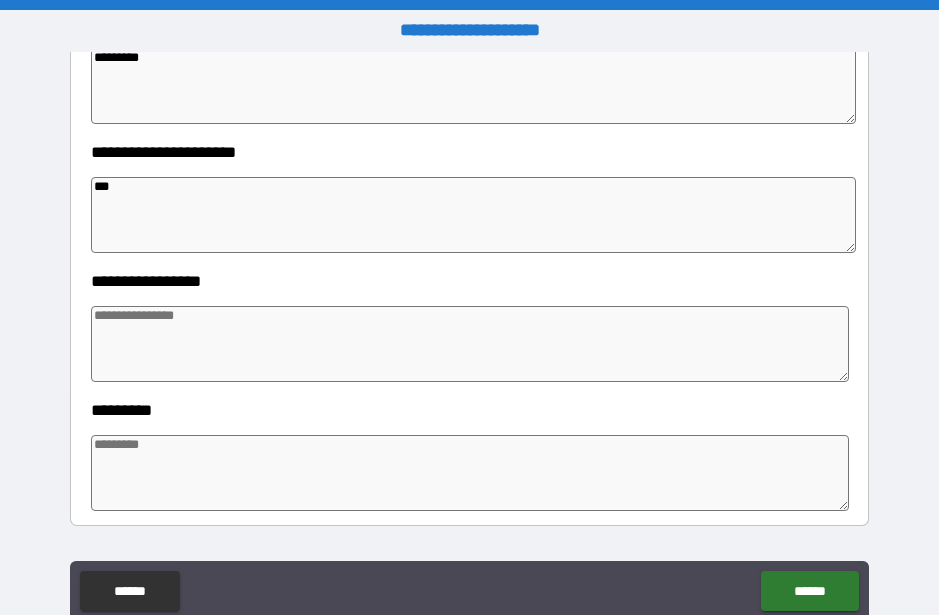 type on "*" 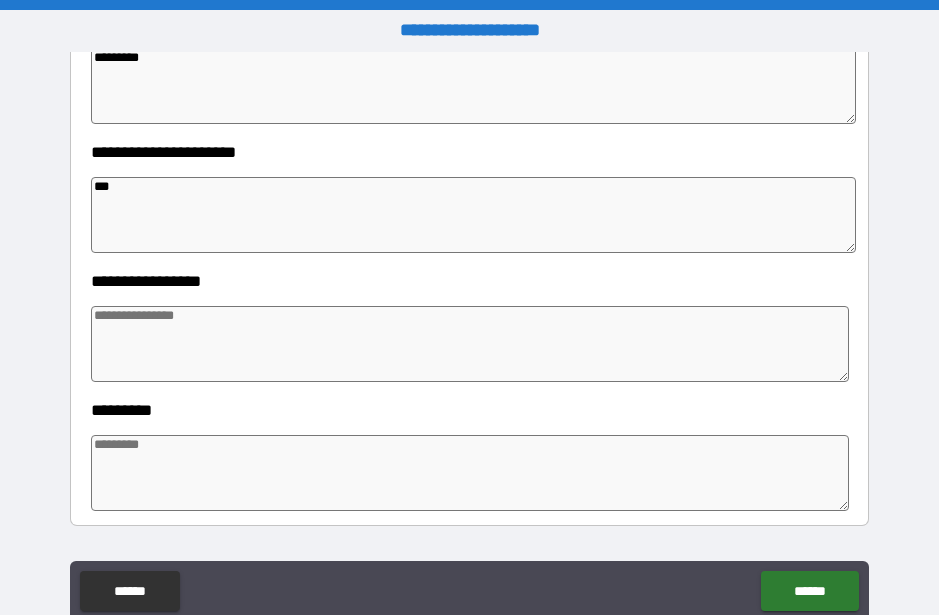 type on "****" 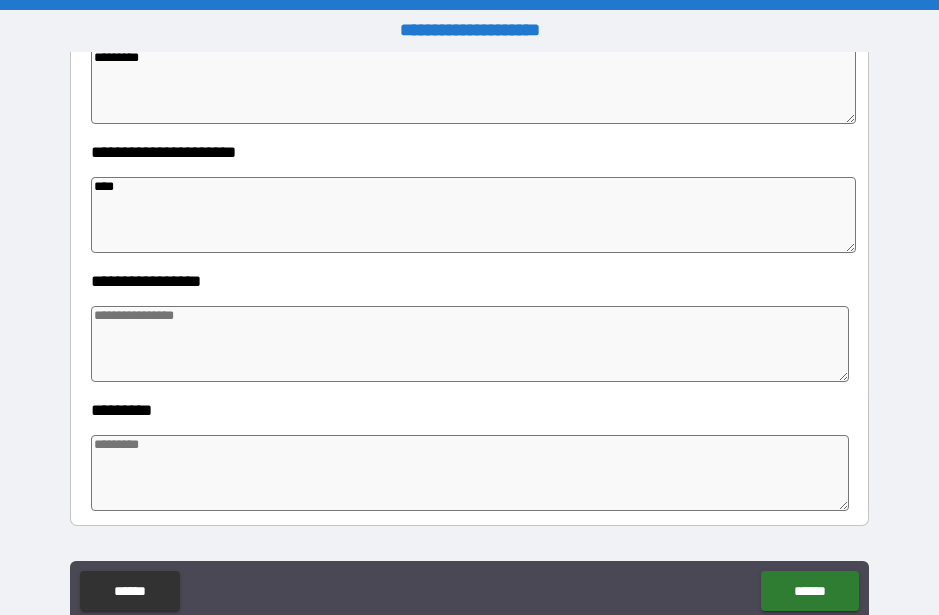 type on "*" 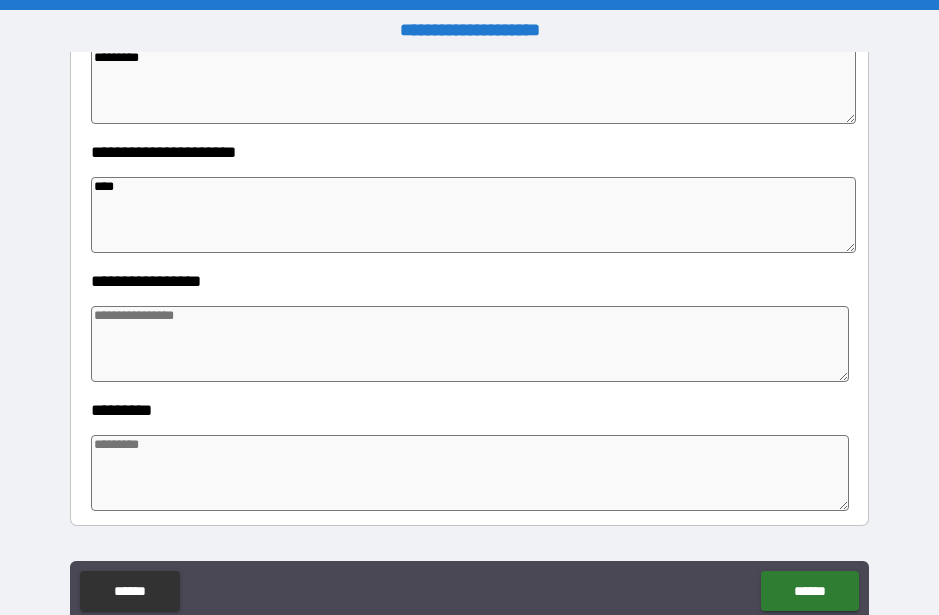 type on "*****" 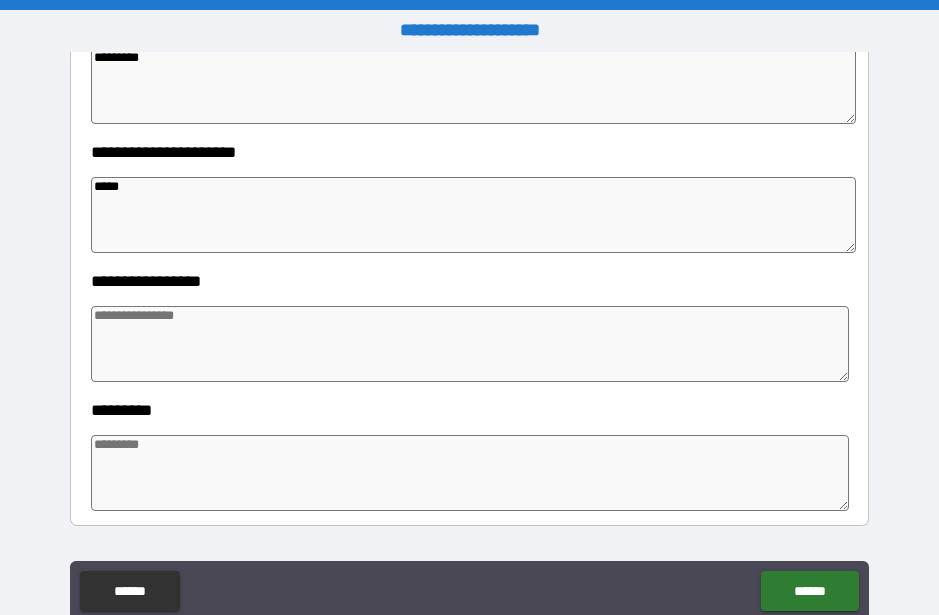 type on "*" 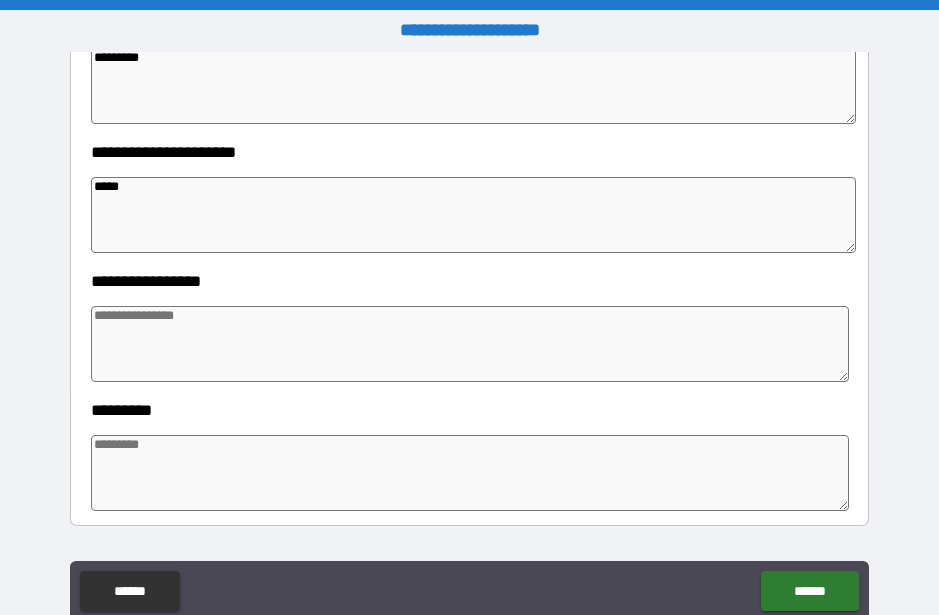 type on "******" 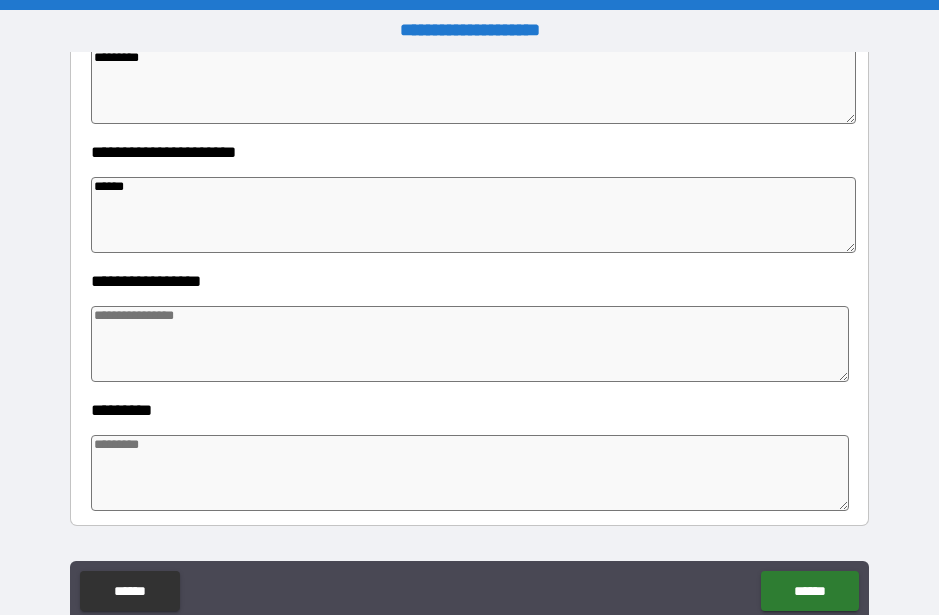 type on "*" 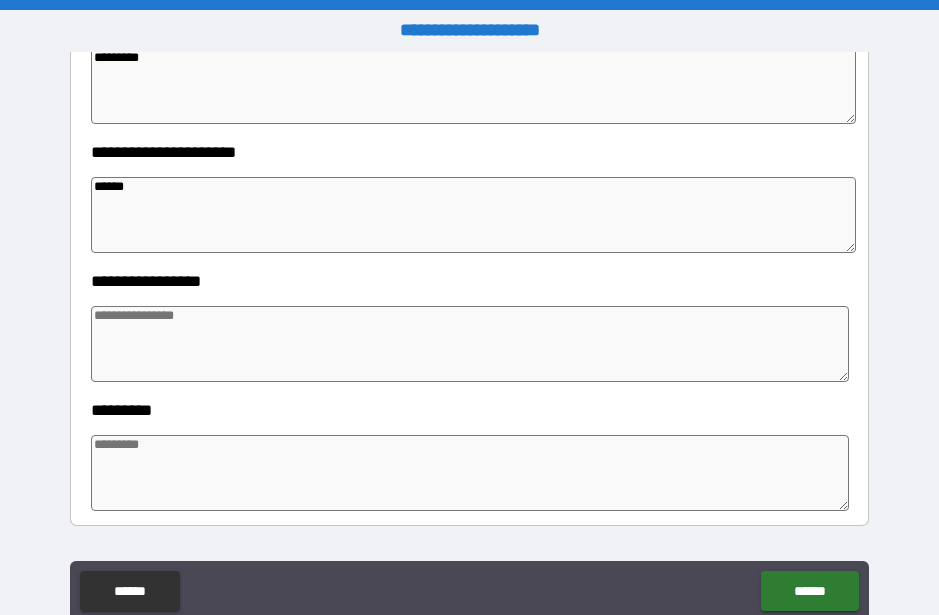 type on "*" 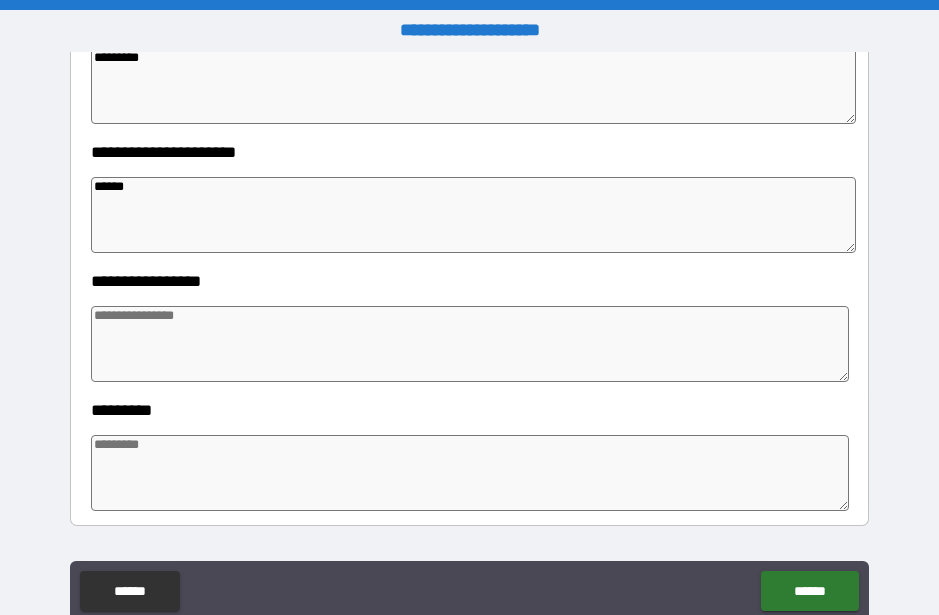 type on "*" 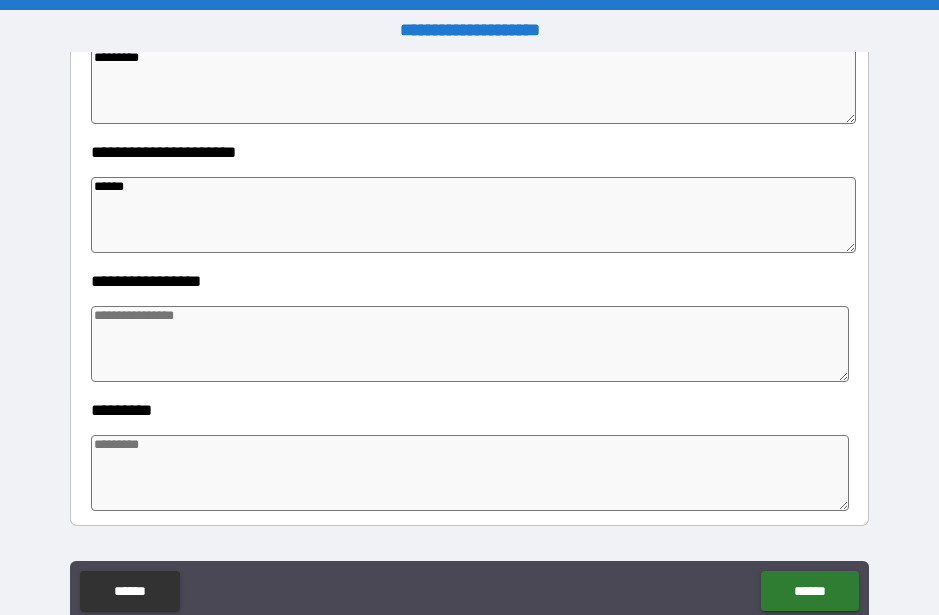 type on "*" 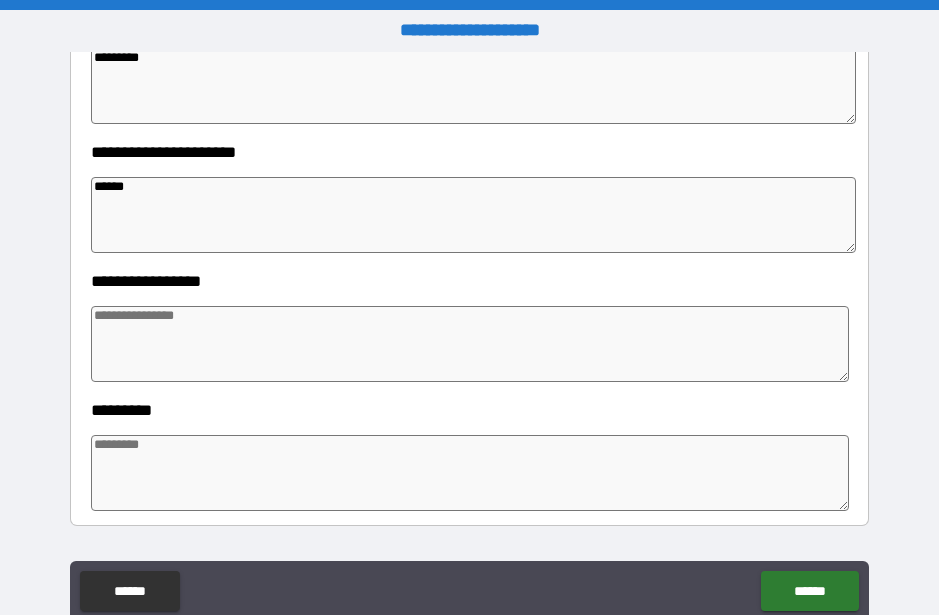 type on "*******" 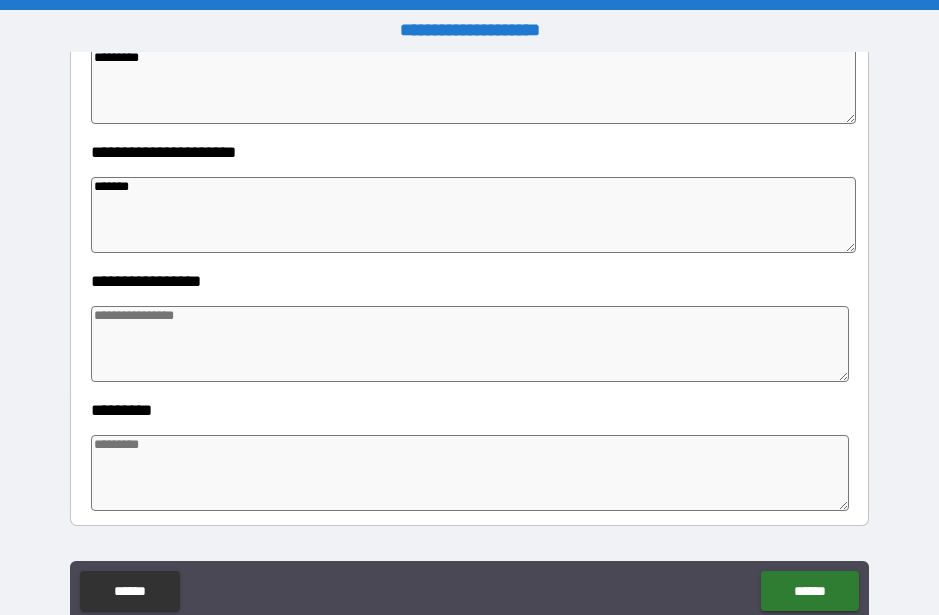 type on "*" 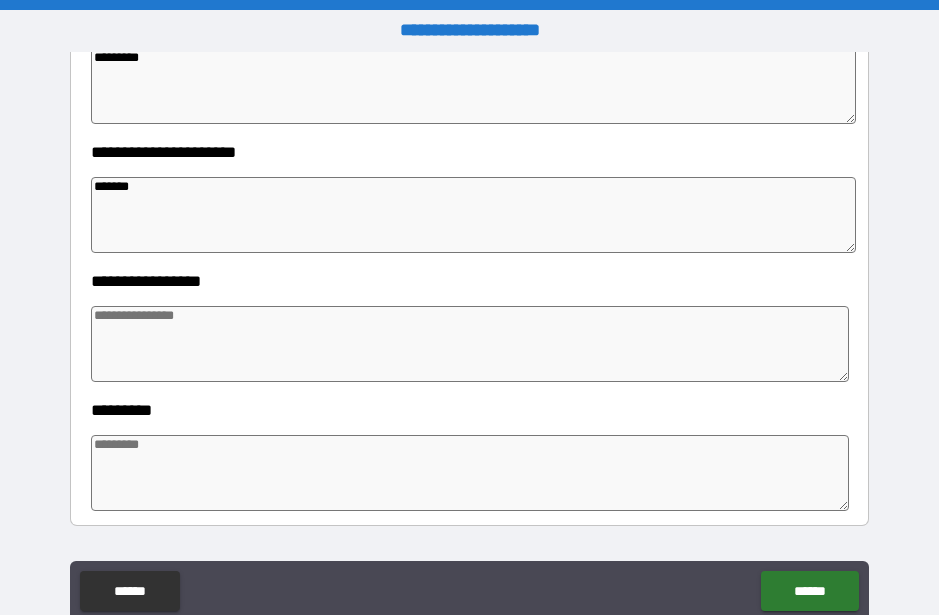 type on "********" 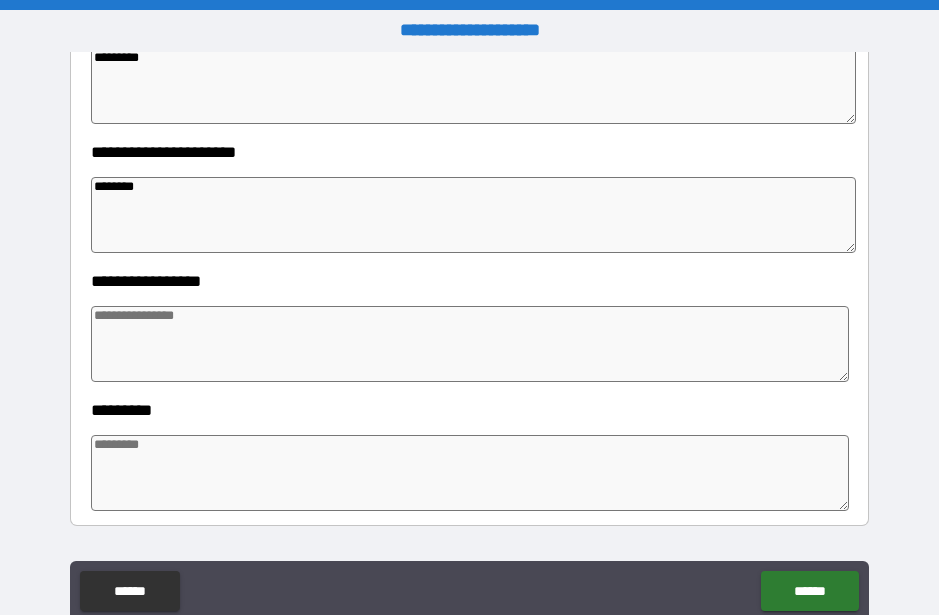 type on "*" 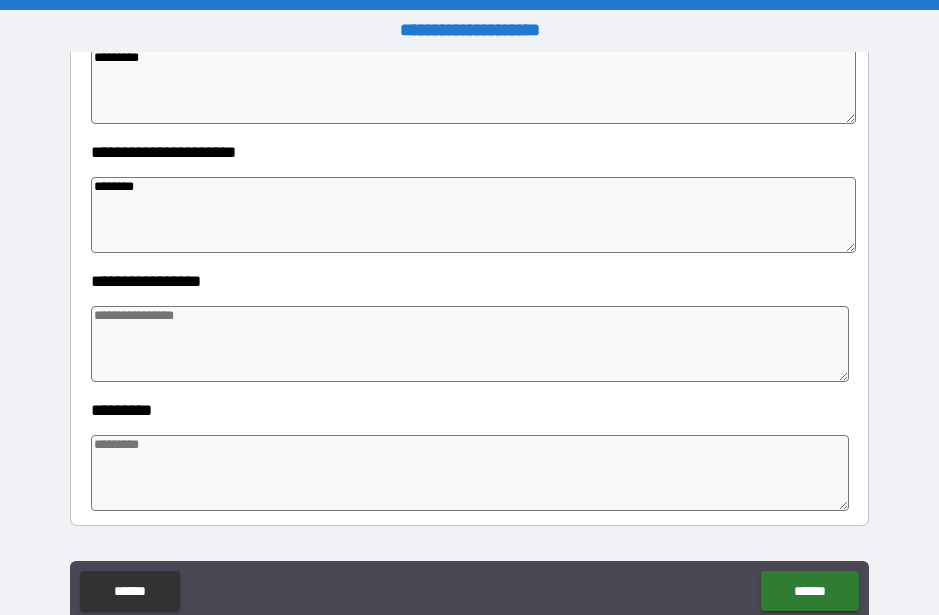 type on "*" 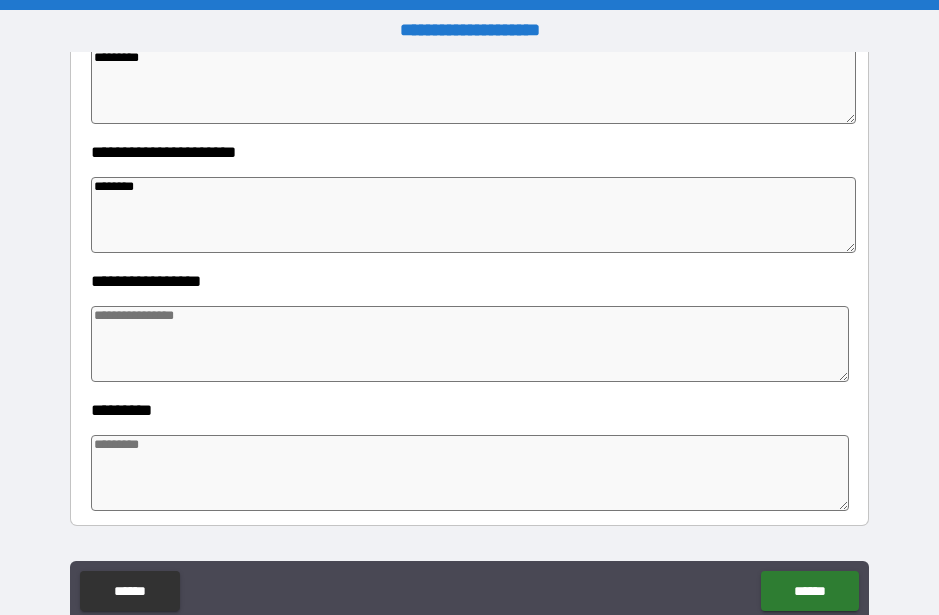 type on "*" 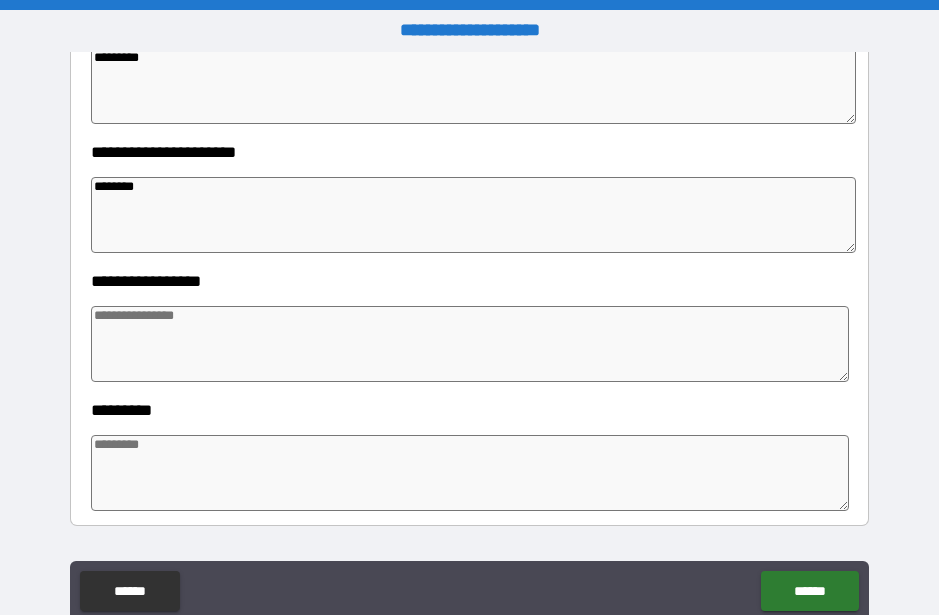 type on "*" 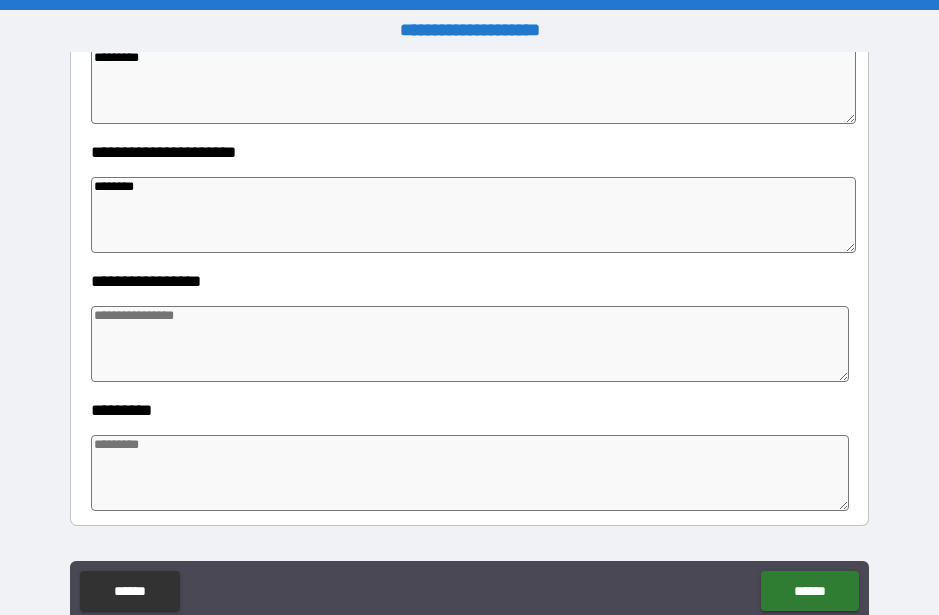 type on "*********" 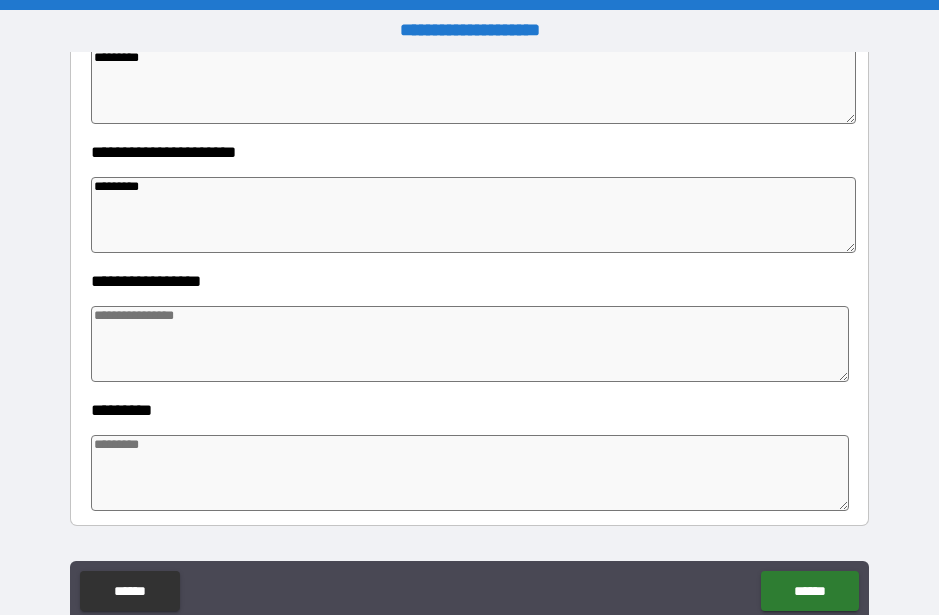 type on "*" 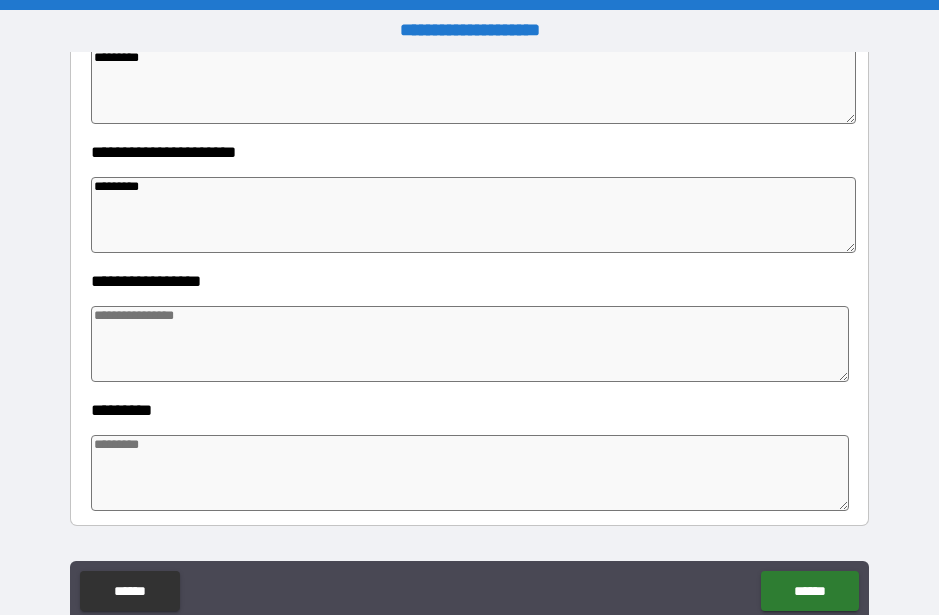 type on "**********" 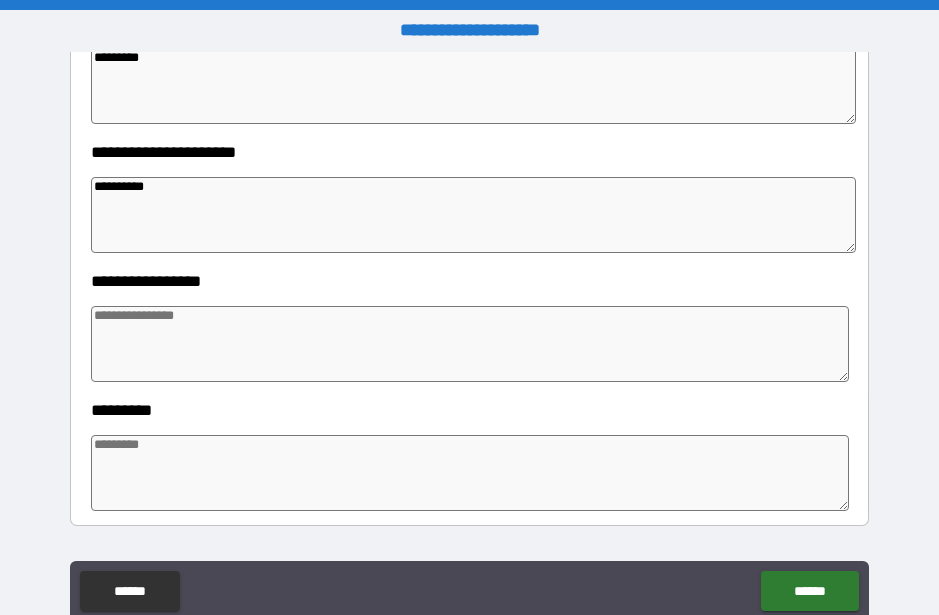 type on "*" 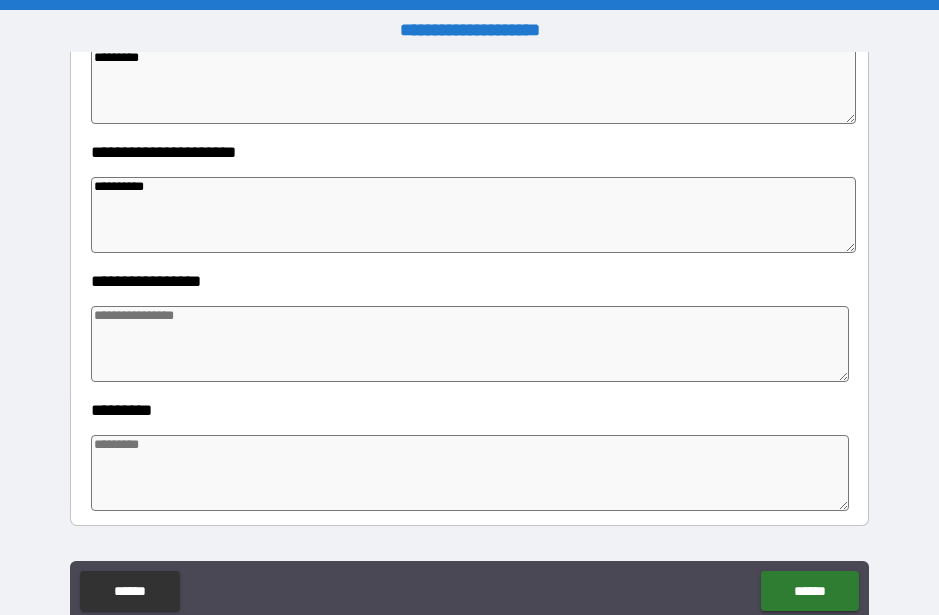 type on "*" 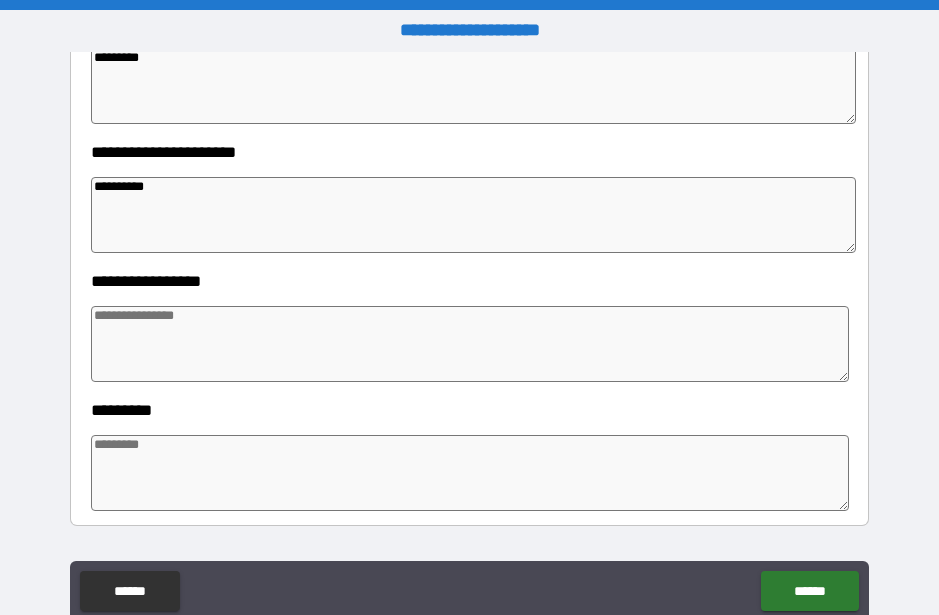 type on "*" 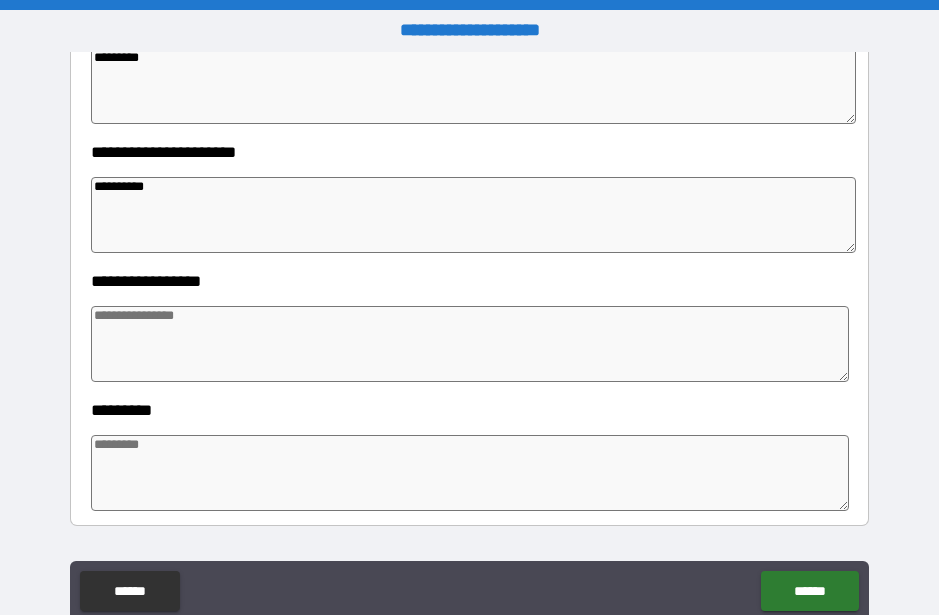 type on "**********" 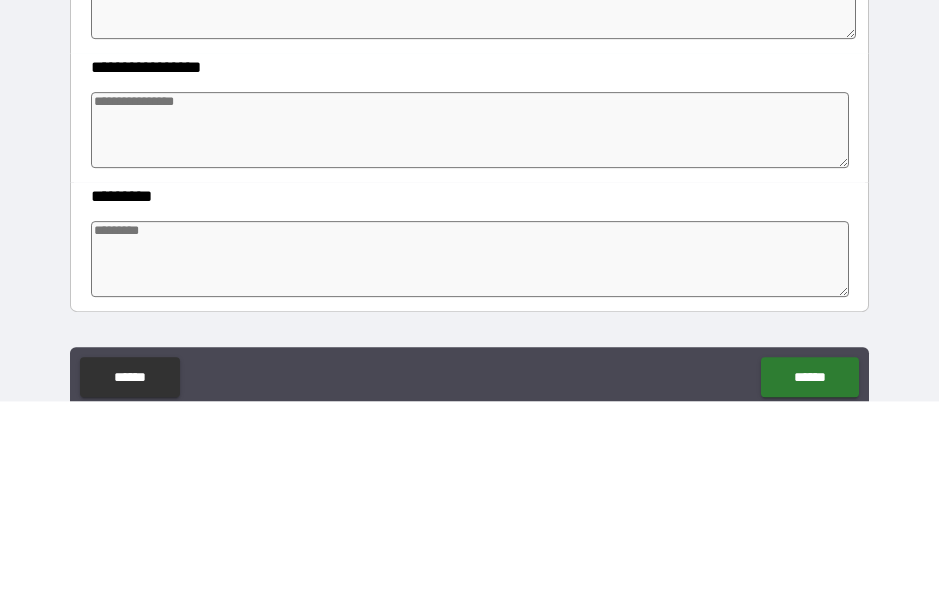 type on "*" 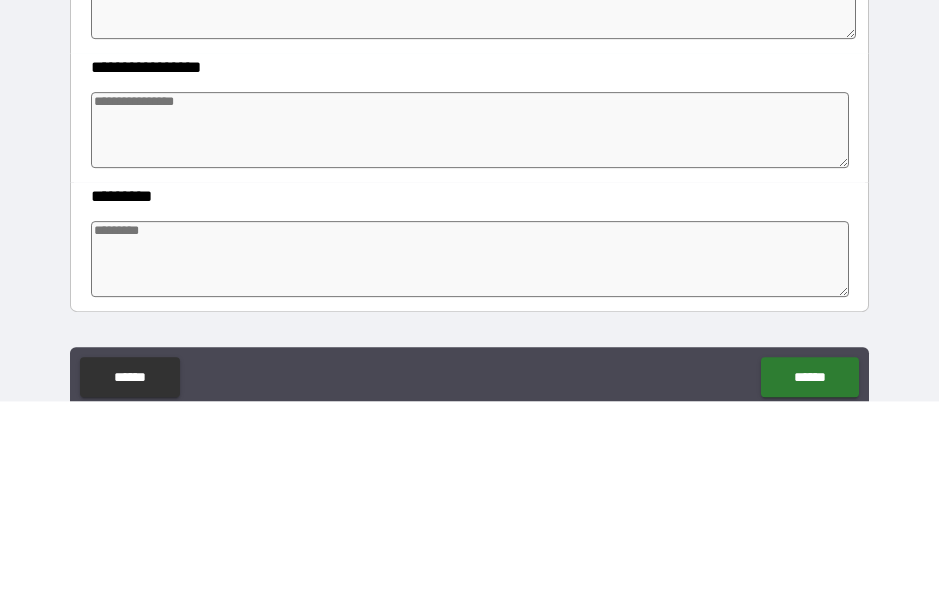 type on "*" 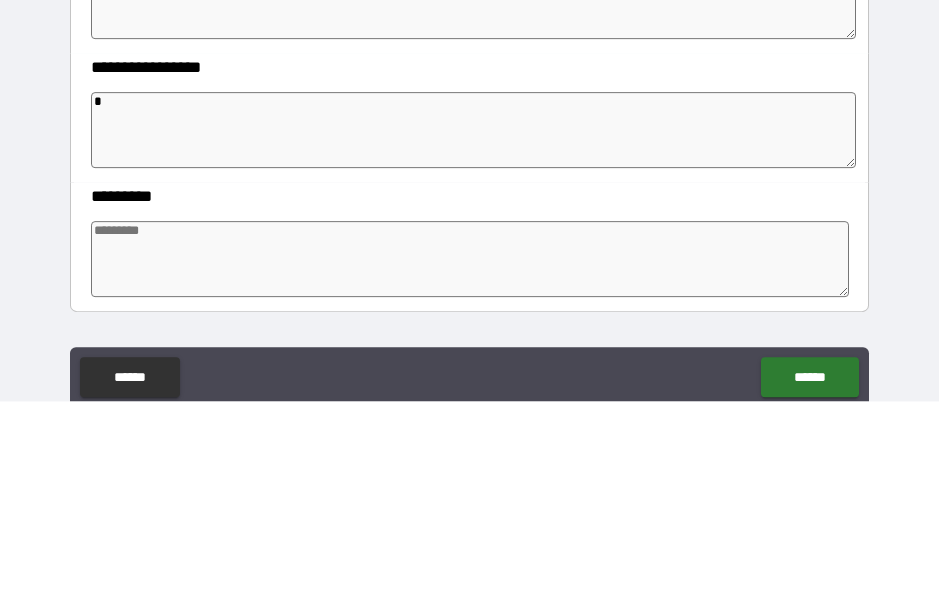 type on "**" 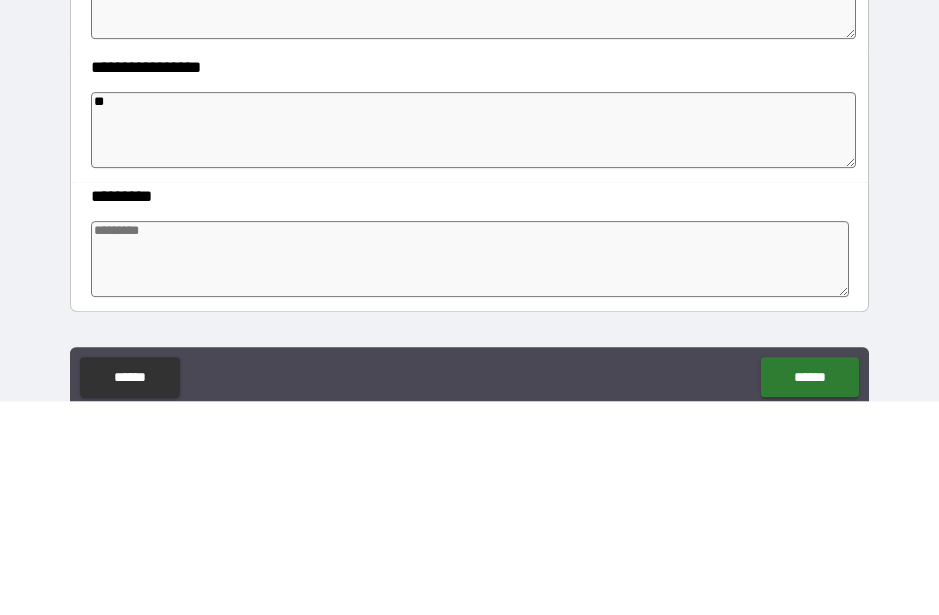 type on "*" 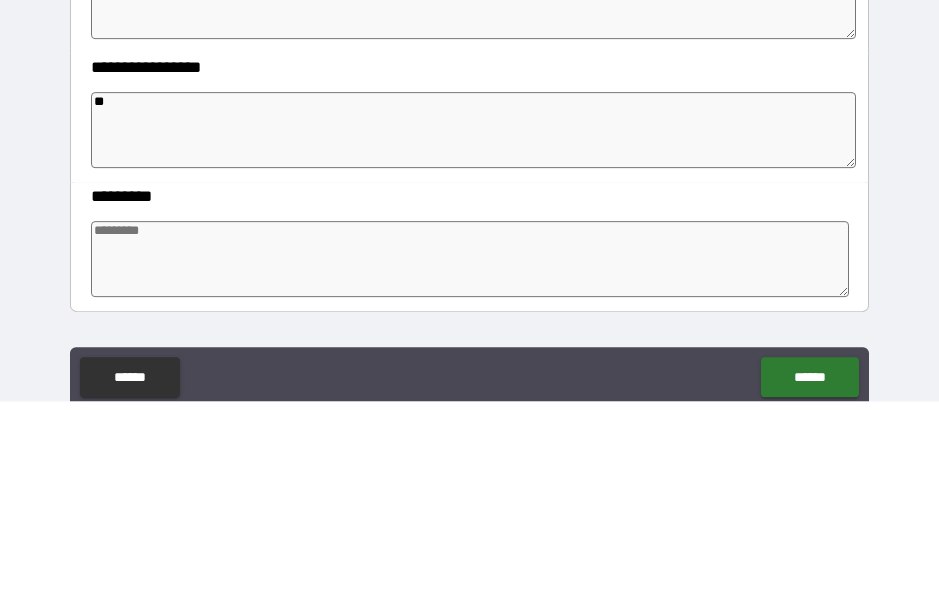 type on "*" 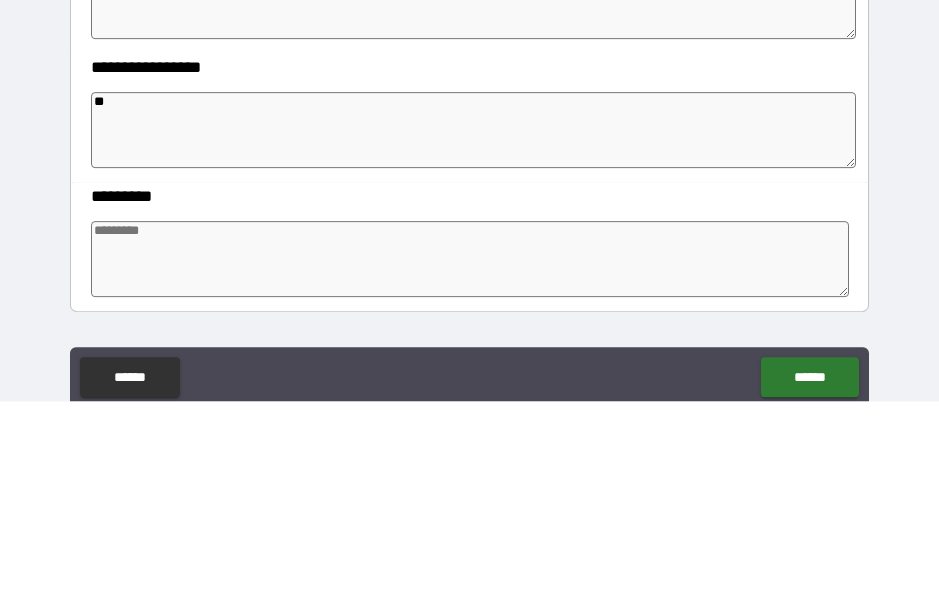 type on "*" 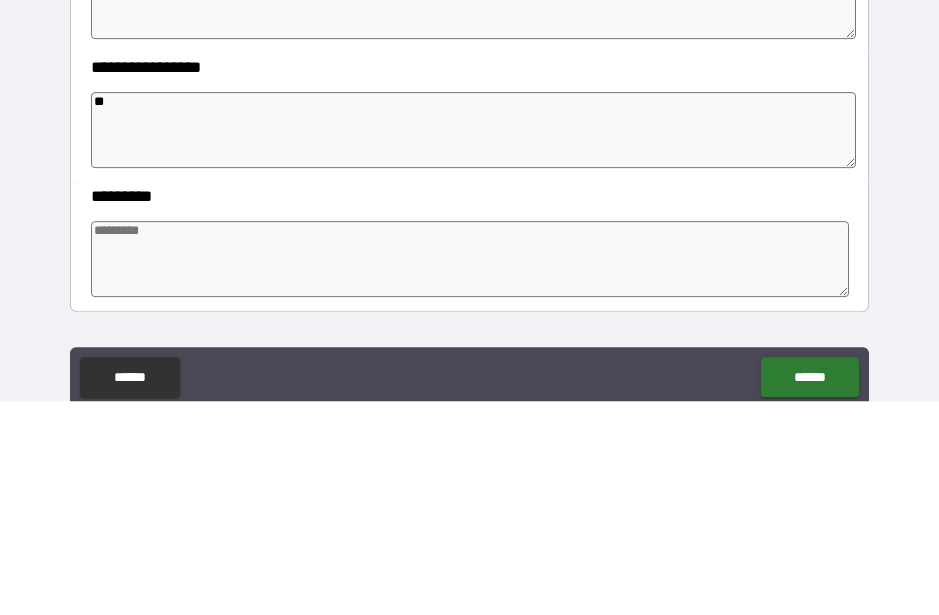 type on "***" 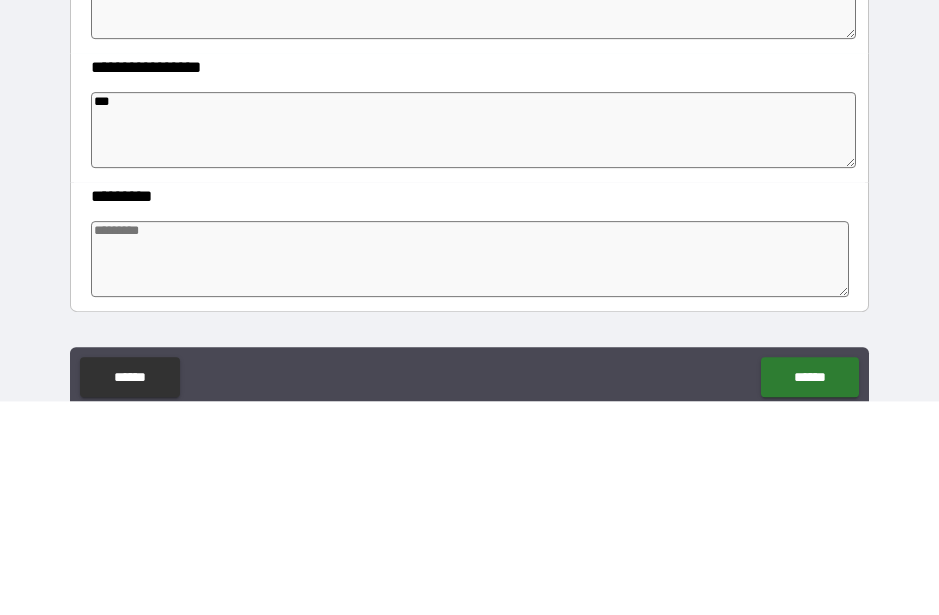 type on "*" 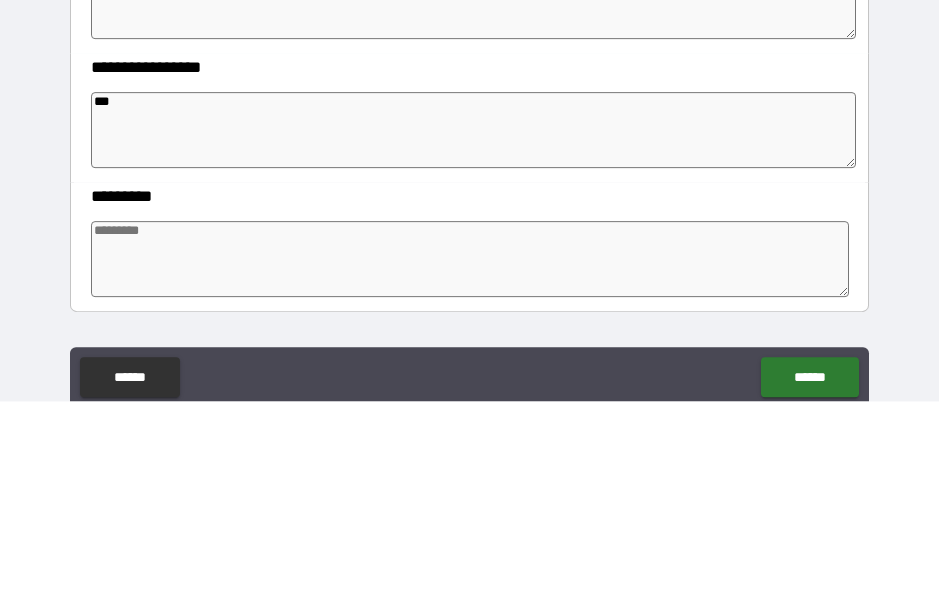 type on "****" 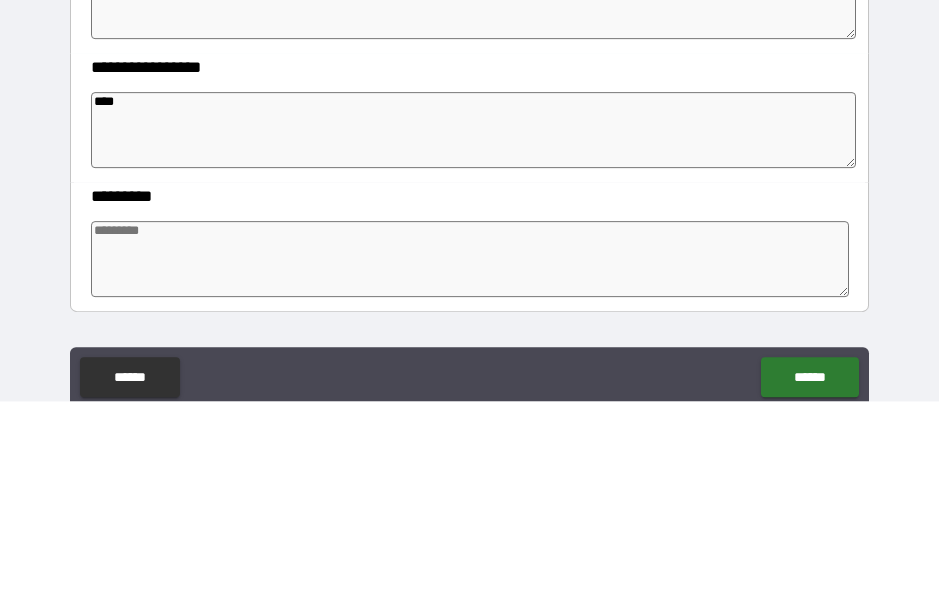 type on "*" 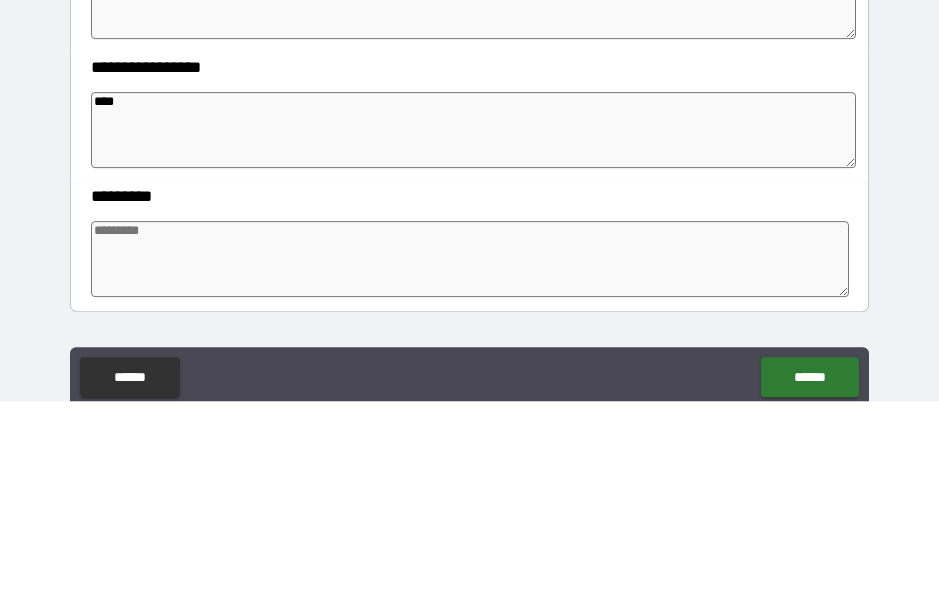 type on "*" 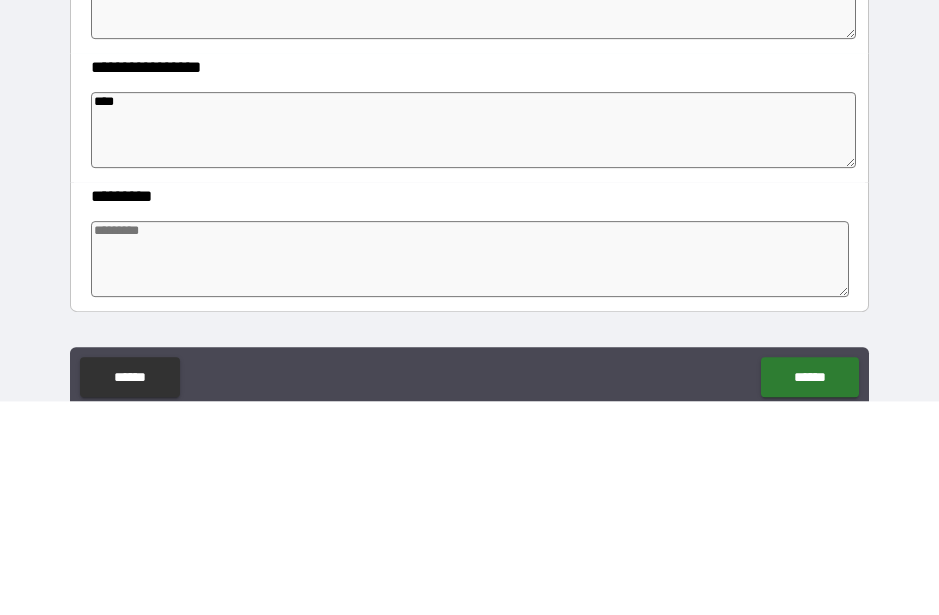 type on "*" 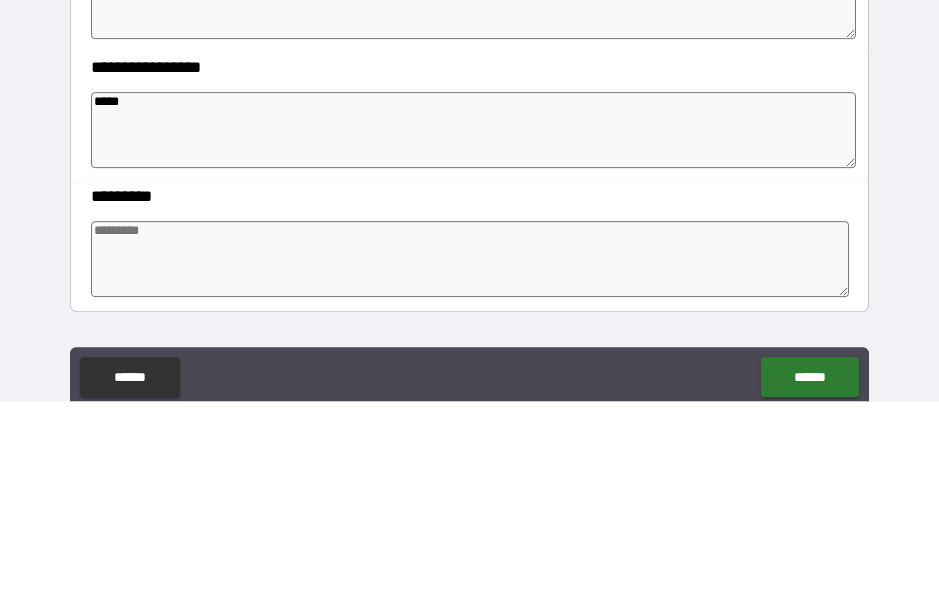 type on "*" 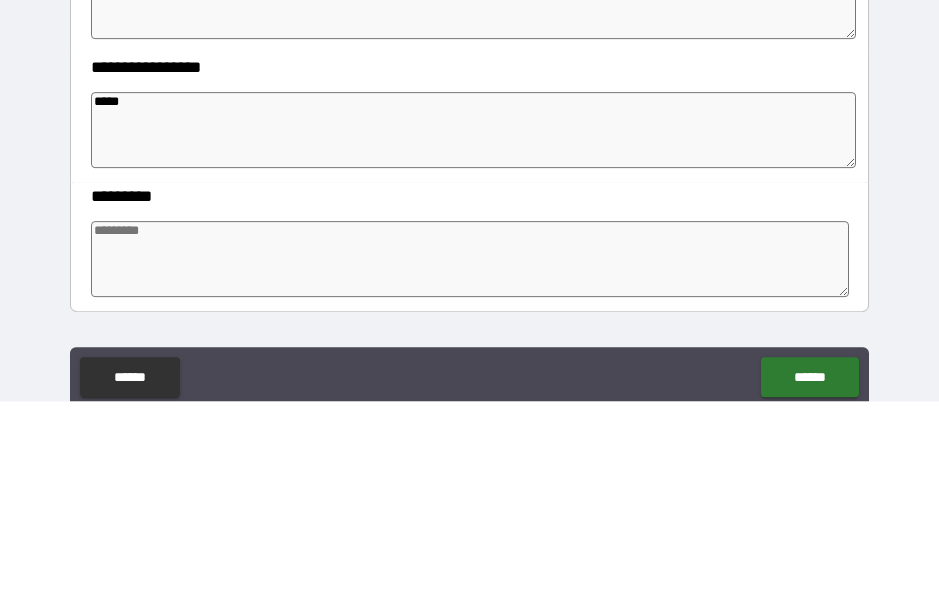 type on "*****" 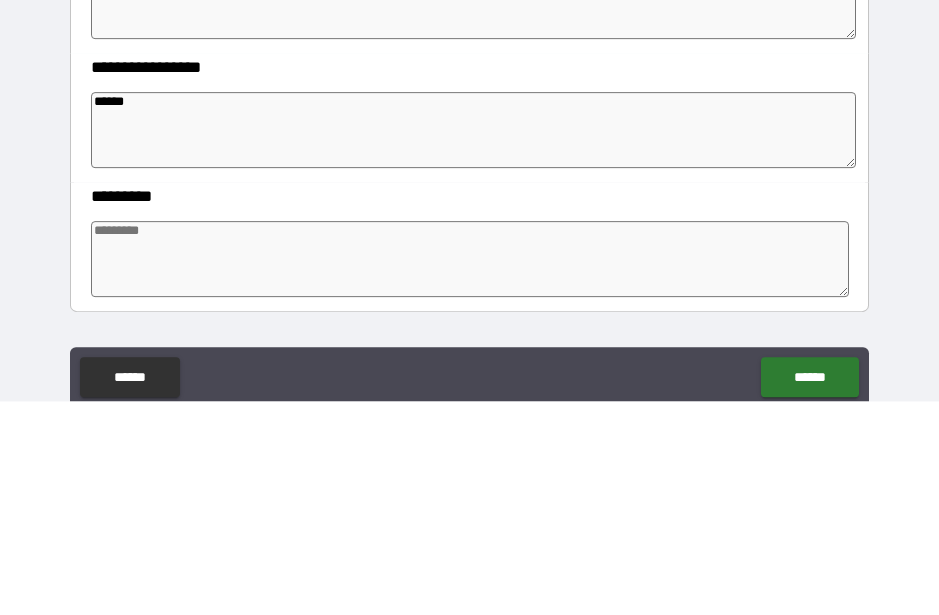 type 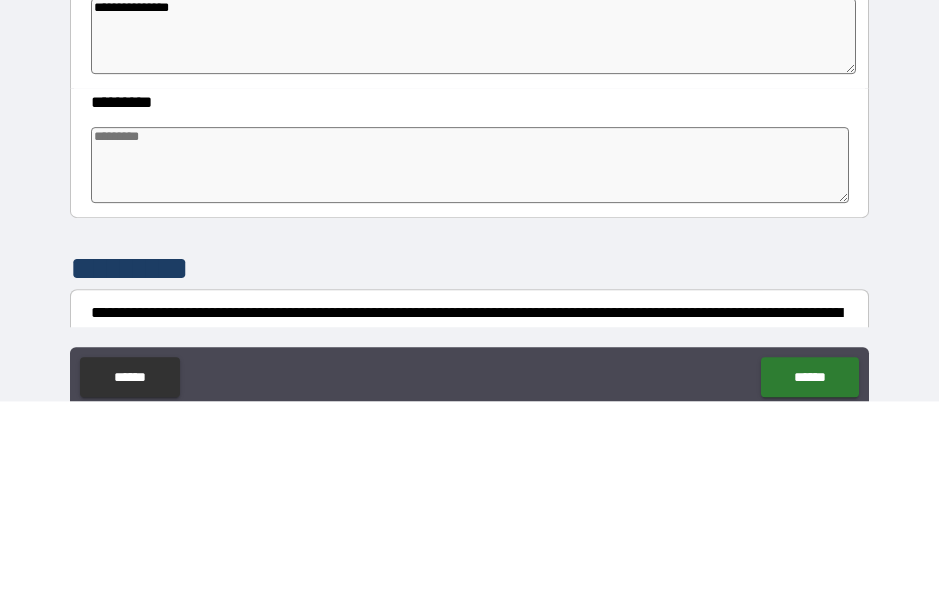 scroll, scrollTop: 464, scrollLeft: 0, axis: vertical 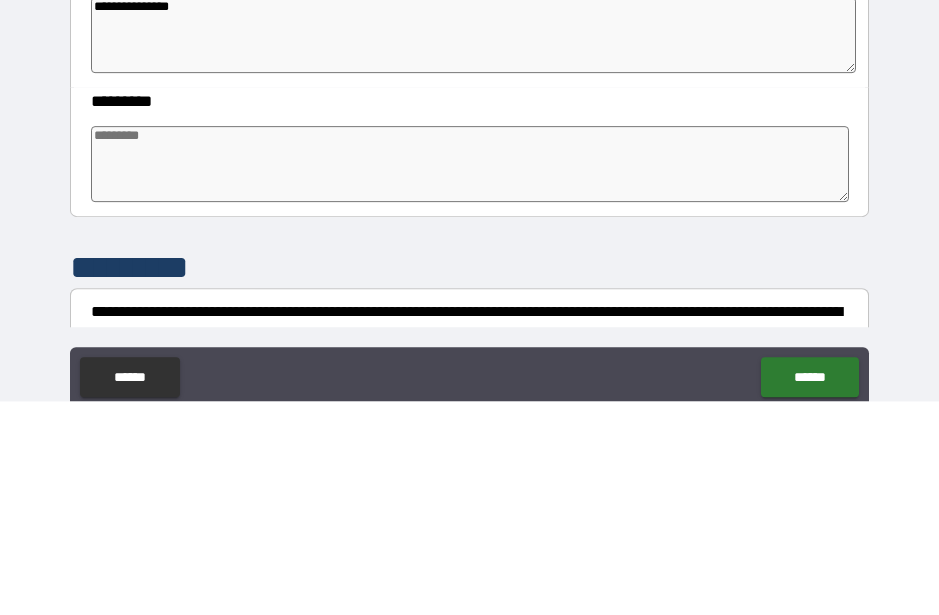click at bounding box center [469, 378] 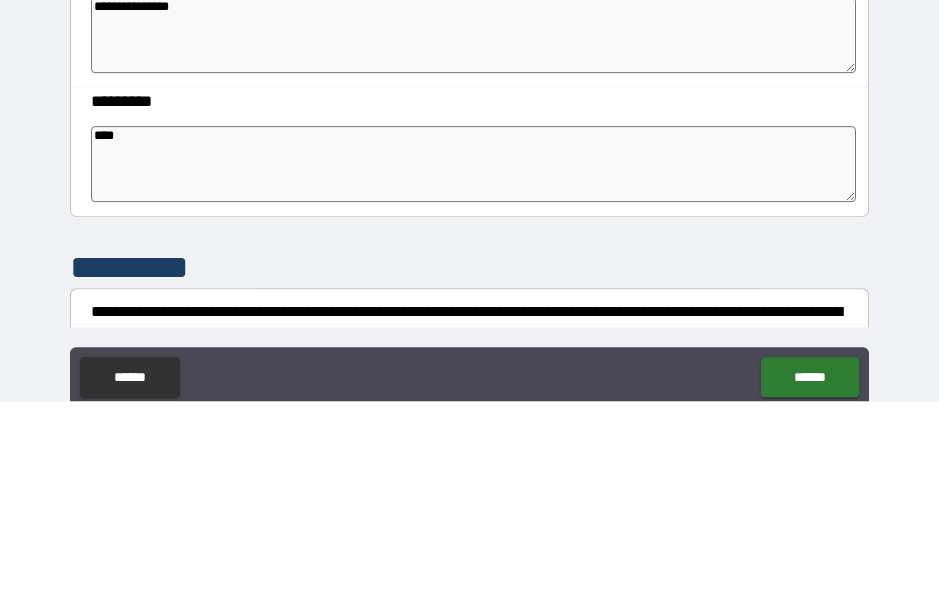 scroll, scrollTop: 54, scrollLeft: 0, axis: vertical 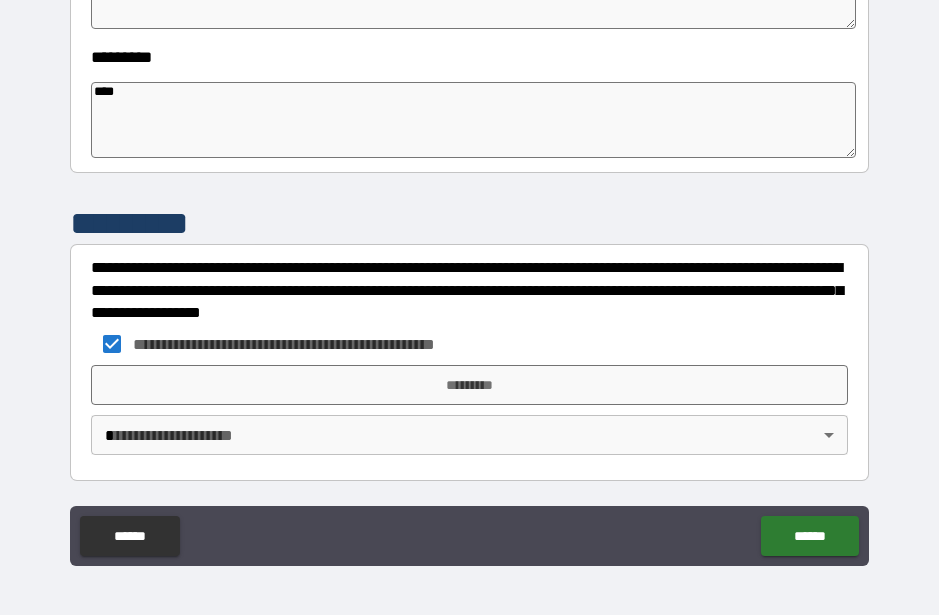 click on "*********" at bounding box center (469, 385) 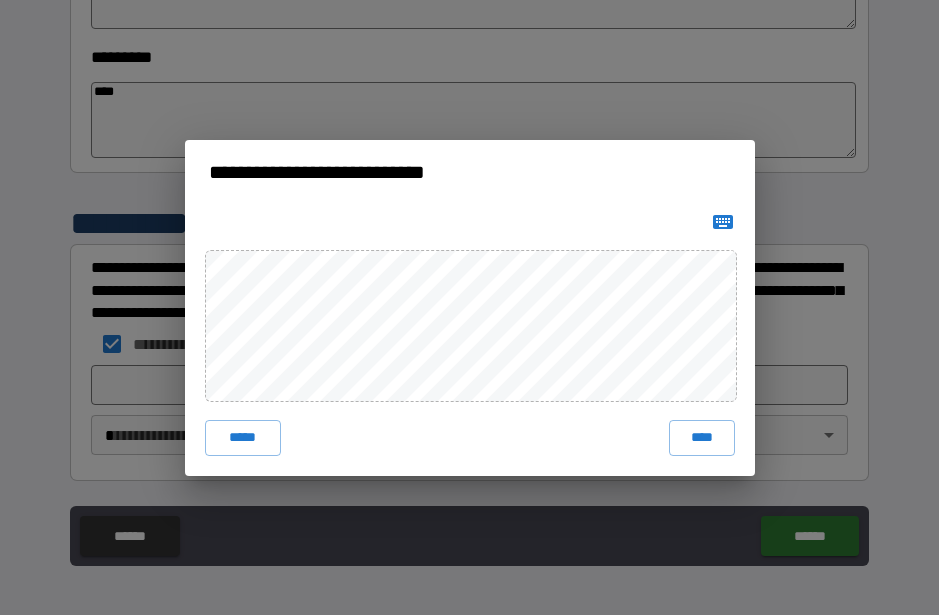 click on "****" at bounding box center (702, 438) 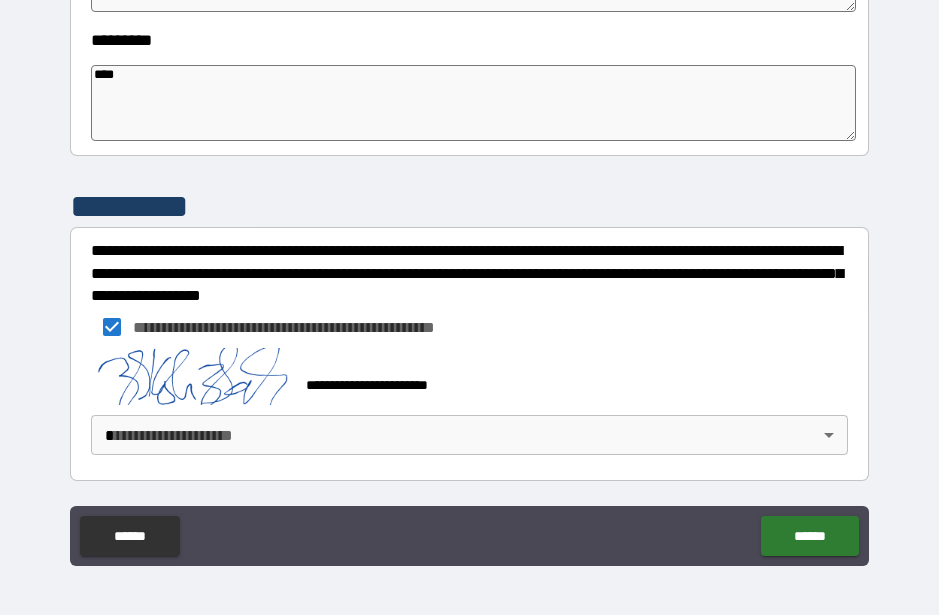 scroll, scrollTop: 684, scrollLeft: 0, axis: vertical 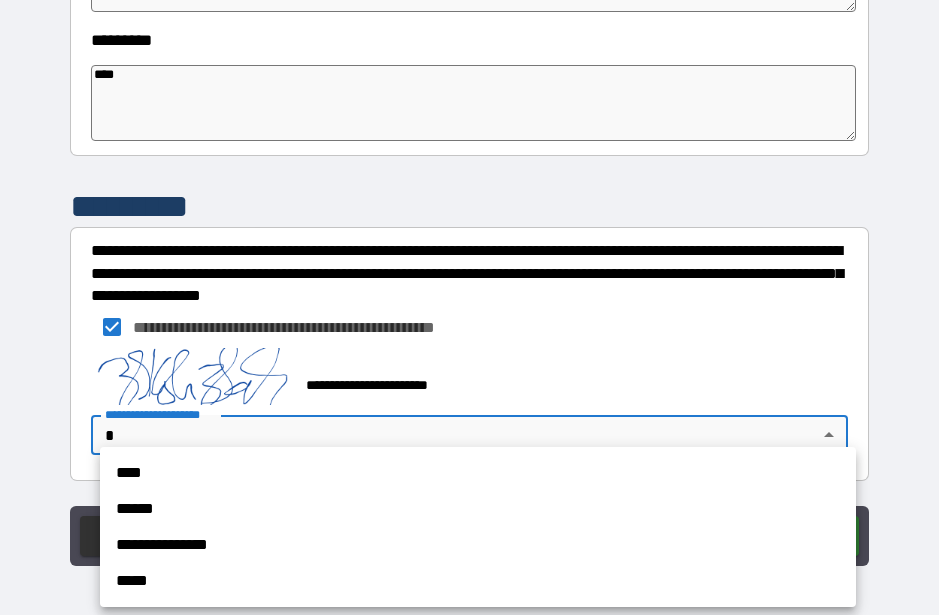click on "**********" at bounding box center (478, 545) 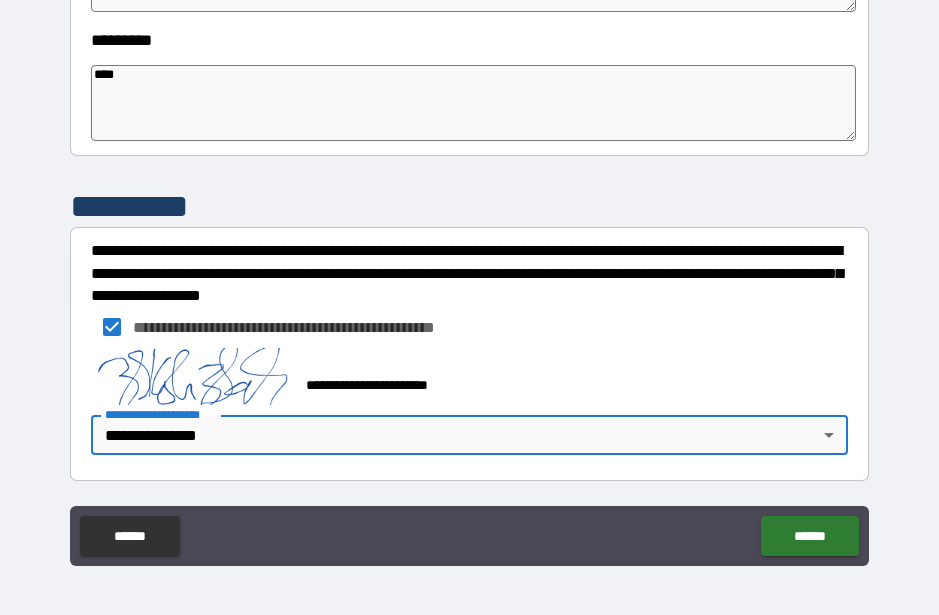 click on "******" at bounding box center (809, 536) 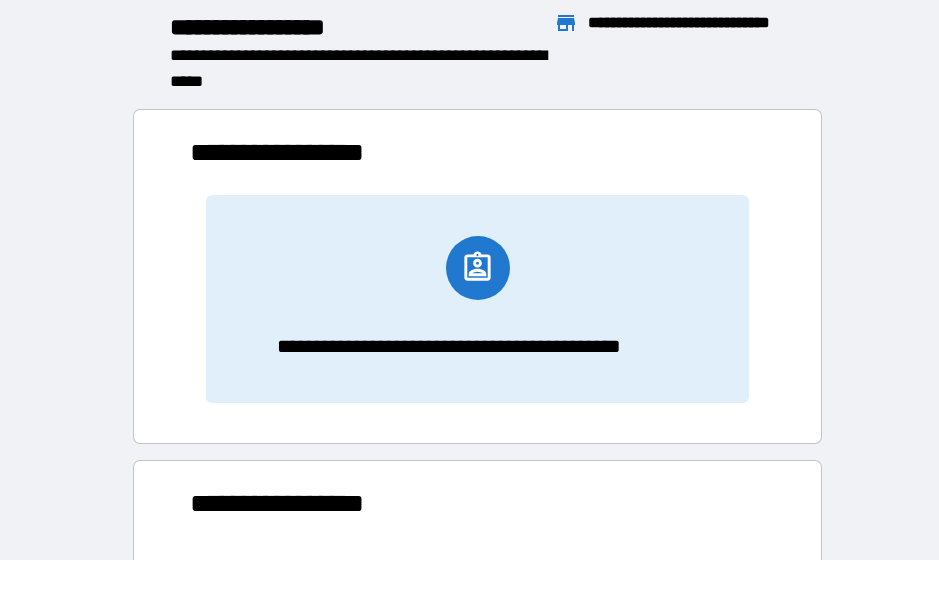 scroll, scrollTop: 1, scrollLeft: 1, axis: both 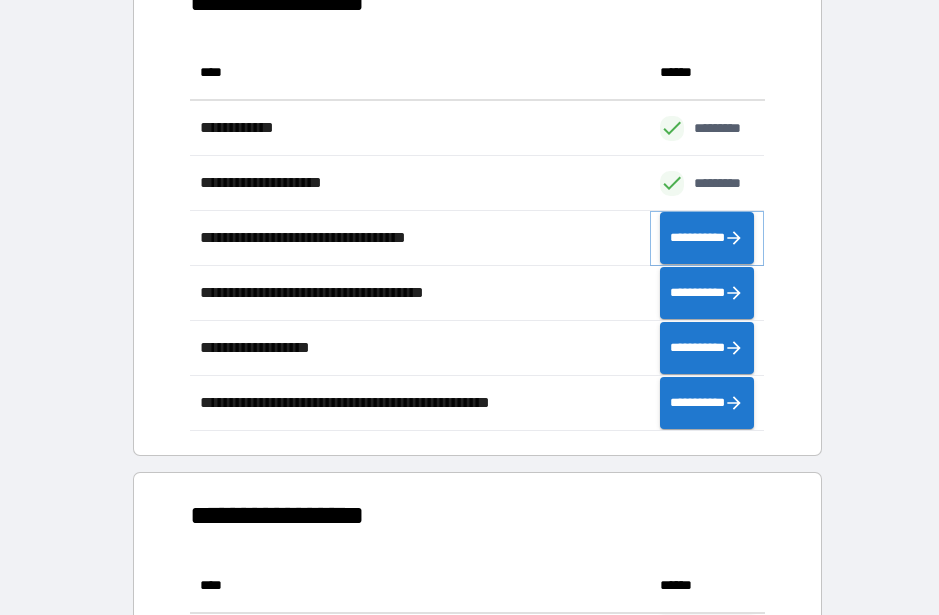 click on "**********" at bounding box center (707, 238) 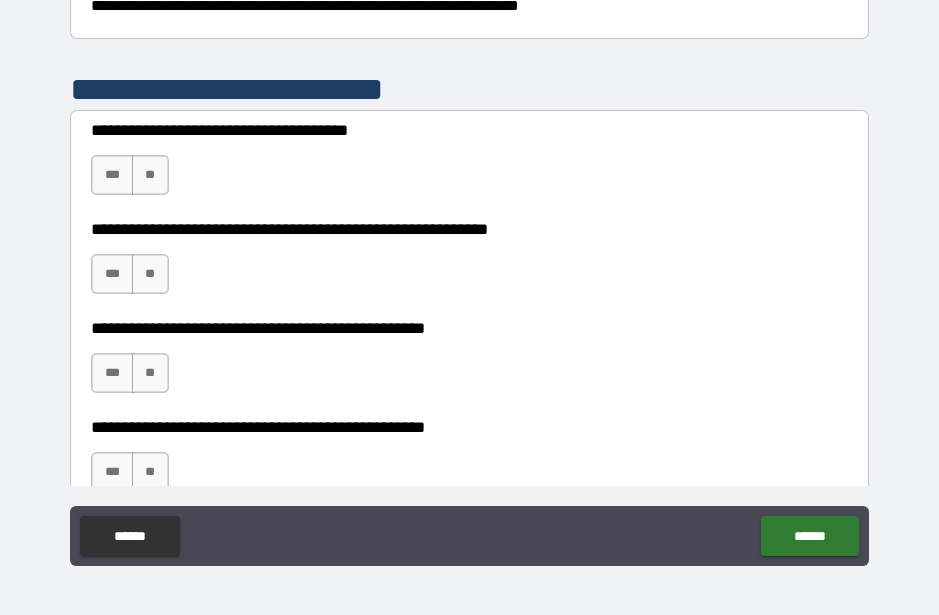 scroll, scrollTop: 378, scrollLeft: 0, axis: vertical 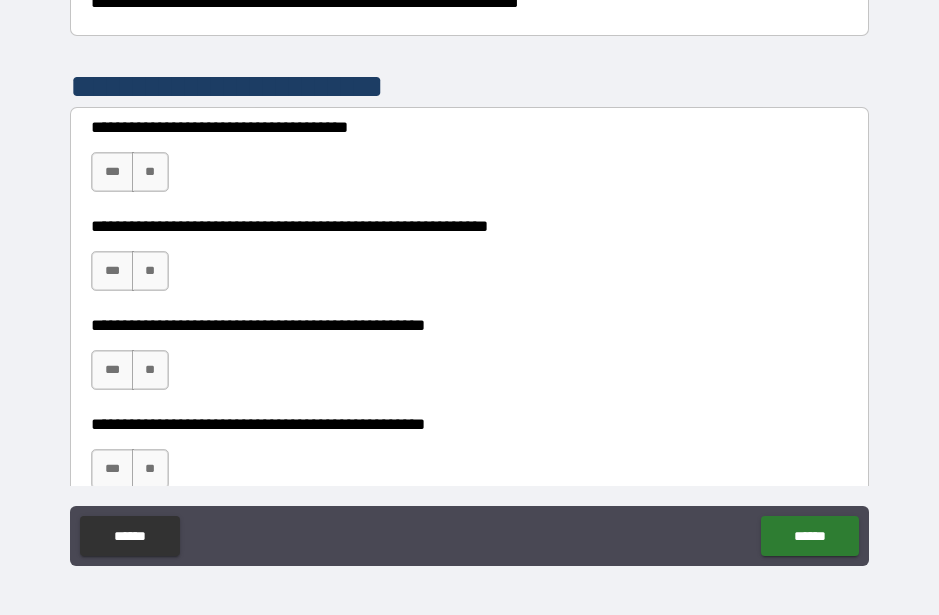 click on "**" at bounding box center [150, 271] 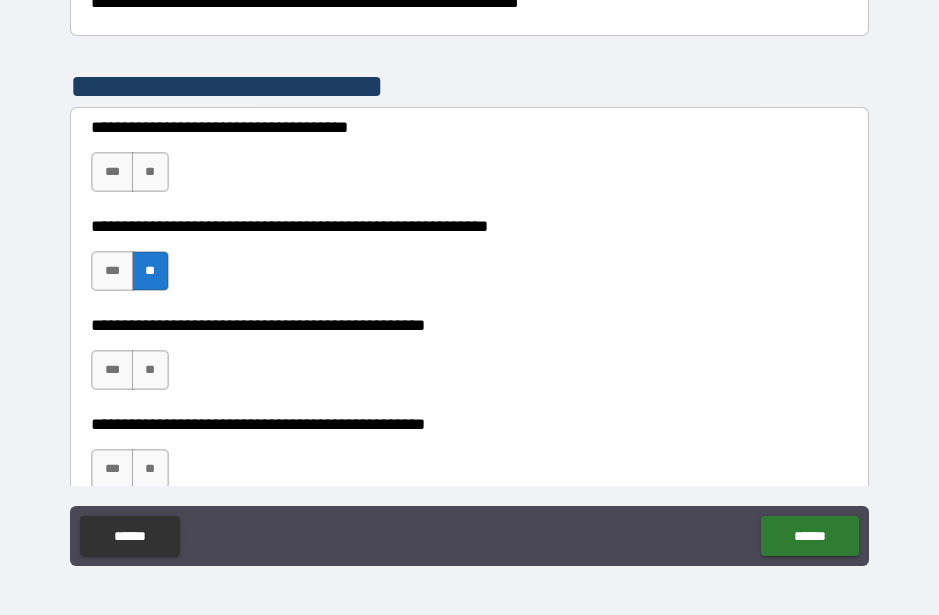 click on "***" at bounding box center [112, 172] 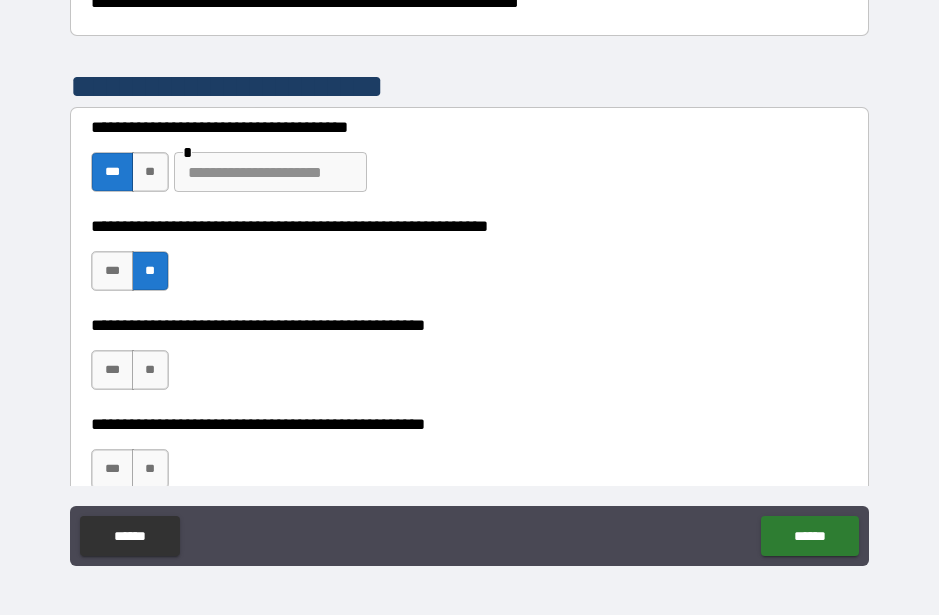 click on "**" at bounding box center (150, 172) 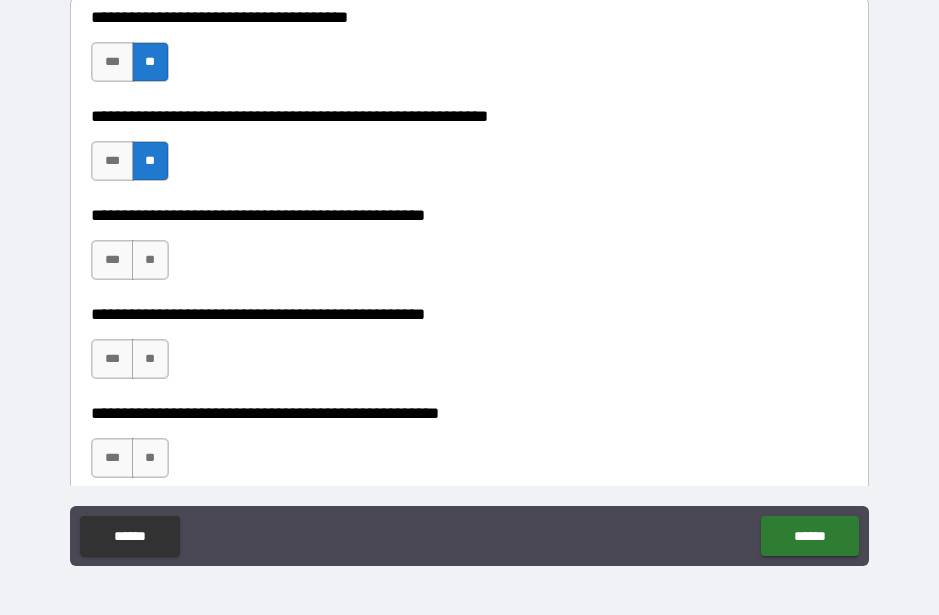 scroll, scrollTop: 507, scrollLeft: 0, axis: vertical 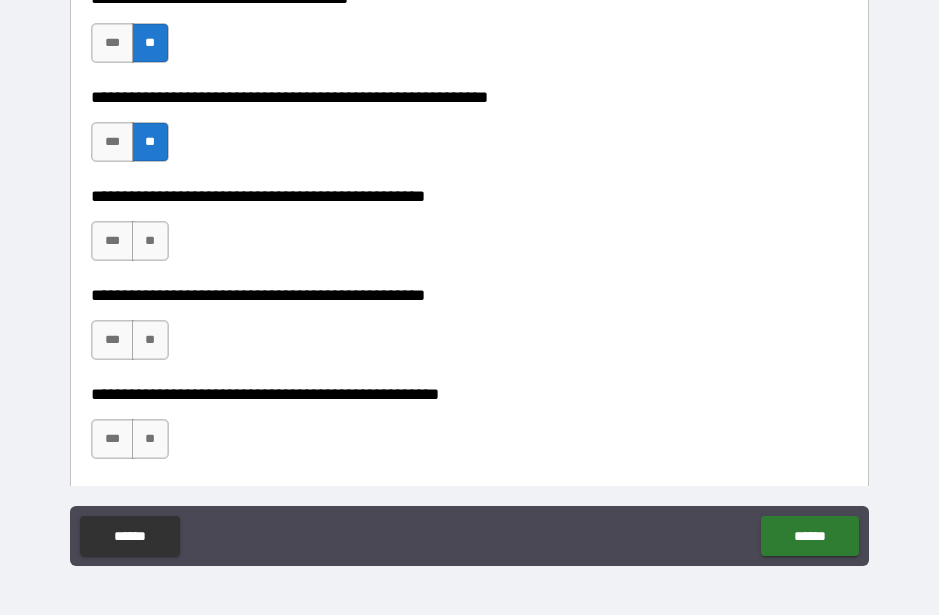 click on "**" at bounding box center (150, 241) 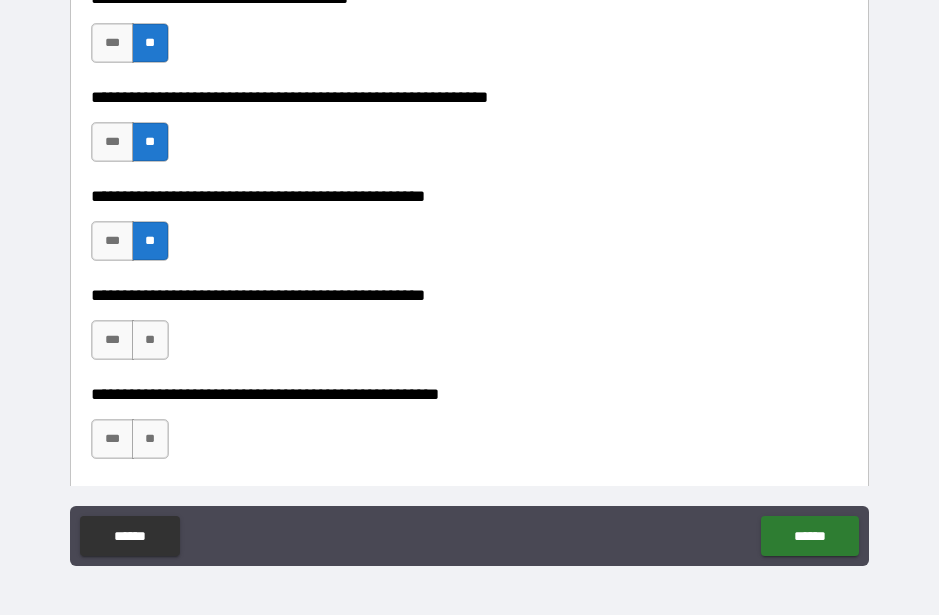 click on "**" at bounding box center [150, 340] 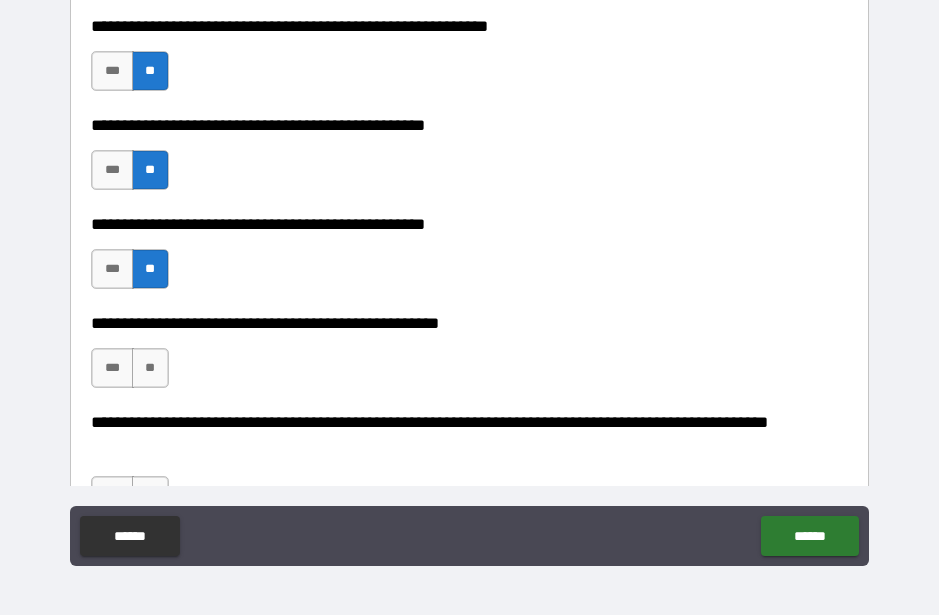 scroll, scrollTop: 586, scrollLeft: 0, axis: vertical 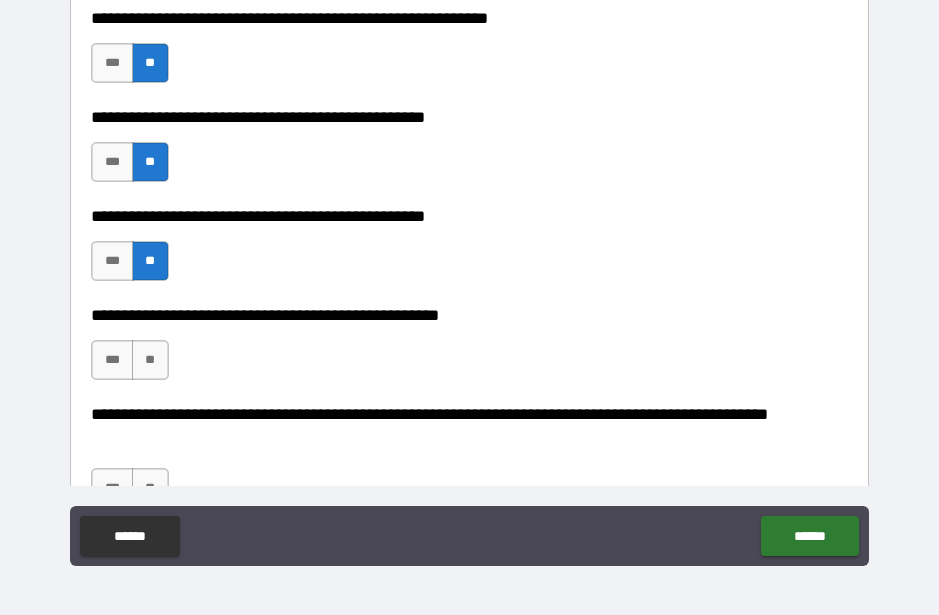 click on "**" at bounding box center (150, 360) 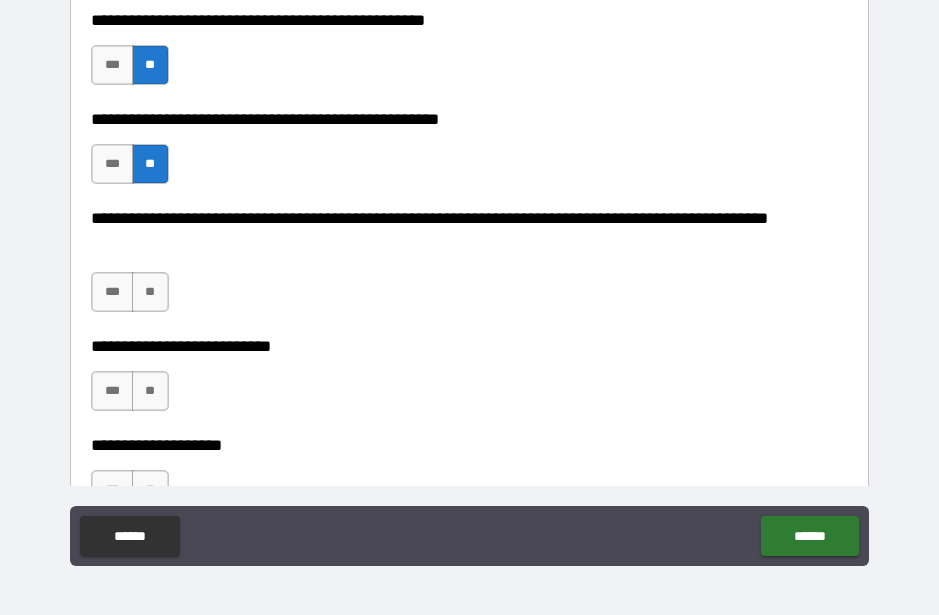 scroll, scrollTop: 784, scrollLeft: 0, axis: vertical 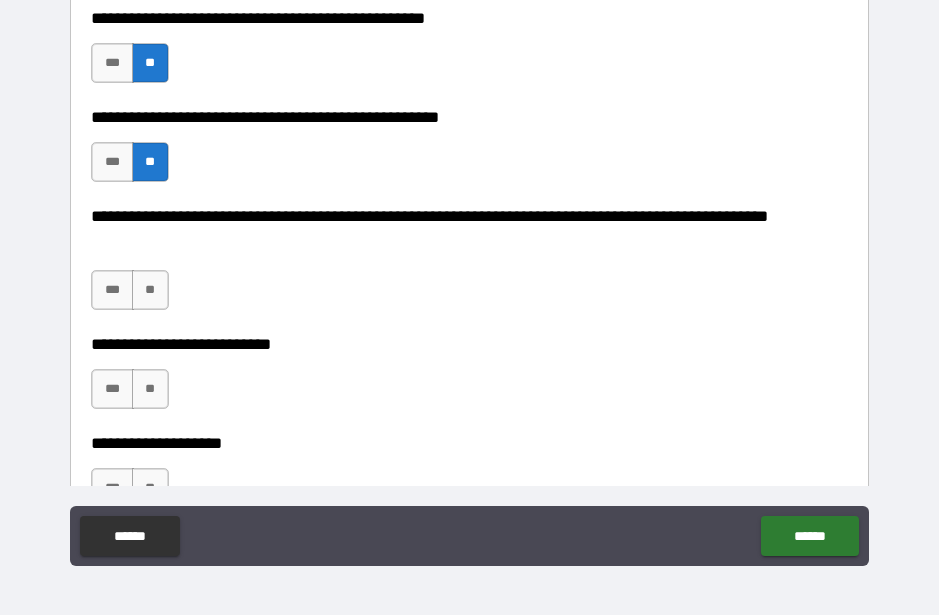 click on "**" at bounding box center [150, 290] 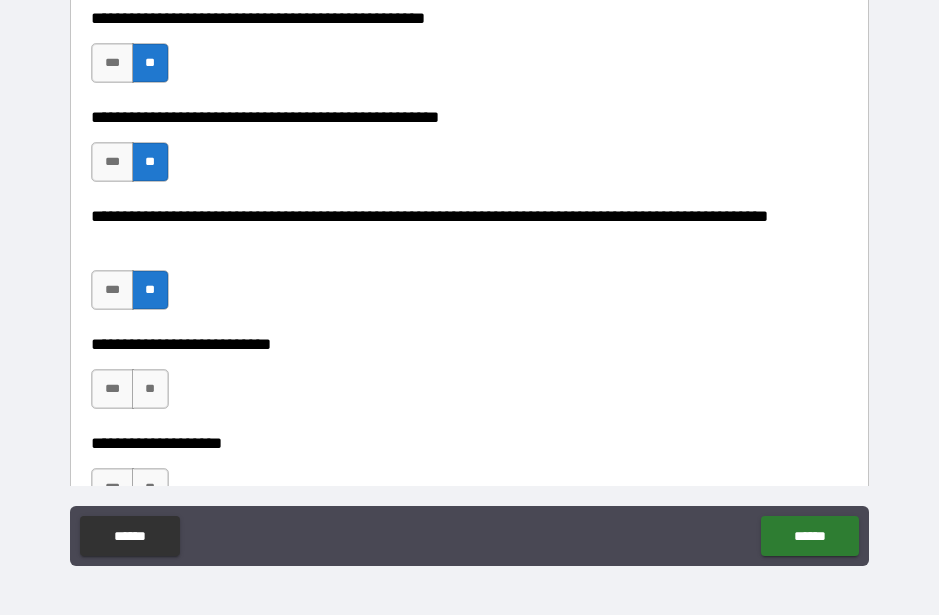 click on "**" at bounding box center [150, 389] 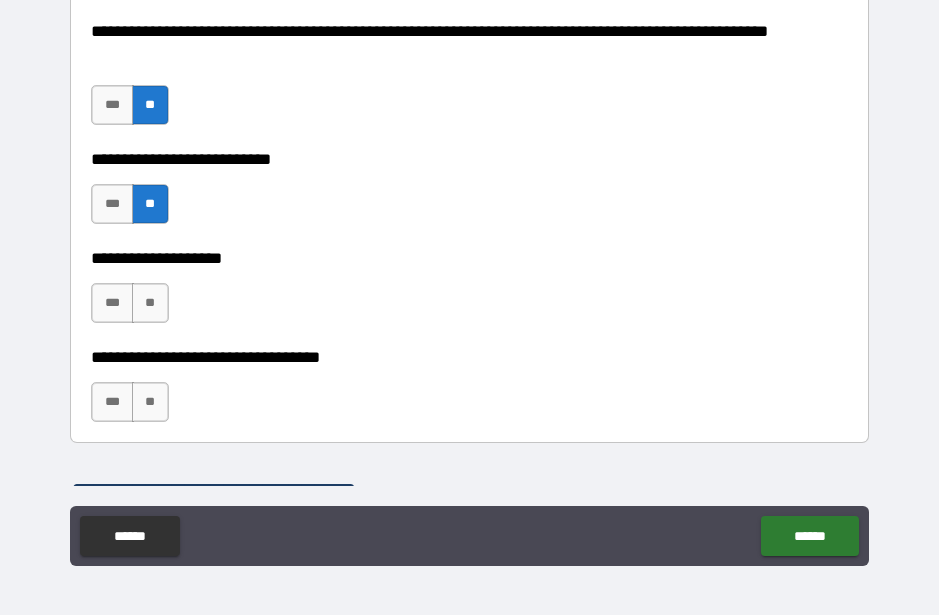 scroll, scrollTop: 992, scrollLeft: 0, axis: vertical 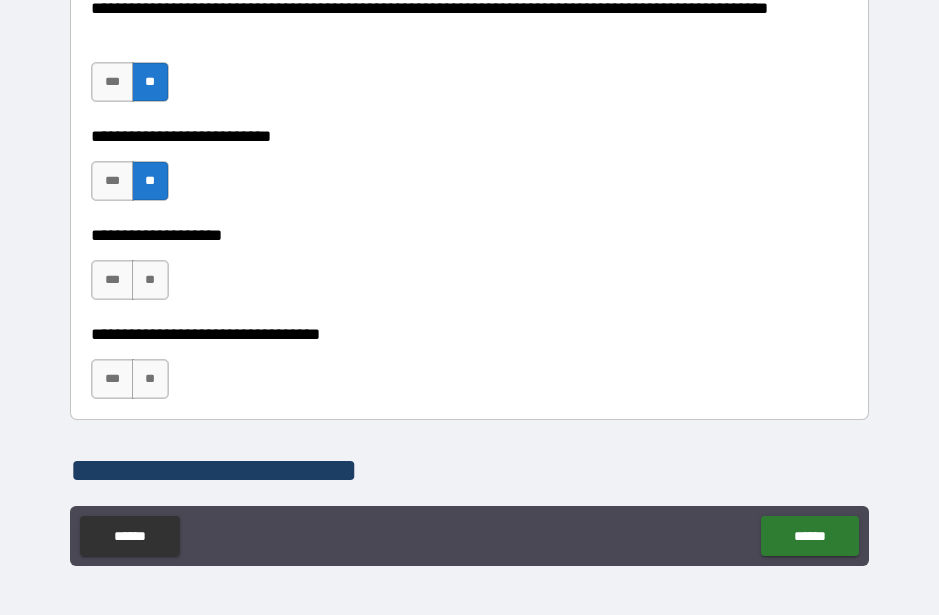 click on "**" at bounding box center (150, 280) 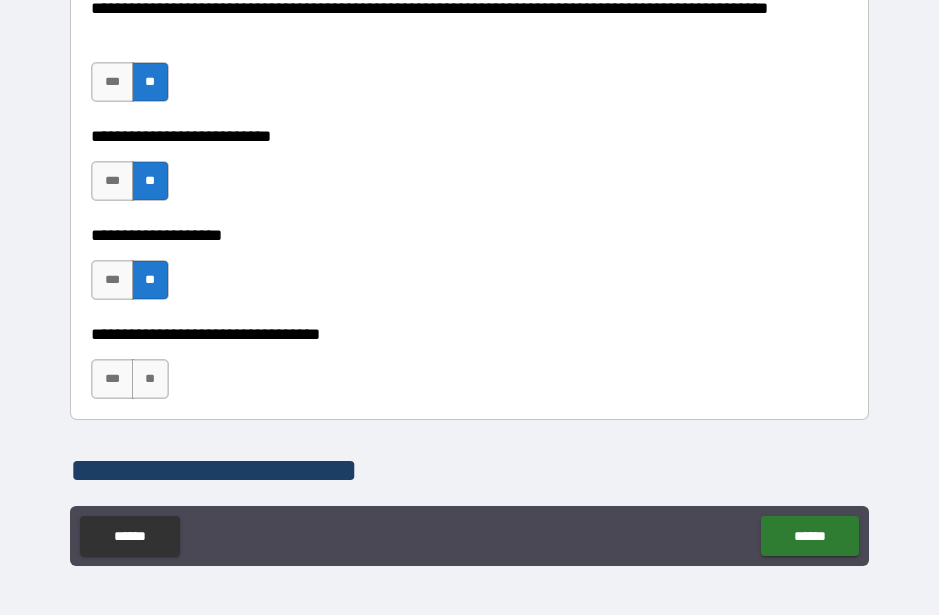 click on "**" at bounding box center [150, 379] 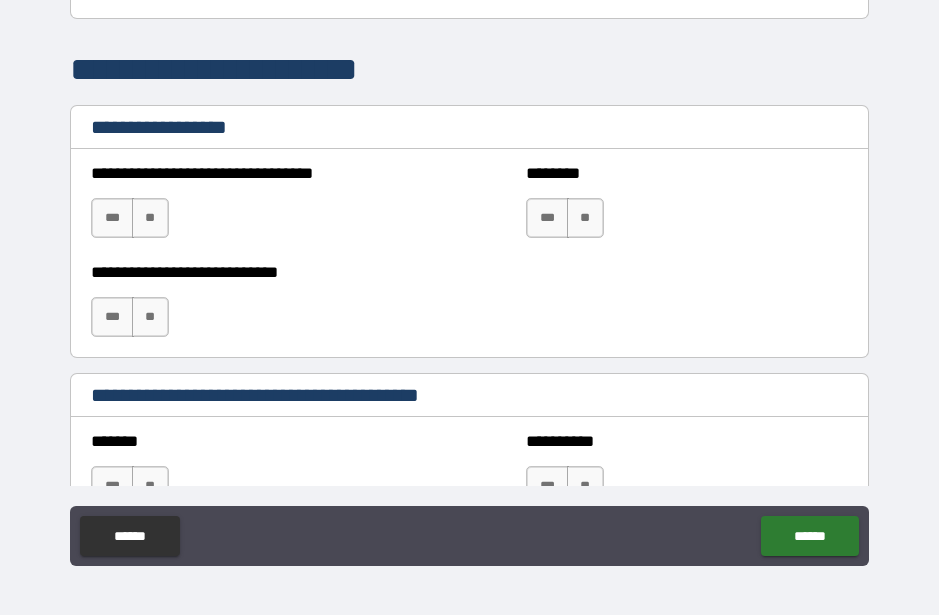 scroll, scrollTop: 1397, scrollLeft: 0, axis: vertical 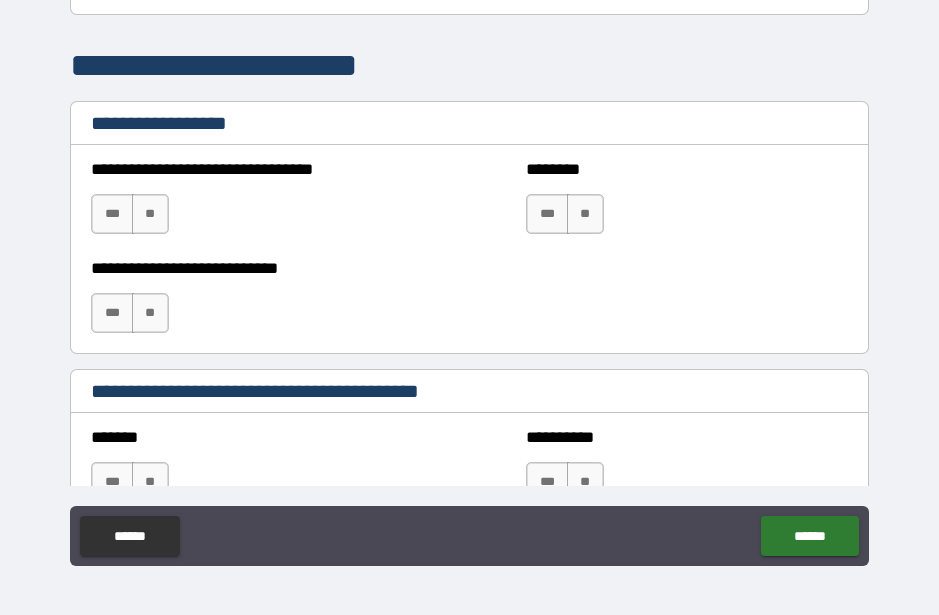 click on "**" at bounding box center [150, 214] 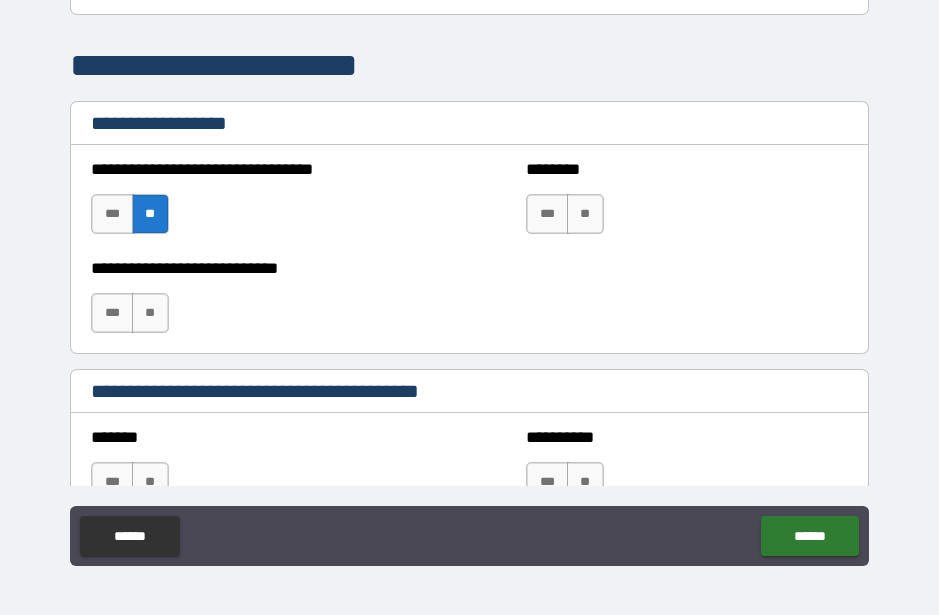 click on "**" at bounding box center [150, 313] 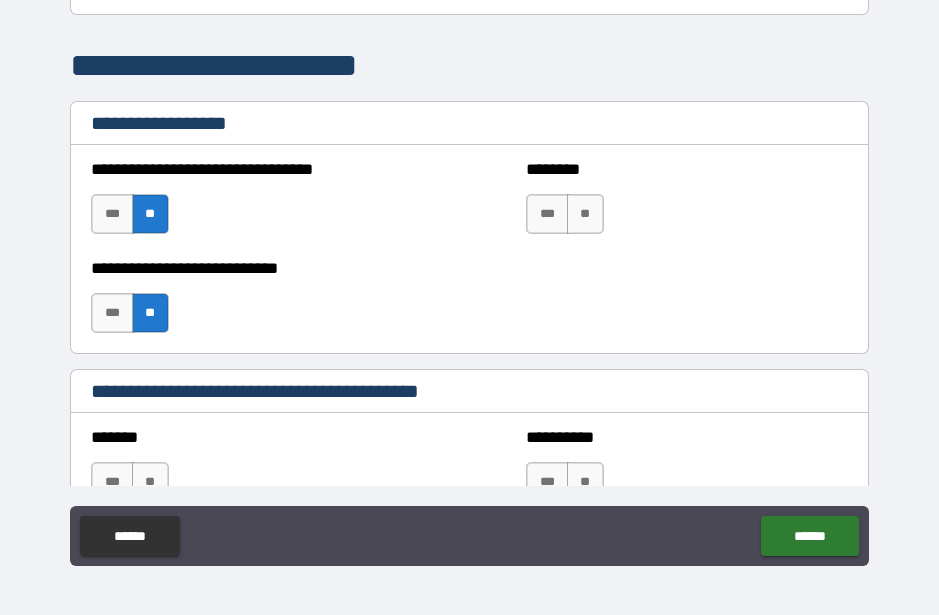 click on "**" at bounding box center [585, 214] 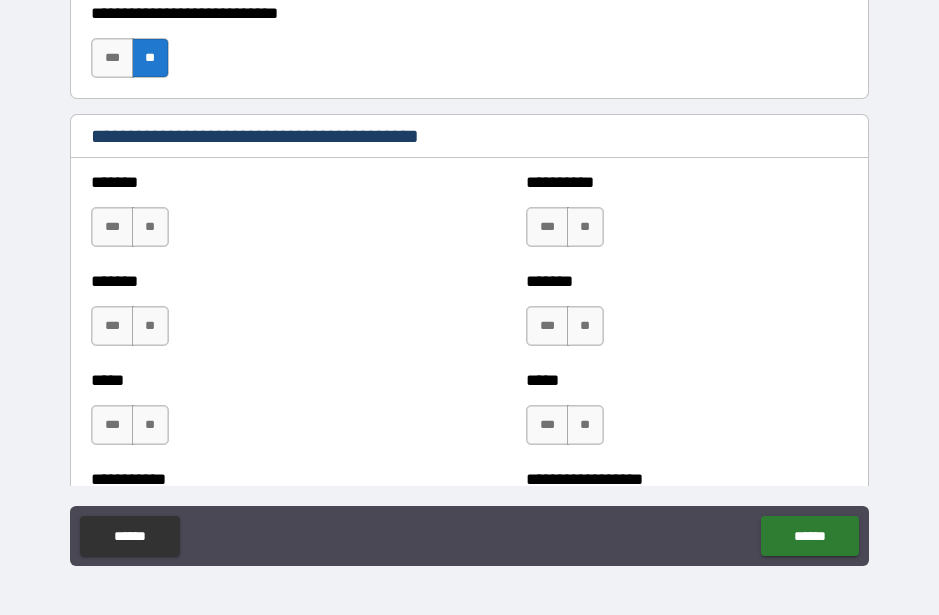scroll, scrollTop: 1653, scrollLeft: 0, axis: vertical 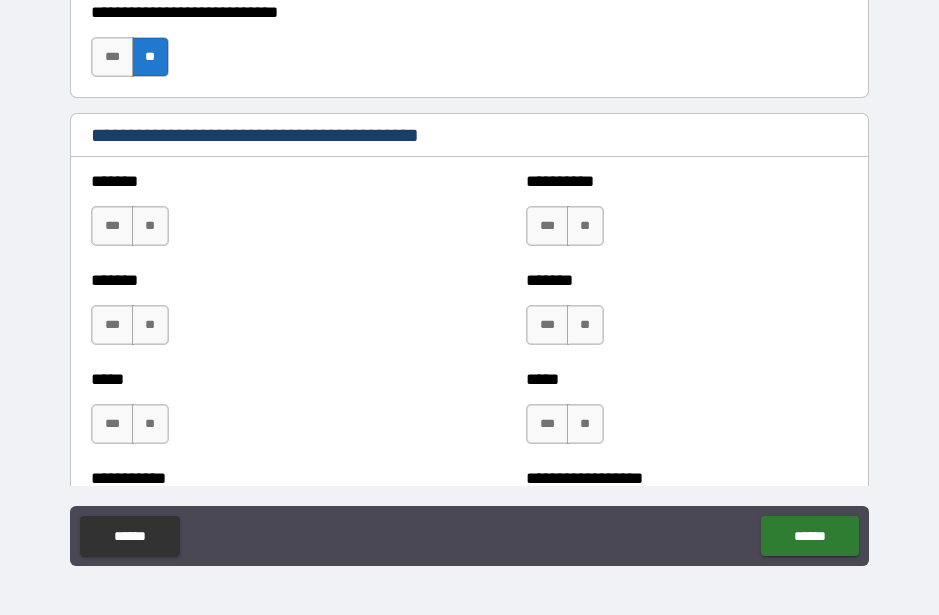 click on "**" at bounding box center (150, 226) 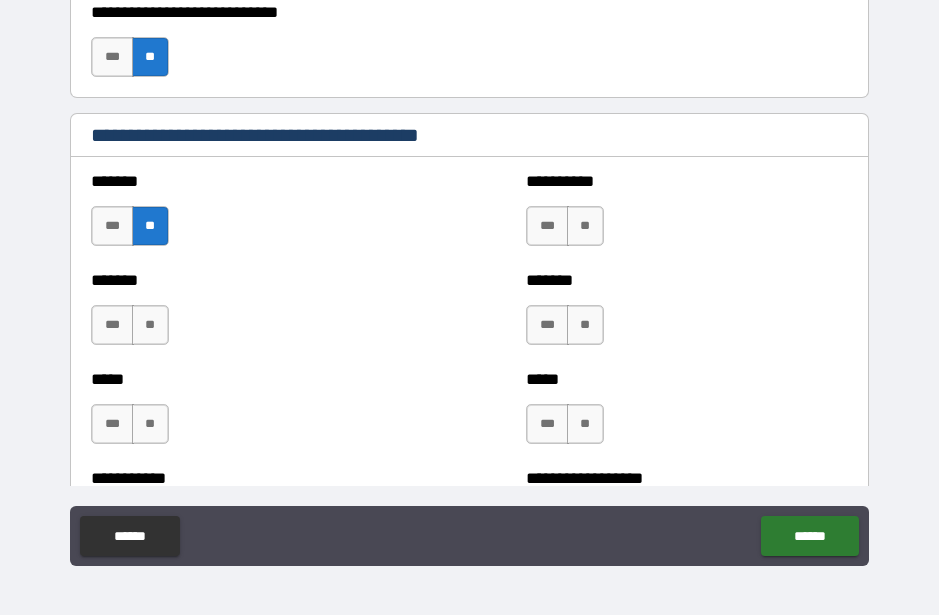 click on "**" at bounding box center [150, 325] 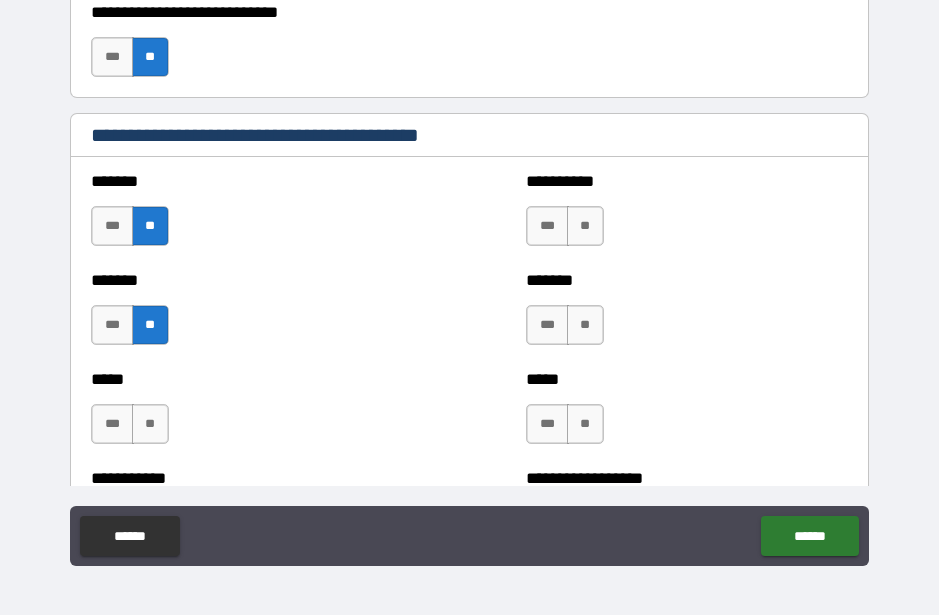 click on "**" at bounding box center (150, 424) 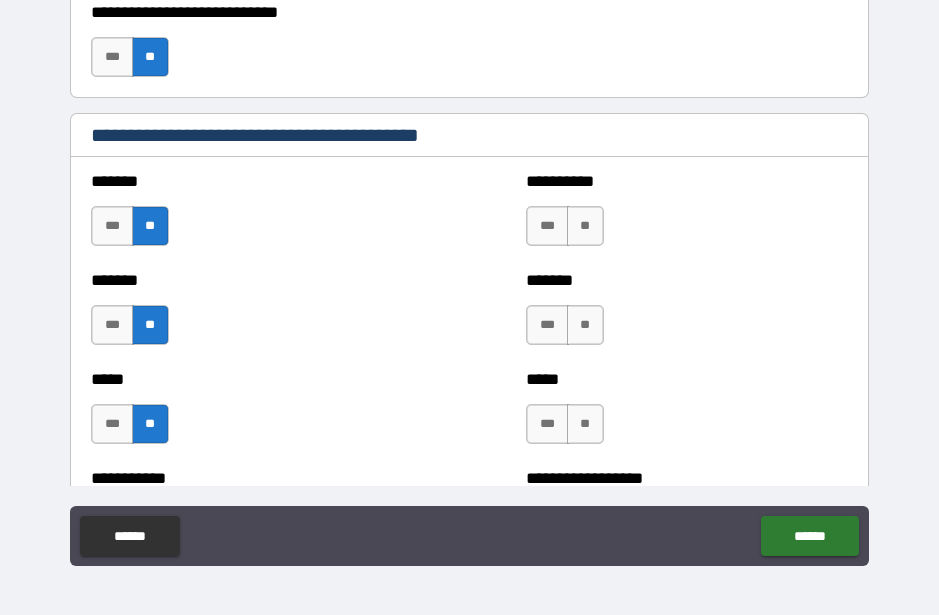 click on "**" at bounding box center [585, 226] 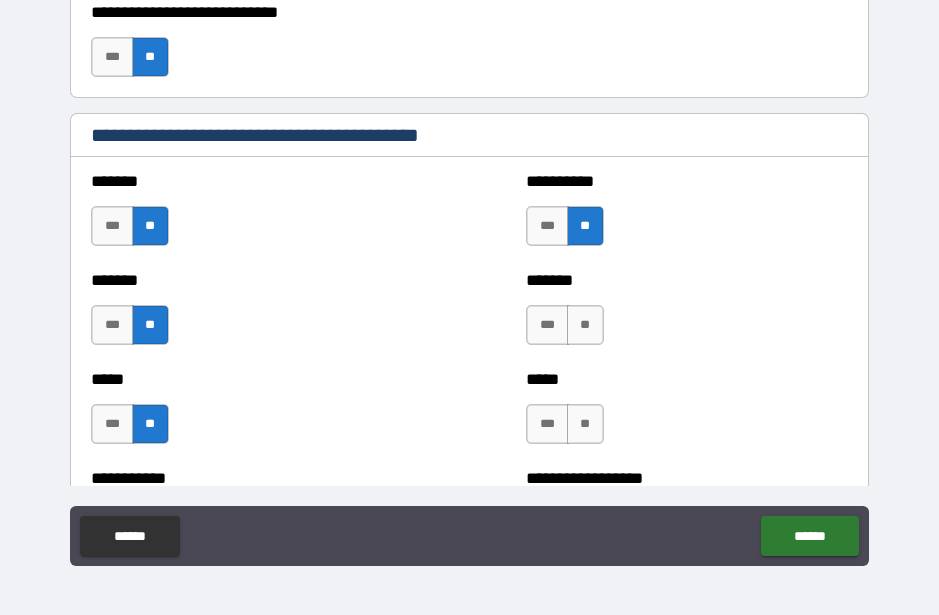 click on "**" at bounding box center (585, 325) 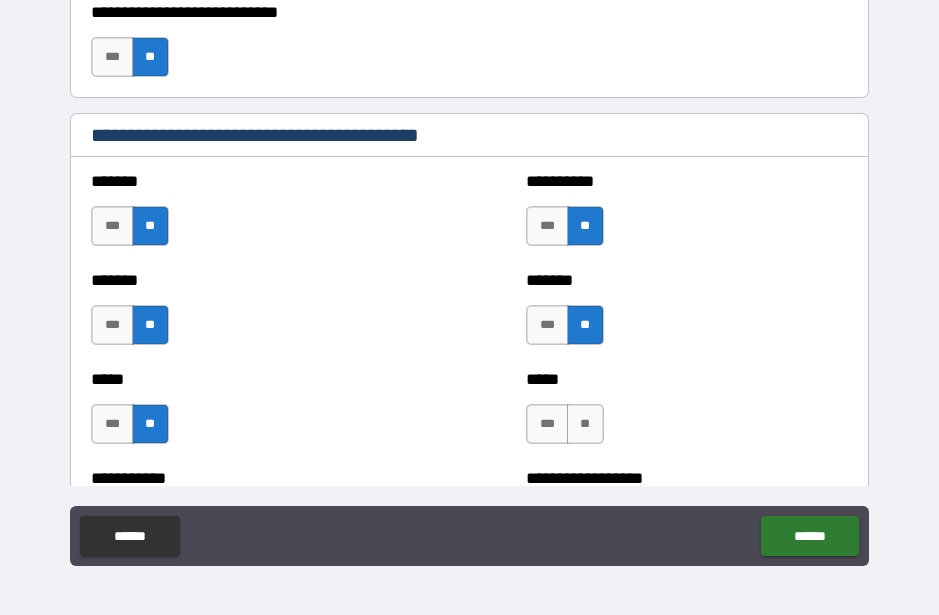 click on "**" at bounding box center (585, 424) 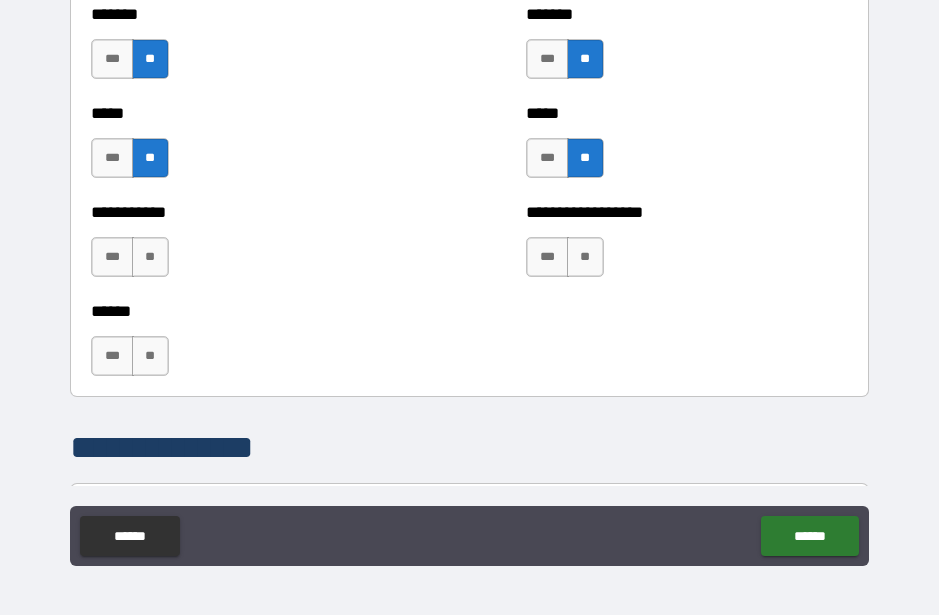 scroll, scrollTop: 1921, scrollLeft: 0, axis: vertical 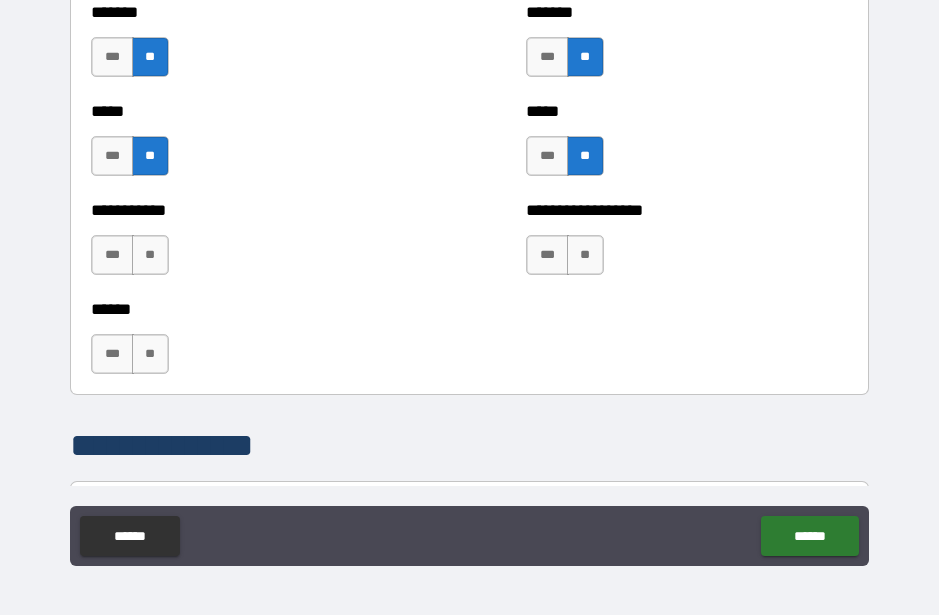 click on "**" at bounding box center [150, 255] 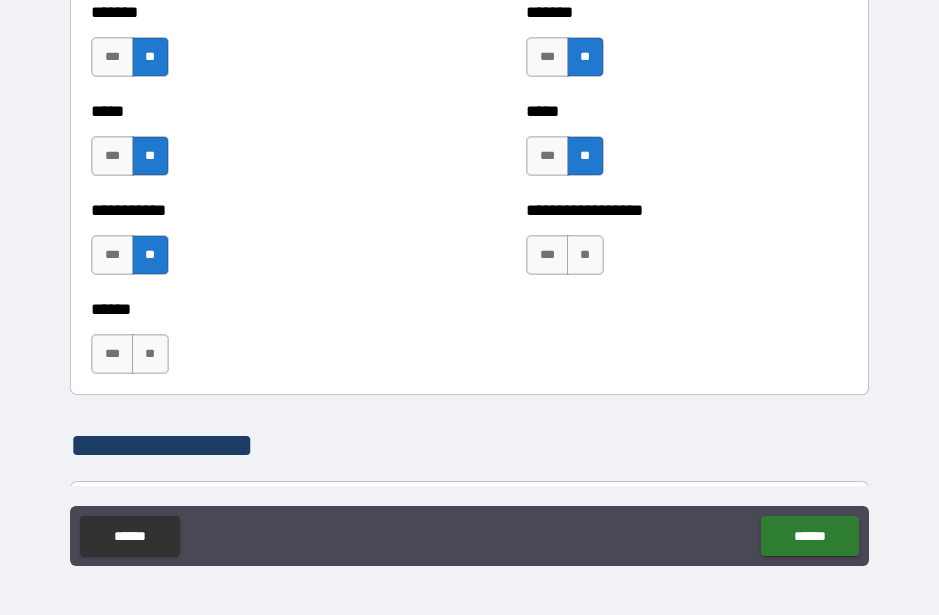 click on "**" at bounding box center [150, 354] 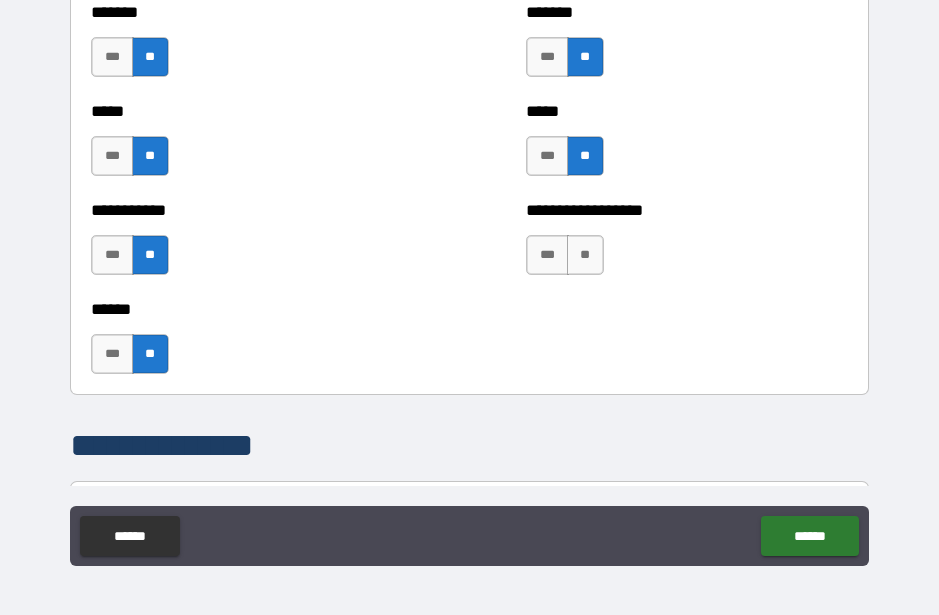 click on "**" at bounding box center [585, 255] 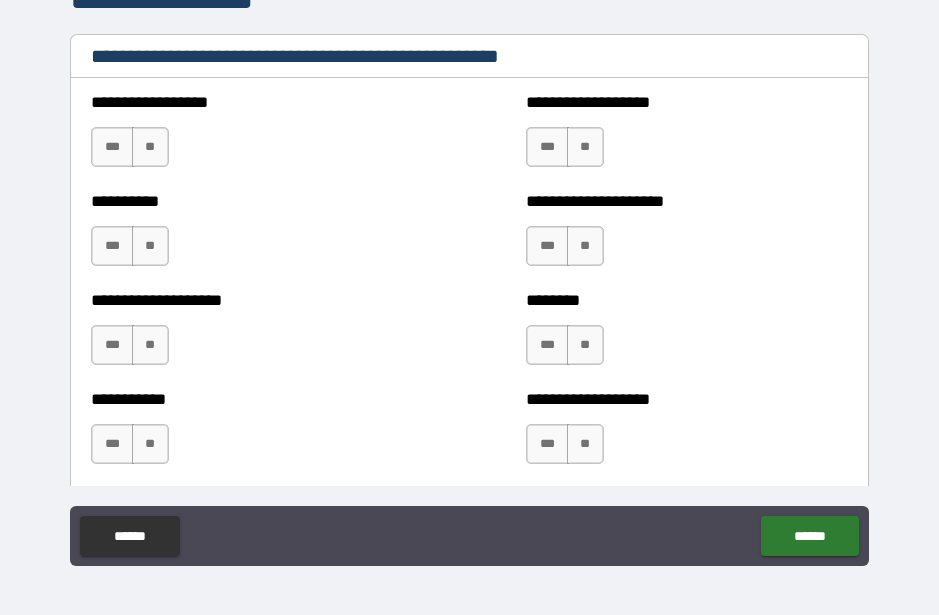 scroll, scrollTop: 2384, scrollLeft: 0, axis: vertical 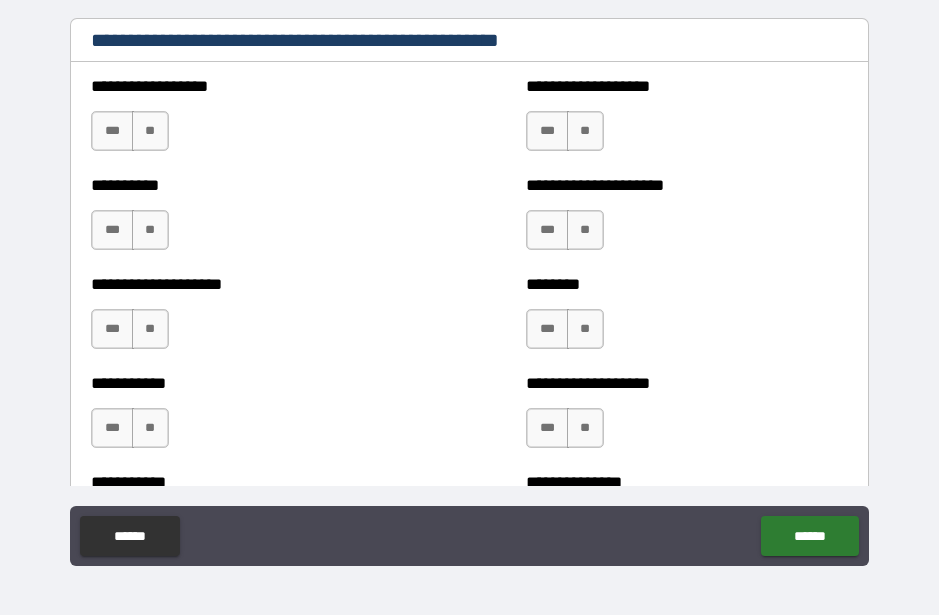 click on "**" at bounding box center (150, 131) 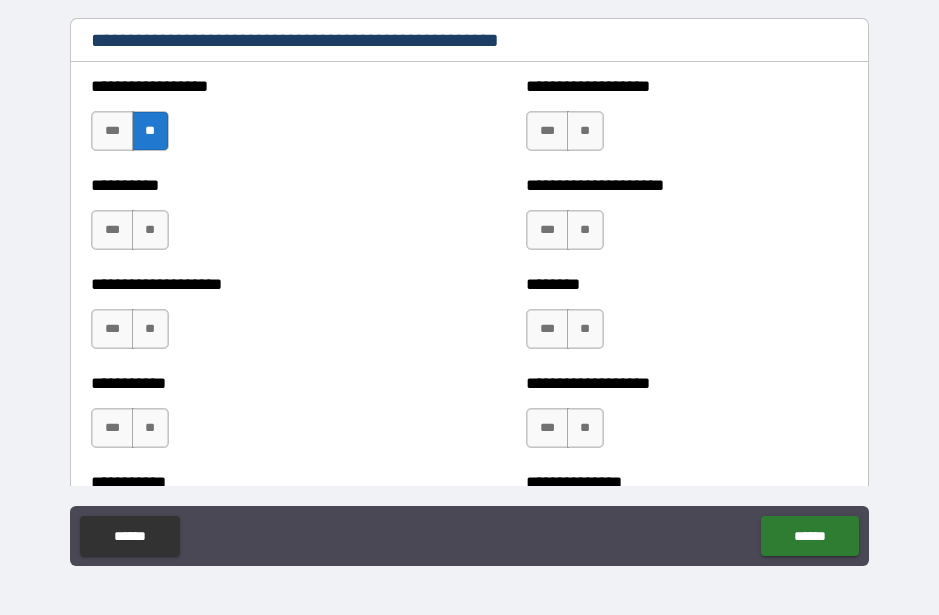 click on "**" at bounding box center (150, 230) 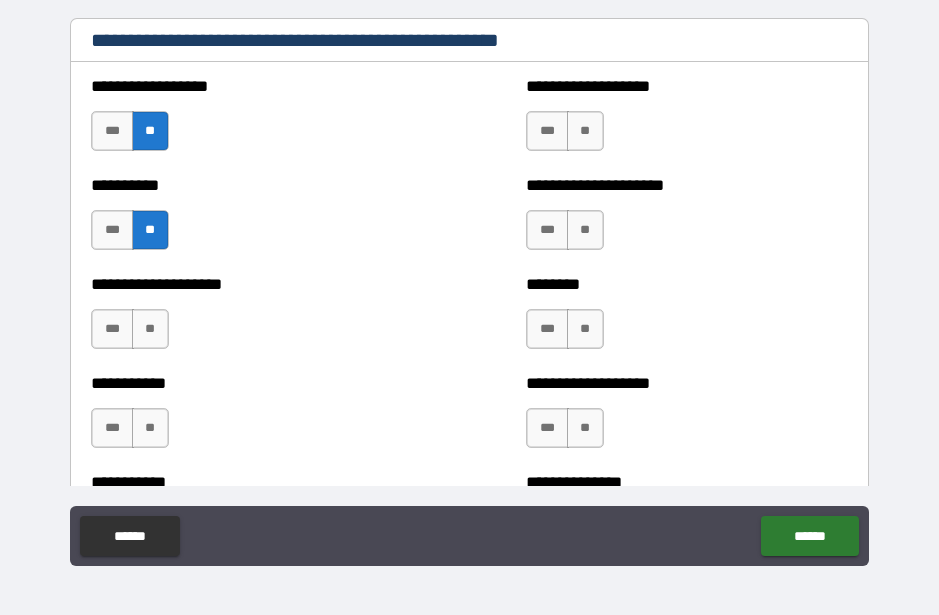 click on "**" at bounding box center [150, 329] 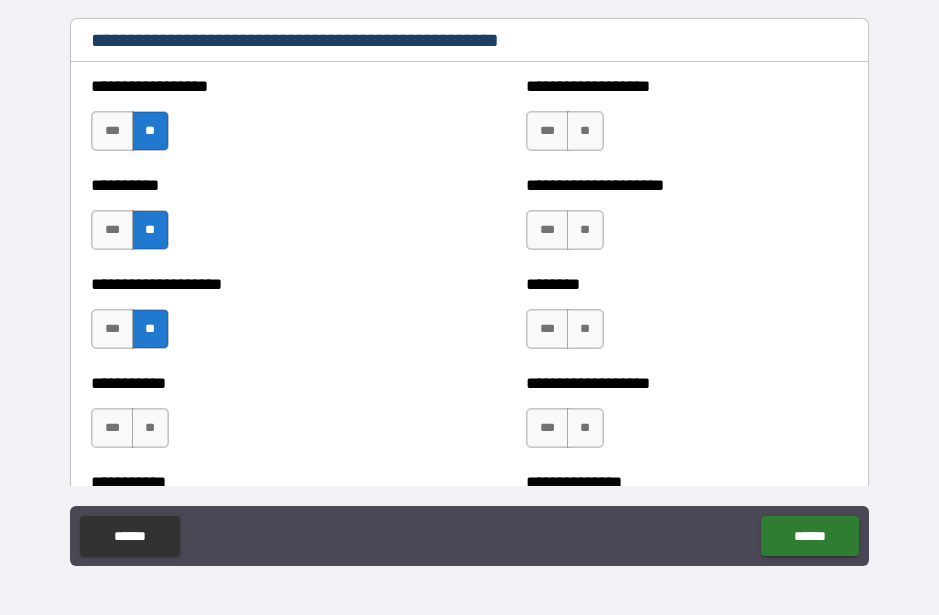 click on "**" at bounding box center [150, 428] 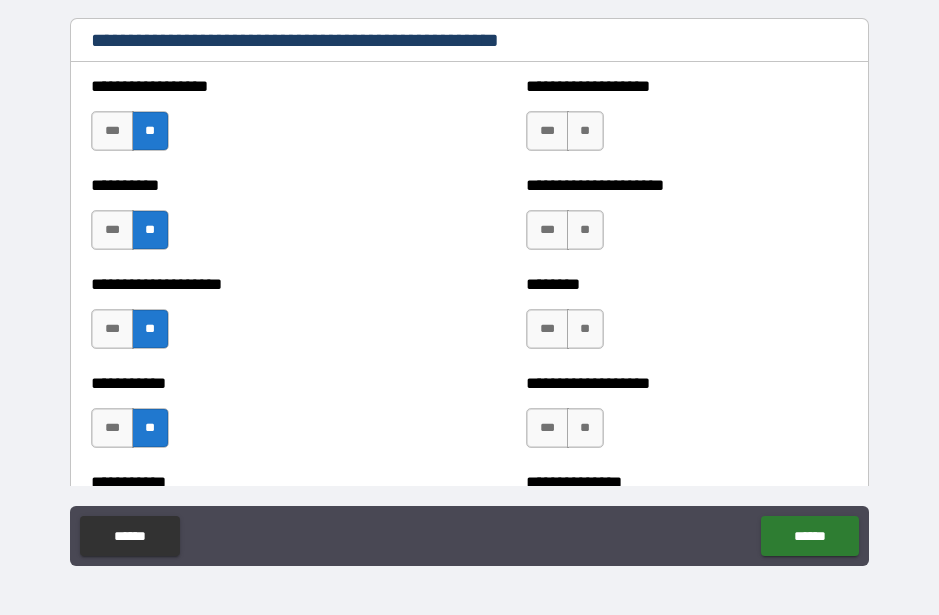 click on "**" at bounding box center [585, 131] 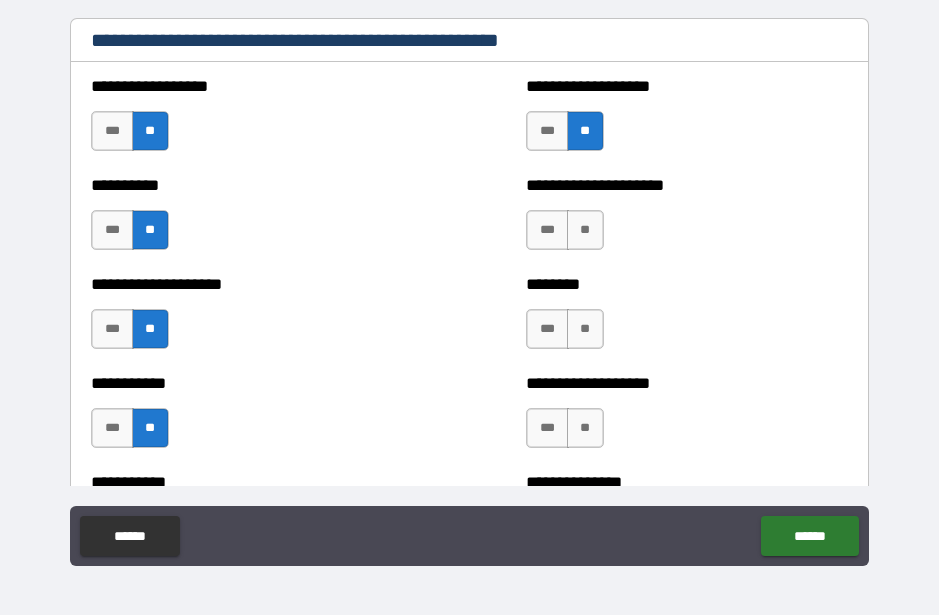 click on "**" at bounding box center [585, 230] 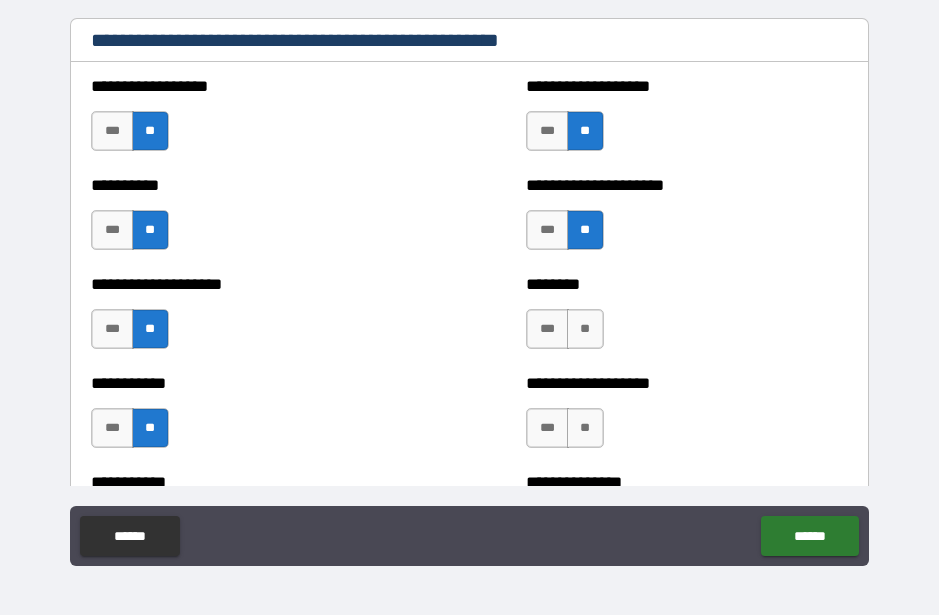 click on "**" at bounding box center (585, 329) 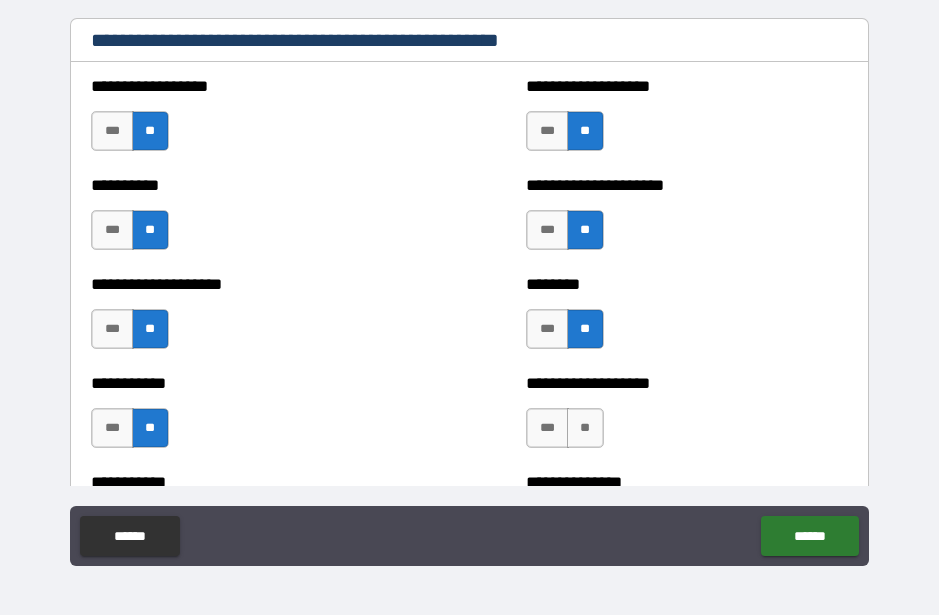click on "**" at bounding box center (585, 428) 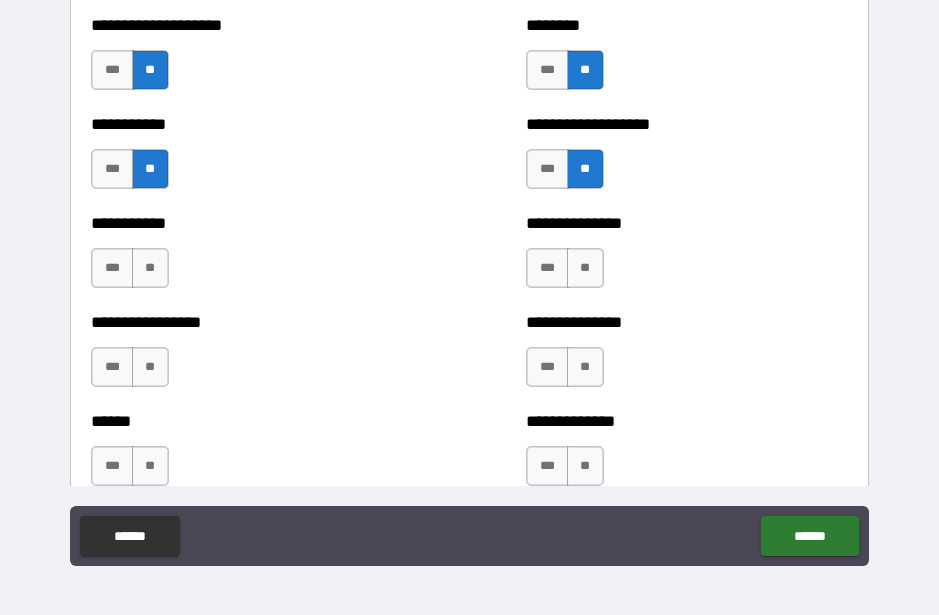 scroll, scrollTop: 2646, scrollLeft: 0, axis: vertical 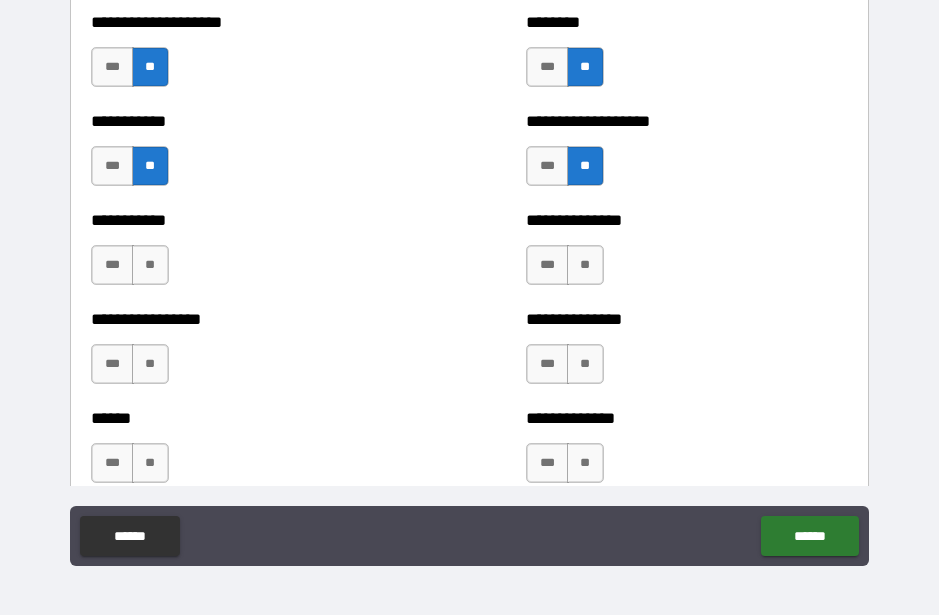 click on "**" at bounding box center (585, 265) 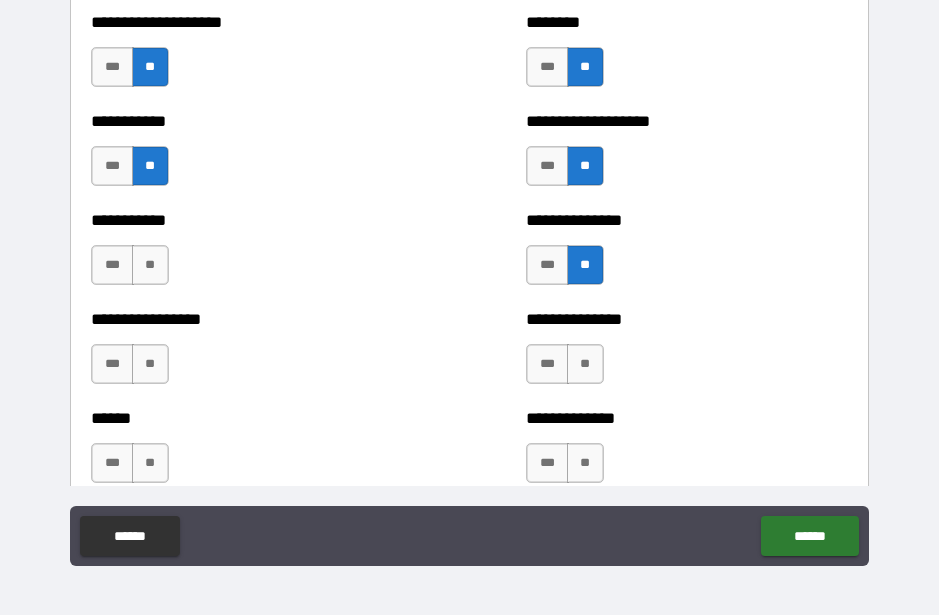 click on "**" at bounding box center (150, 265) 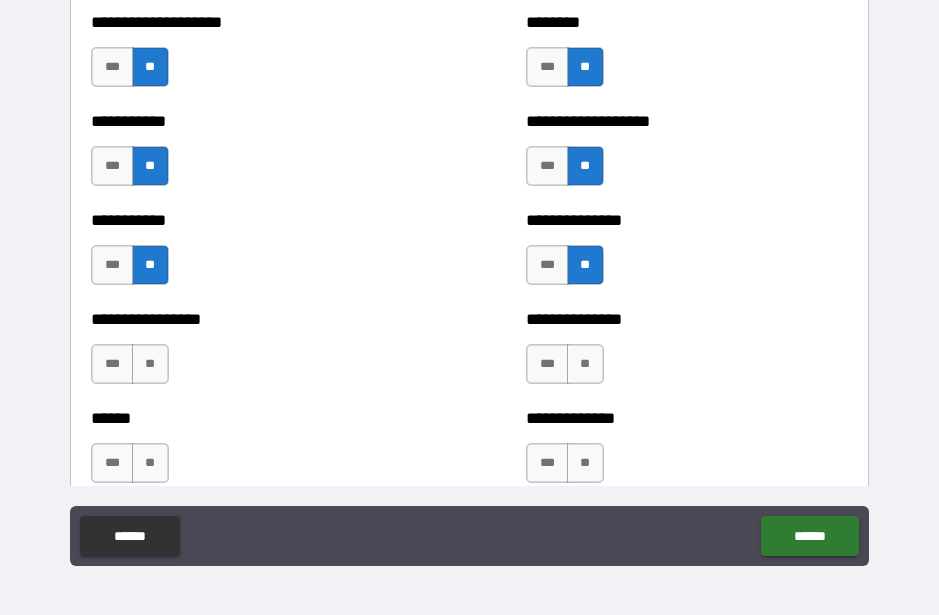 click on "**" at bounding box center (150, 364) 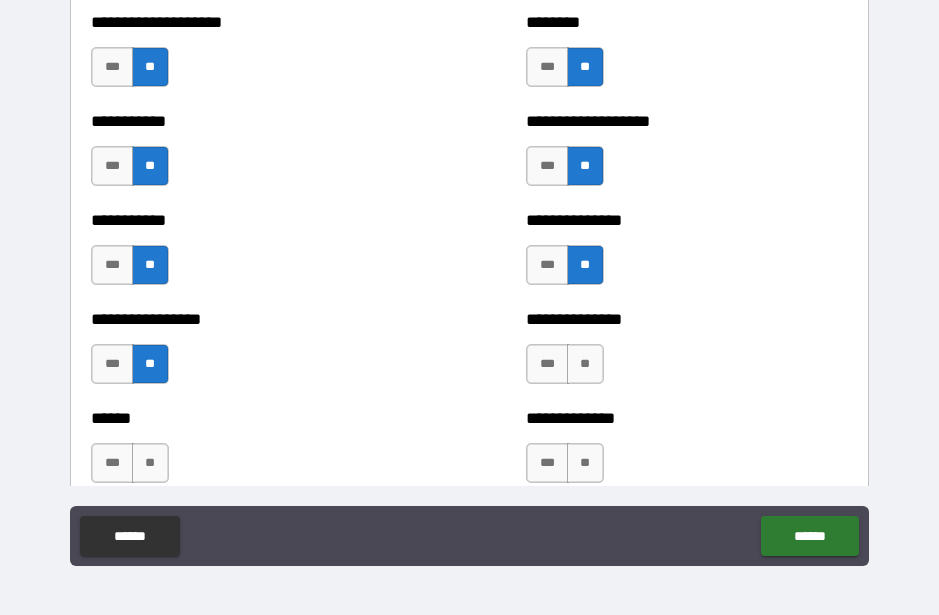 click on "**" at bounding box center [585, 364] 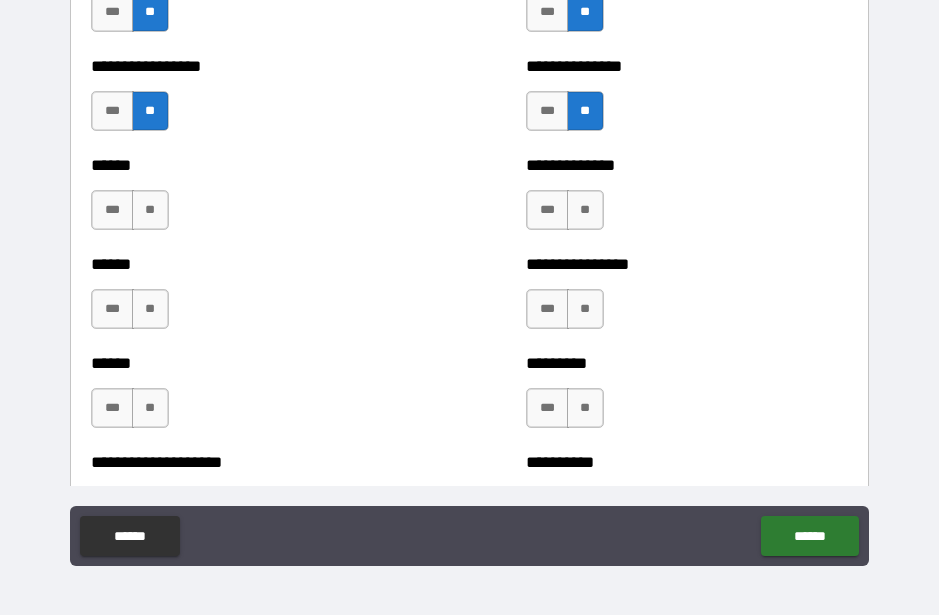 scroll, scrollTop: 2932, scrollLeft: 0, axis: vertical 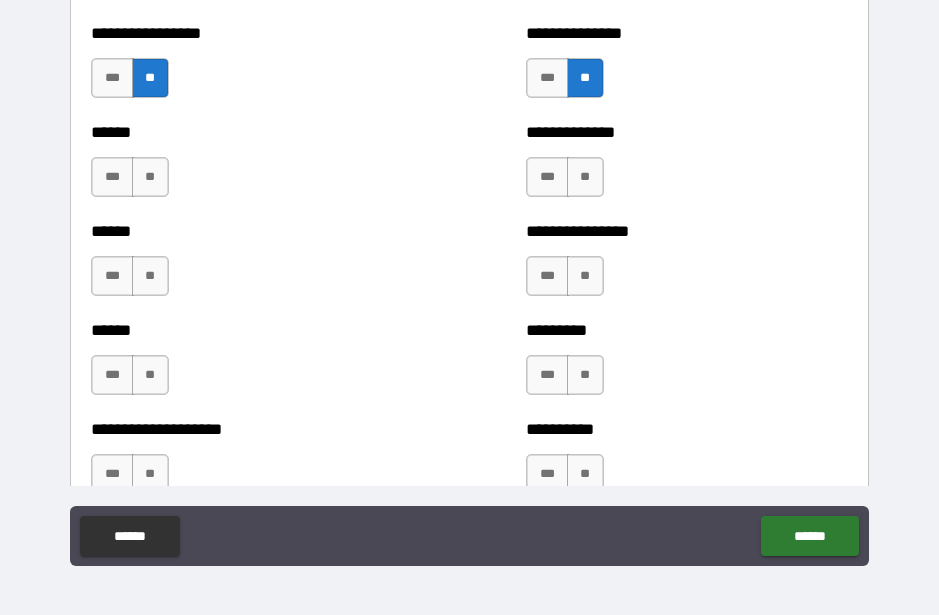 click on "**" at bounding box center [585, 177] 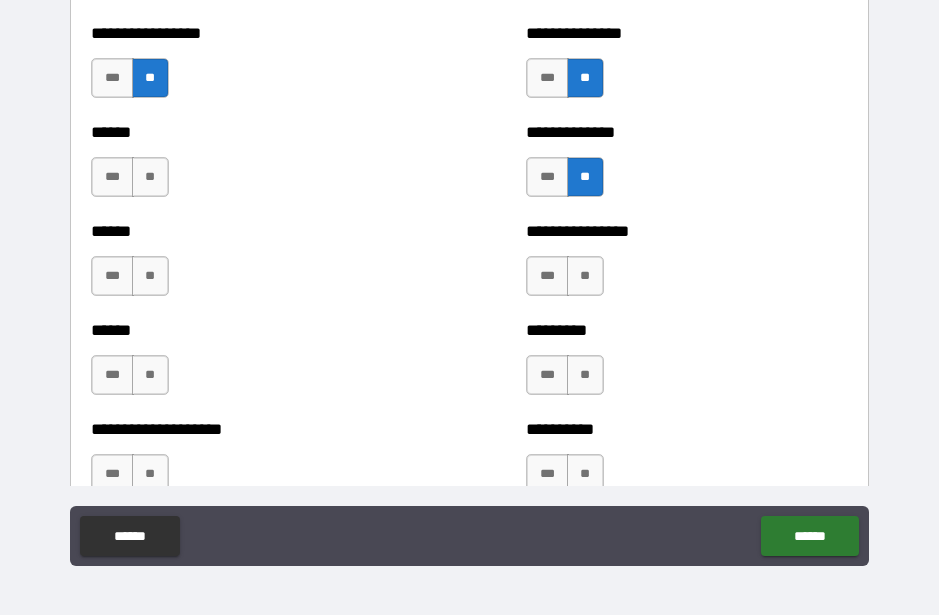 click on "**" at bounding box center (150, 177) 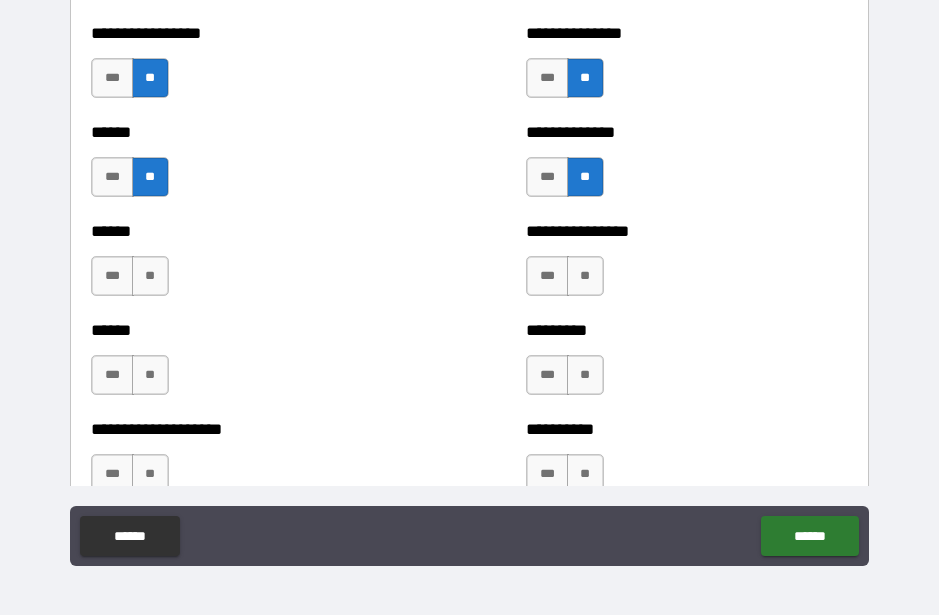 click on "**" at bounding box center [150, 276] 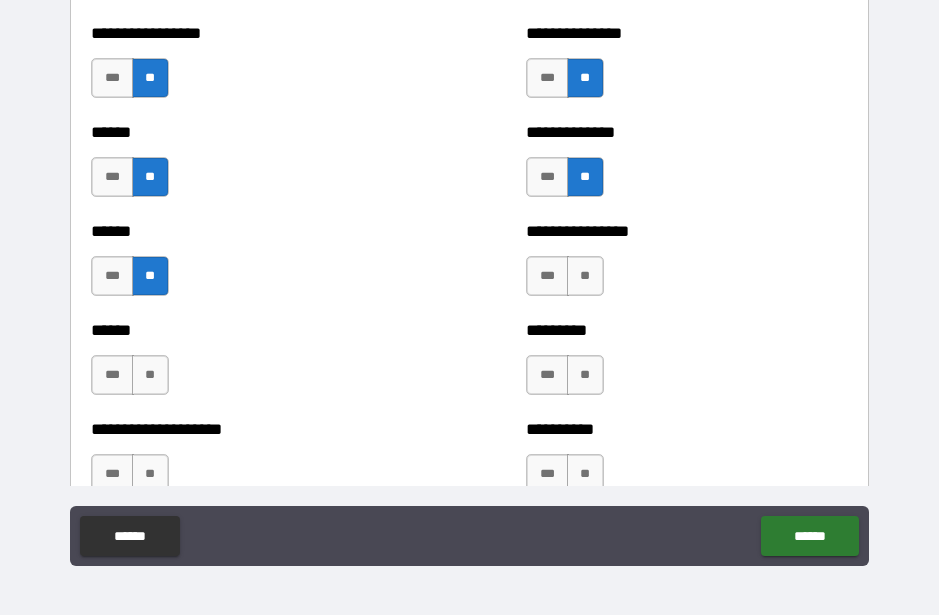 click on "**" at bounding box center (150, 375) 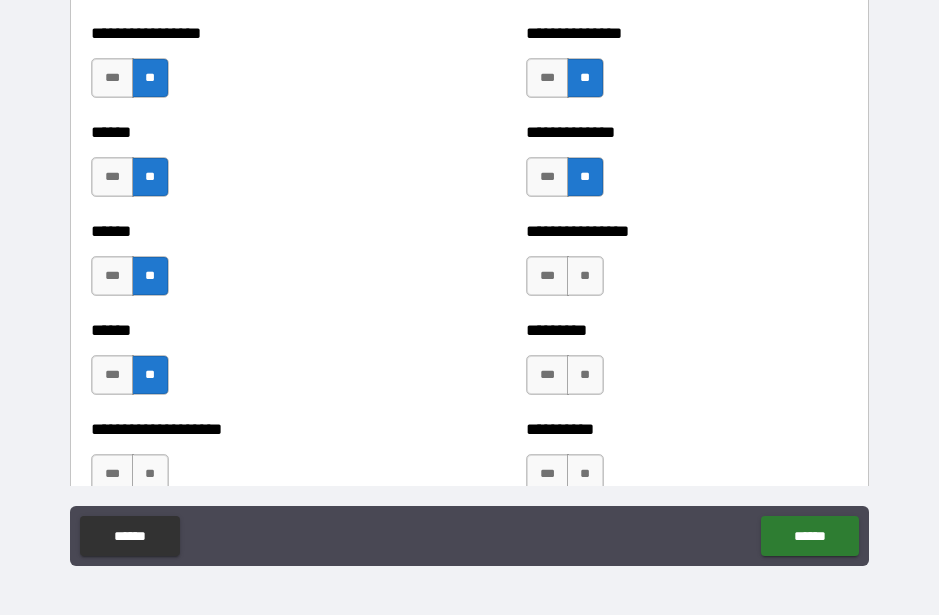 click on "**" at bounding box center (150, 474) 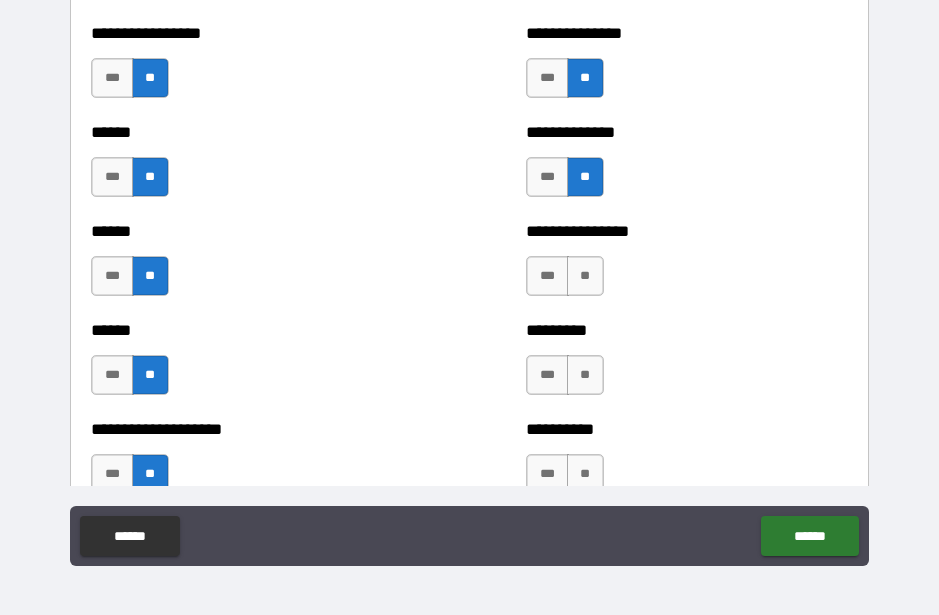 click on "**" at bounding box center [585, 276] 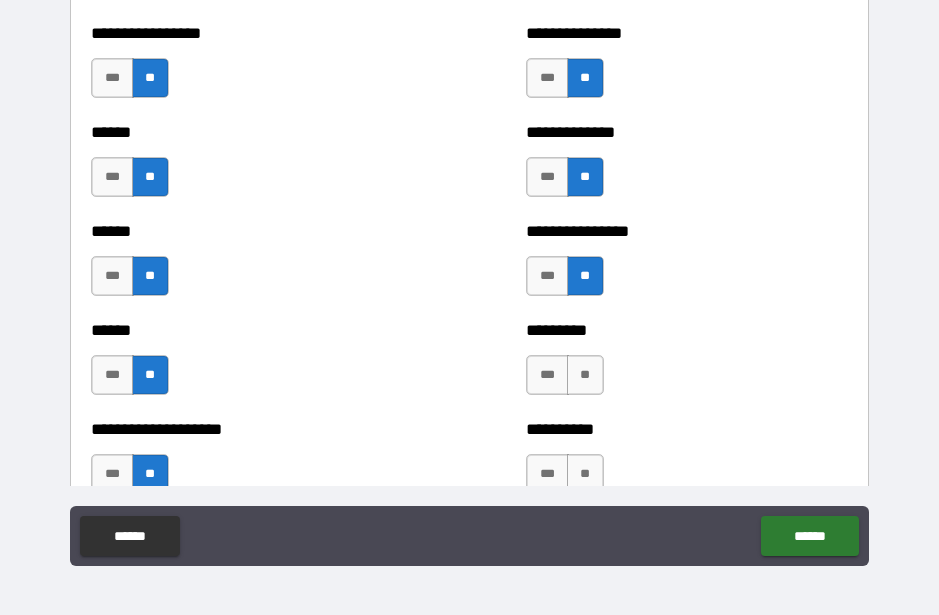 click on "**" at bounding box center [585, 375] 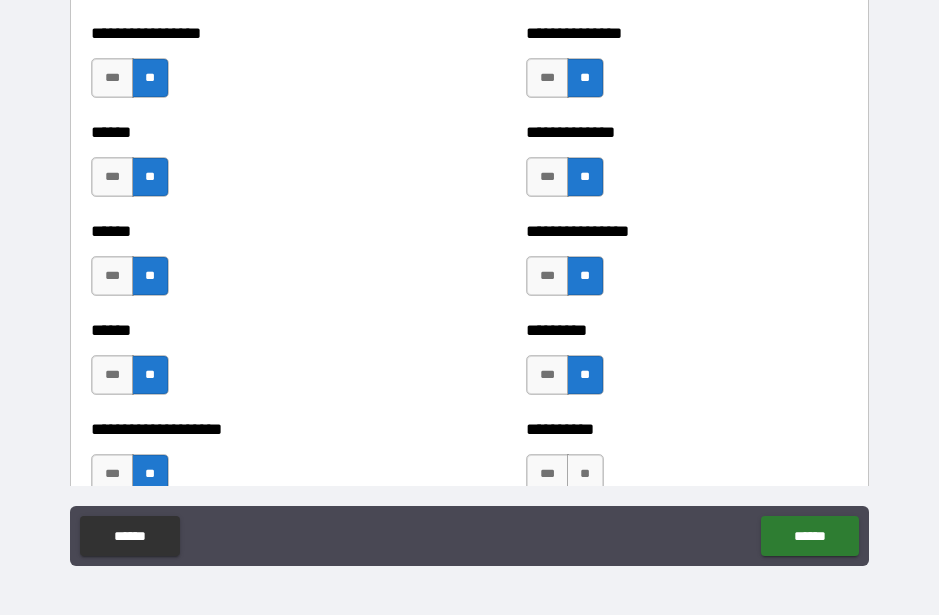 click on "**" at bounding box center (585, 474) 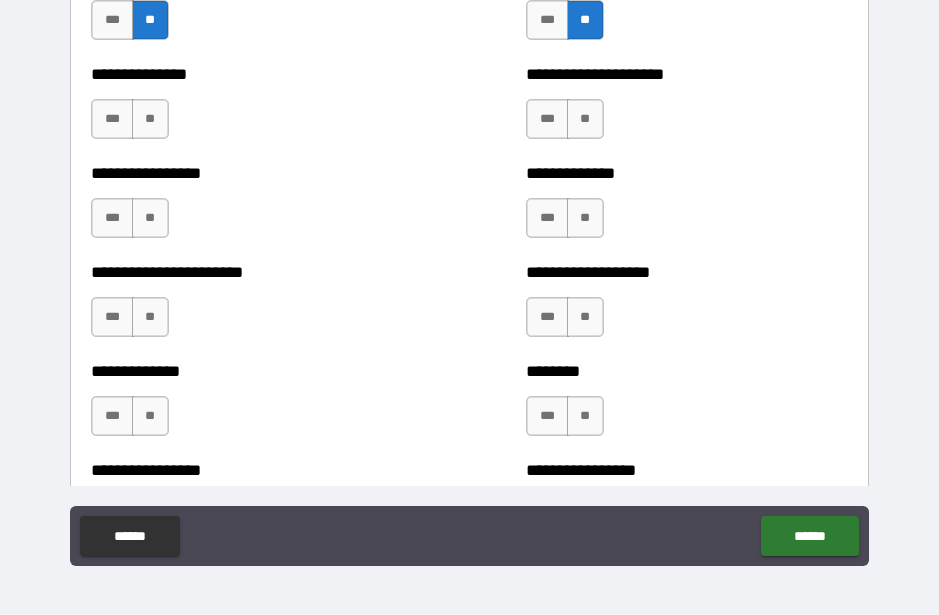 scroll, scrollTop: 3403, scrollLeft: 0, axis: vertical 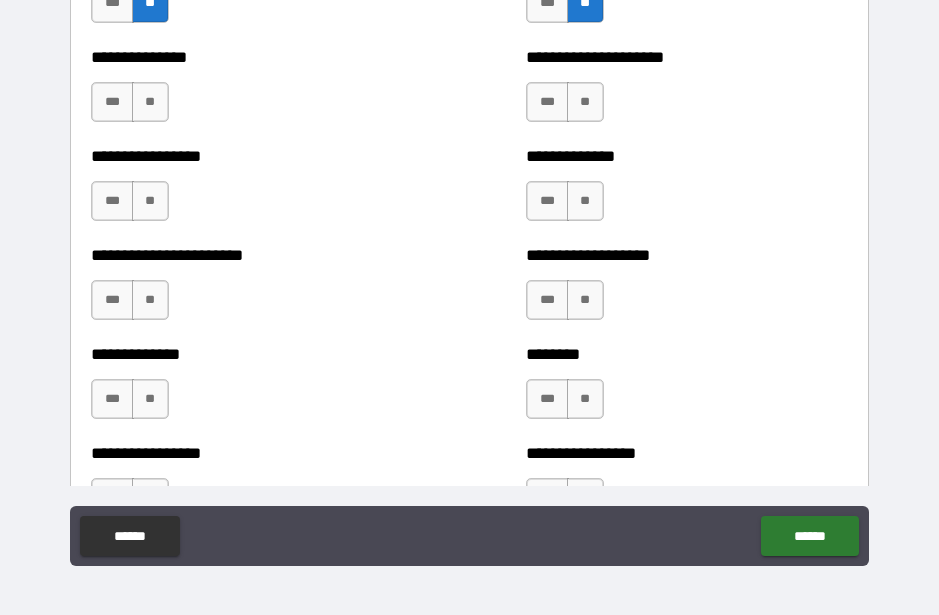 click on "**" at bounding box center (150, 102) 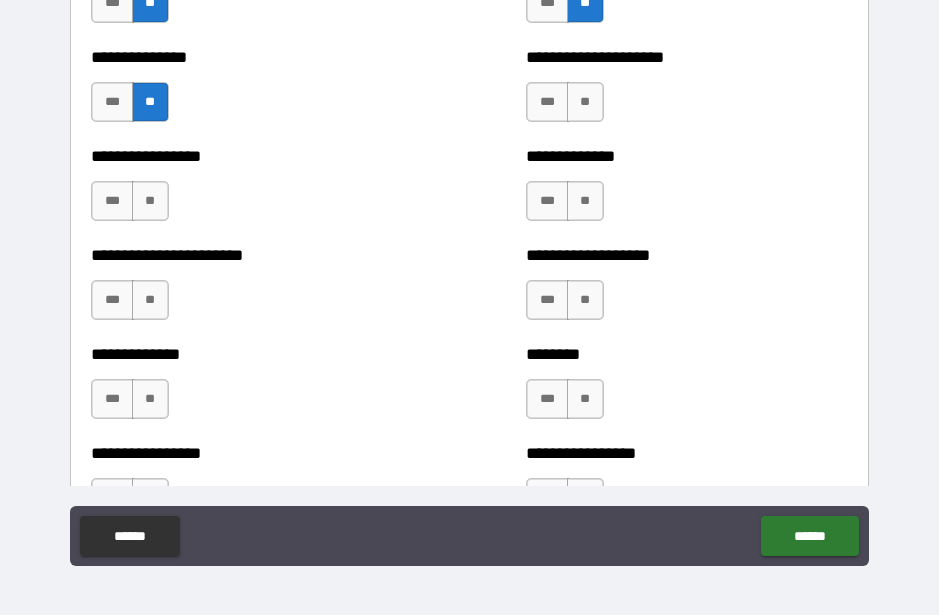 click on "**" at bounding box center (150, 201) 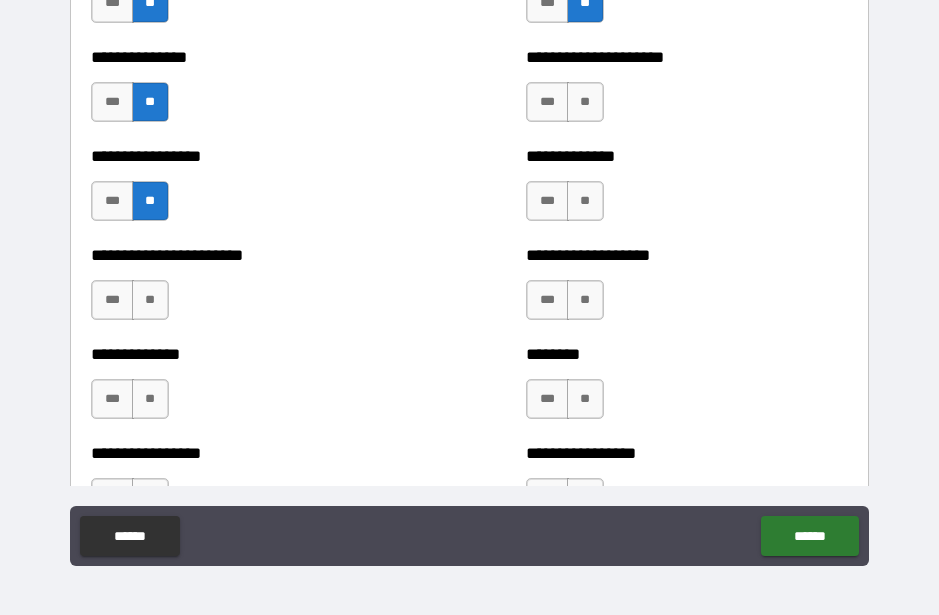 click on "**" at bounding box center (150, 300) 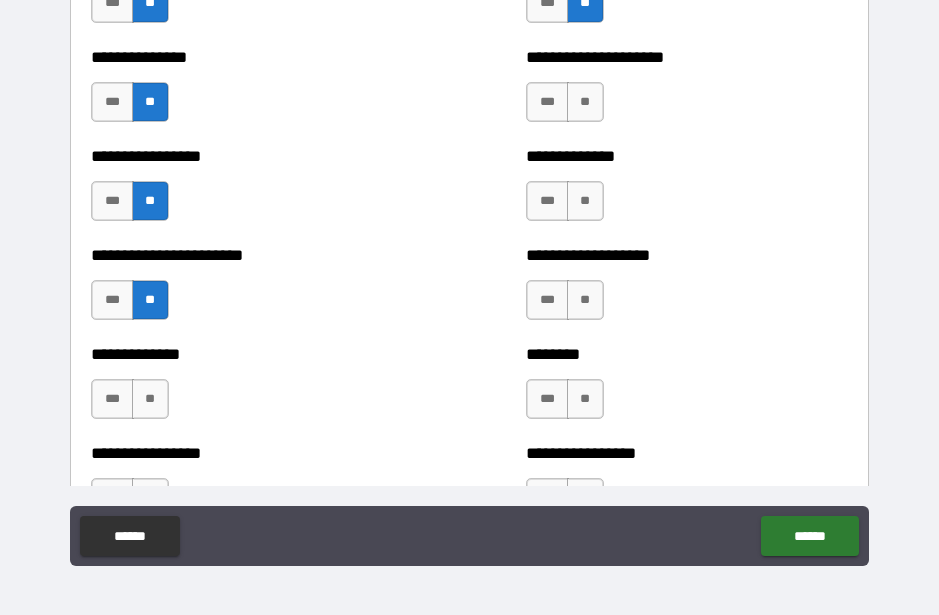 click on "**" at bounding box center [150, 399] 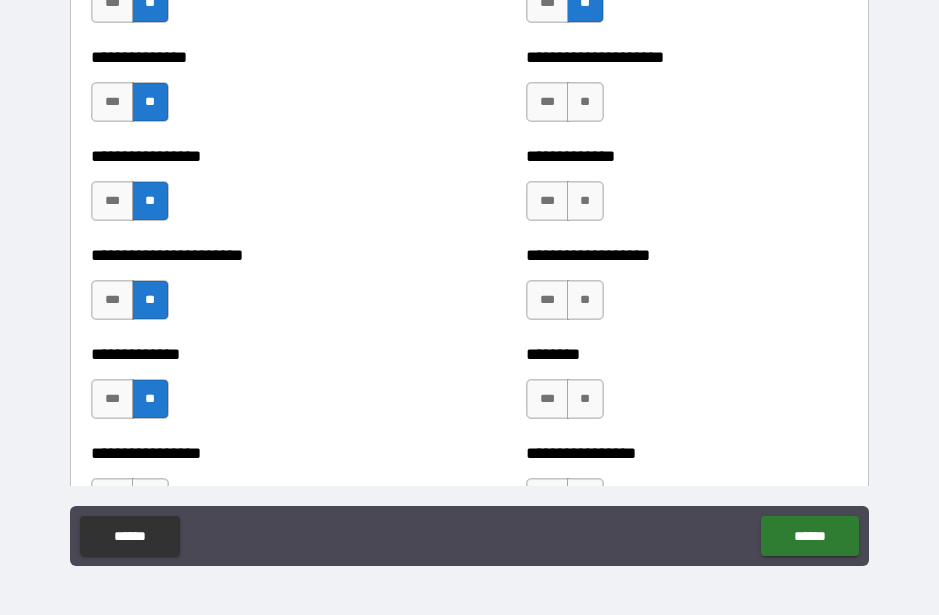 click on "**" at bounding box center (585, 201) 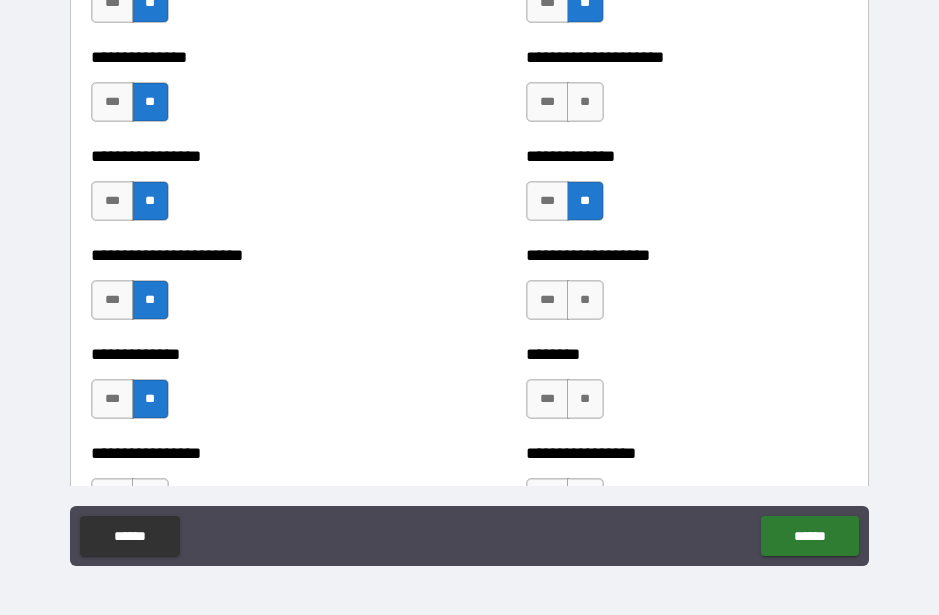 click on "**" at bounding box center (585, 102) 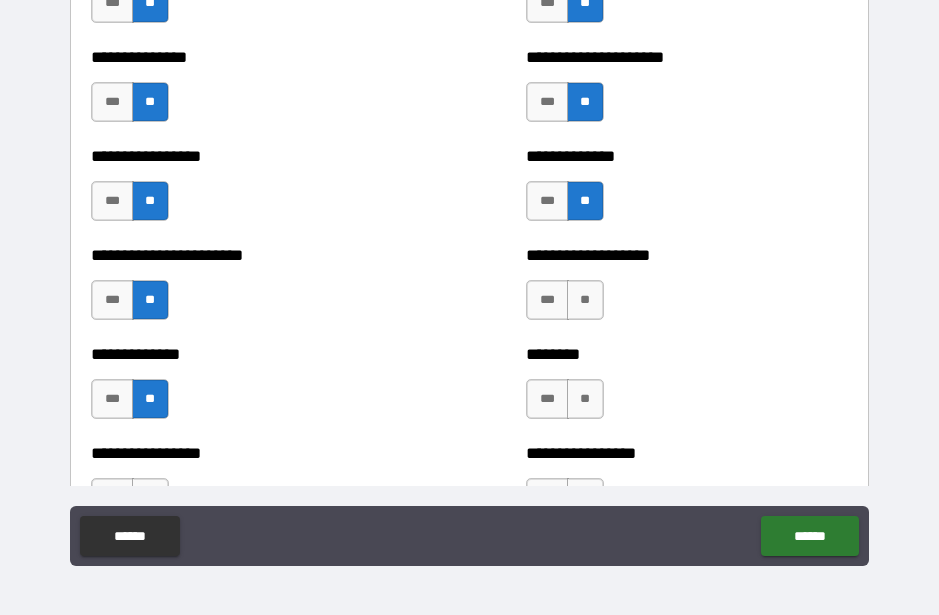 click on "**" at bounding box center [585, 300] 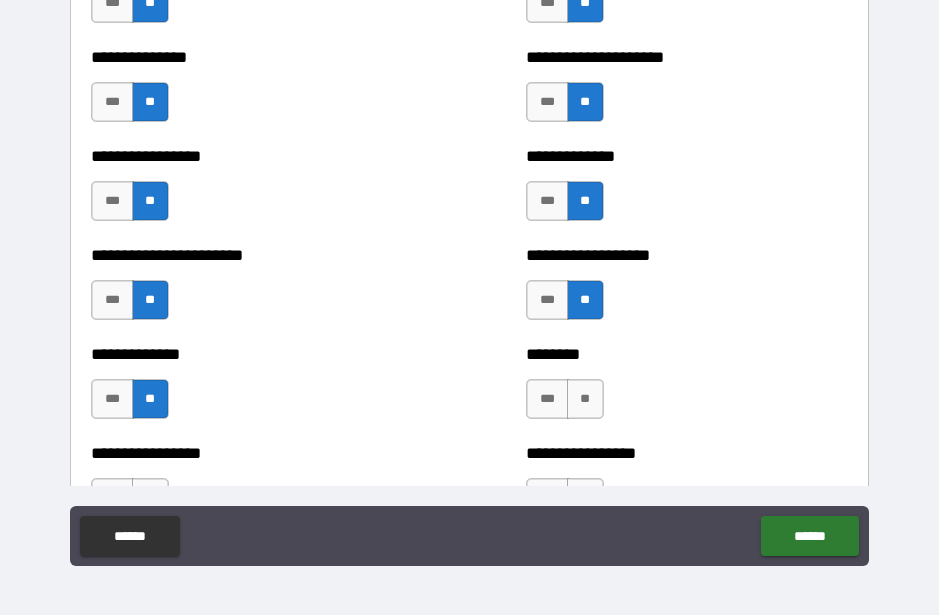 click on "**" at bounding box center (585, 399) 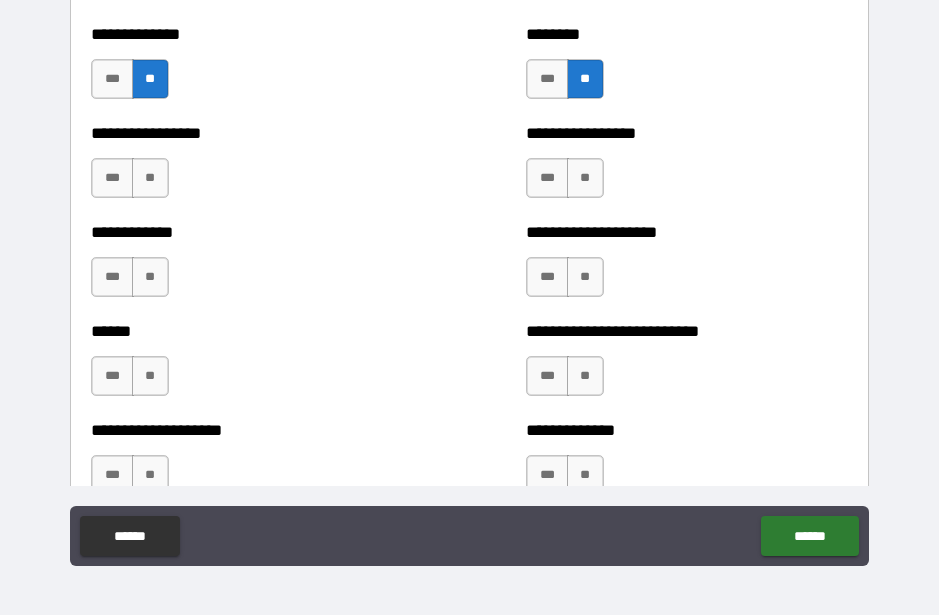 scroll, scrollTop: 3730, scrollLeft: 0, axis: vertical 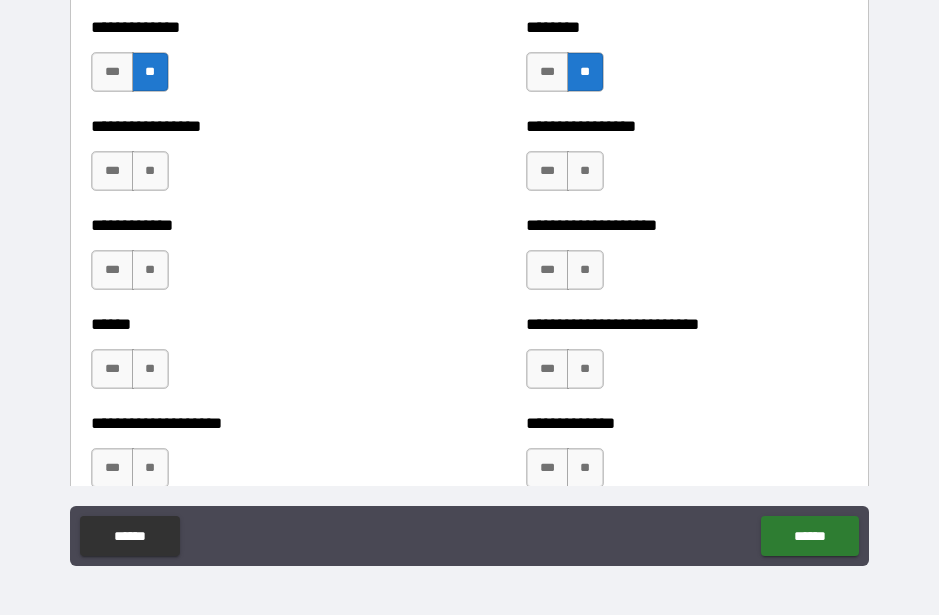 click on "**" at bounding box center (585, 171) 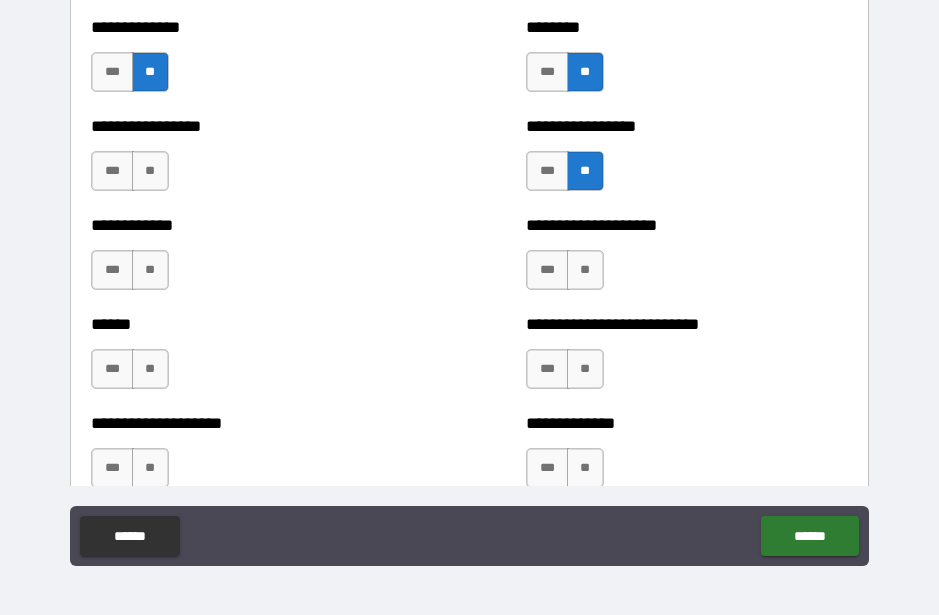 click on "**" at bounding box center [150, 171] 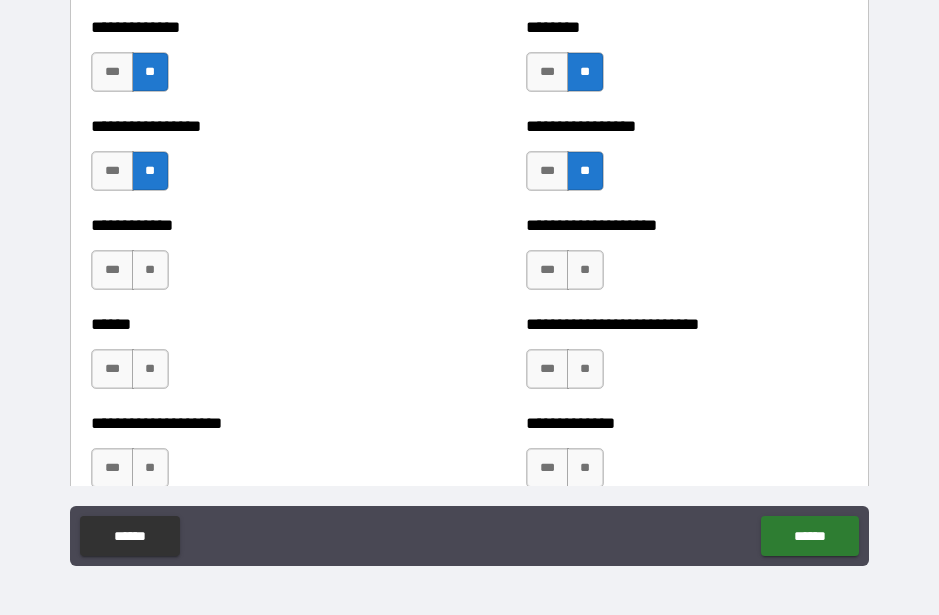 click on "**" at bounding box center (150, 270) 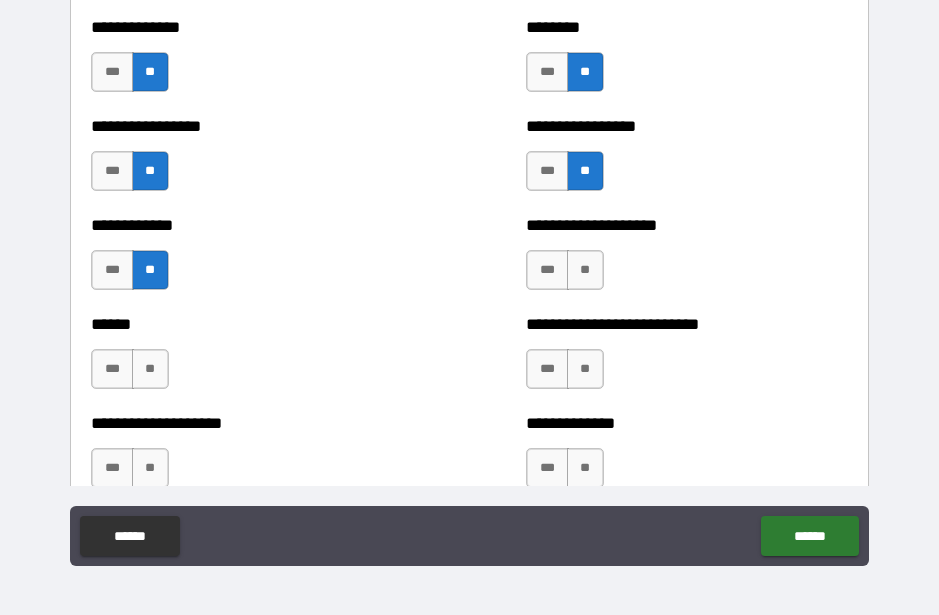 click on "**" at bounding box center (150, 369) 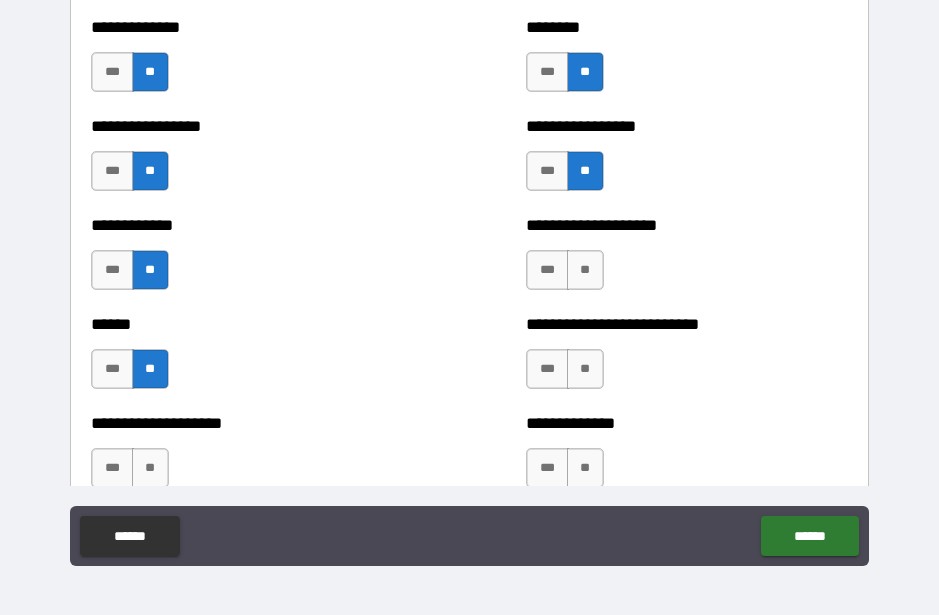 click on "**" at bounding box center [150, 468] 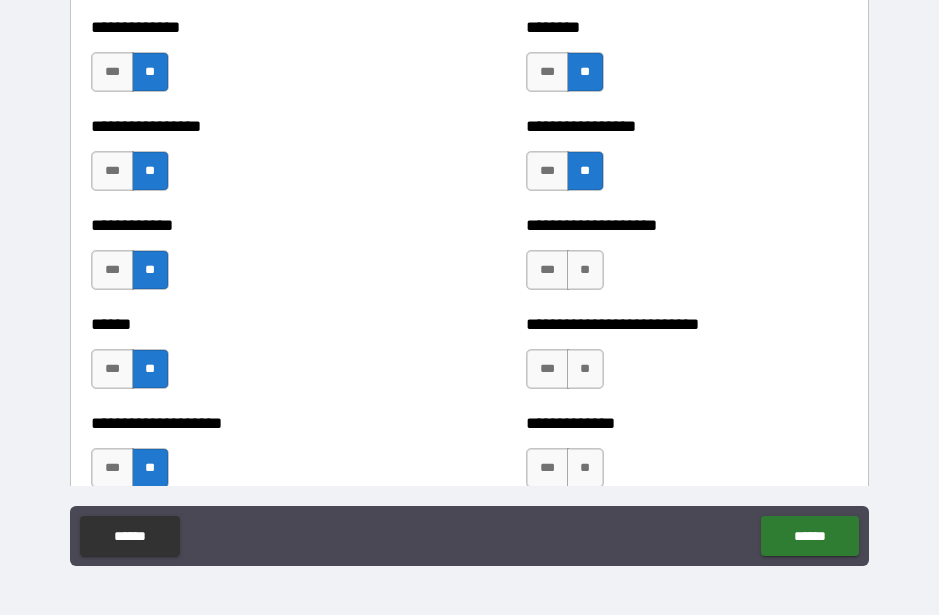 click on "**" at bounding box center [585, 270] 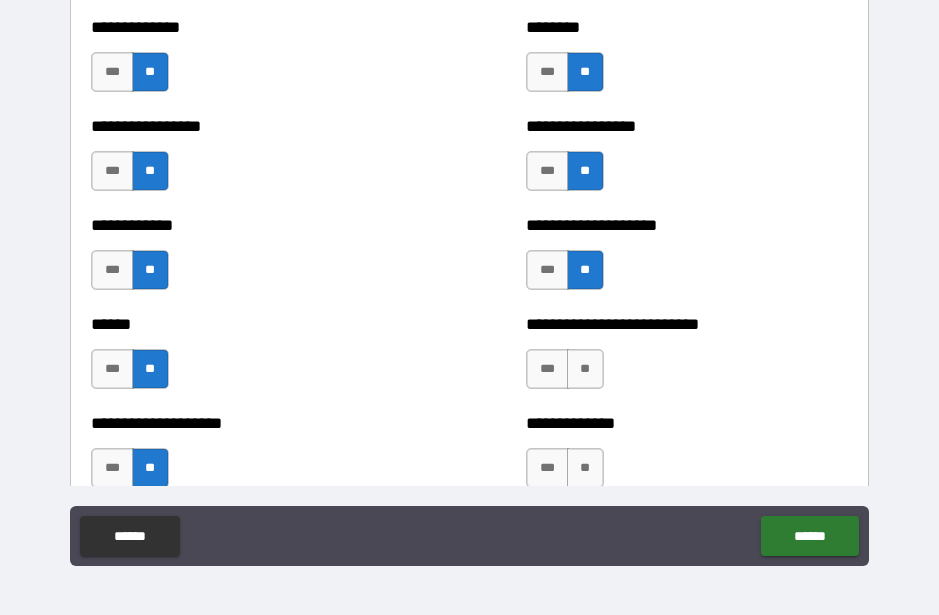 click on "**" at bounding box center [585, 369] 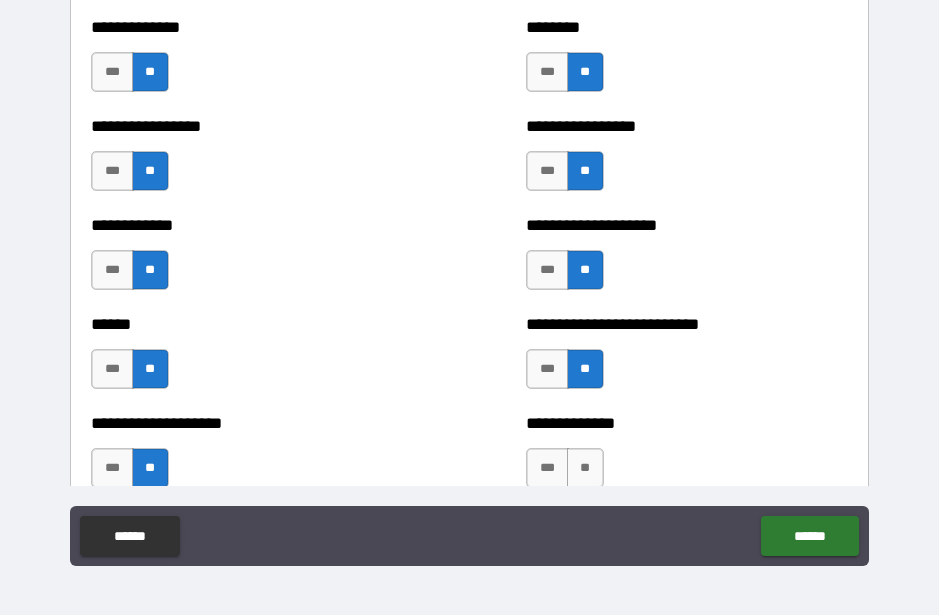 click on "**" at bounding box center (585, 468) 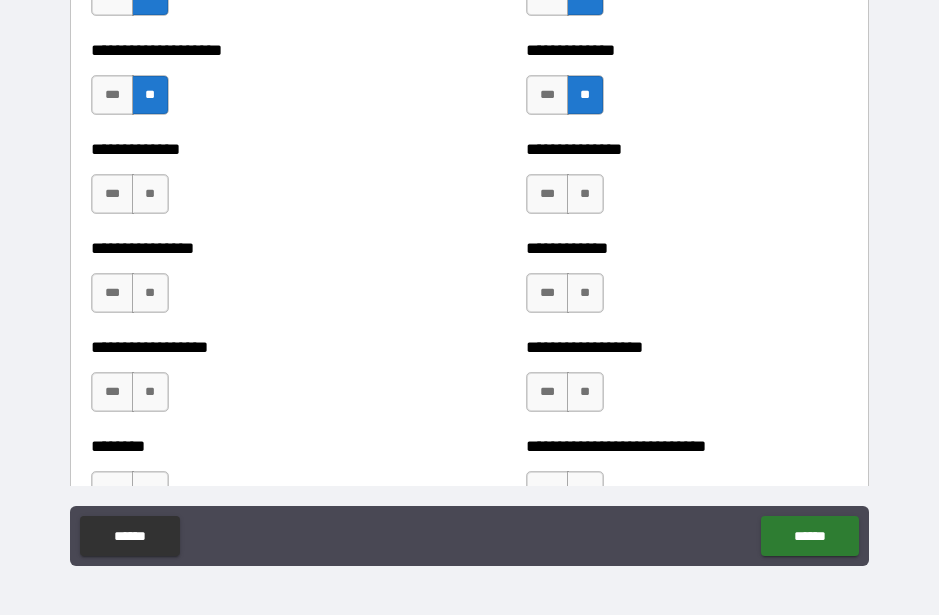 scroll, scrollTop: 4104, scrollLeft: 0, axis: vertical 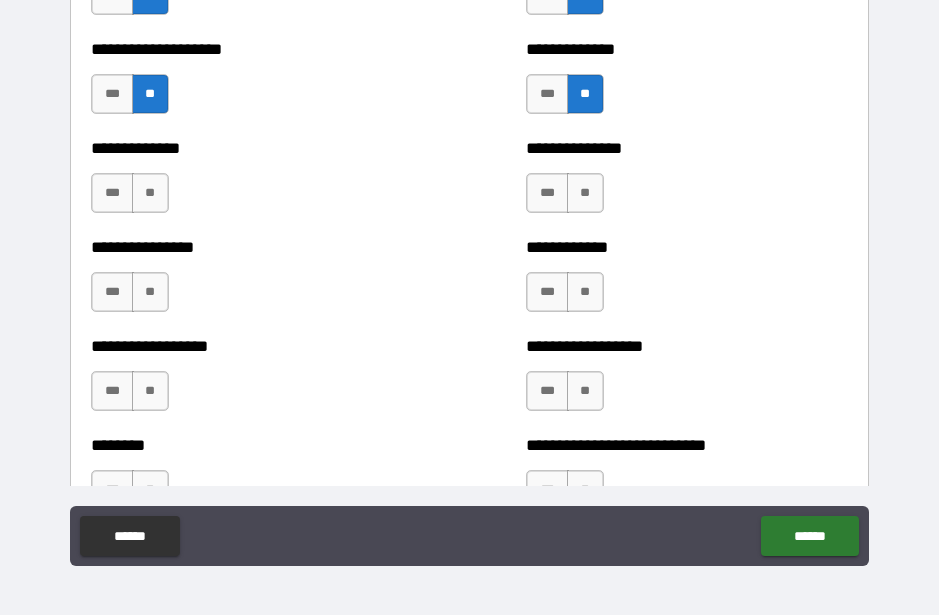 click on "**" at bounding box center [150, 193] 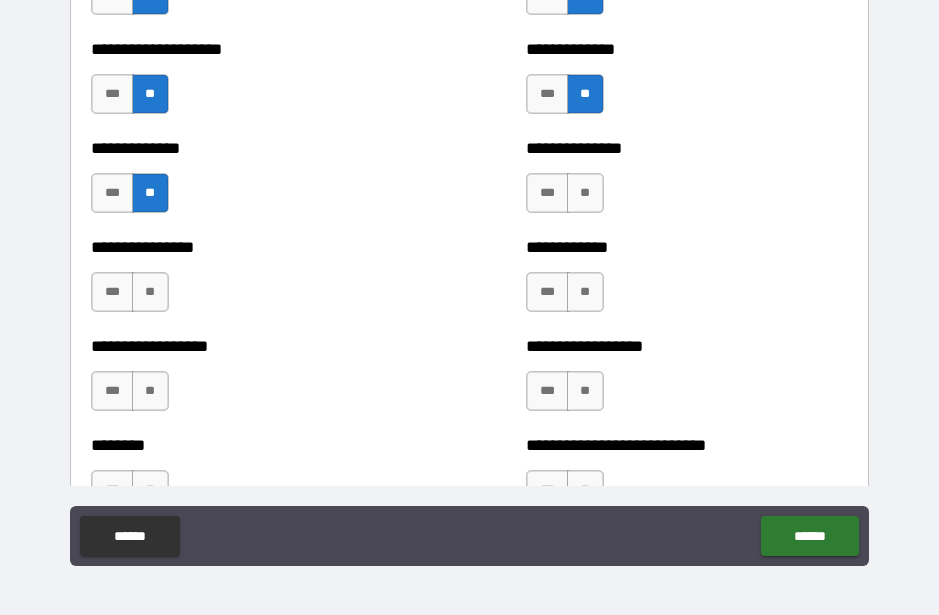 click on "**" at bounding box center (150, 292) 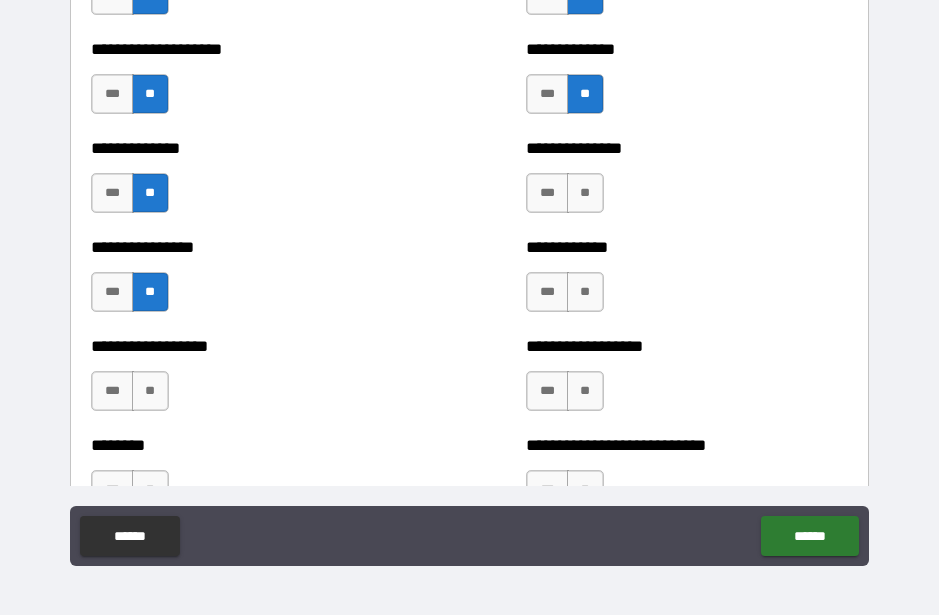 click on "**" at bounding box center [150, 391] 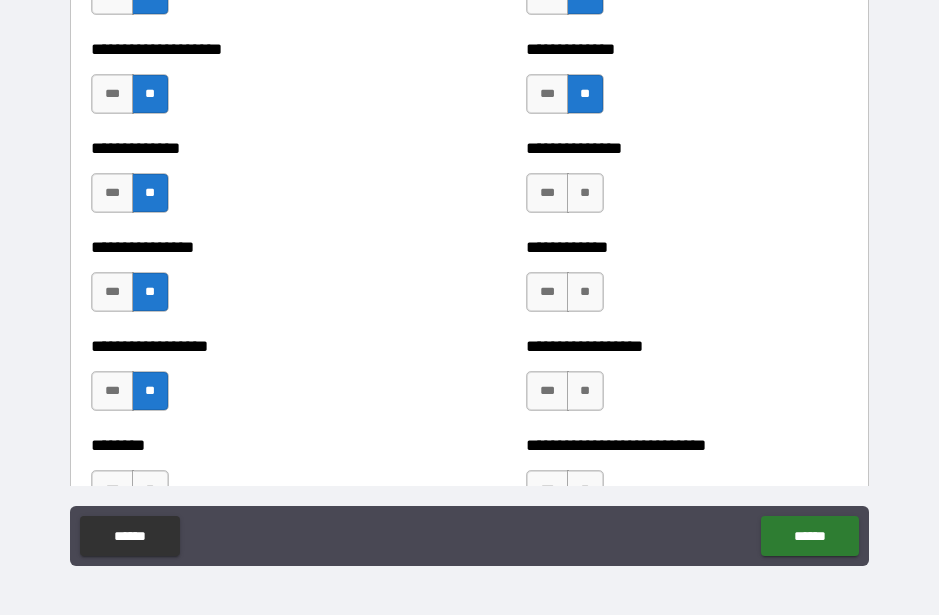 click on "**" at bounding box center (585, 193) 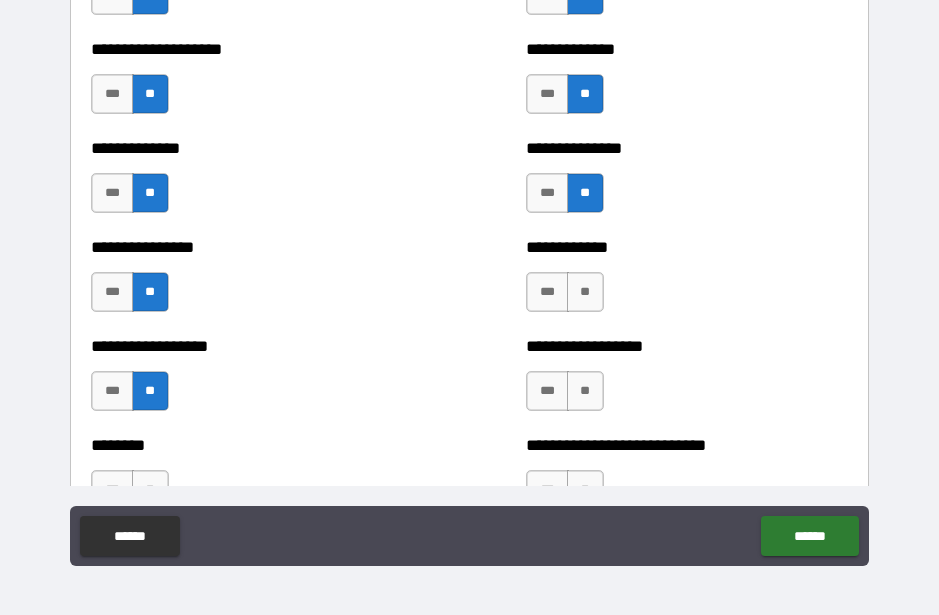 click on "**" at bounding box center [585, 292] 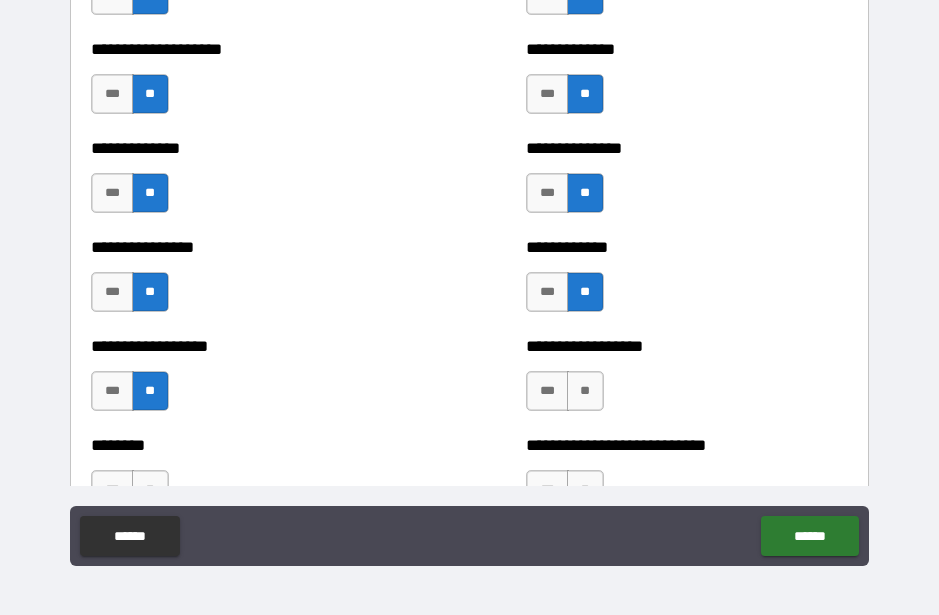 click on "**" at bounding box center [585, 391] 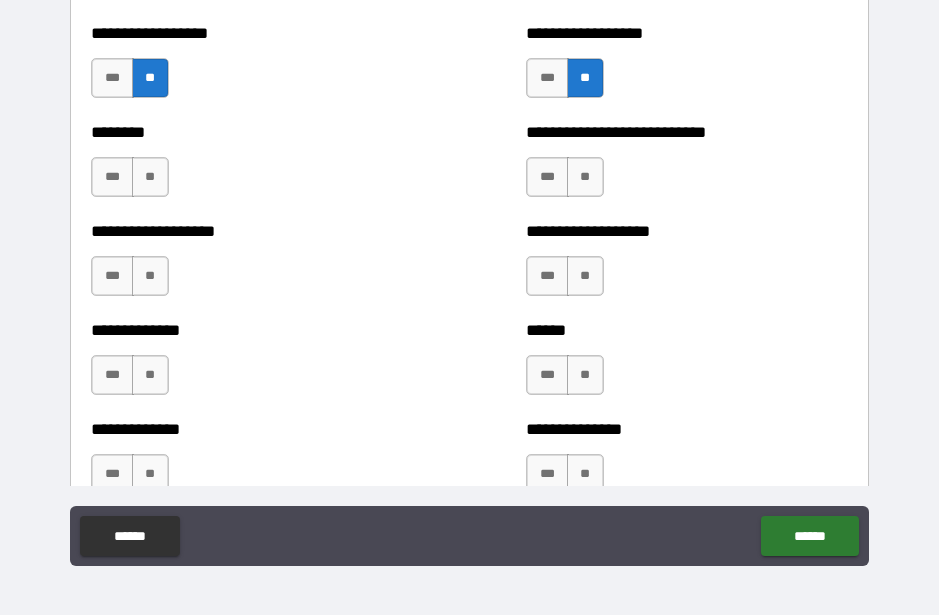 scroll, scrollTop: 4421, scrollLeft: 0, axis: vertical 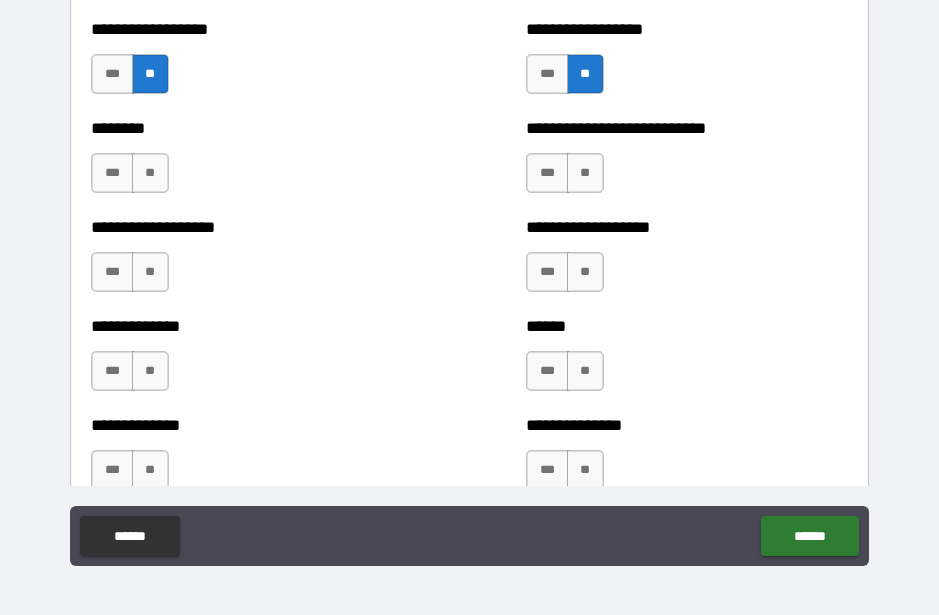 click on "**" at bounding box center [585, 173] 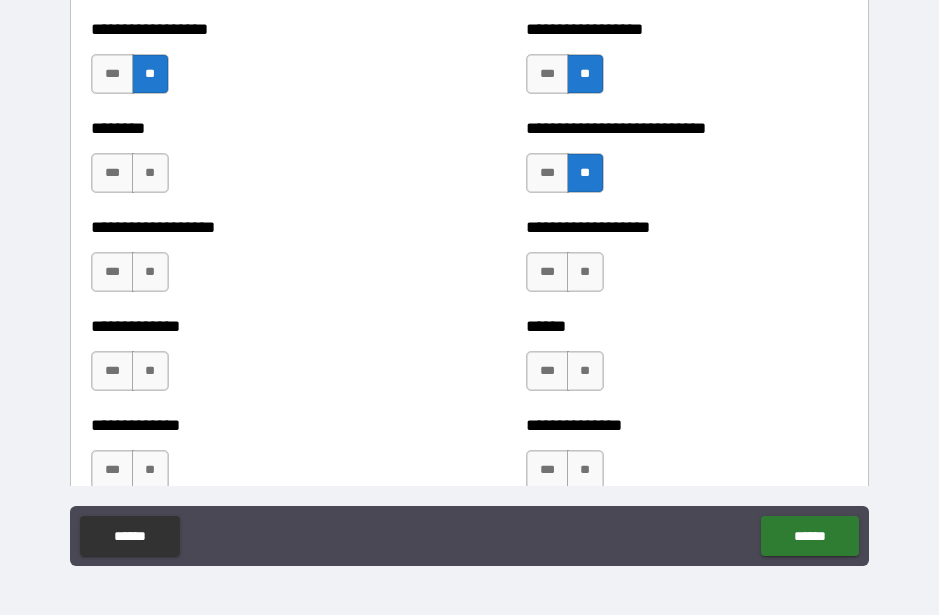 click on "**" at bounding box center [585, 272] 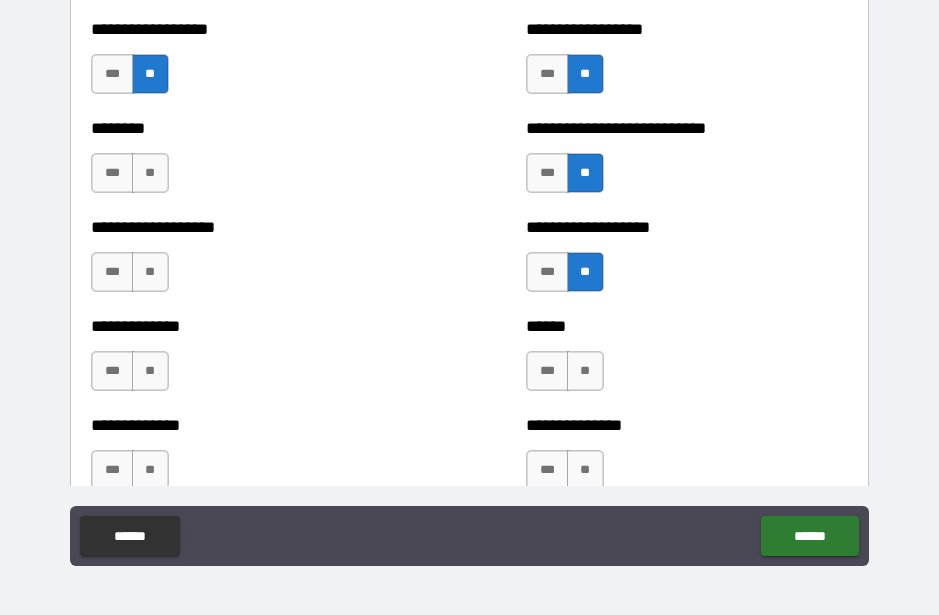 click on "**" at bounding box center [585, 371] 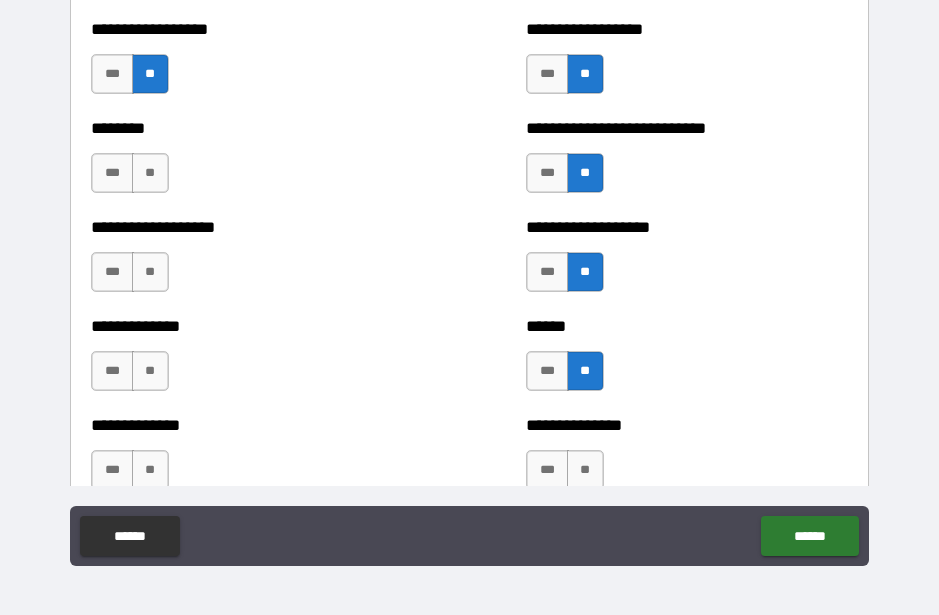 click on "**" at bounding box center (585, 470) 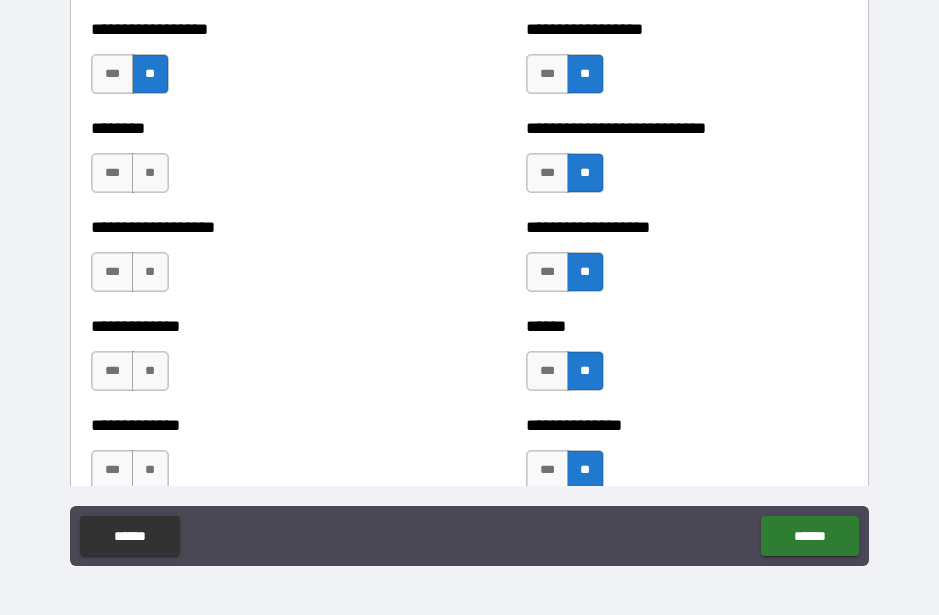 click on "**" at bounding box center (150, 470) 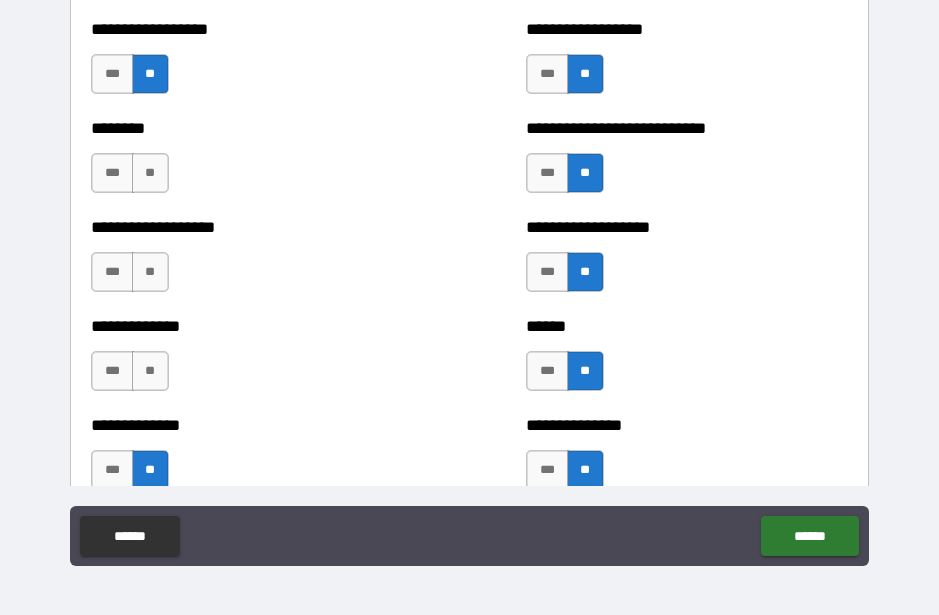 click on "**" at bounding box center (150, 371) 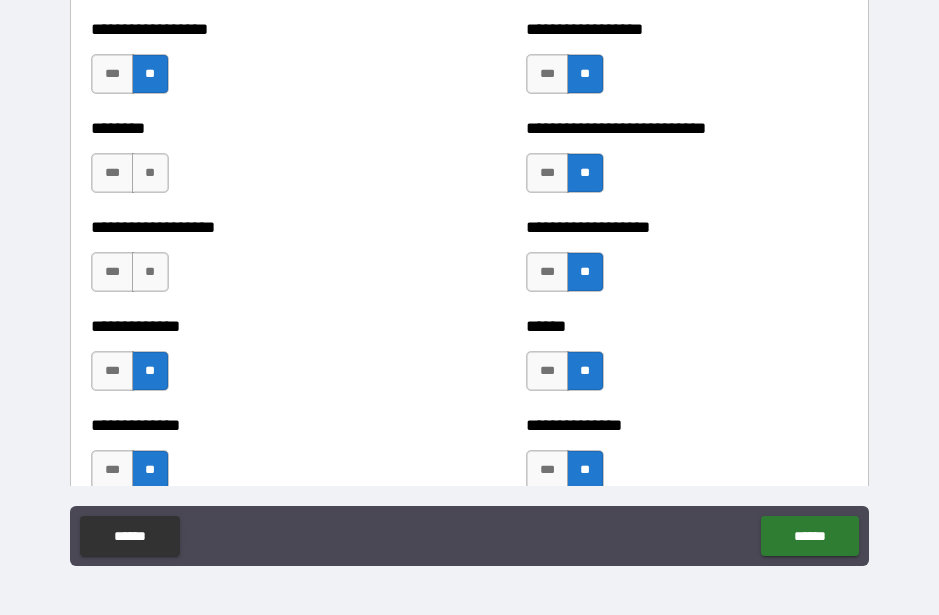 click on "**" at bounding box center (150, 272) 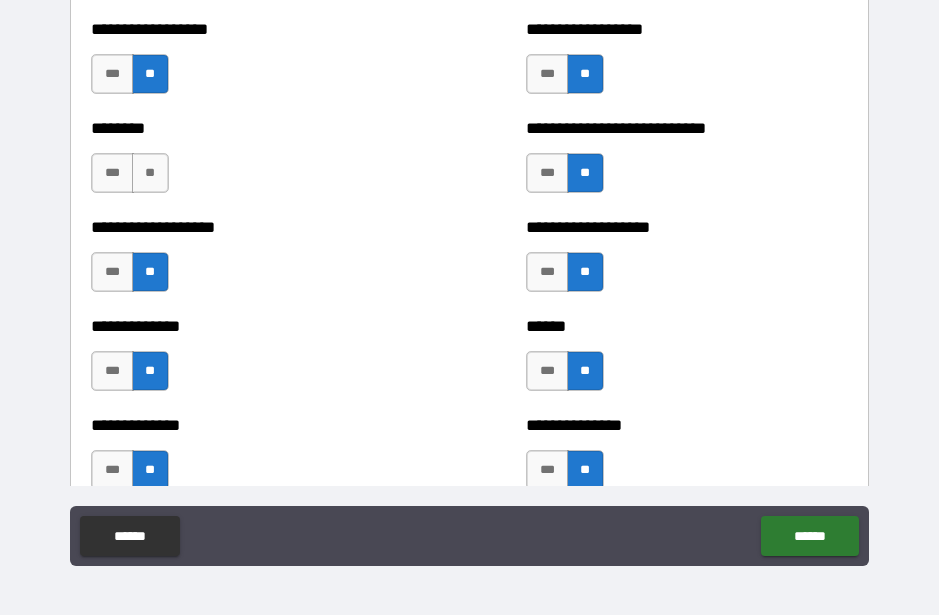 click on "**" at bounding box center [150, 173] 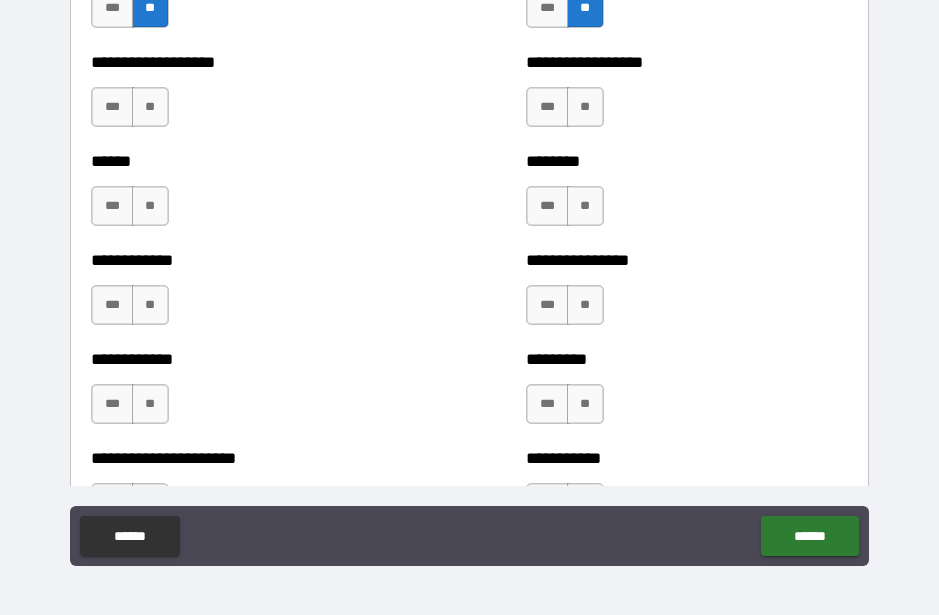 scroll, scrollTop: 4897, scrollLeft: 0, axis: vertical 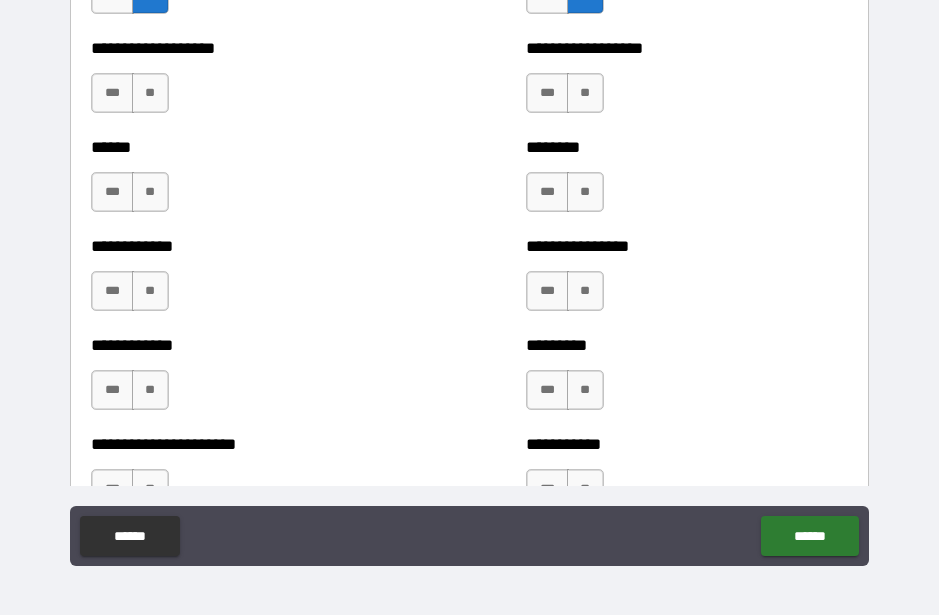 click on "**" at bounding box center (150, 93) 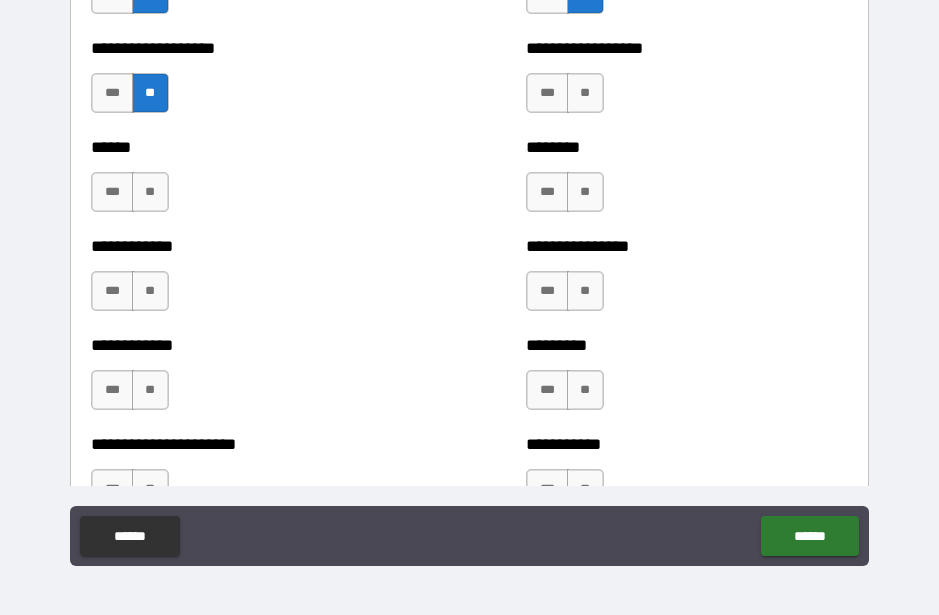 click on "**" at bounding box center [150, 192] 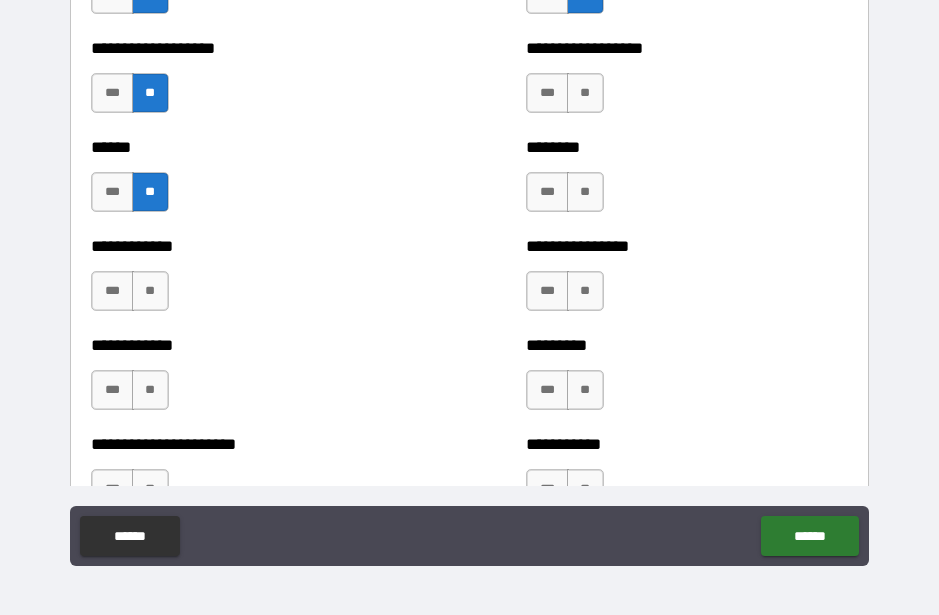 click on "**" at bounding box center (150, 291) 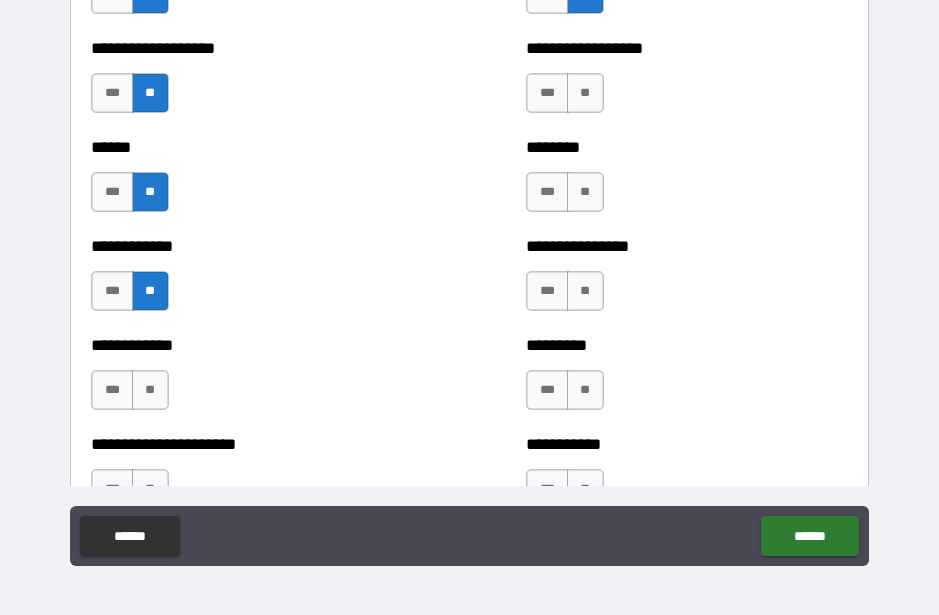 click on "**" at bounding box center (150, 390) 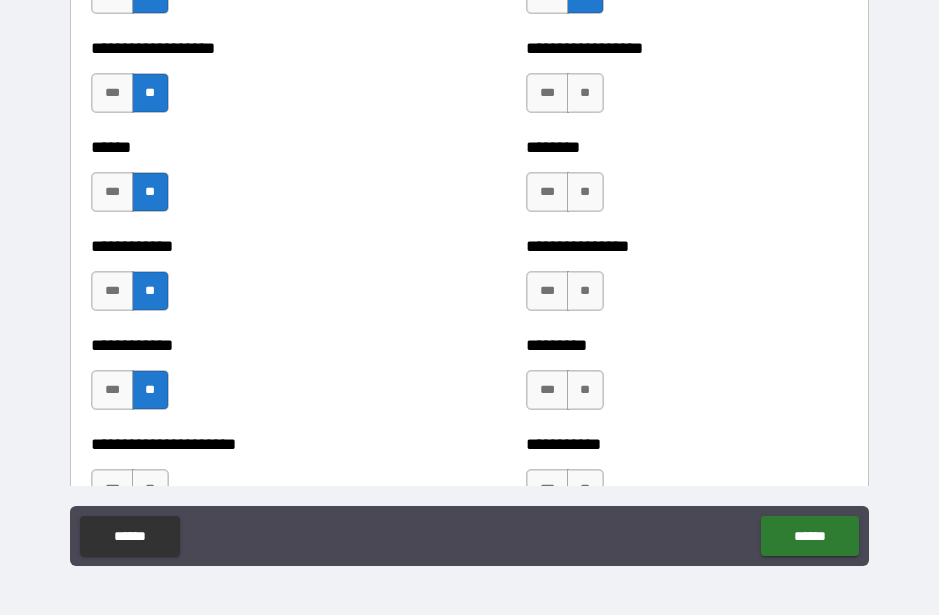 click on "**" at bounding box center [585, 192] 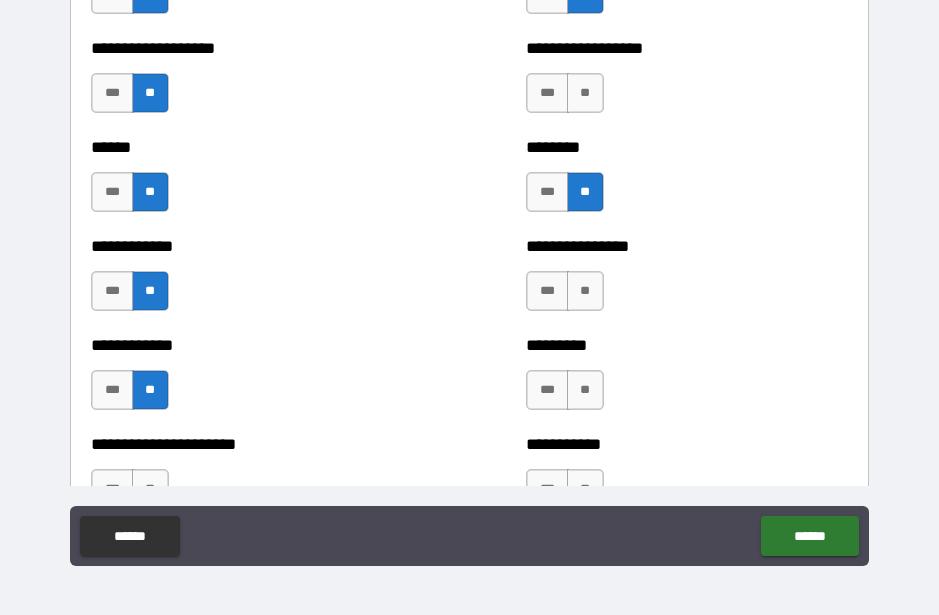 click on "**" at bounding box center (585, 93) 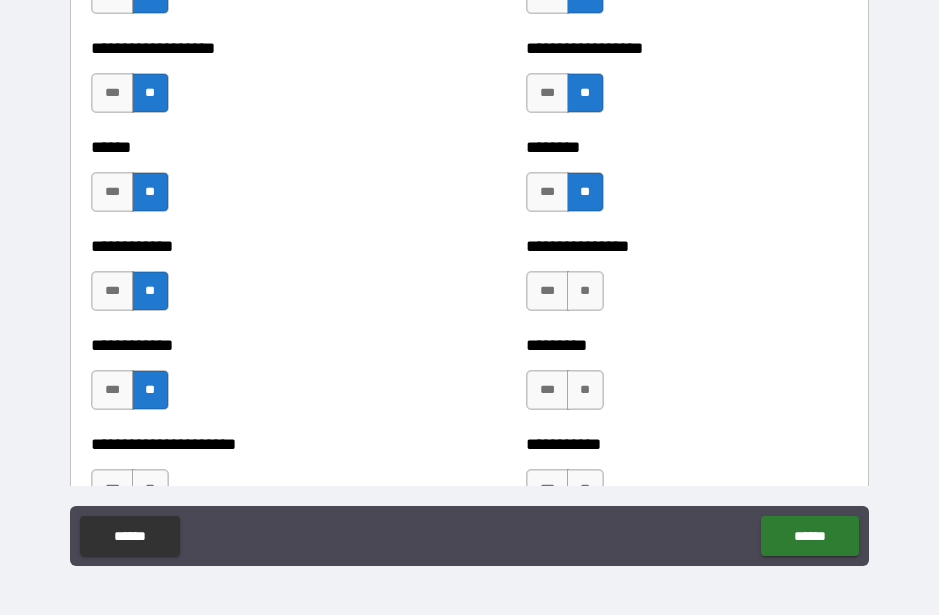 click on "**" at bounding box center (585, 291) 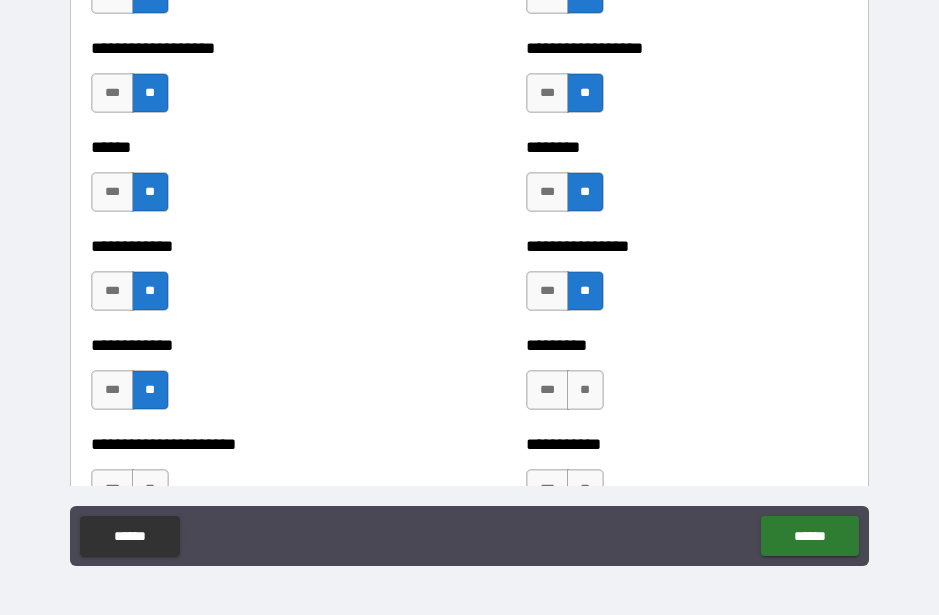 click on "**" at bounding box center (585, 390) 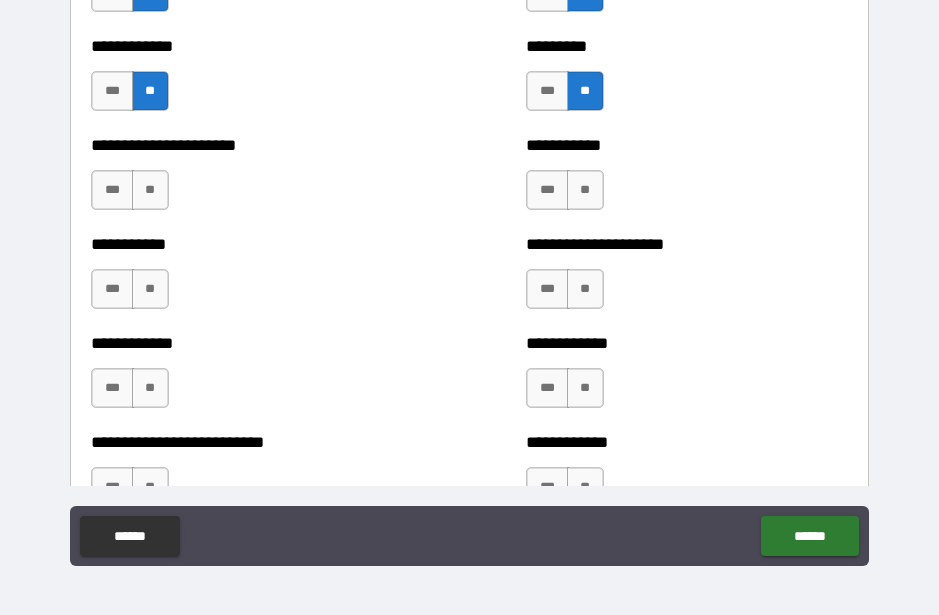 scroll, scrollTop: 5209, scrollLeft: 0, axis: vertical 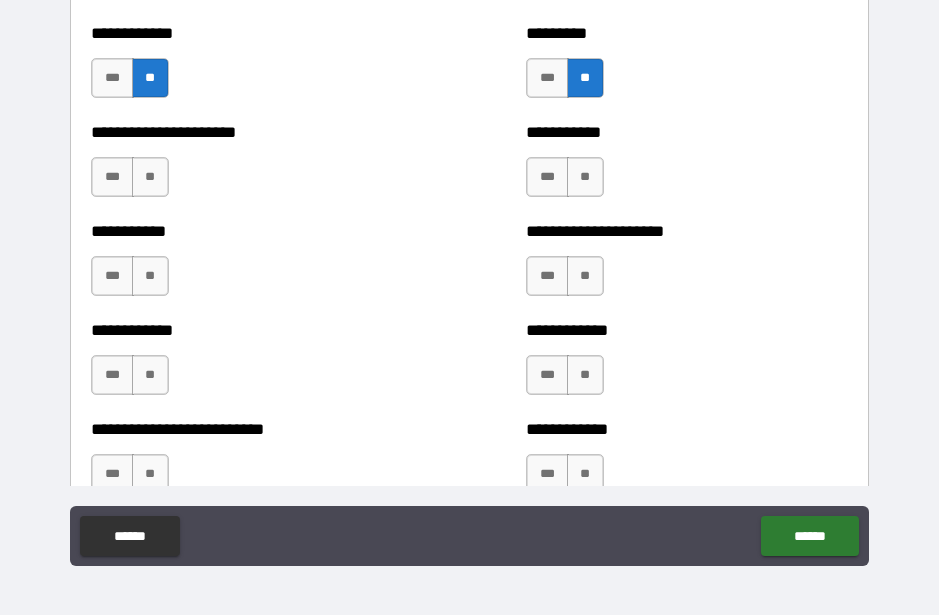 click on "**" at bounding box center [585, 177] 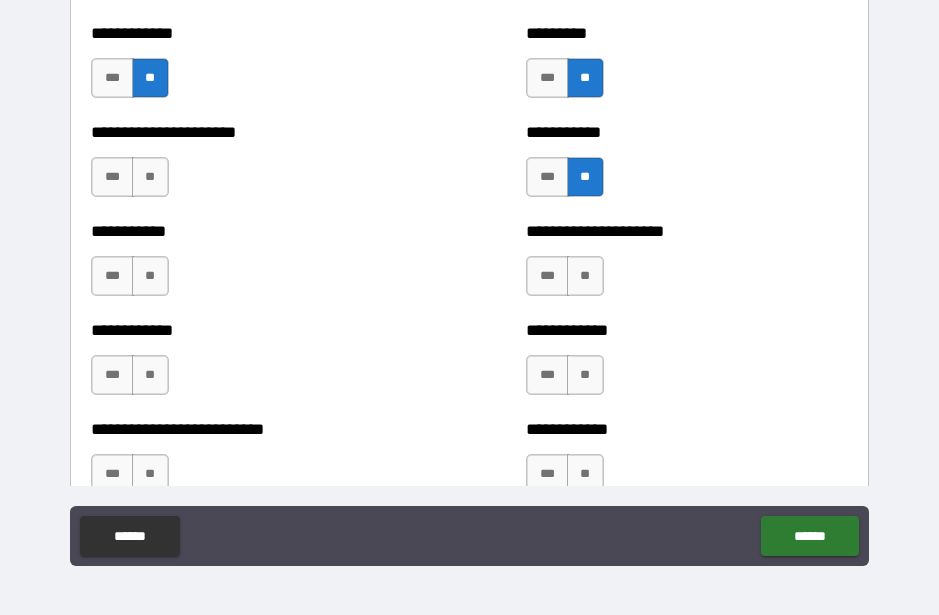 click on "**" at bounding box center (585, 276) 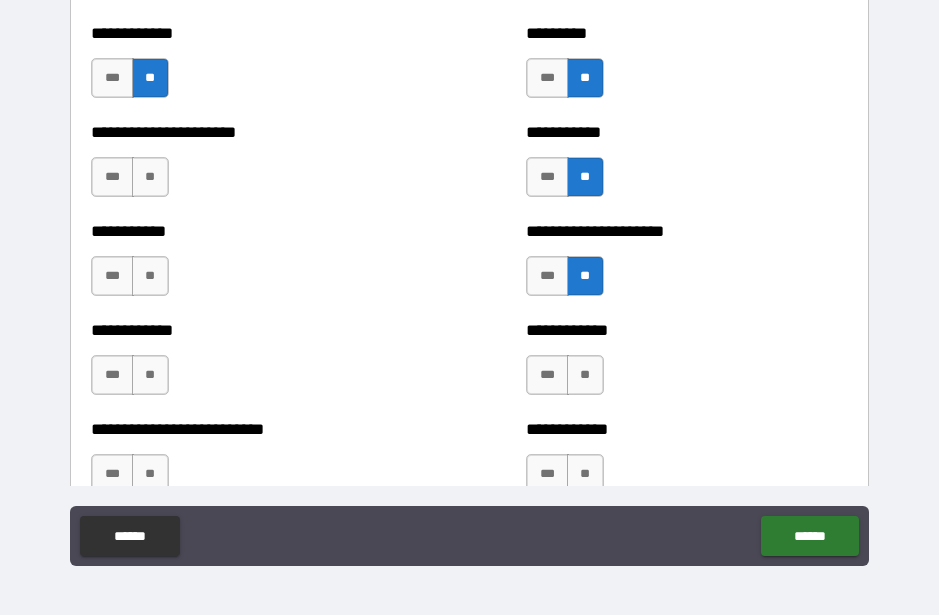 click on "**" at bounding box center [585, 375] 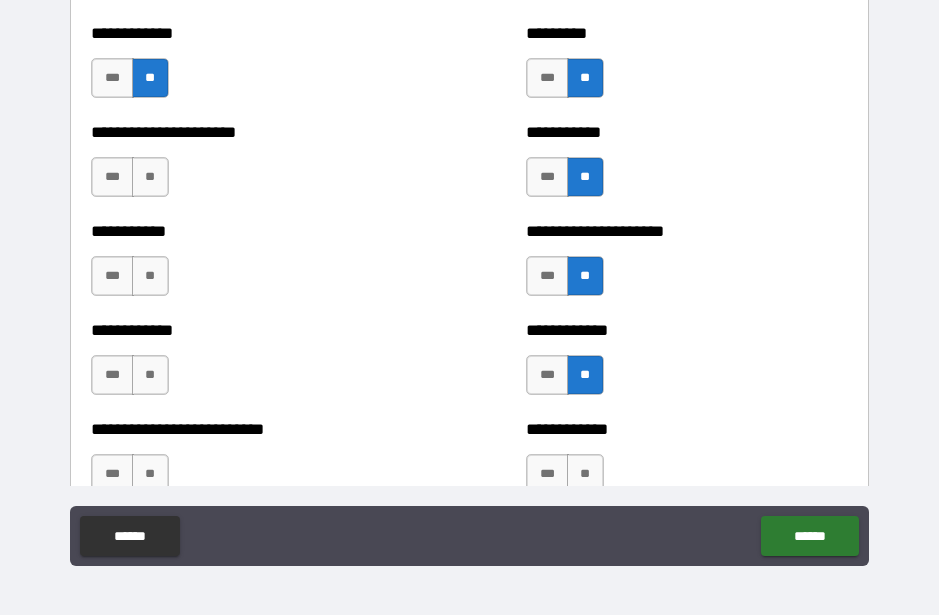 click on "**" at bounding box center [150, 375] 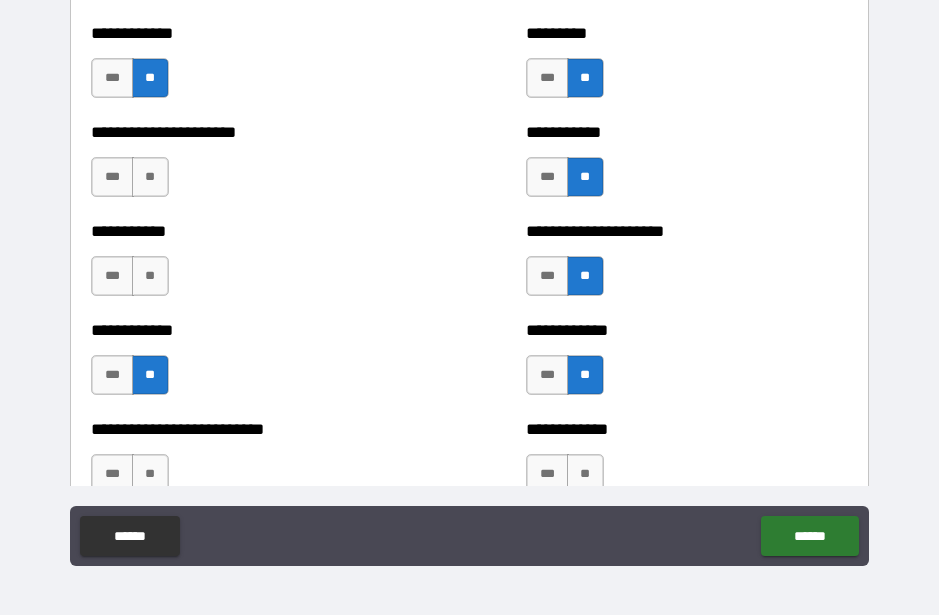 click on "**" at bounding box center [150, 276] 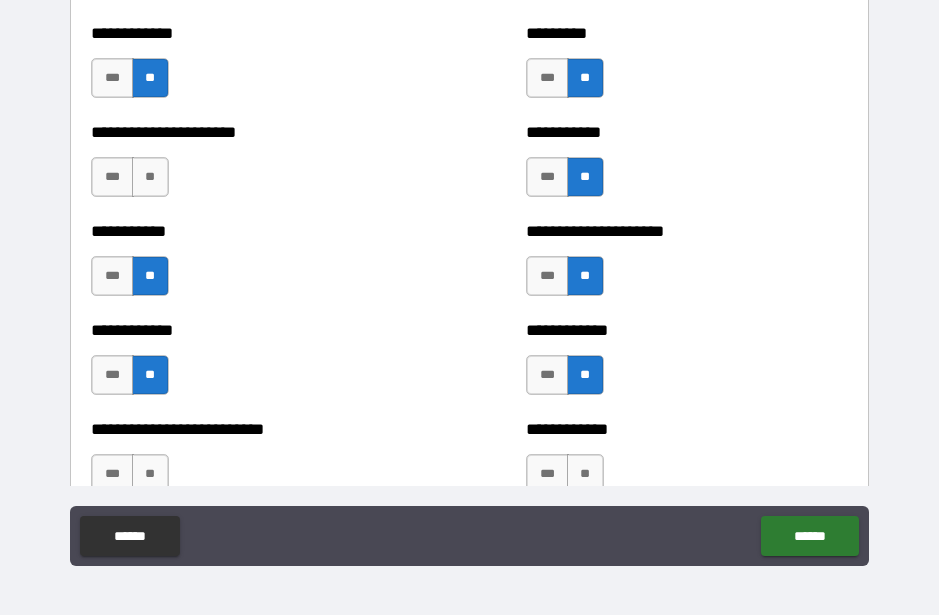 click on "**" at bounding box center (150, 177) 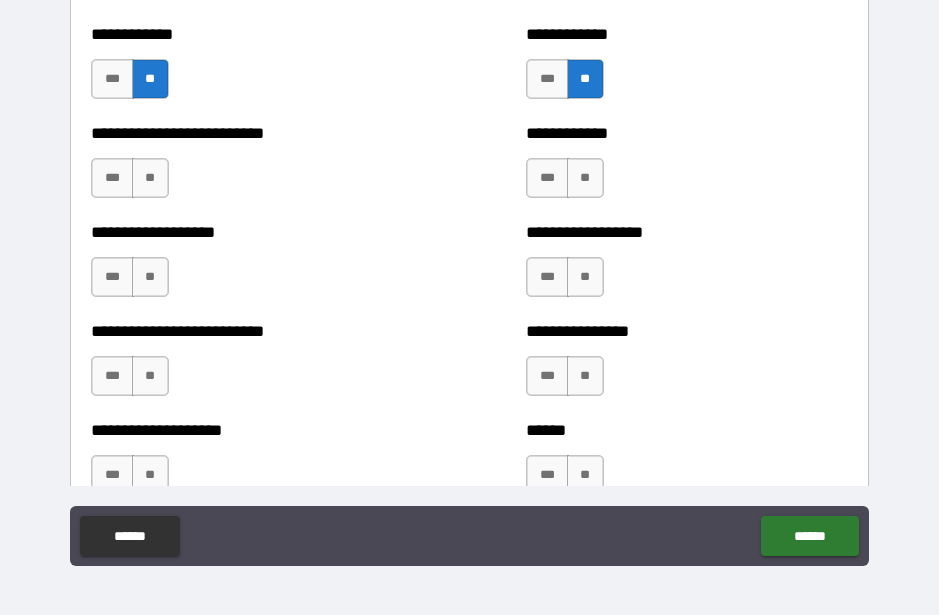 scroll, scrollTop: 5507, scrollLeft: 0, axis: vertical 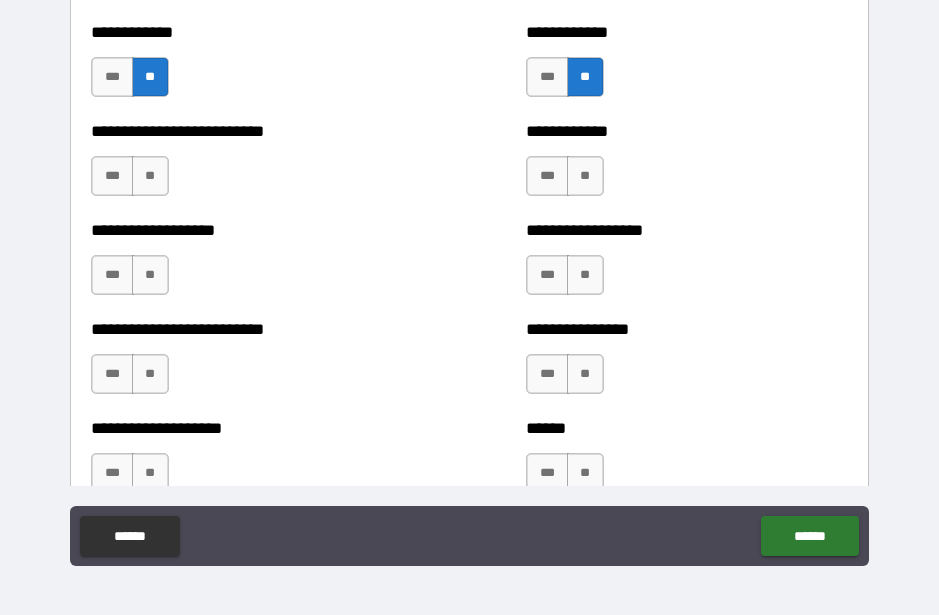 click on "**" at bounding box center [585, 176] 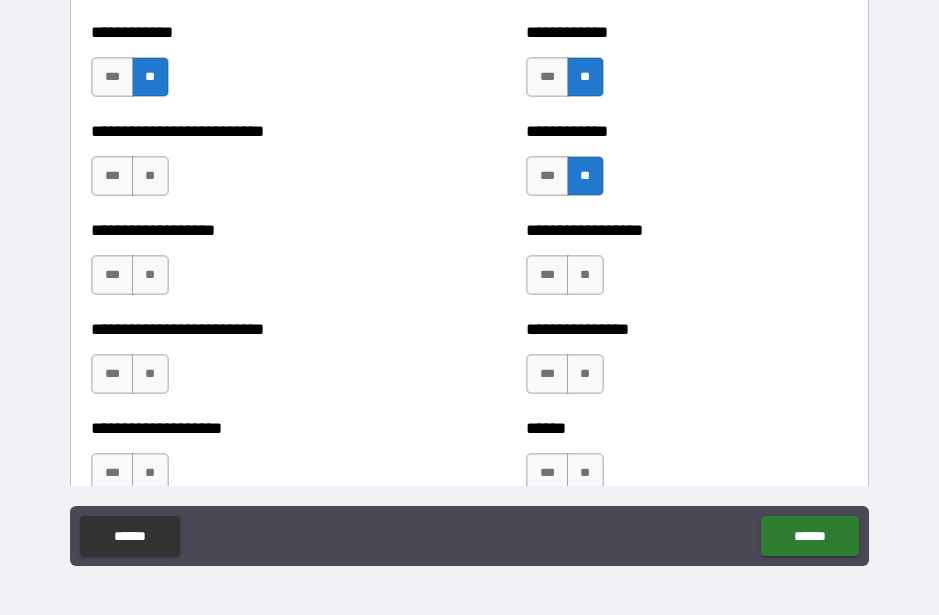 click on "**" at bounding box center (150, 176) 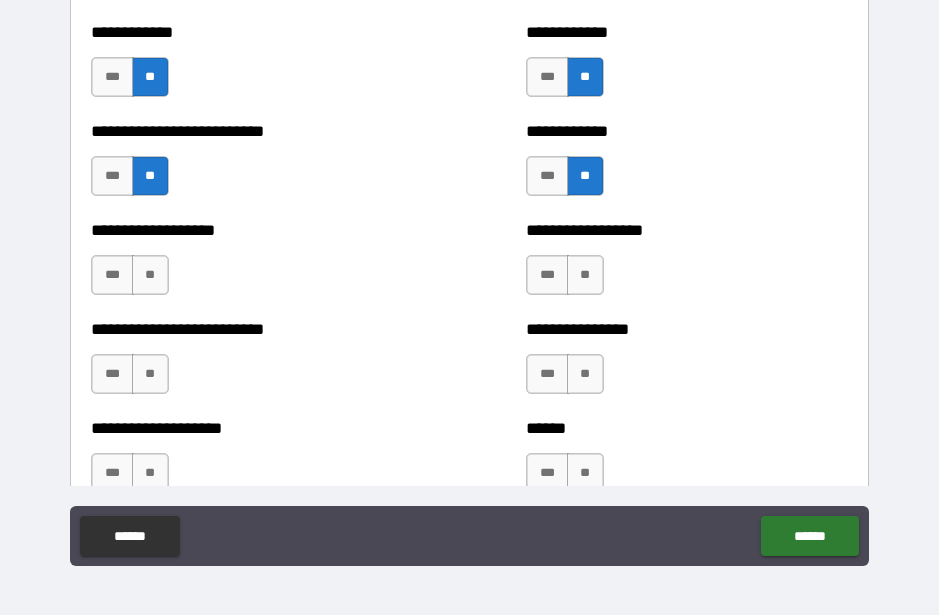 click on "**" at bounding box center (150, 275) 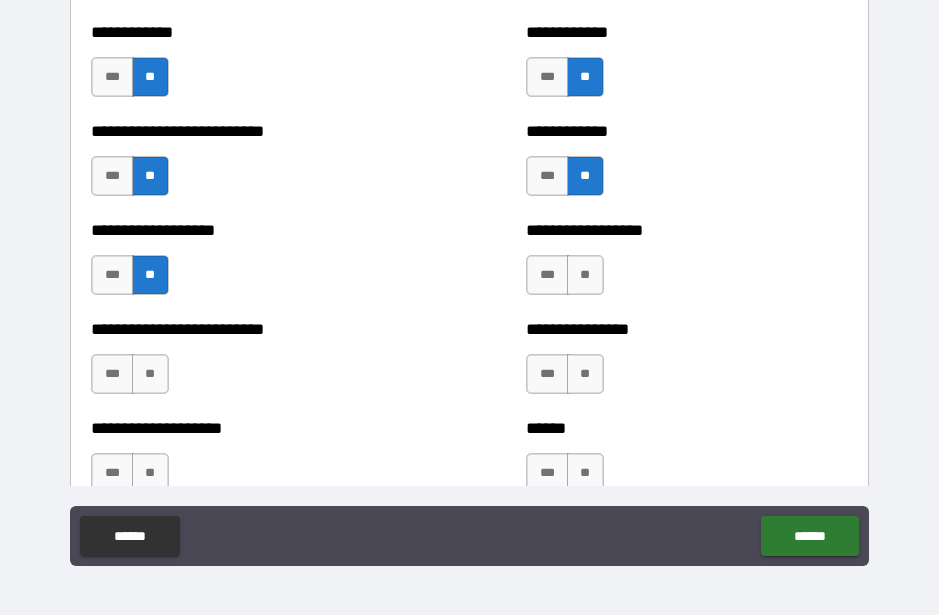 click on "**" at bounding box center (150, 374) 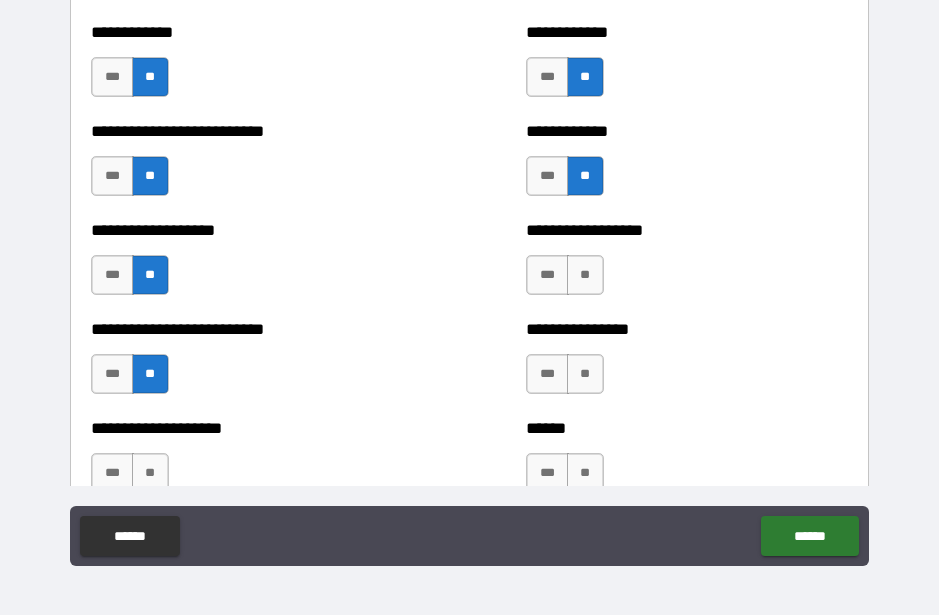 click on "**" at bounding box center (150, 473) 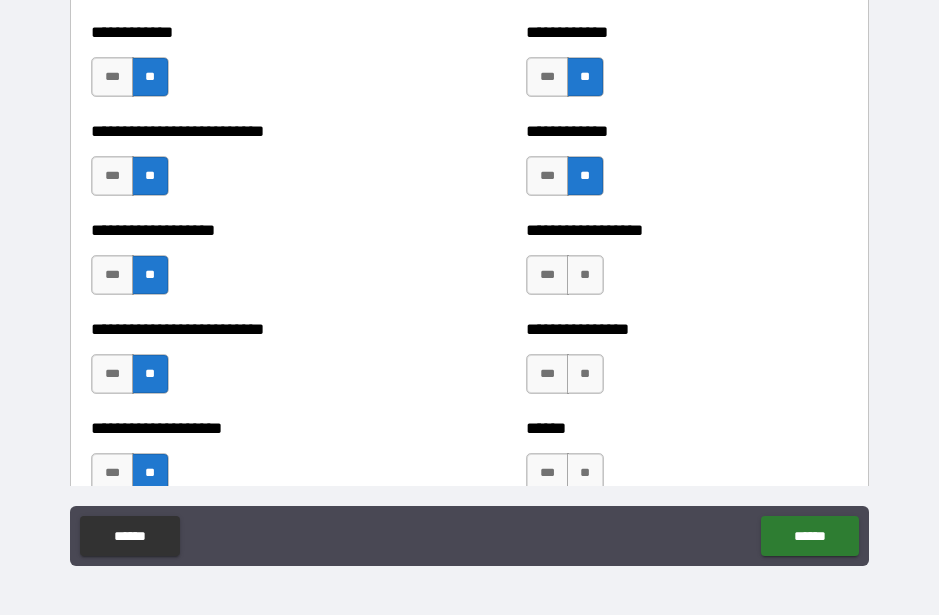 click on "**" at bounding box center [585, 275] 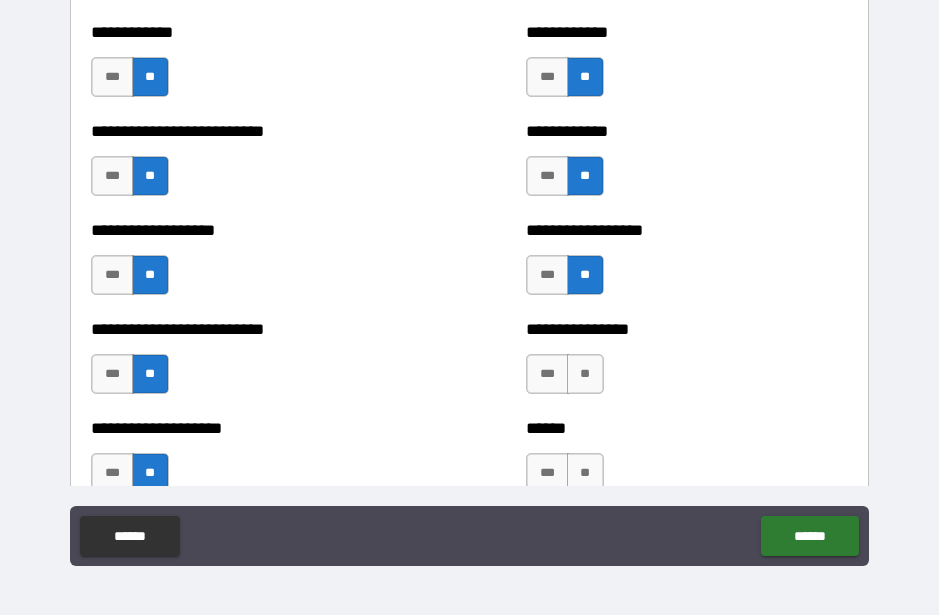 click on "**" at bounding box center [585, 374] 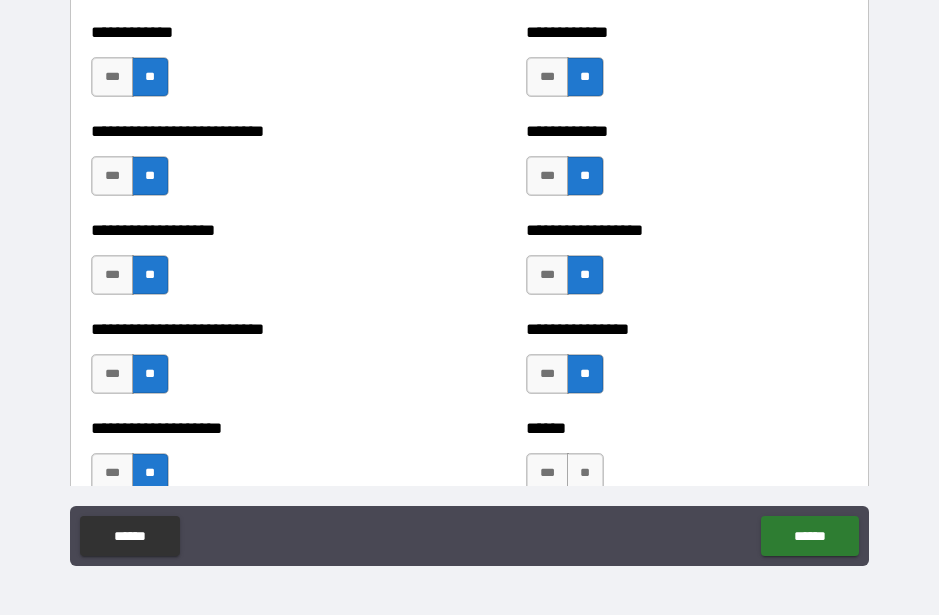 click on "**" at bounding box center (585, 473) 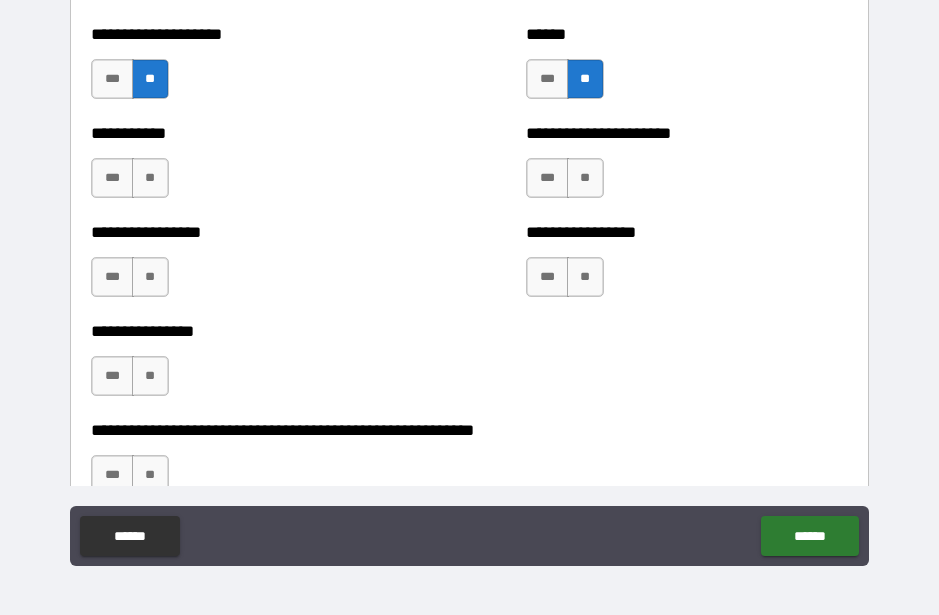 scroll, scrollTop: 5907, scrollLeft: 0, axis: vertical 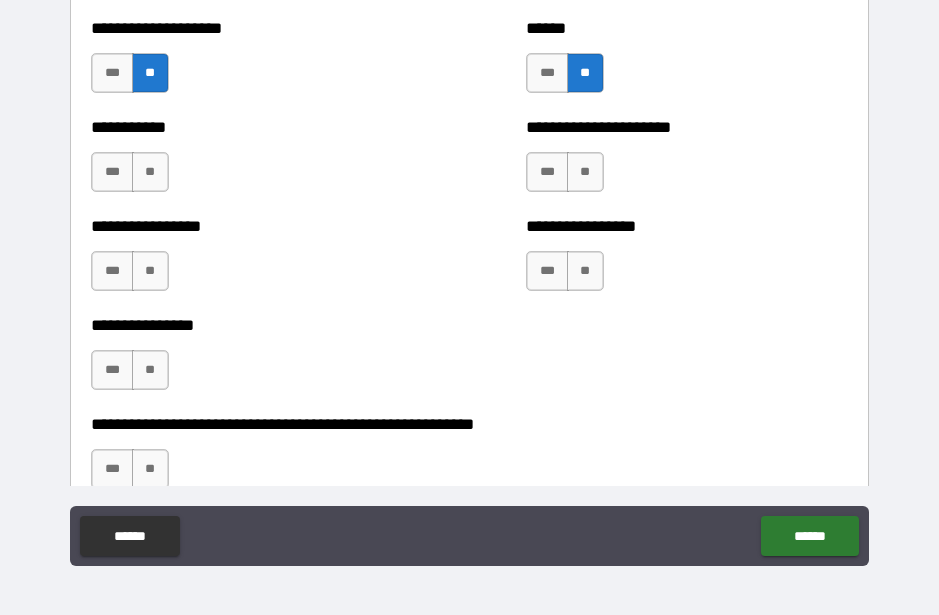 click on "**" at bounding box center [150, 172] 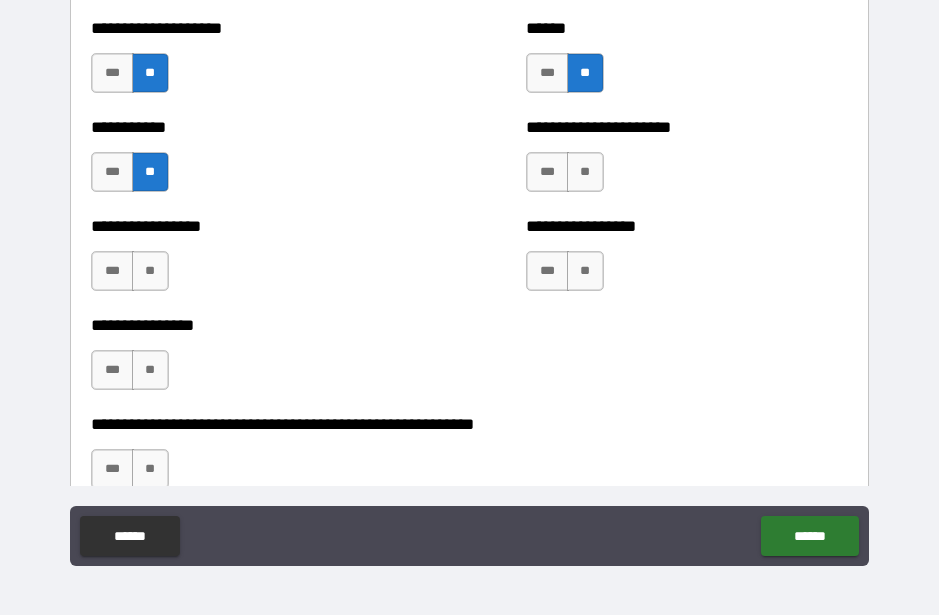 click on "**" at bounding box center [150, 271] 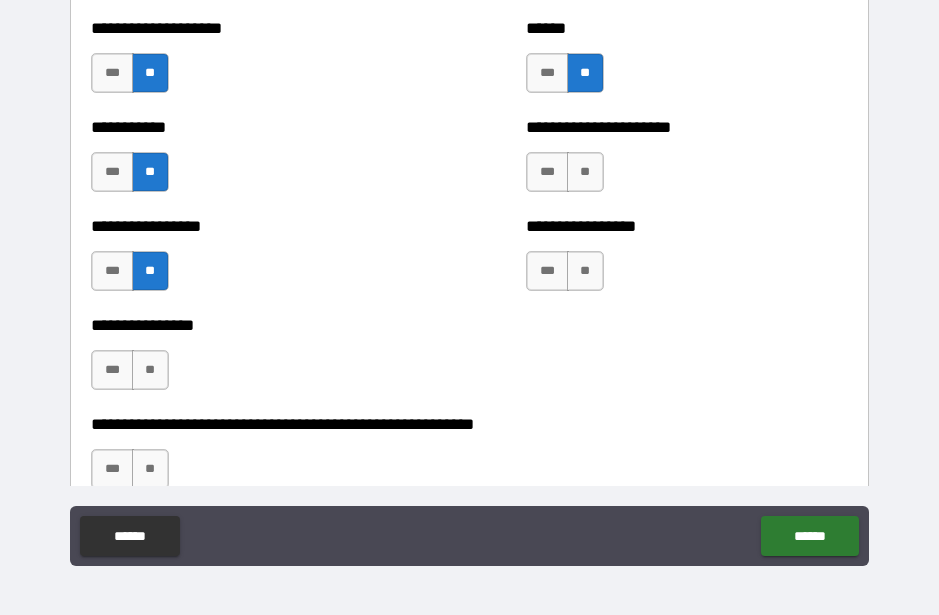 click on "**" at bounding box center (150, 370) 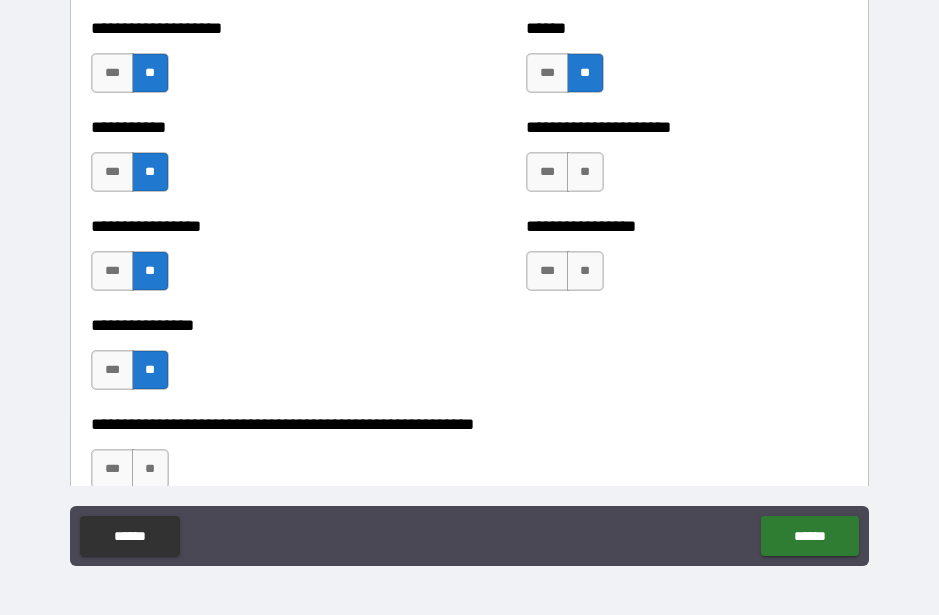 click on "**" at bounding box center [585, 172] 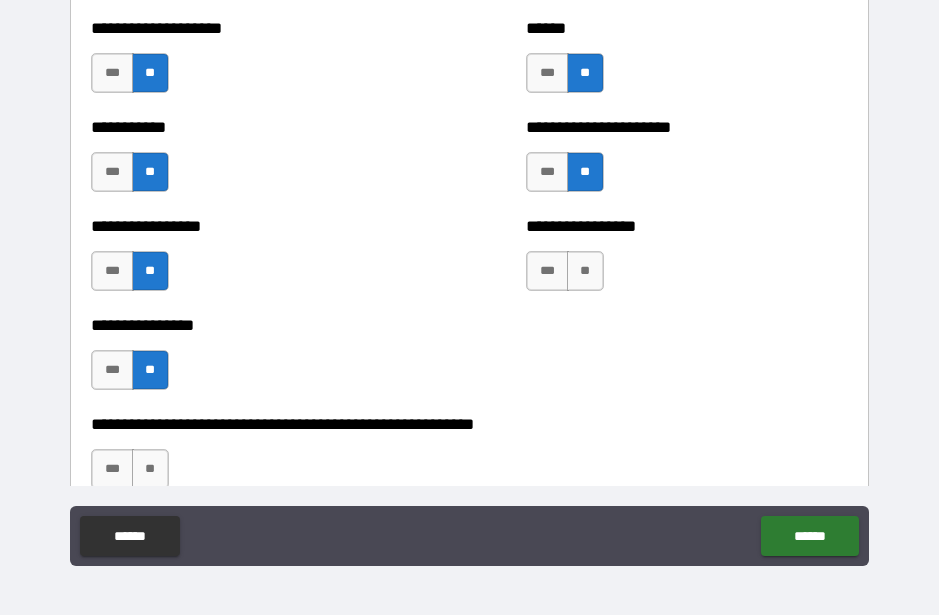 click on "**" at bounding box center [585, 271] 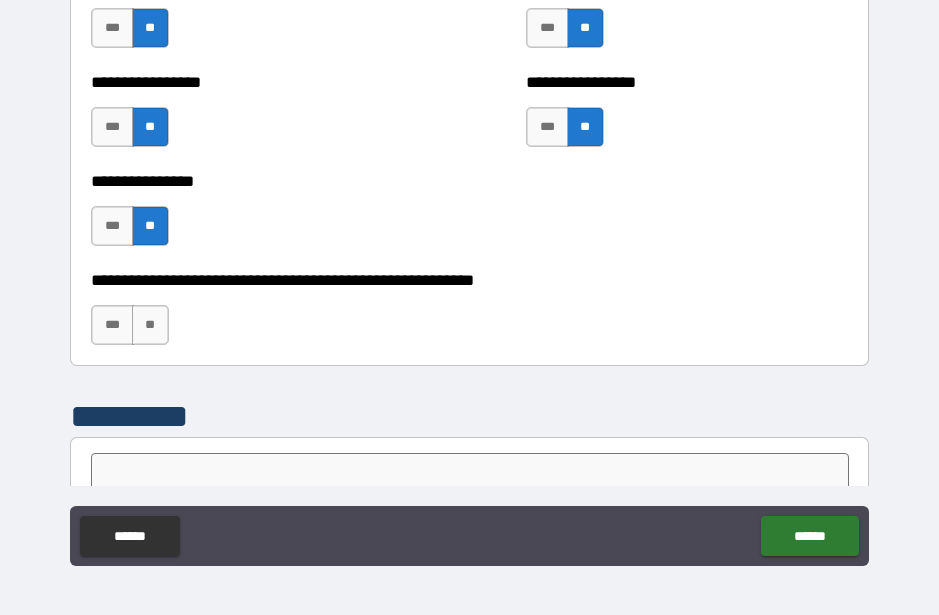 scroll, scrollTop: 6063, scrollLeft: 0, axis: vertical 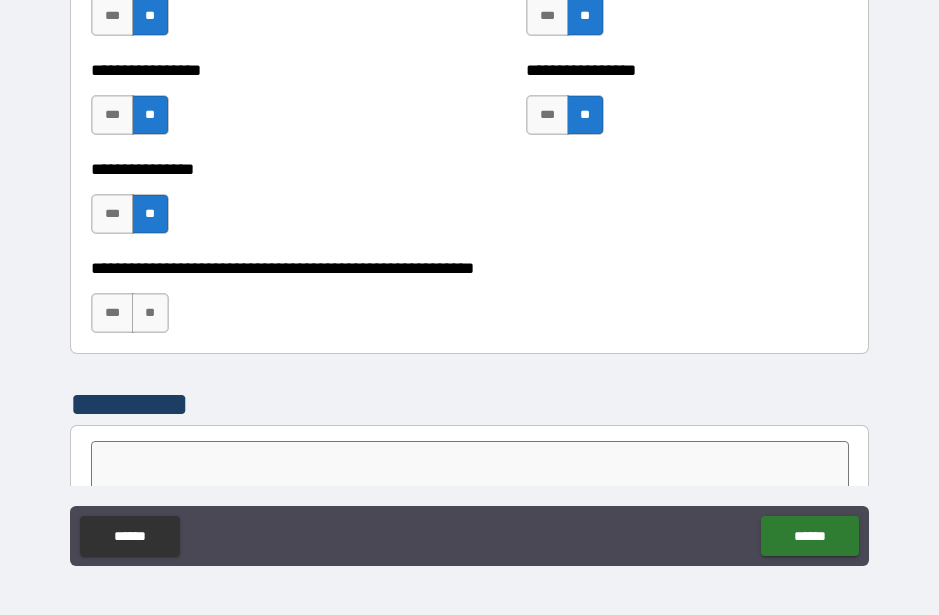 click on "**" at bounding box center (150, 313) 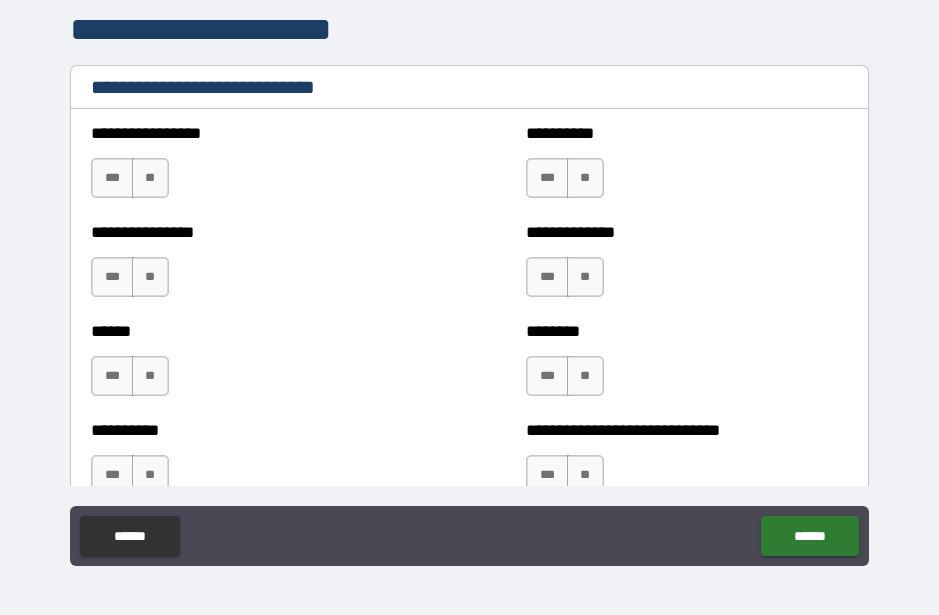 scroll, scrollTop: 6626, scrollLeft: 0, axis: vertical 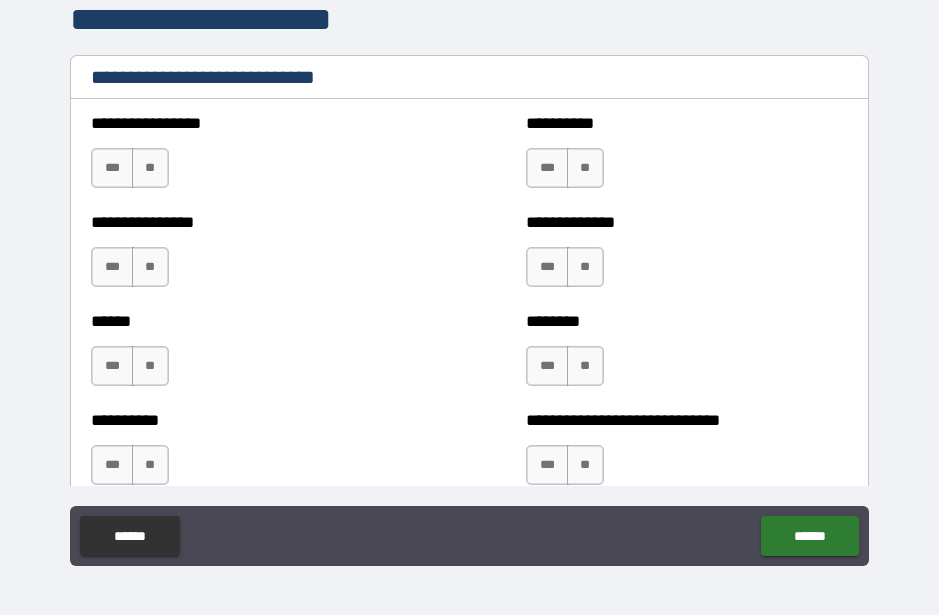 click on "**" at bounding box center [150, 168] 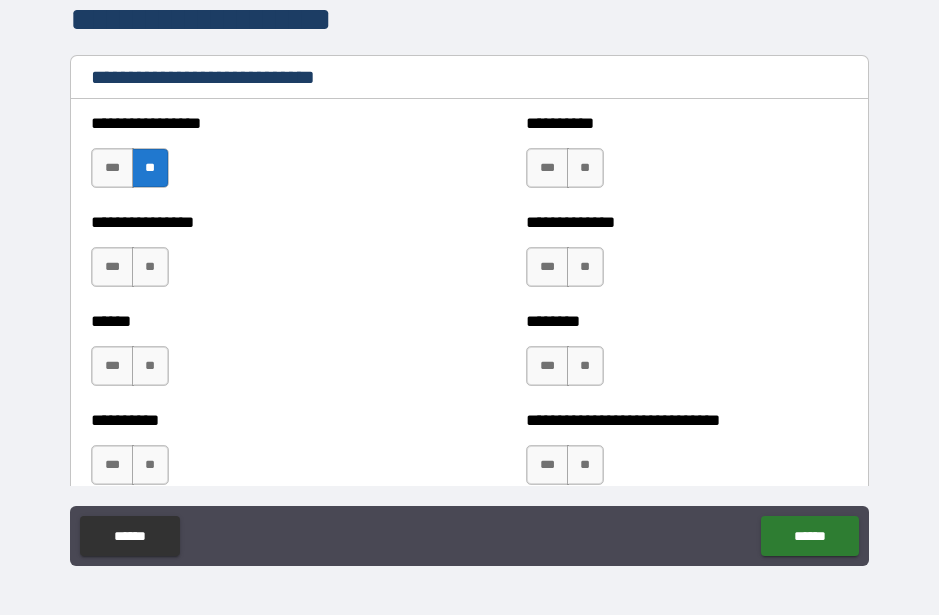 click on "**" at bounding box center [150, 267] 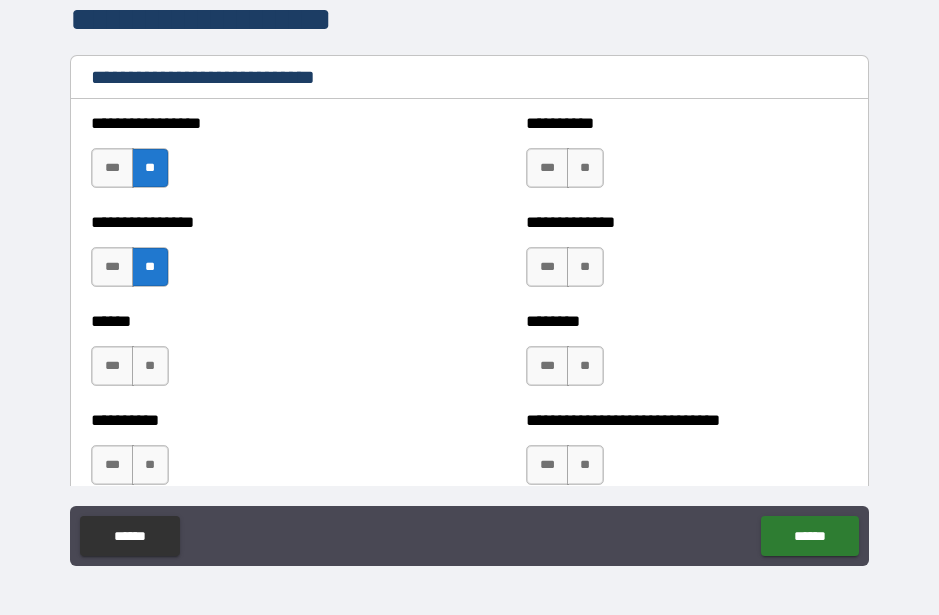 click on "**" at bounding box center (150, 366) 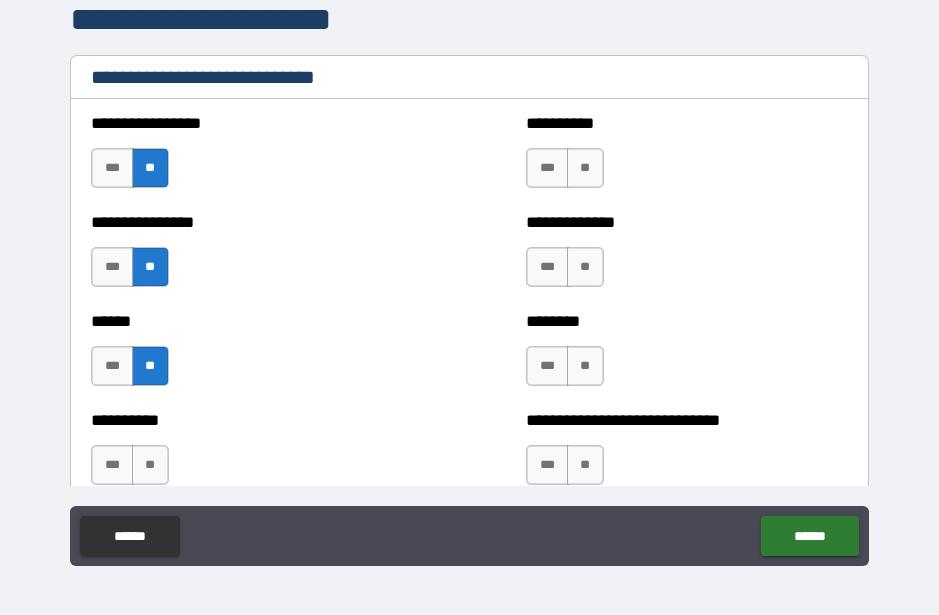 click on "**" at bounding box center (150, 465) 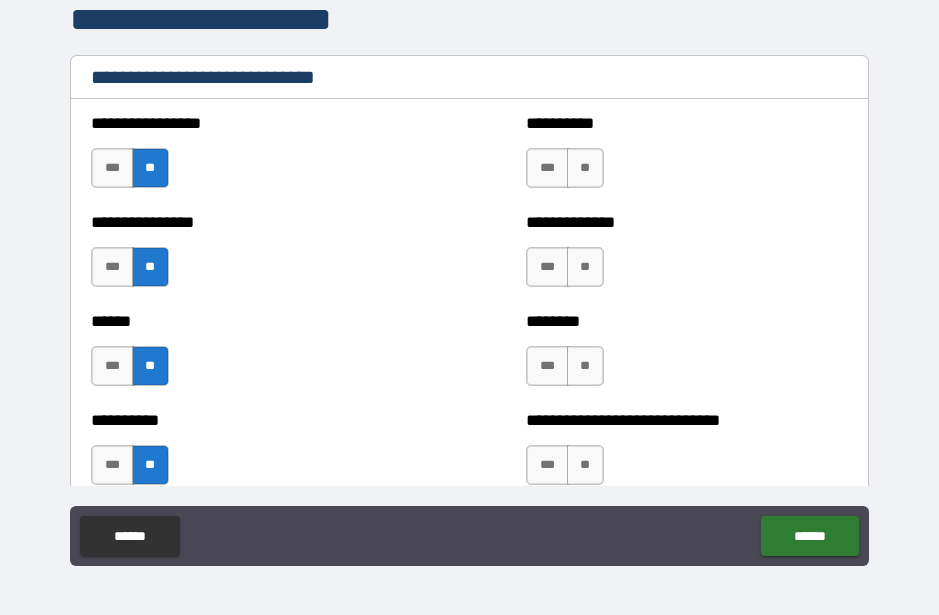 click on "***" at bounding box center (112, 366) 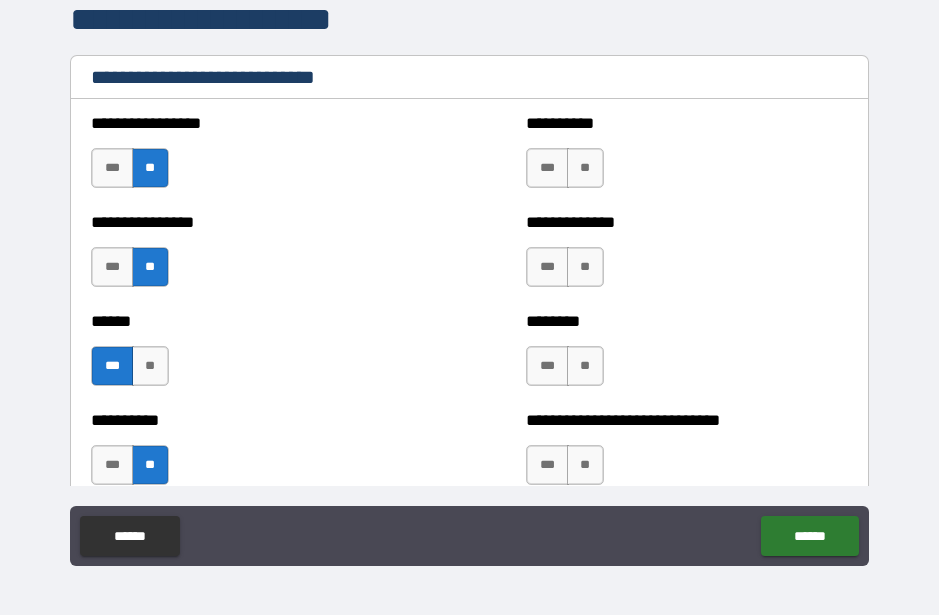 click on "**" at bounding box center (585, 168) 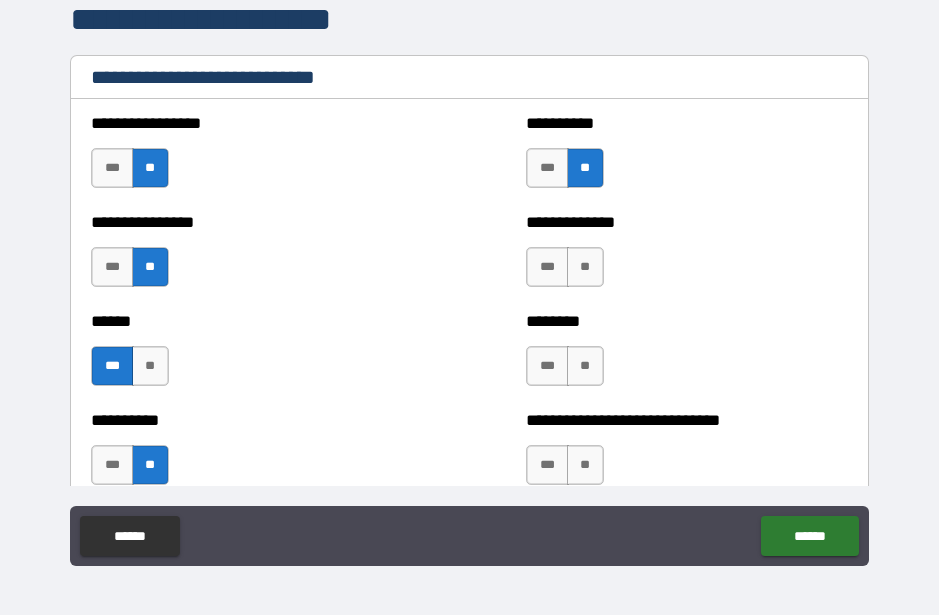 click on "**" at bounding box center (585, 267) 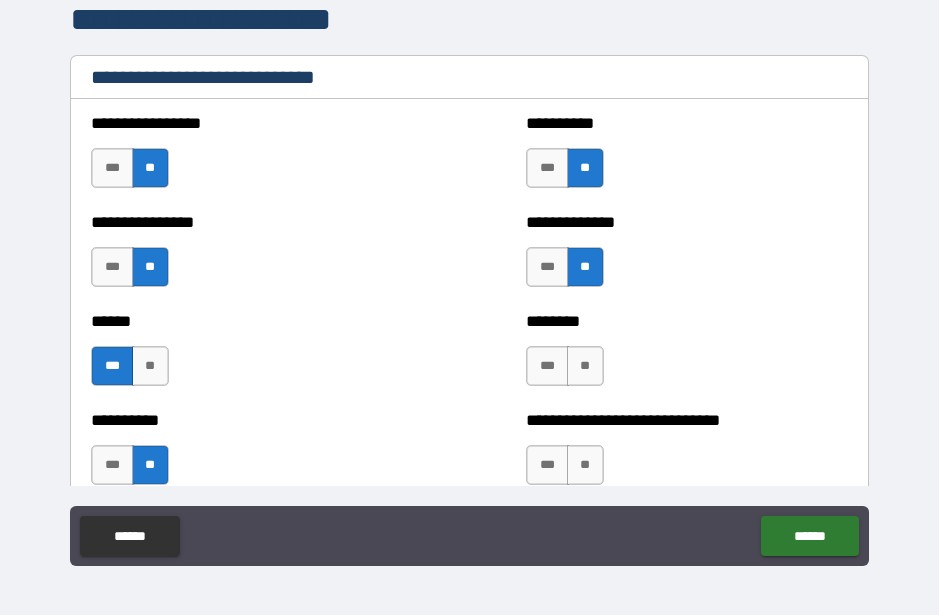 click on "**" at bounding box center [585, 366] 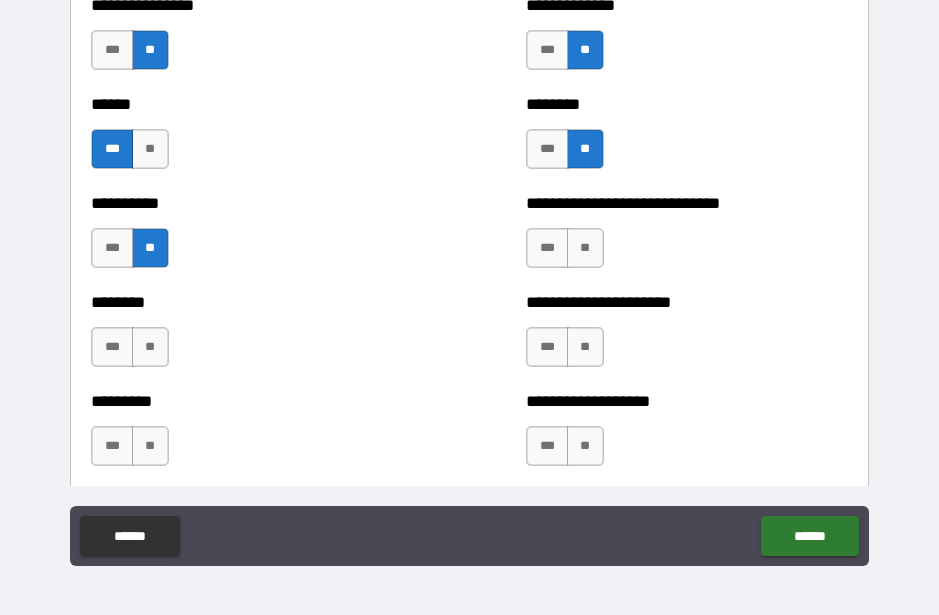 scroll, scrollTop: 6848, scrollLeft: 0, axis: vertical 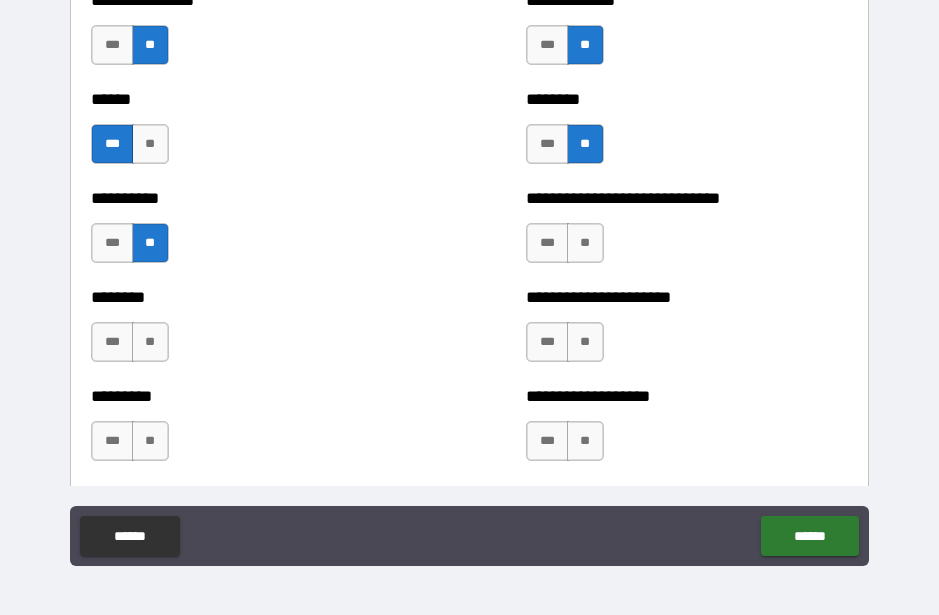click on "**" at bounding box center (585, 243) 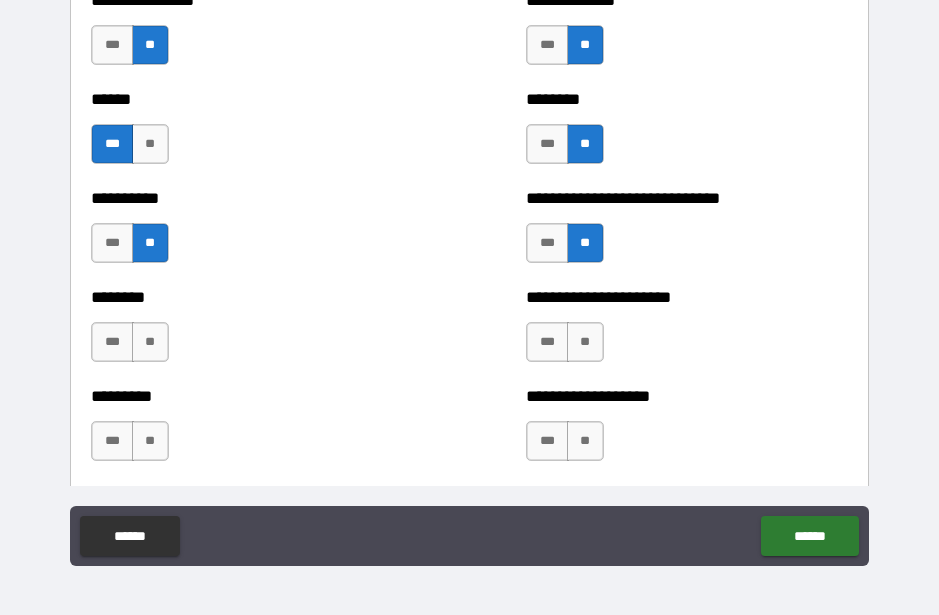 click on "**" at bounding box center [585, 342] 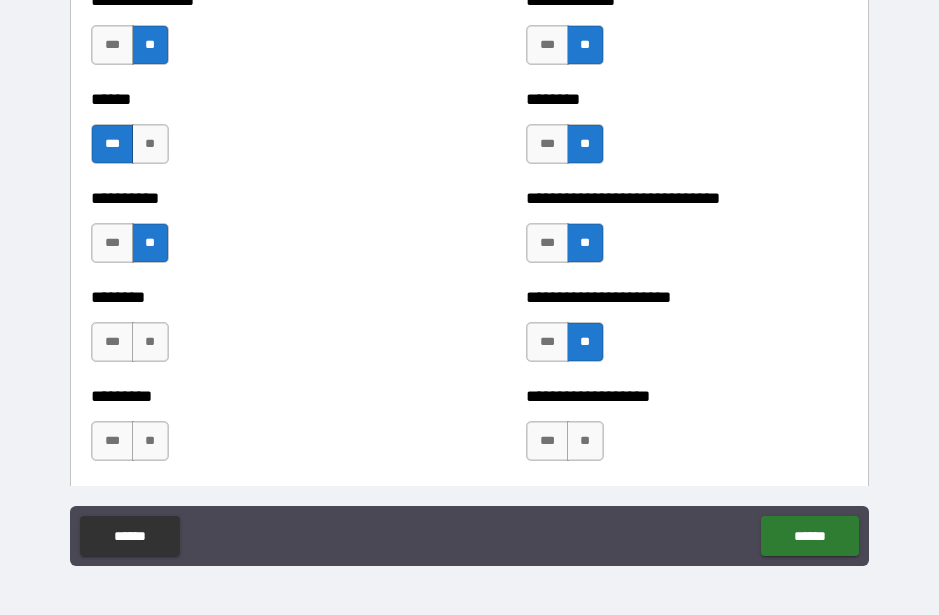 click on "**" at bounding box center (585, 441) 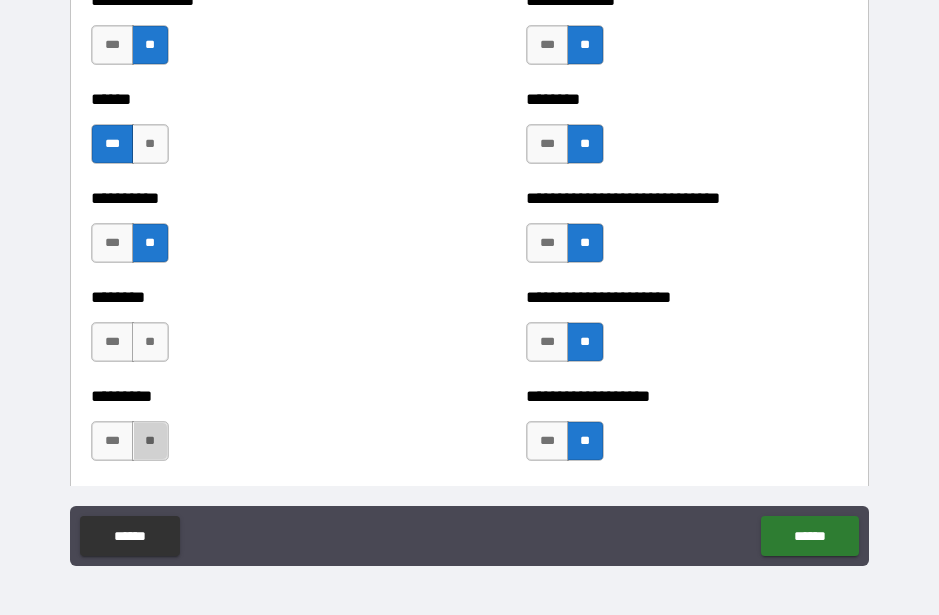click on "**" at bounding box center [150, 441] 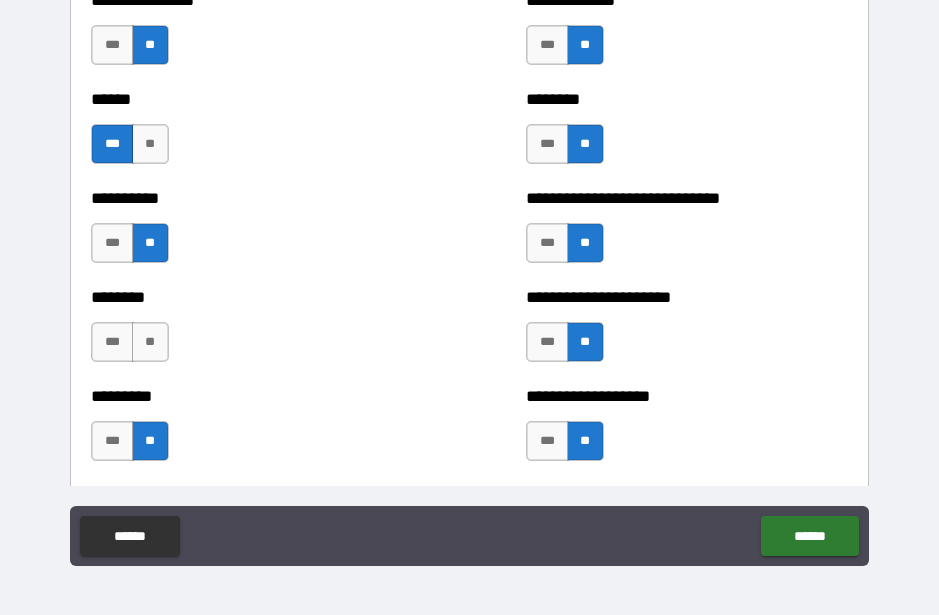click on "**" at bounding box center (150, 342) 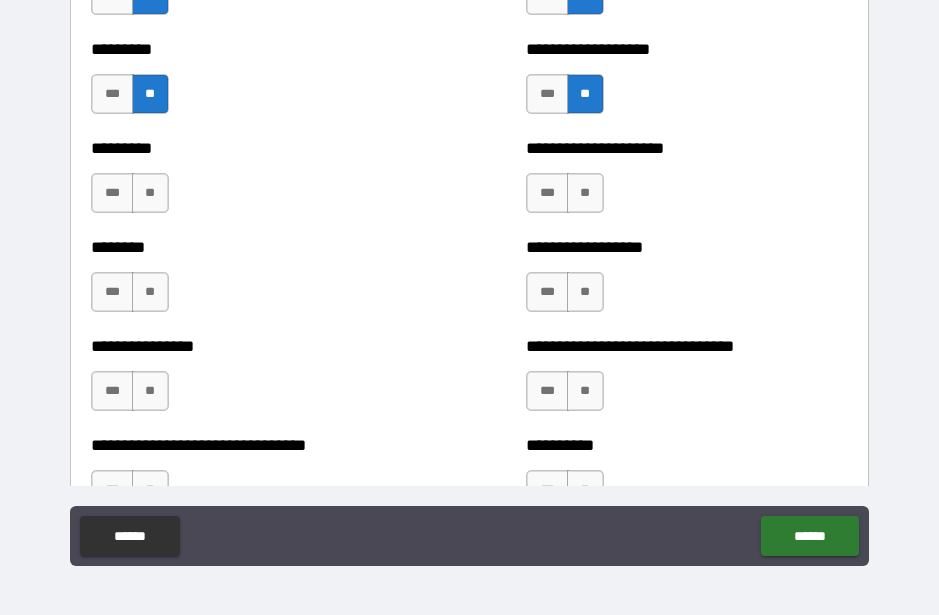 scroll, scrollTop: 7205, scrollLeft: 0, axis: vertical 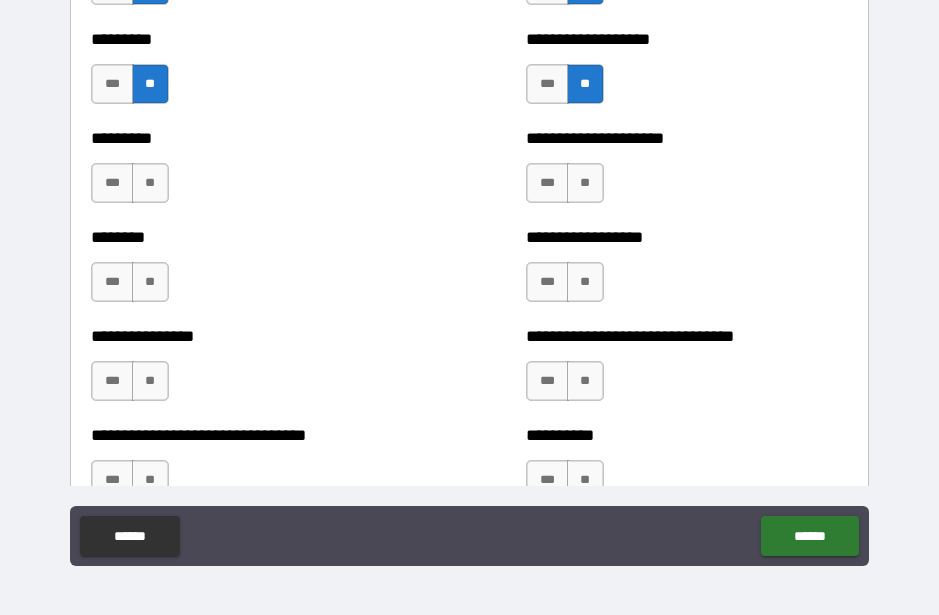 click on "**" at bounding box center (585, 183) 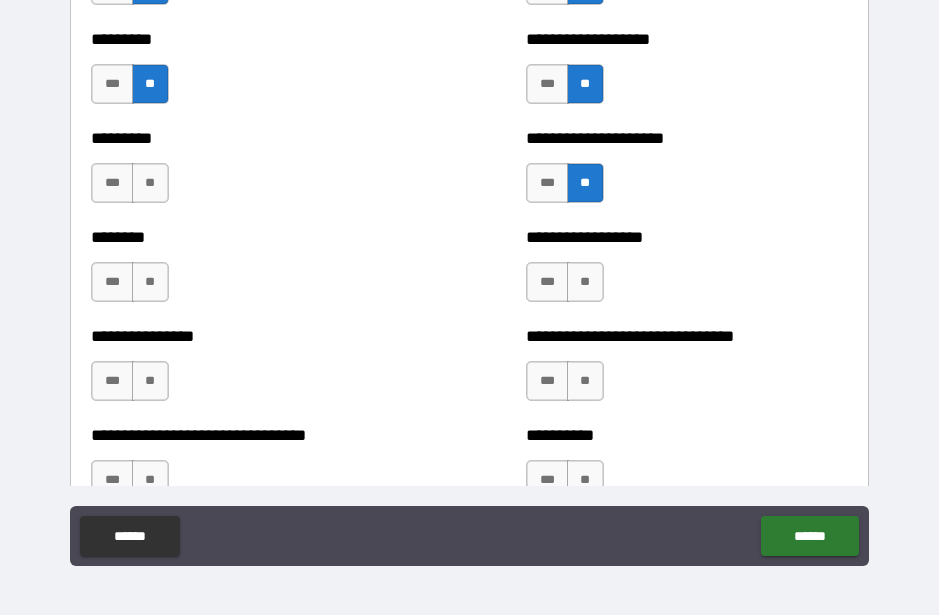 click on "**" at bounding box center [585, 282] 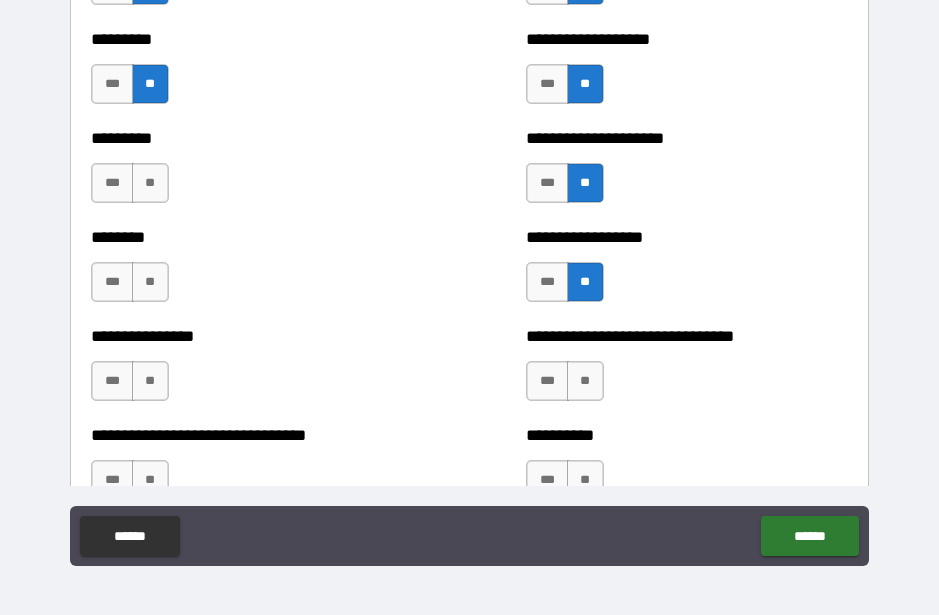 click on "**" at bounding box center [150, 282] 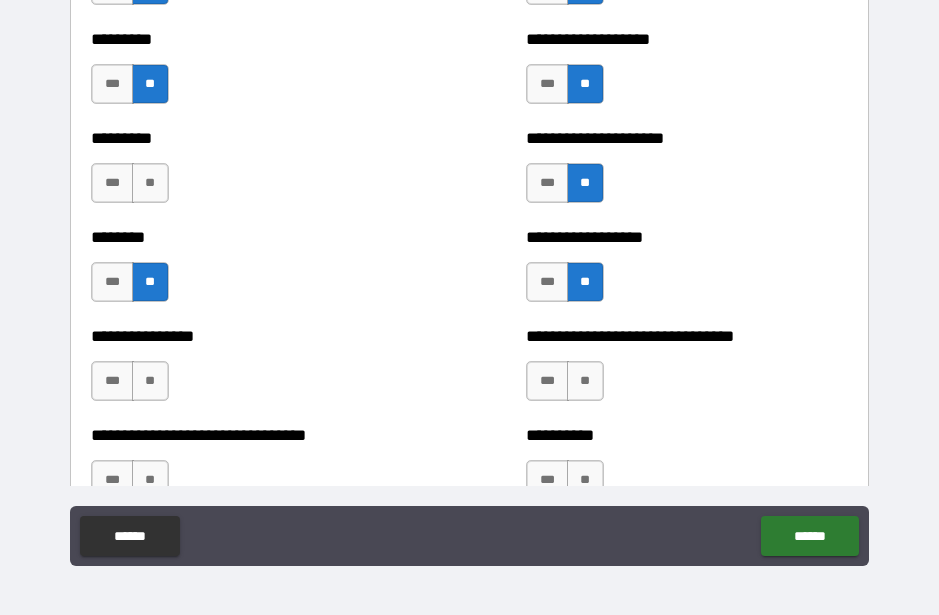 click on "**" at bounding box center [150, 183] 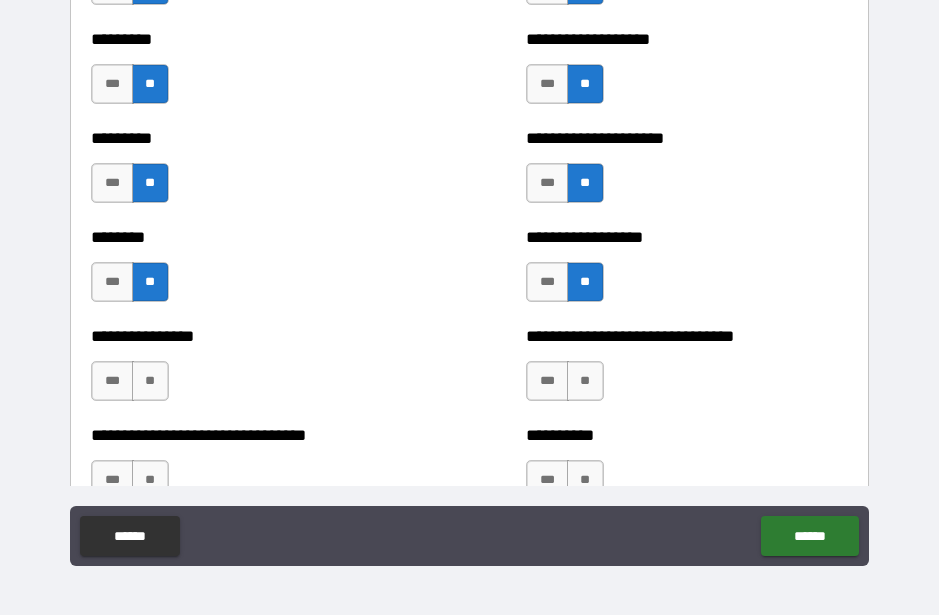 click on "**" at bounding box center (150, 381) 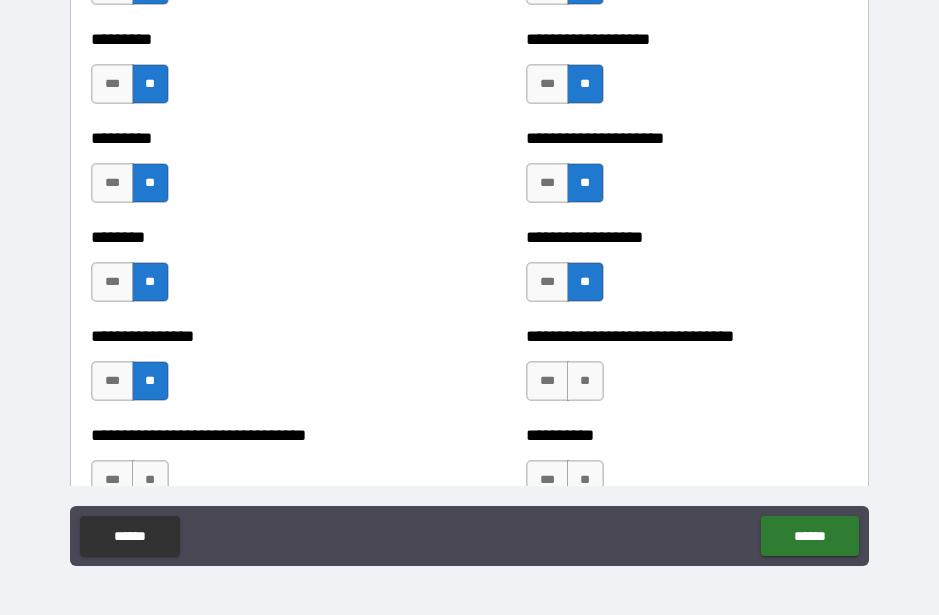 click on "**" at bounding box center [150, 480] 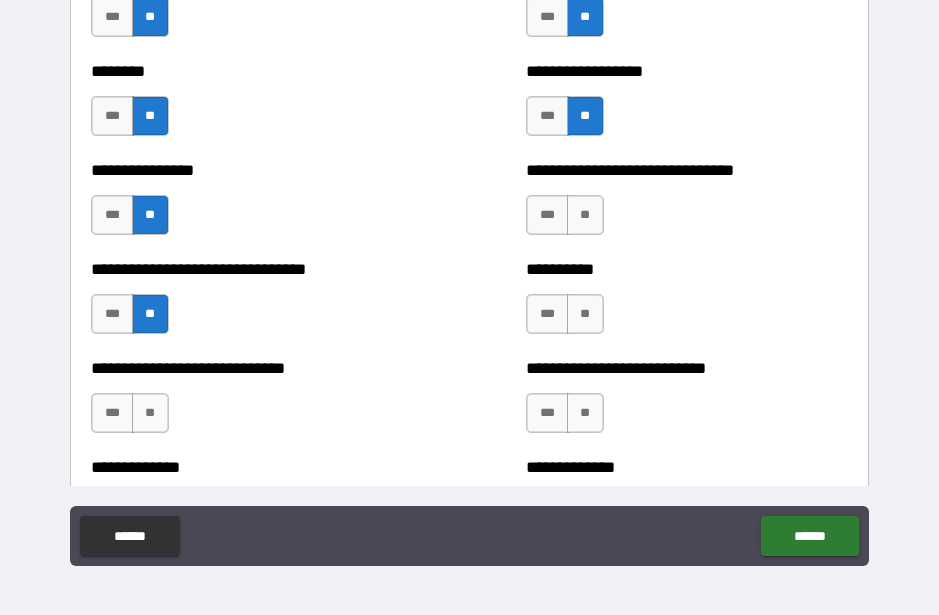 scroll, scrollTop: 7372, scrollLeft: 0, axis: vertical 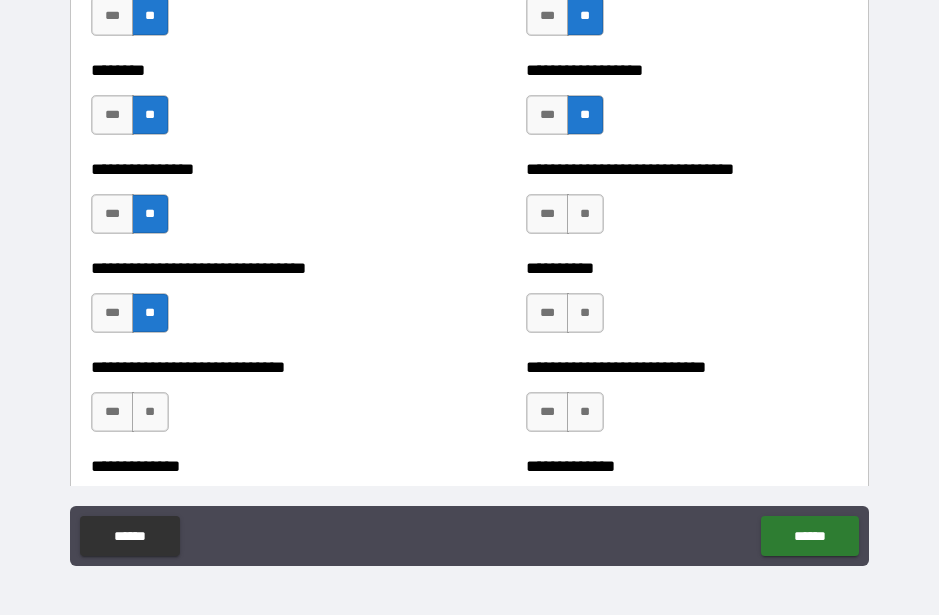 click on "**" at bounding box center [585, 214] 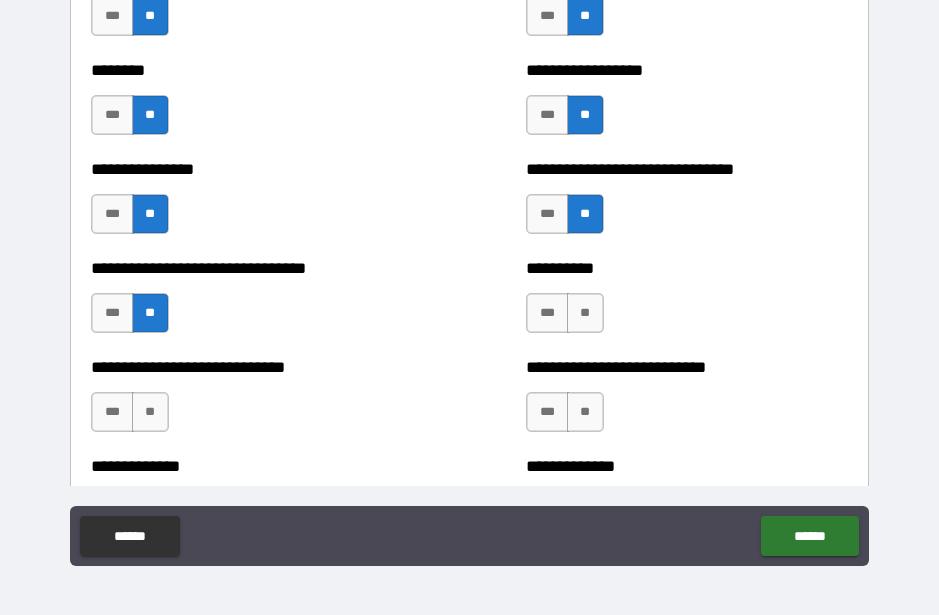 click on "**" at bounding box center [585, 313] 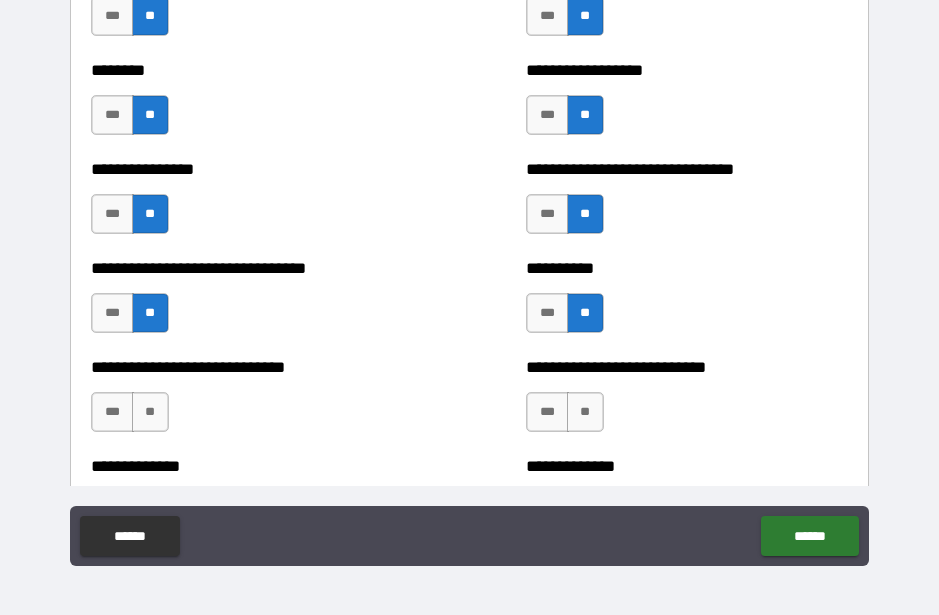 click on "**" at bounding box center [585, 412] 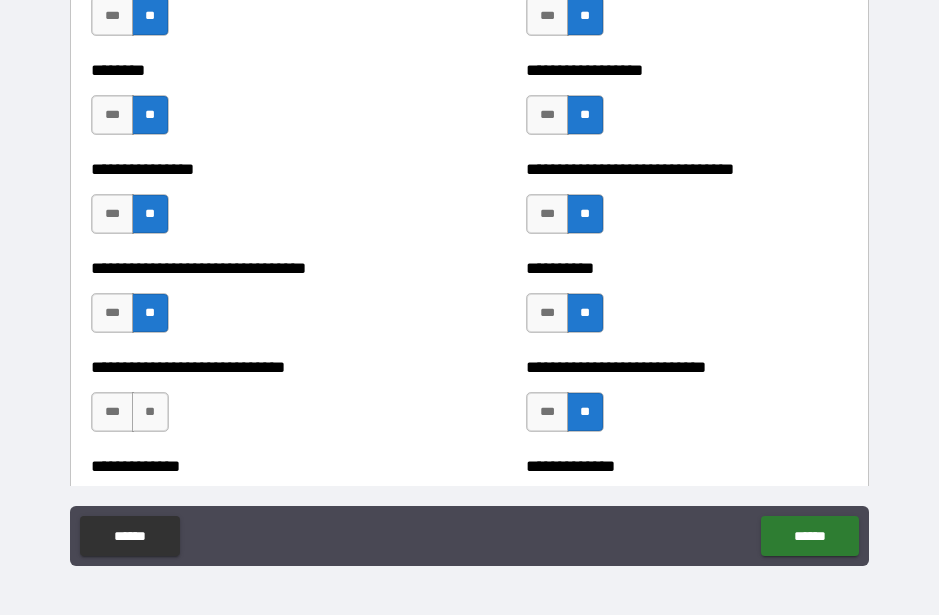 click on "**" at bounding box center (150, 412) 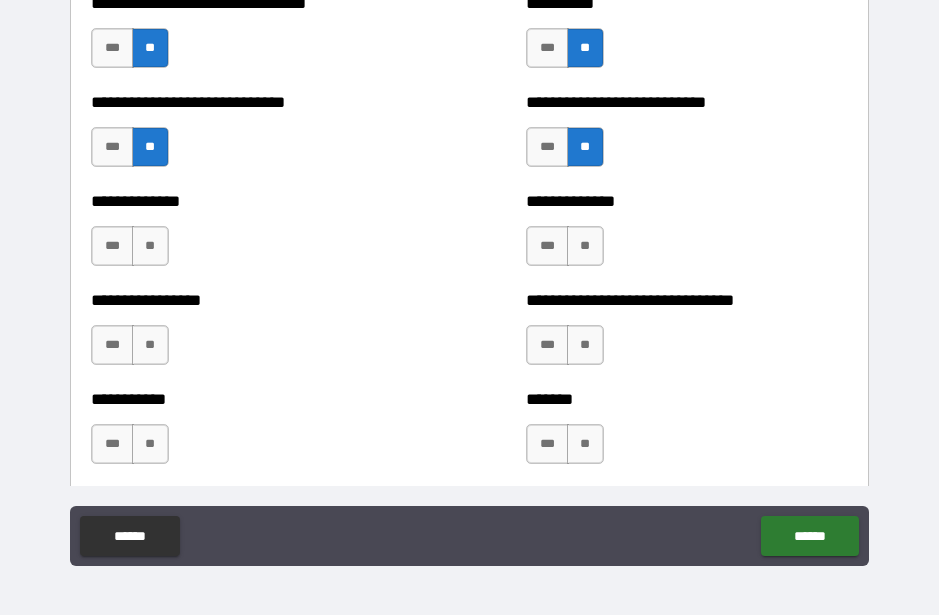 scroll, scrollTop: 7650, scrollLeft: 0, axis: vertical 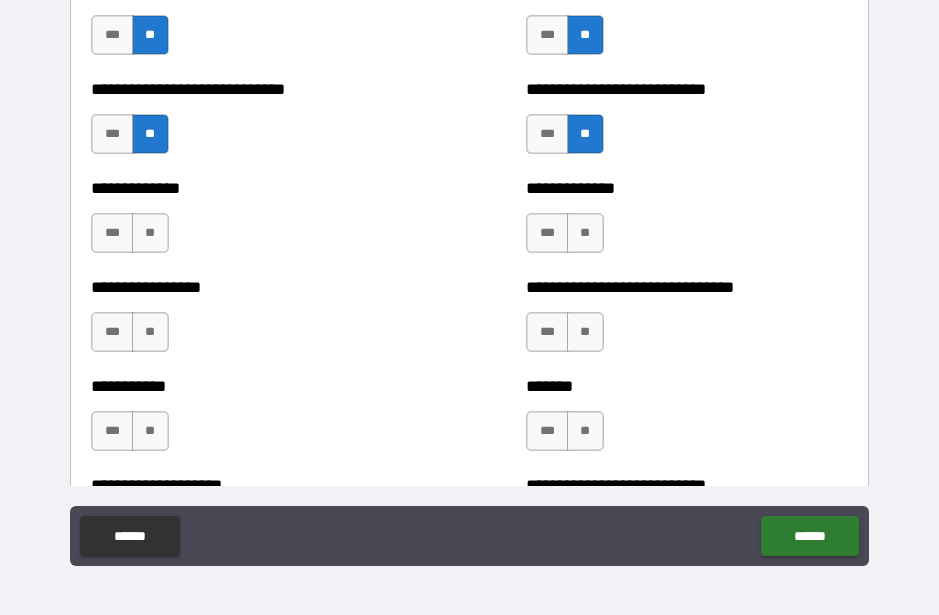 click on "**" at bounding box center [585, 233] 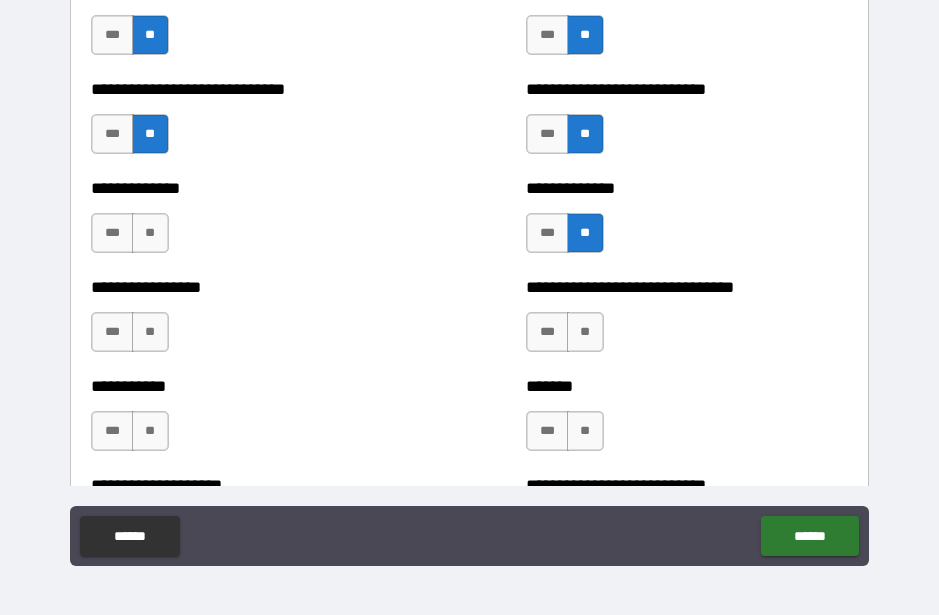 click on "***" at bounding box center [547, 332] 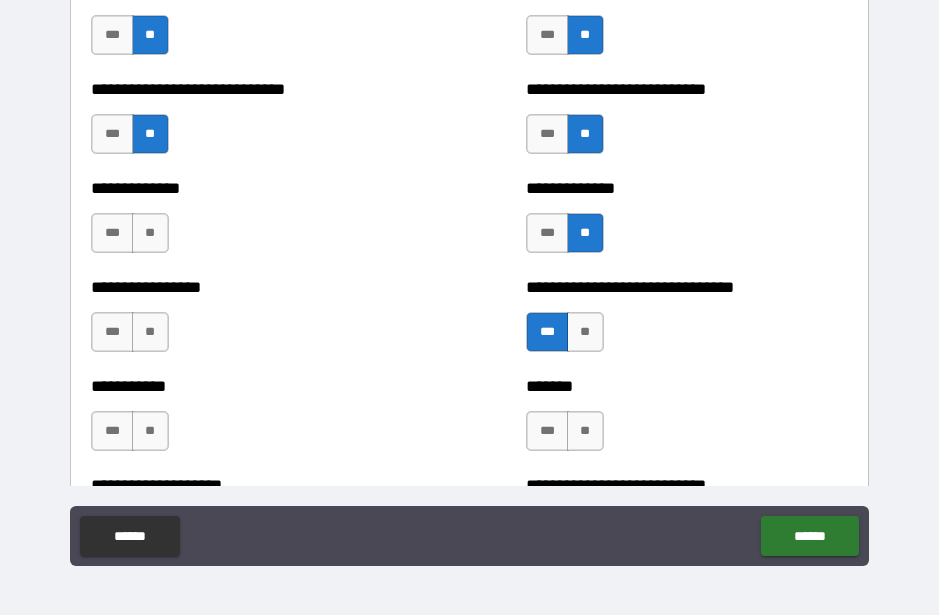 click on "**" at bounding box center (150, 233) 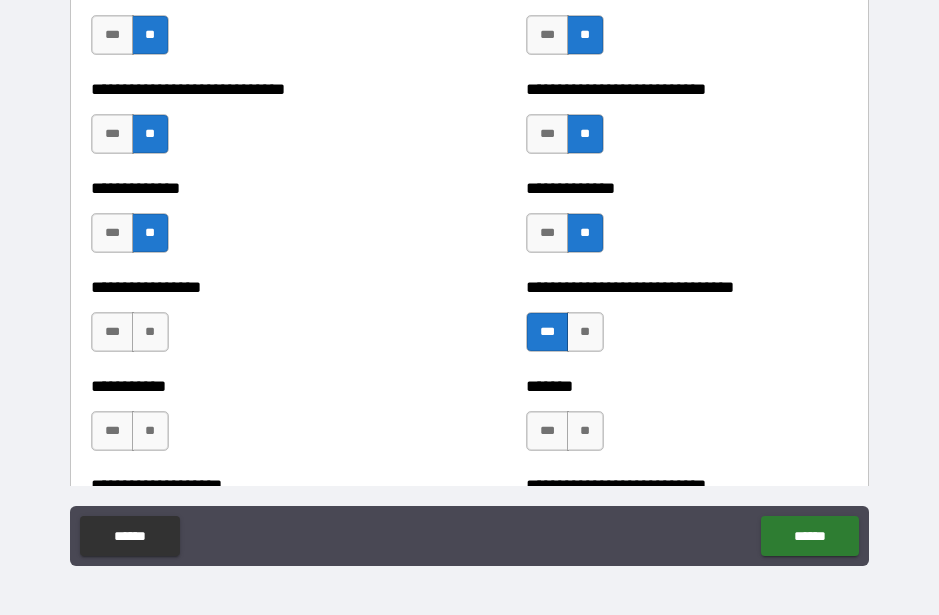 click on "**" at bounding box center (150, 332) 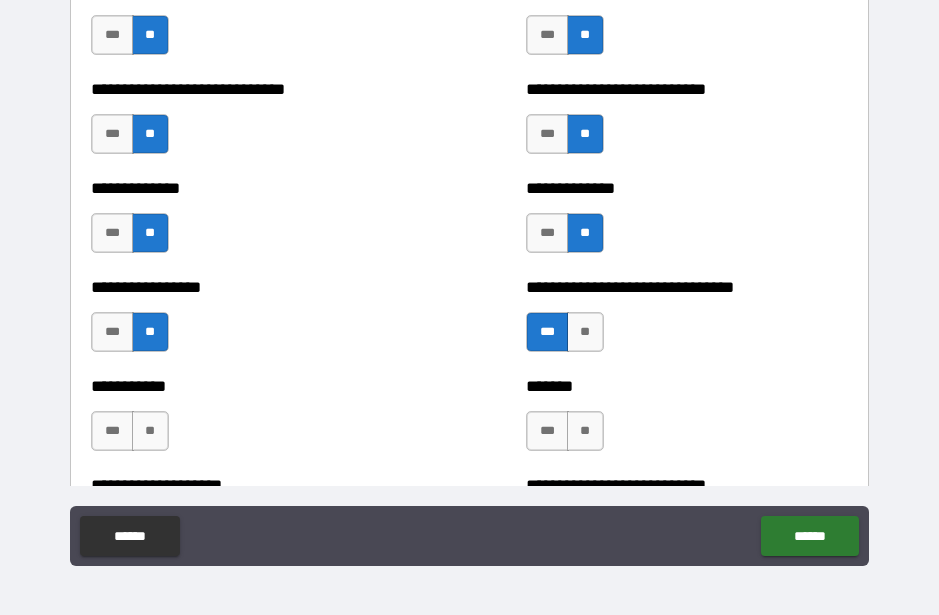 click on "**" at bounding box center [150, 431] 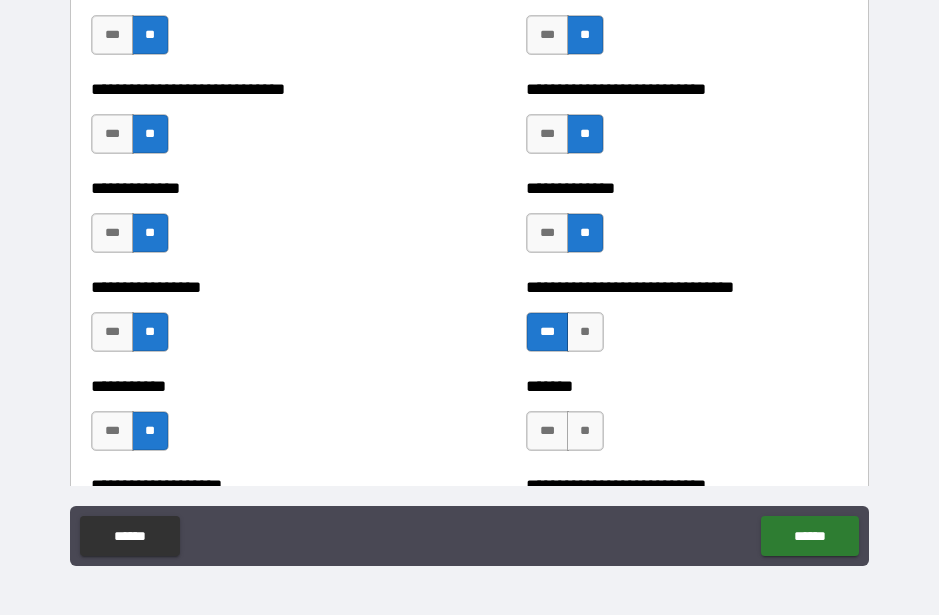 click on "**" at bounding box center [585, 431] 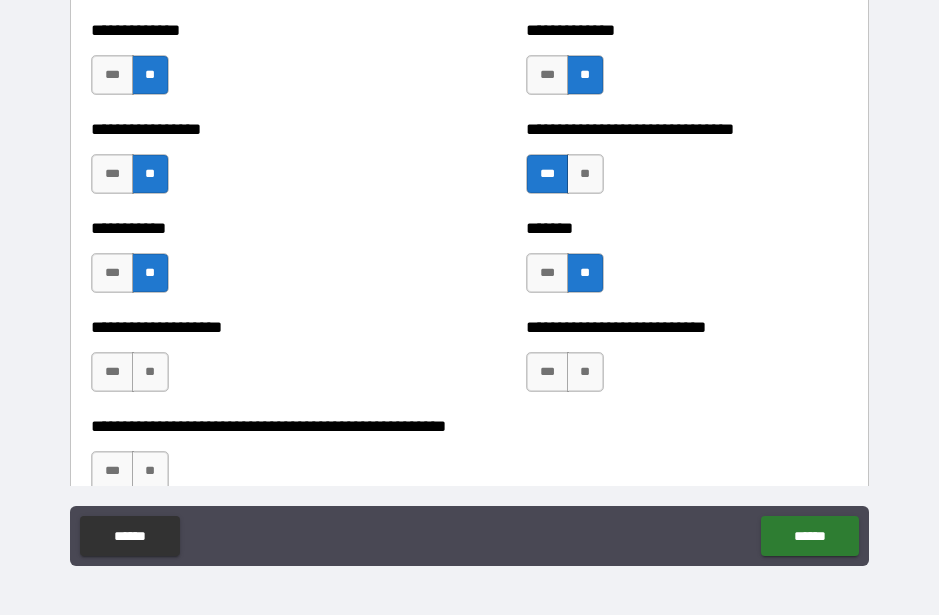 scroll, scrollTop: 7811, scrollLeft: 0, axis: vertical 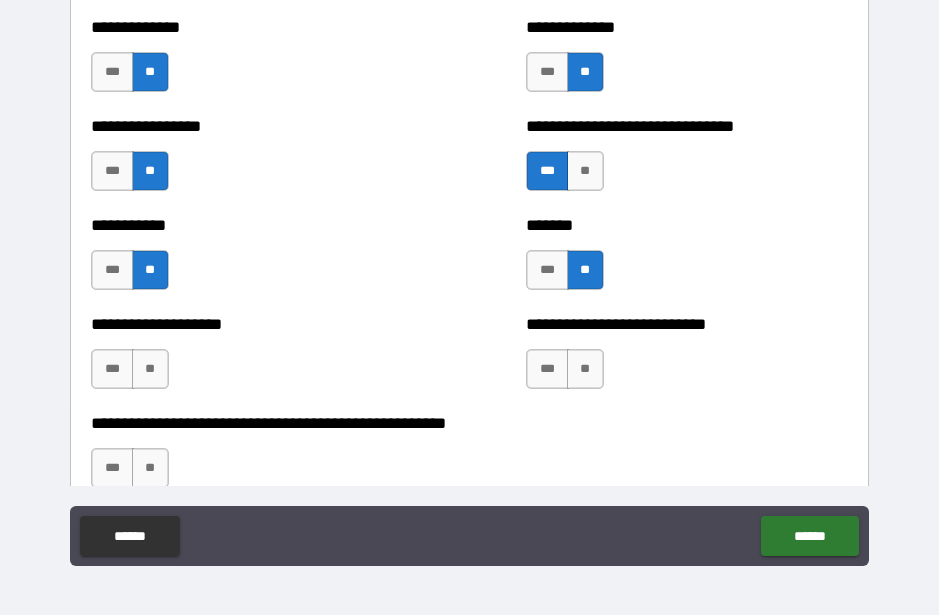 click on "**" at bounding box center (585, 369) 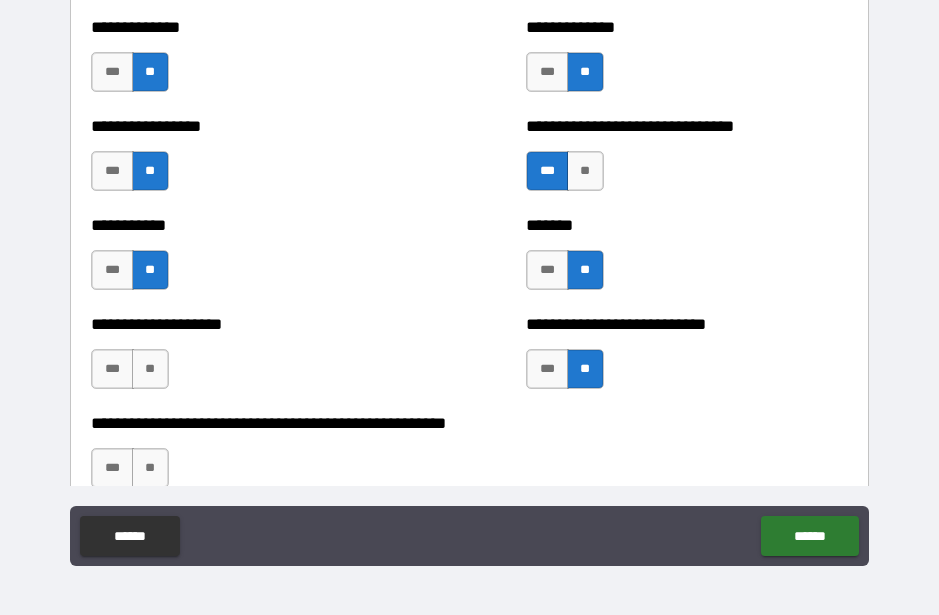 click on "**" at bounding box center (150, 369) 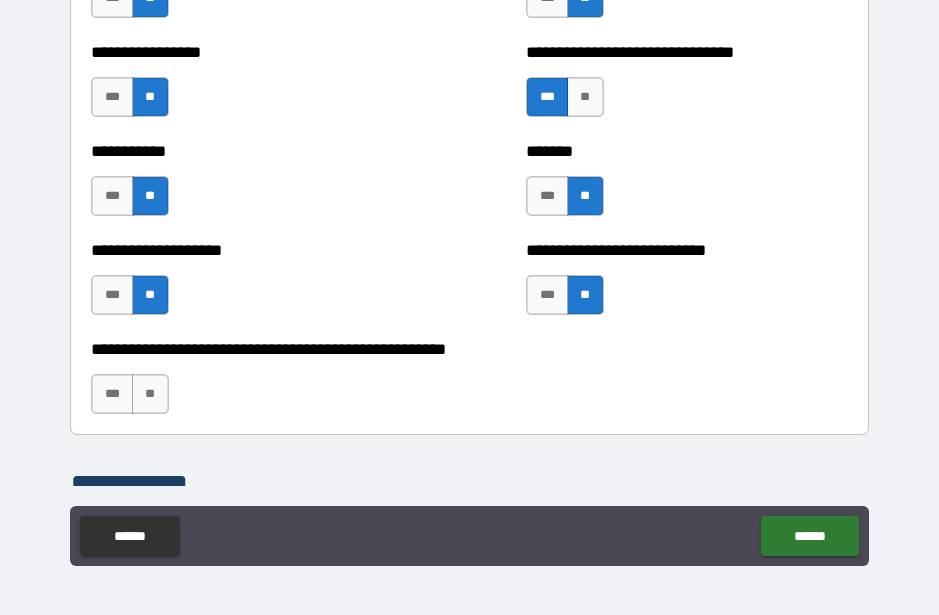 scroll, scrollTop: 7886, scrollLeft: 0, axis: vertical 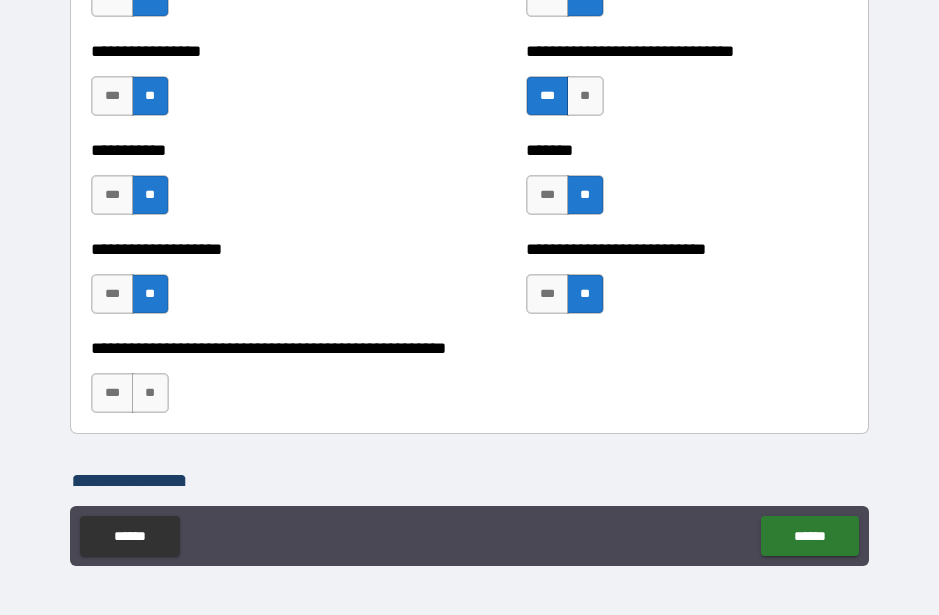 click on "**" at bounding box center (150, 393) 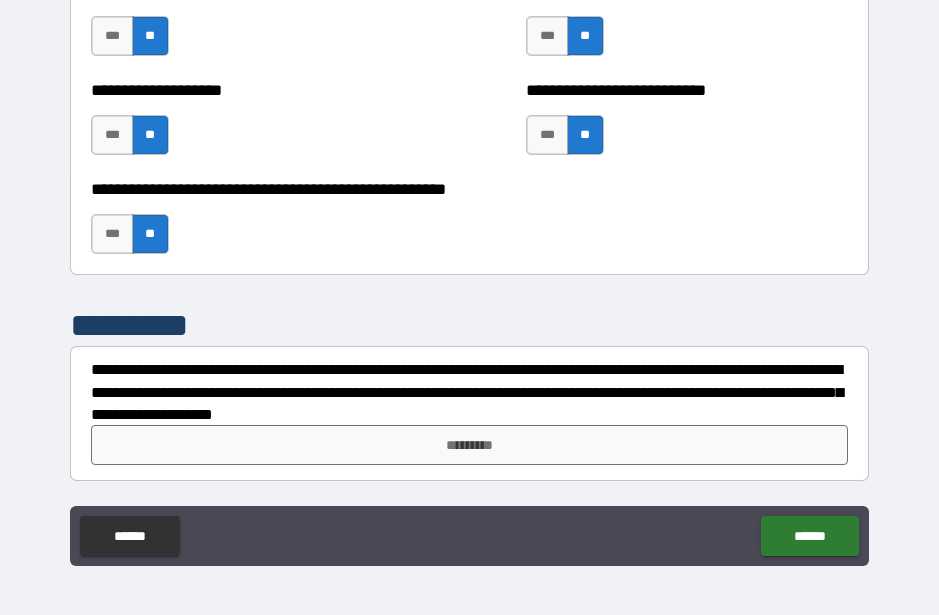 click on "*********" at bounding box center [469, 445] 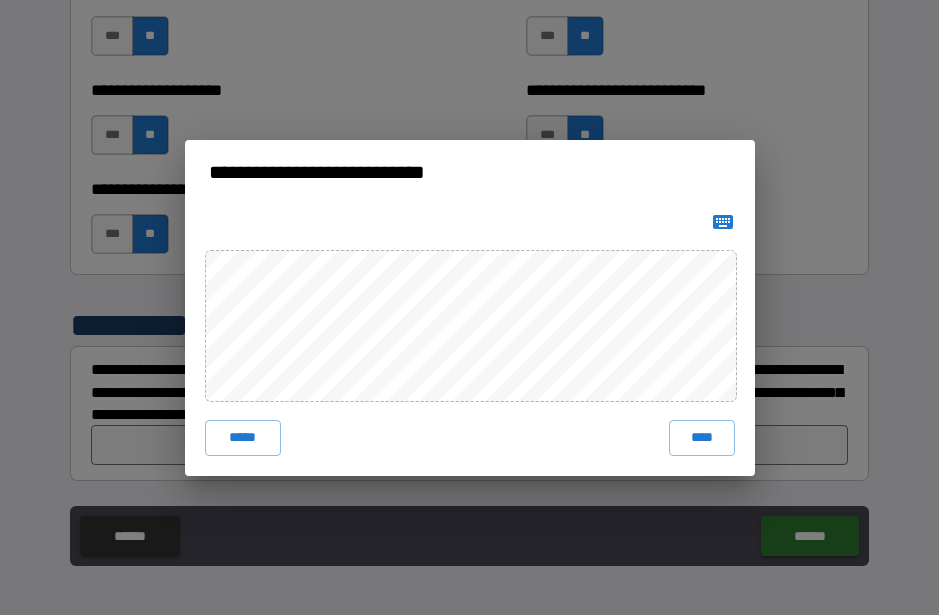 click on "****" at bounding box center (702, 438) 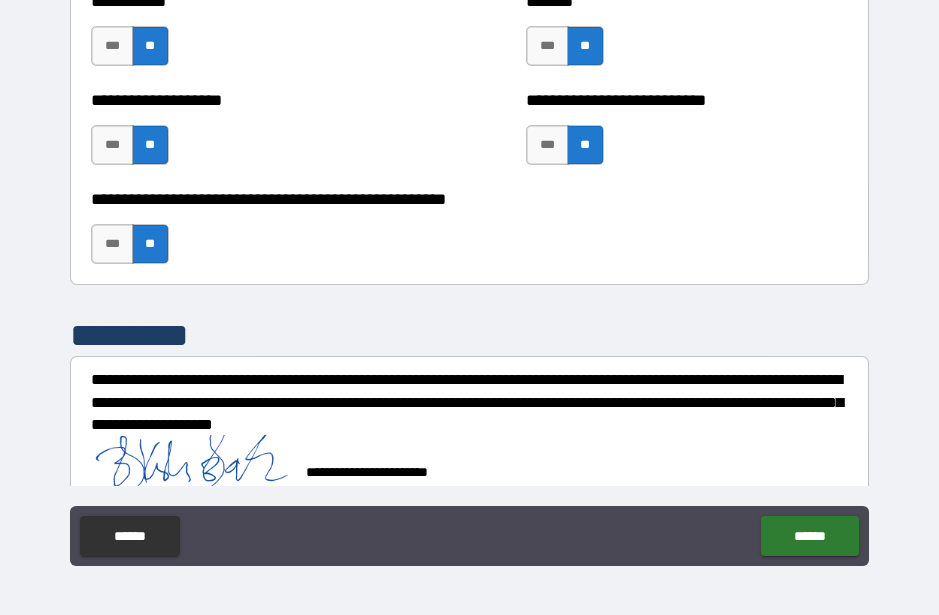 click on "******" at bounding box center [809, 536] 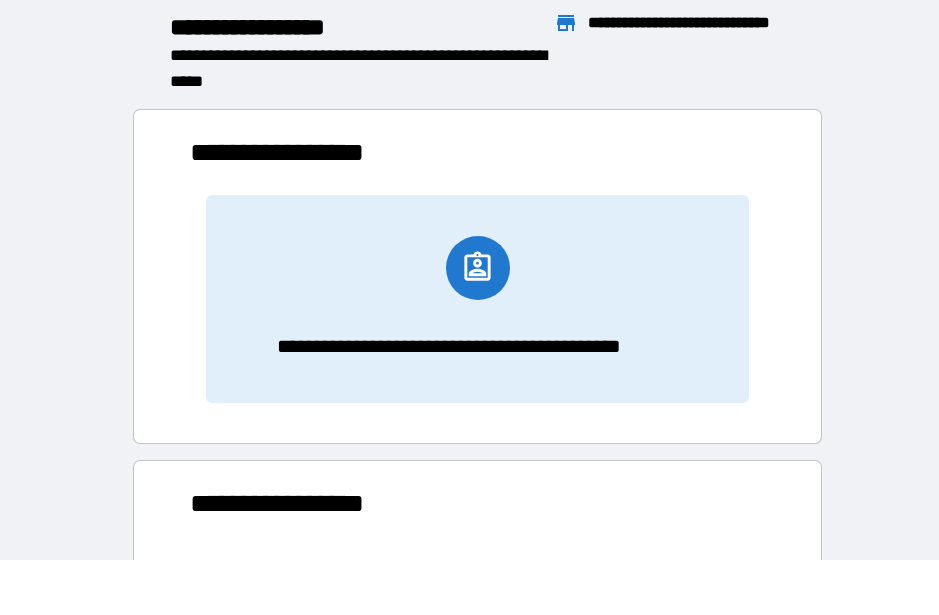 scroll, scrollTop: 1, scrollLeft: 1, axis: both 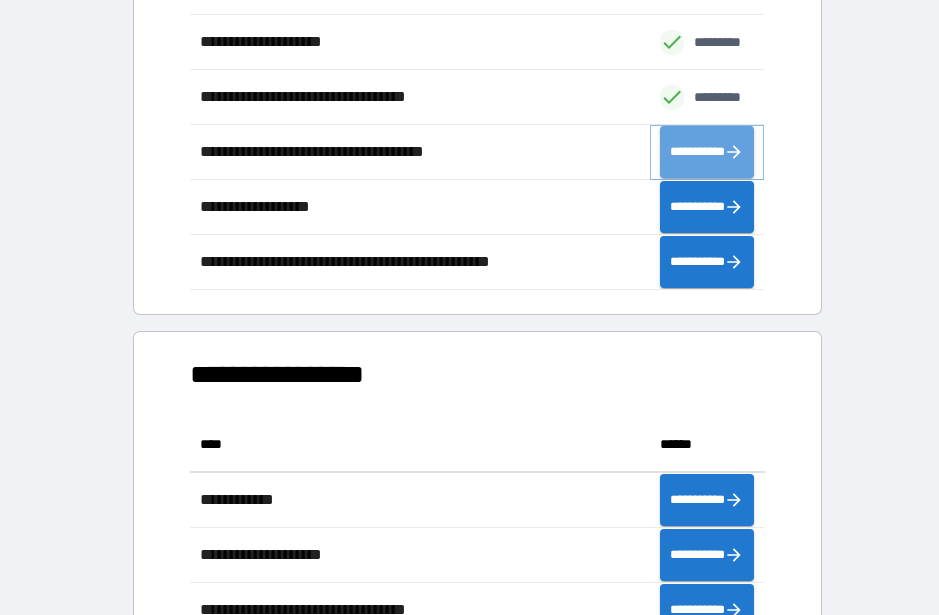 click on "**********" at bounding box center (707, 152) 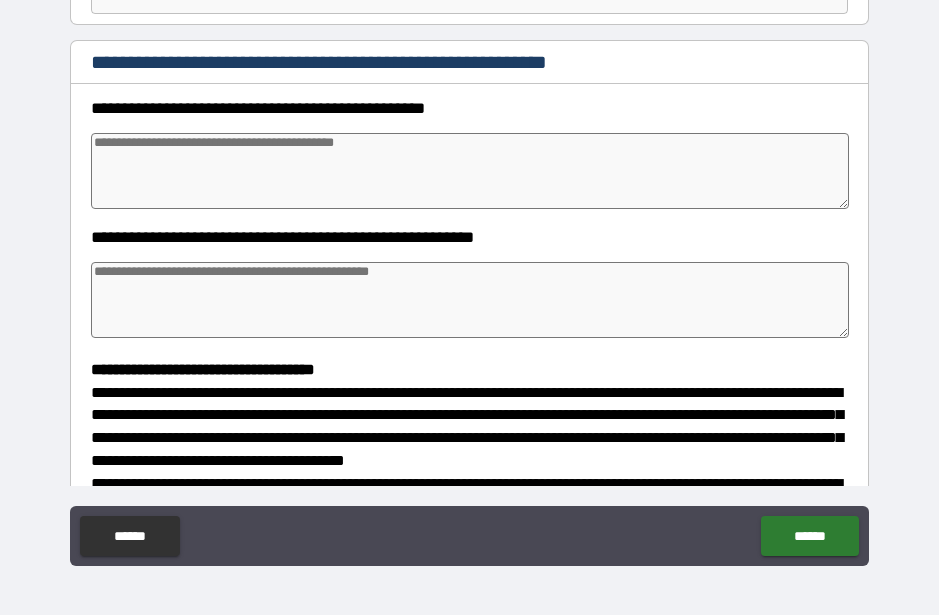 scroll, scrollTop: 215, scrollLeft: 0, axis: vertical 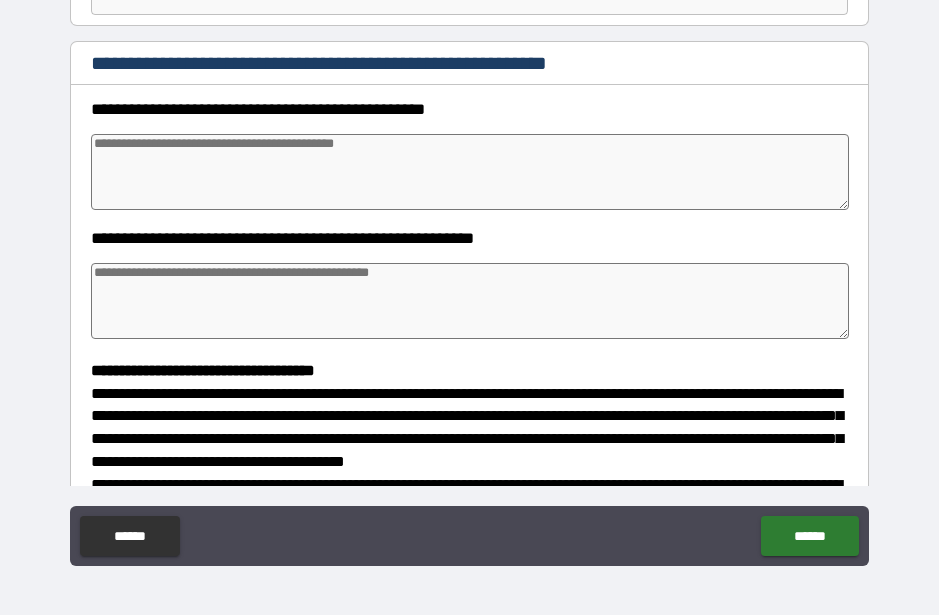 click at bounding box center [469, 172] 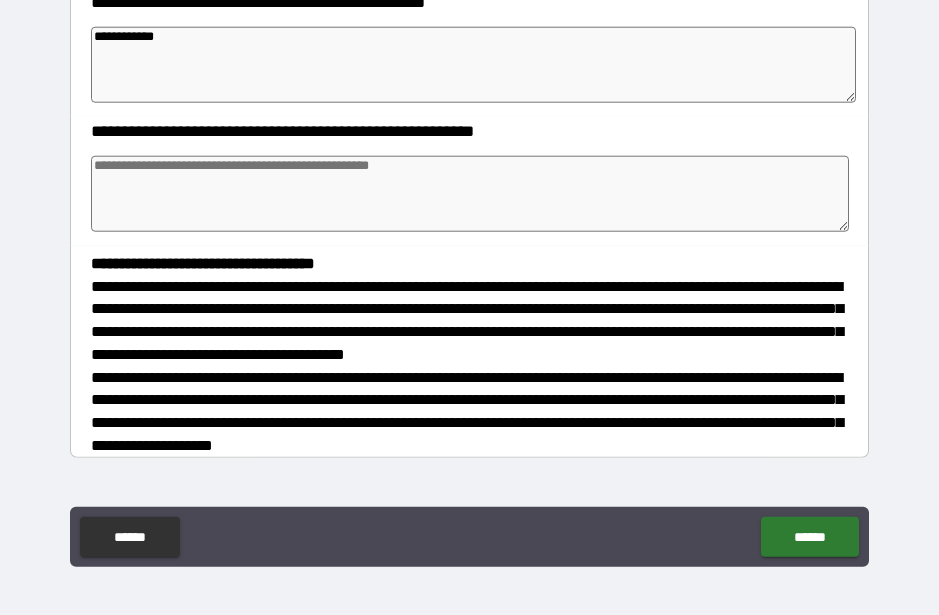 scroll, scrollTop: 326, scrollLeft: 0, axis: vertical 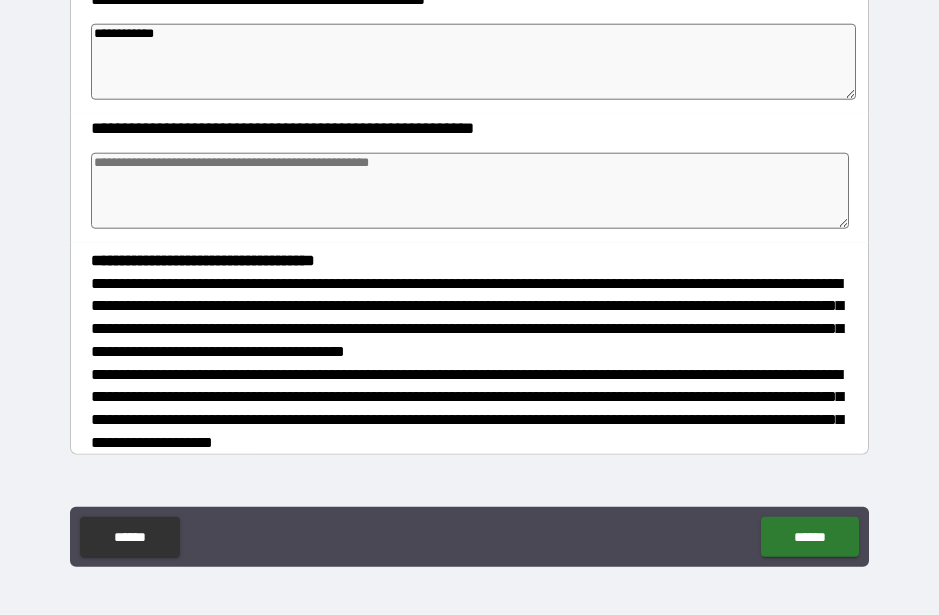 click on "**********" at bounding box center [473, 62] 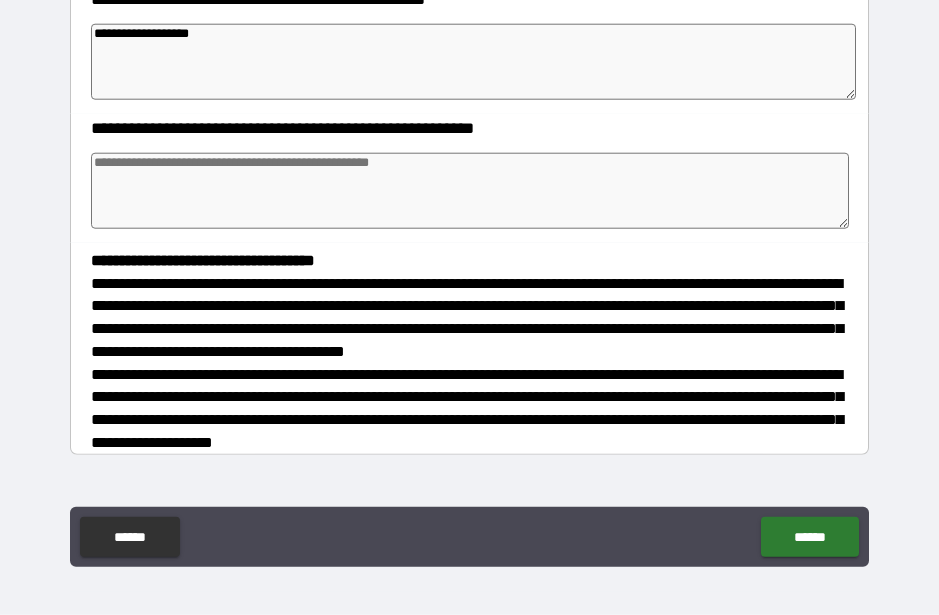 click at bounding box center (469, 191) 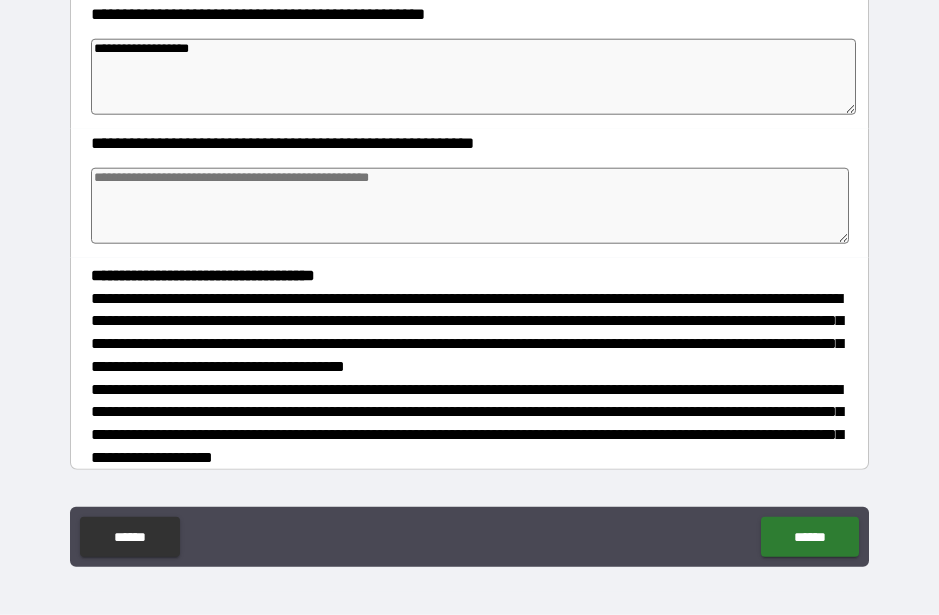 scroll, scrollTop: 309, scrollLeft: 0, axis: vertical 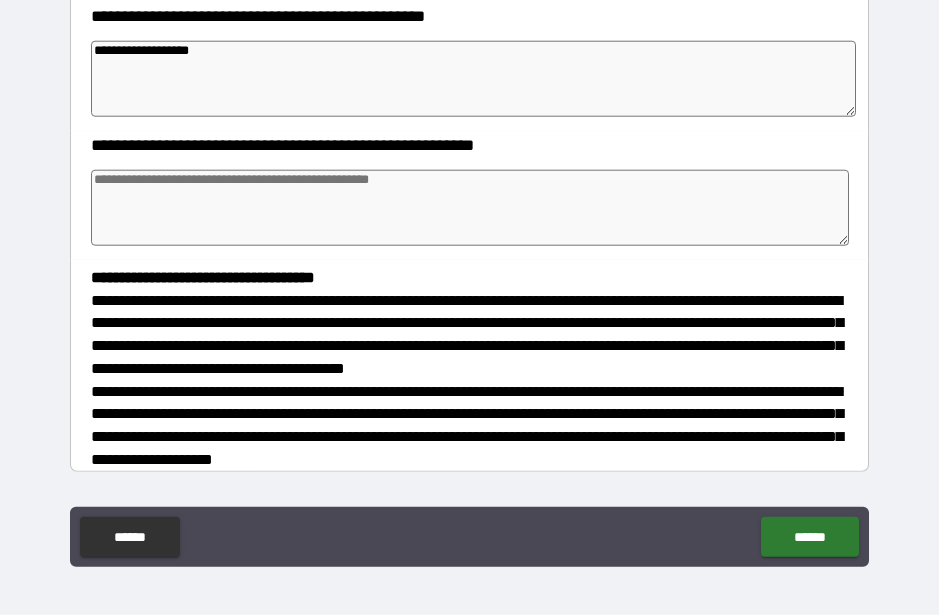 click on "**********" at bounding box center (473, 79) 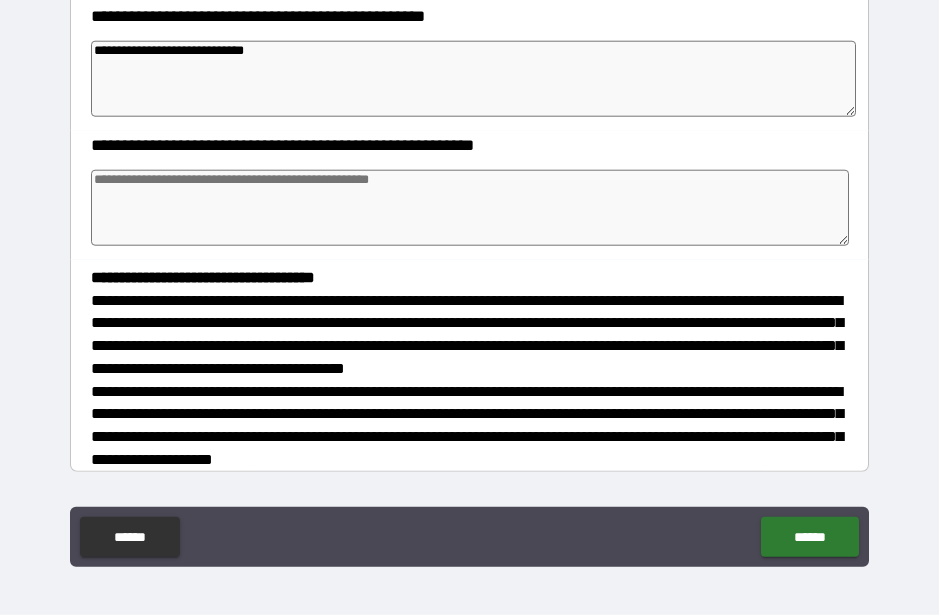click at bounding box center (469, 208) 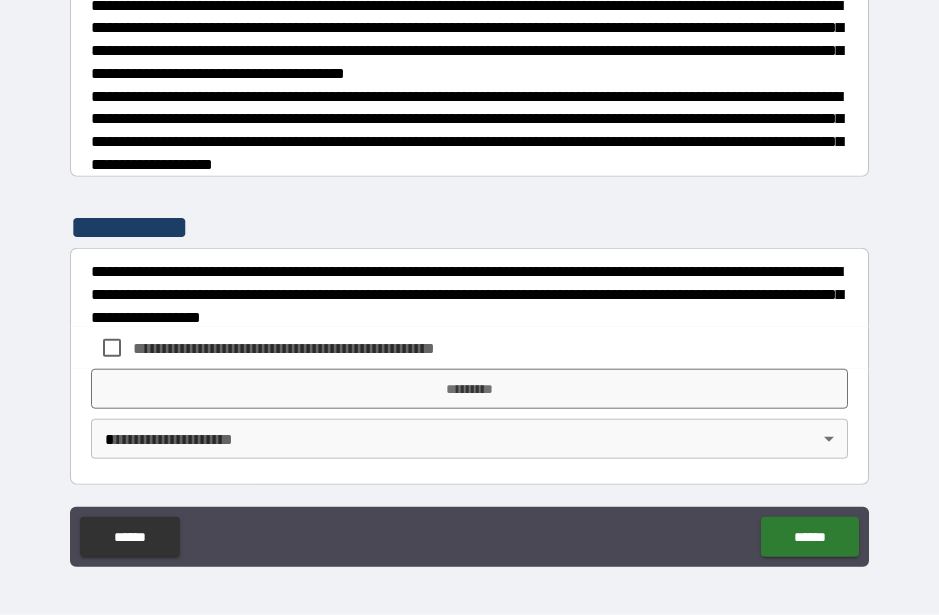 scroll, scrollTop: 601, scrollLeft: 0, axis: vertical 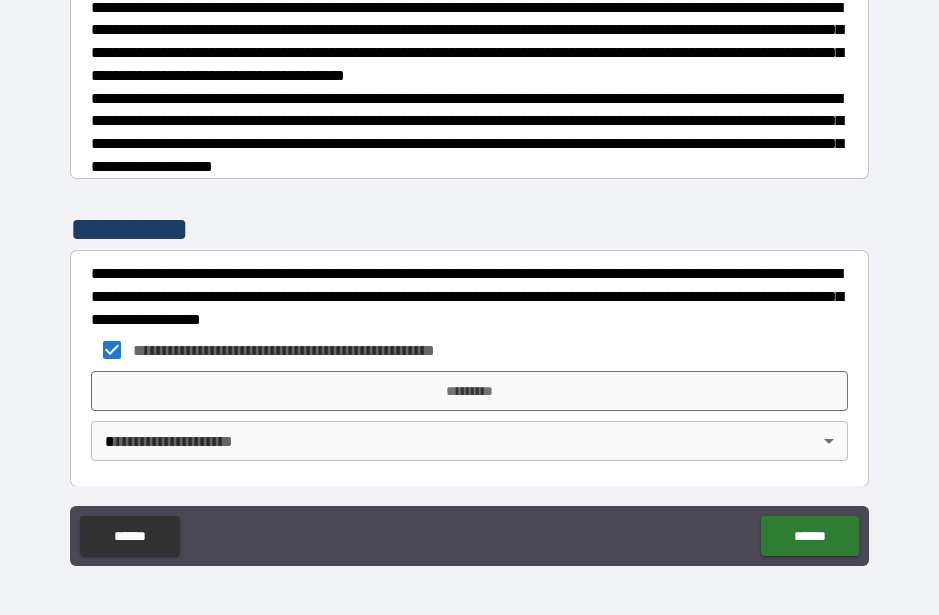 click on "*********" at bounding box center [469, 391] 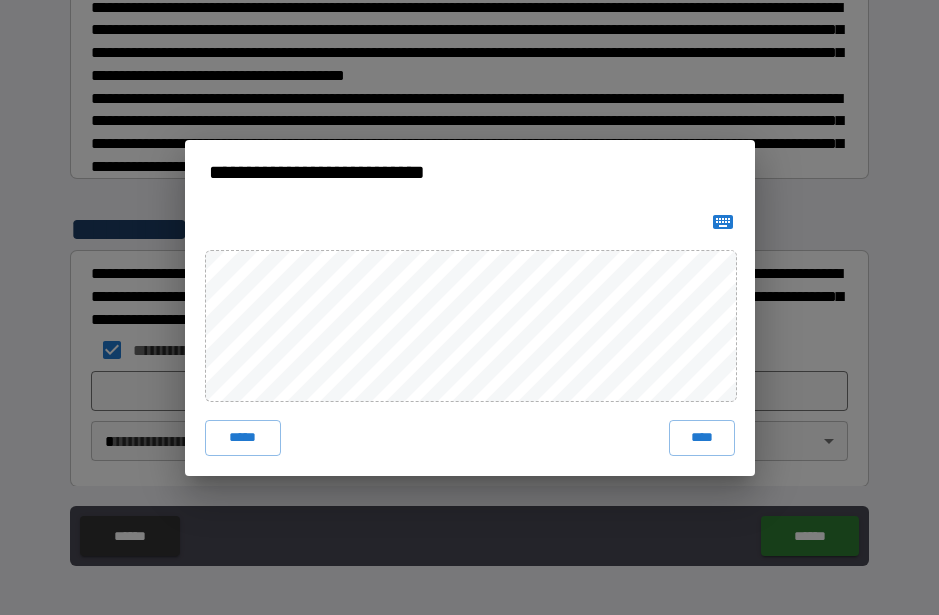 click on "****" at bounding box center (702, 438) 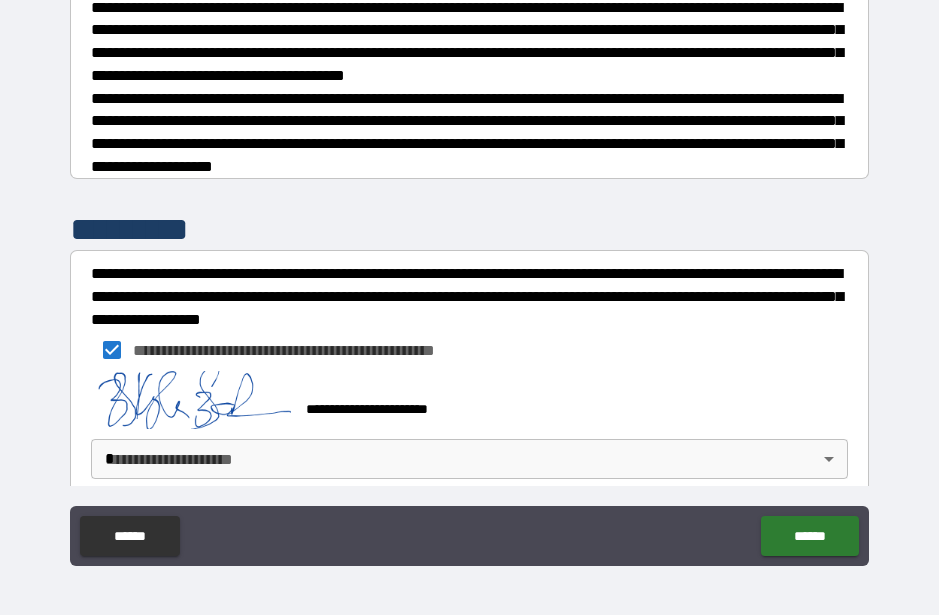 scroll, scrollTop: 591, scrollLeft: 0, axis: vertical 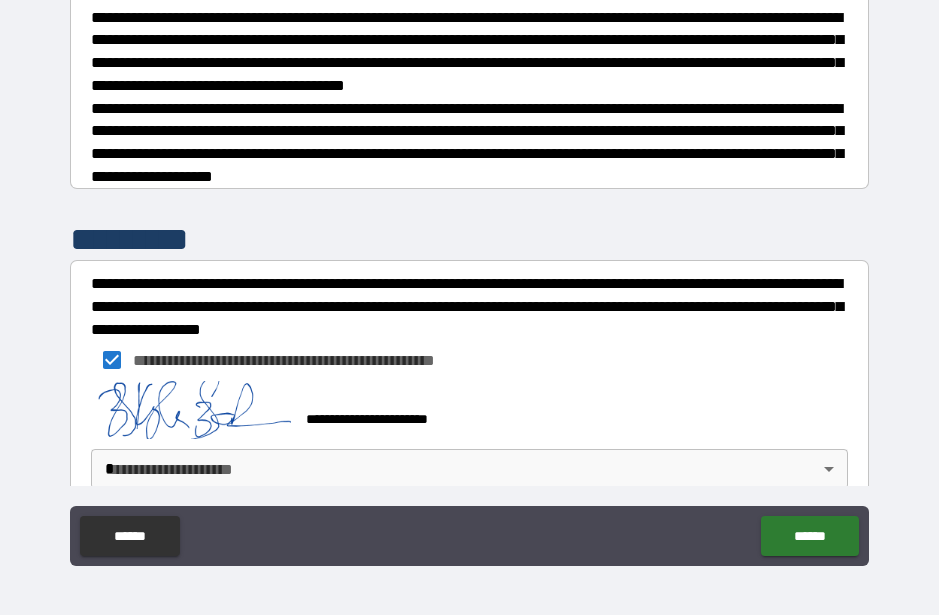 click on "**********" at bounding box center [469, 280] 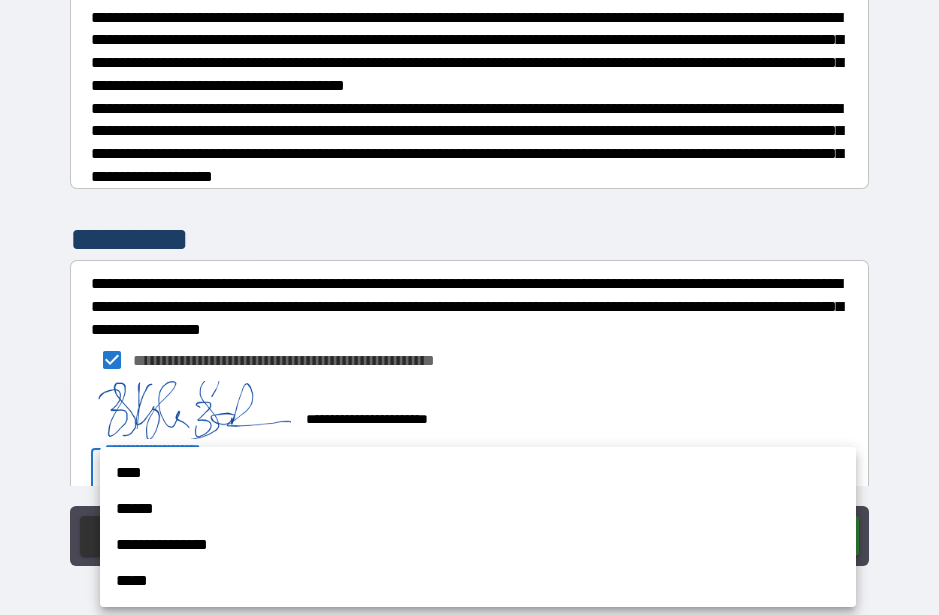 click on "**********" at bounding box center [478, 545] 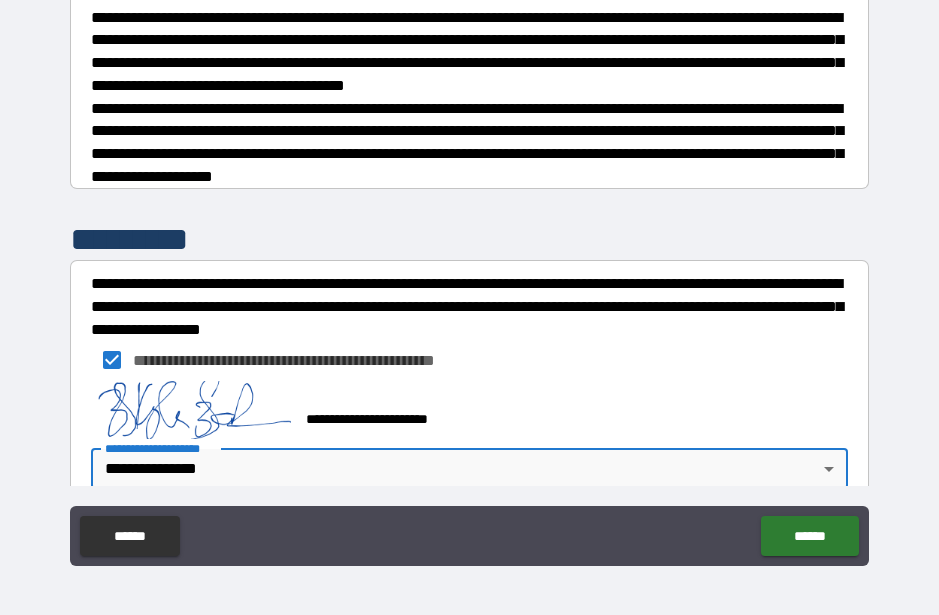 click on "******" at bounding box center (809, 536) 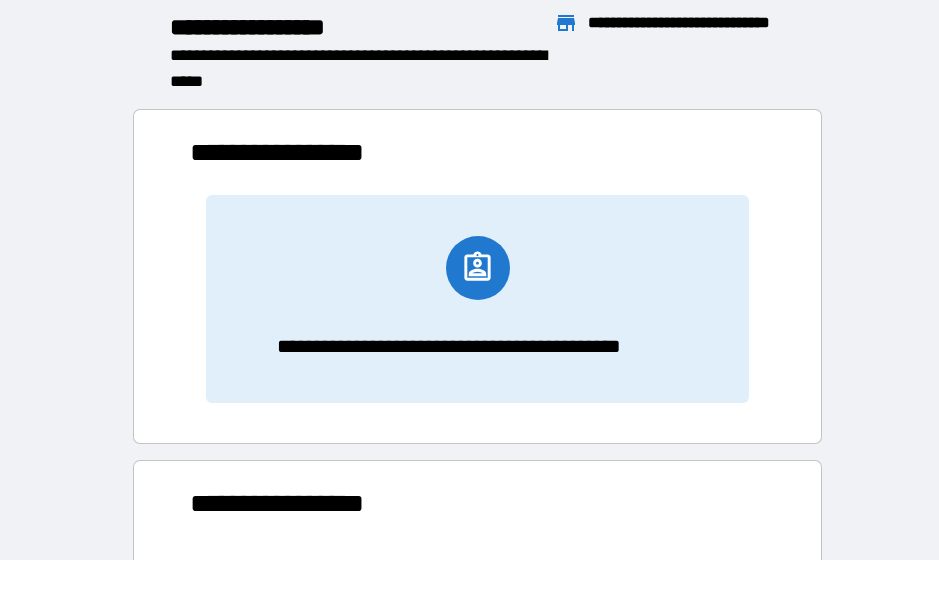 scroll, scrollTop: 1, scrollLeft: 1, axis: both 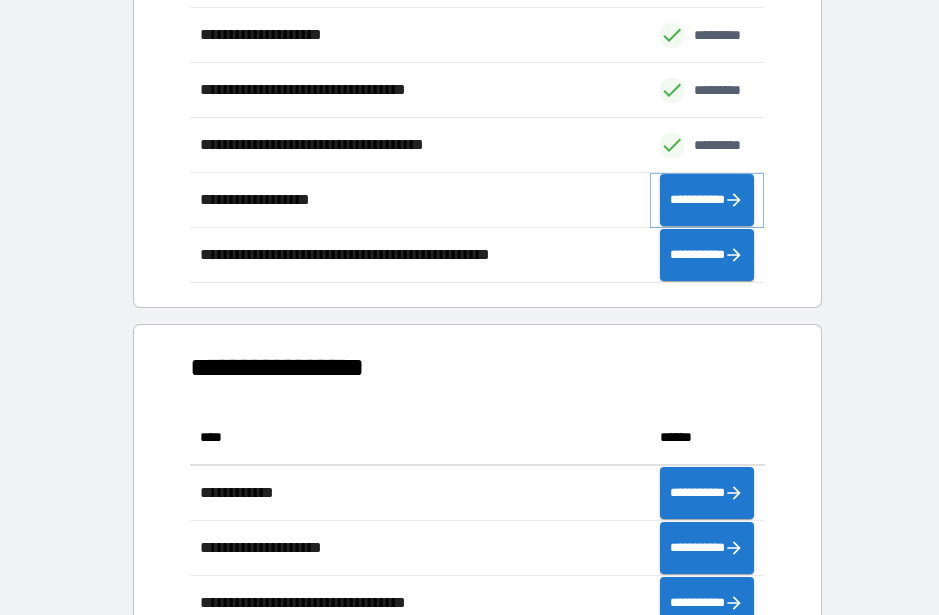 click on "**********" at bounding box center [707, 200] 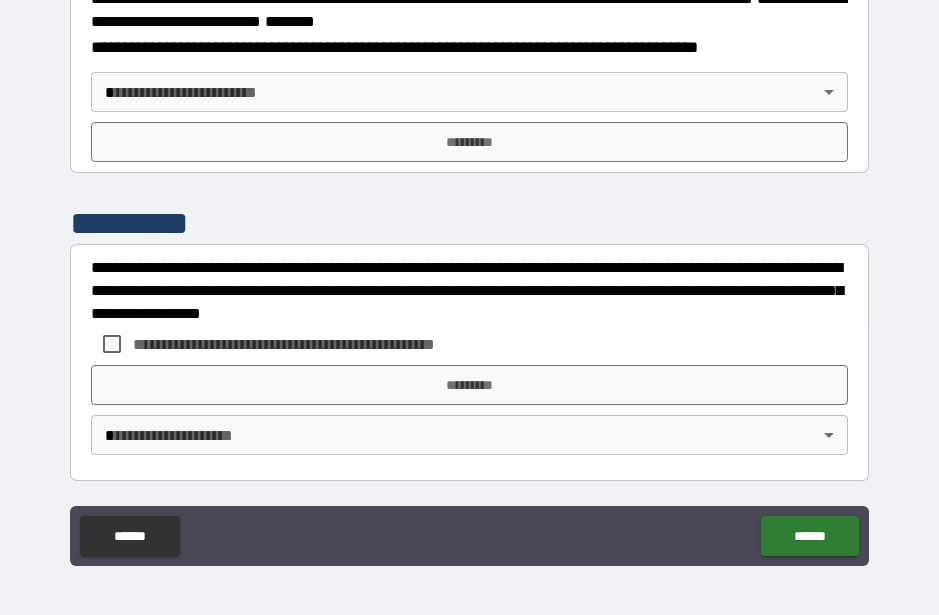 scroll, scrollTop: 2598, scrollLeft: 0, axis: vertical 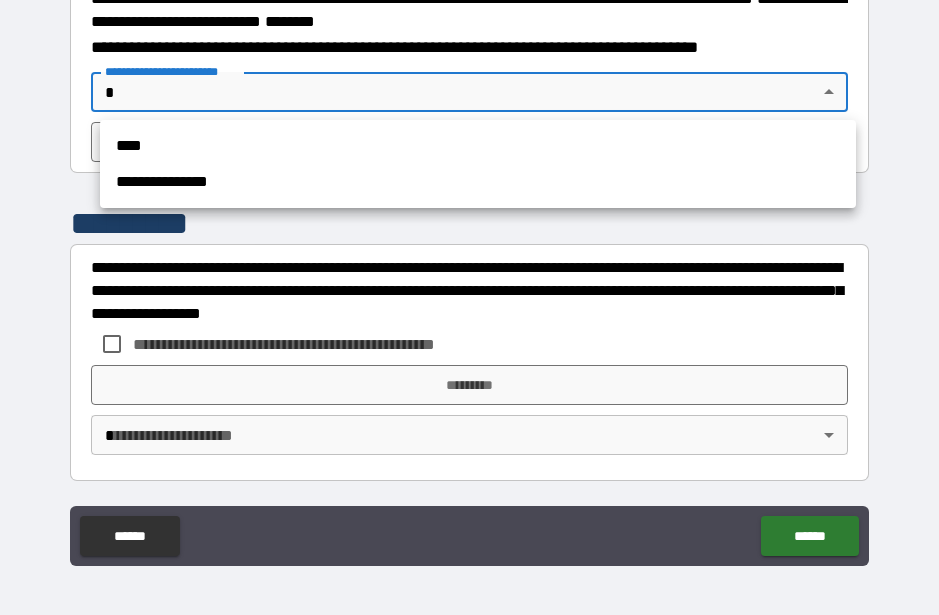 click on "**********" at bounding box center (478, 182) 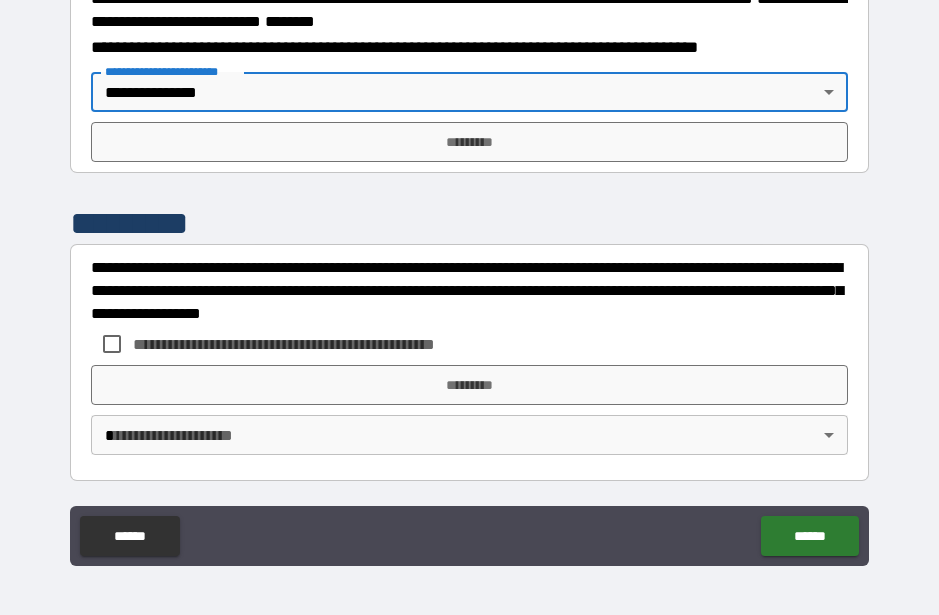 click on "*********" at bounding box center (469, 142) 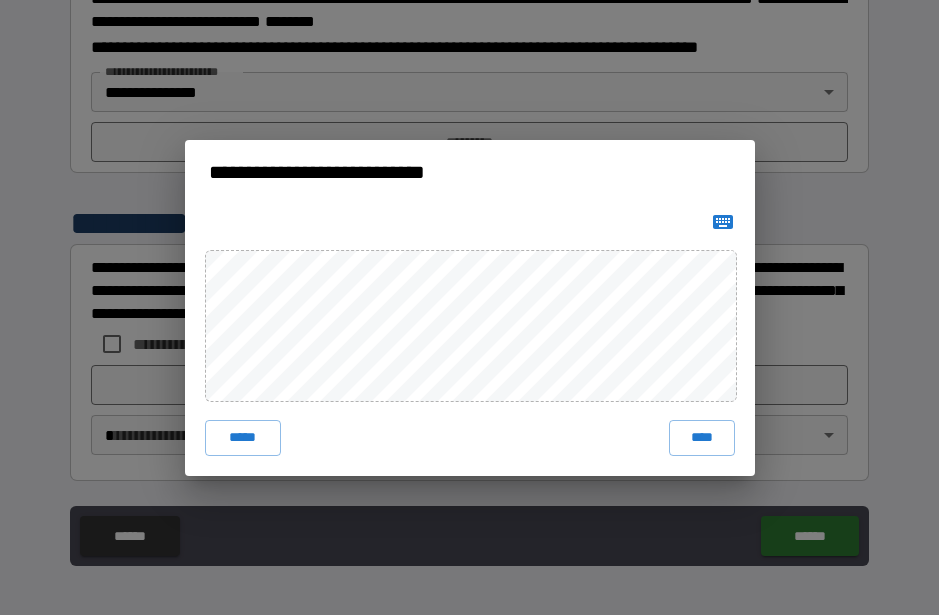 click on "****" at bounding box center [702, 438] 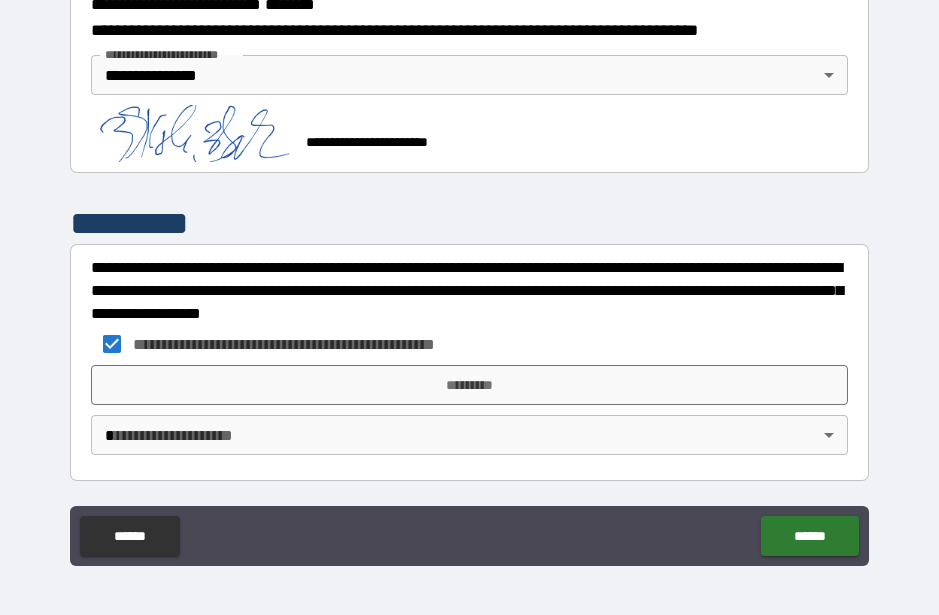 click on "*********" at bounding box center [469, 385] 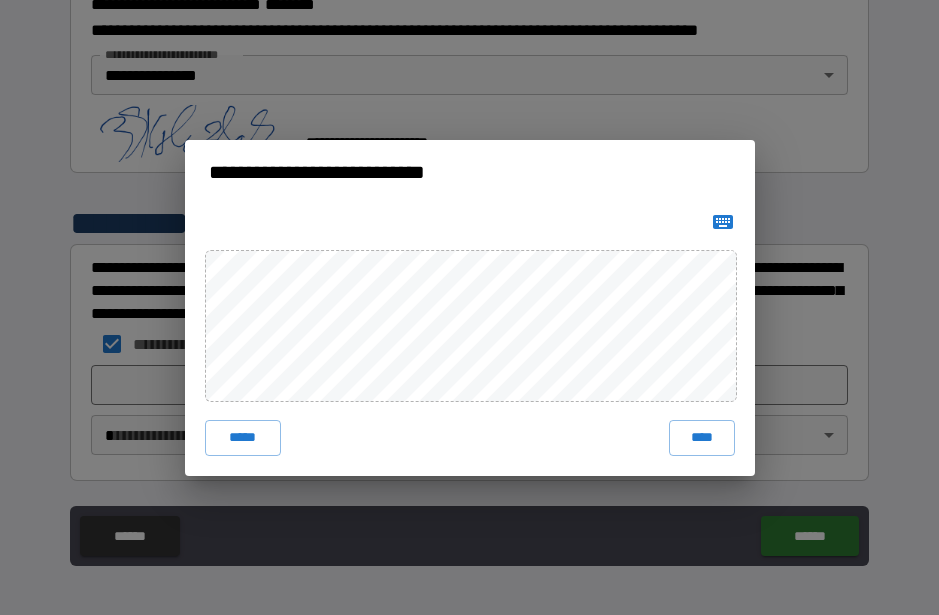 click on "****" at bounding box center [702, 438] 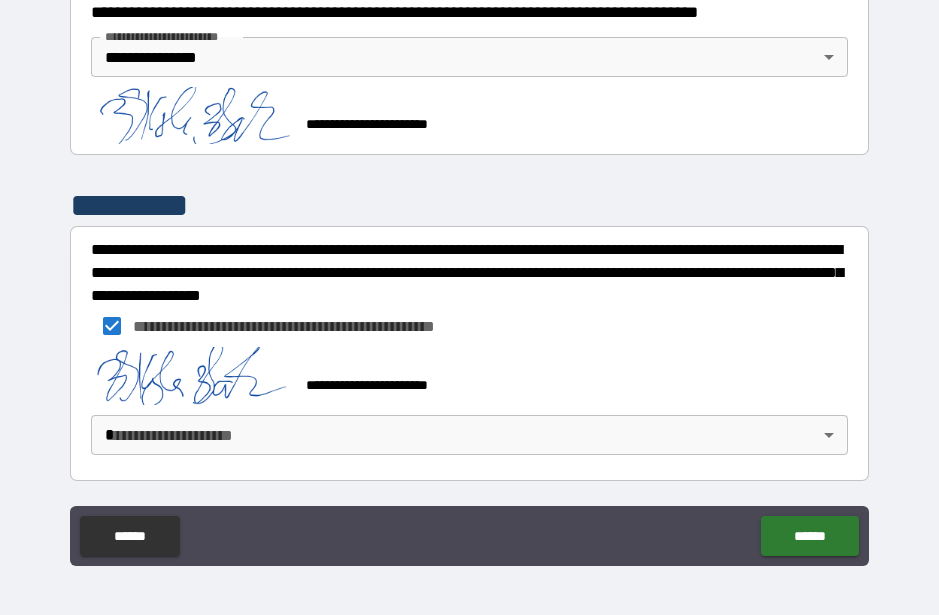 scroll, scrollTop: 2632, scrollLeft: 0, axis: vertical 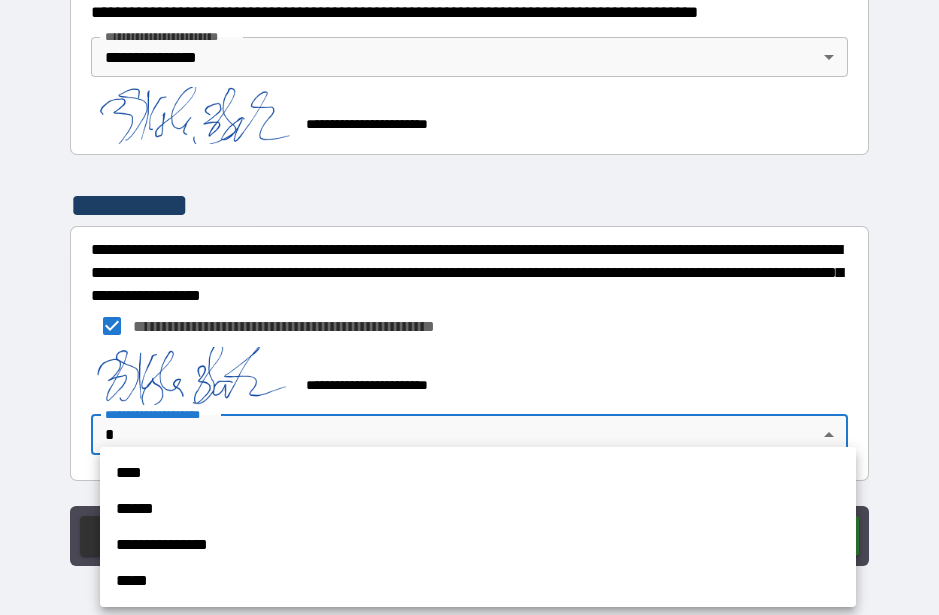 click on "**********" at bounding box center [478, 545] 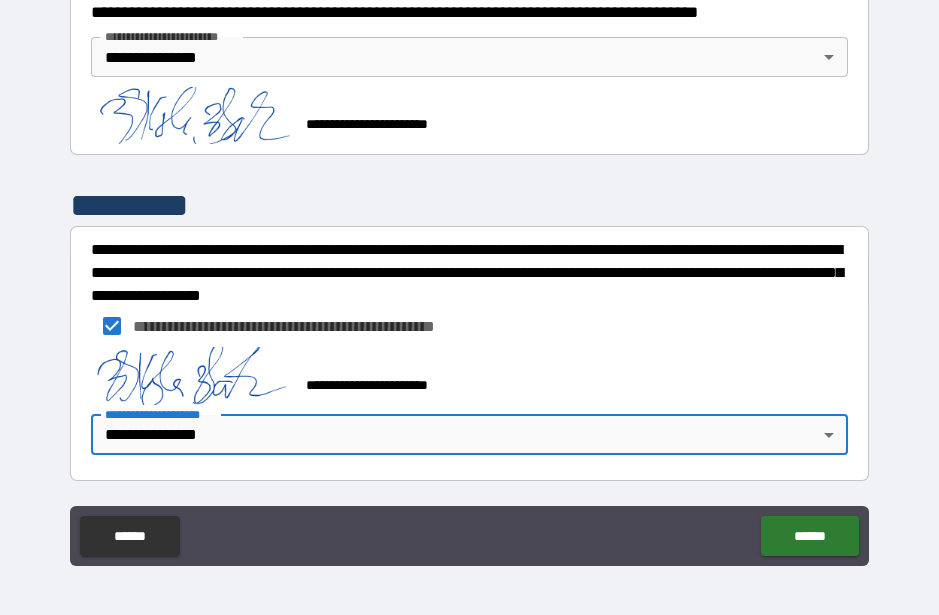 click on "******" at bounding box center [809, 536] 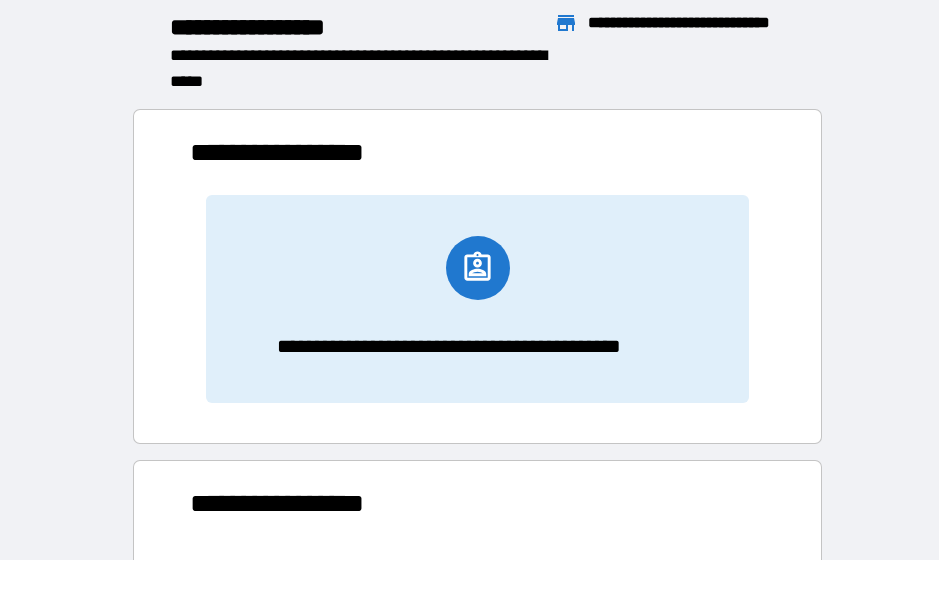 scroll, scrollTop: 1, scrollLeft: 1, axis: both 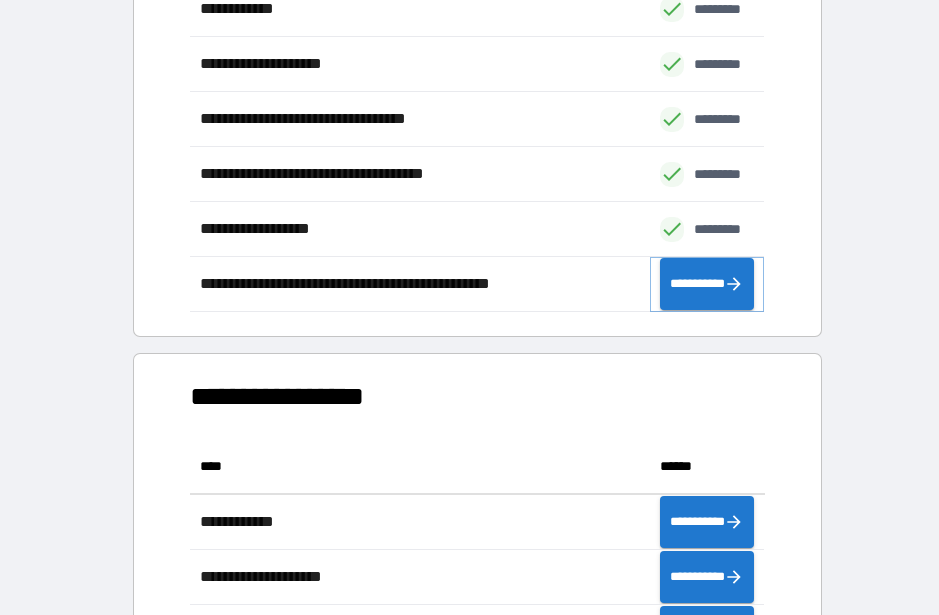 click on "**********" at bounding box center [707, 284] 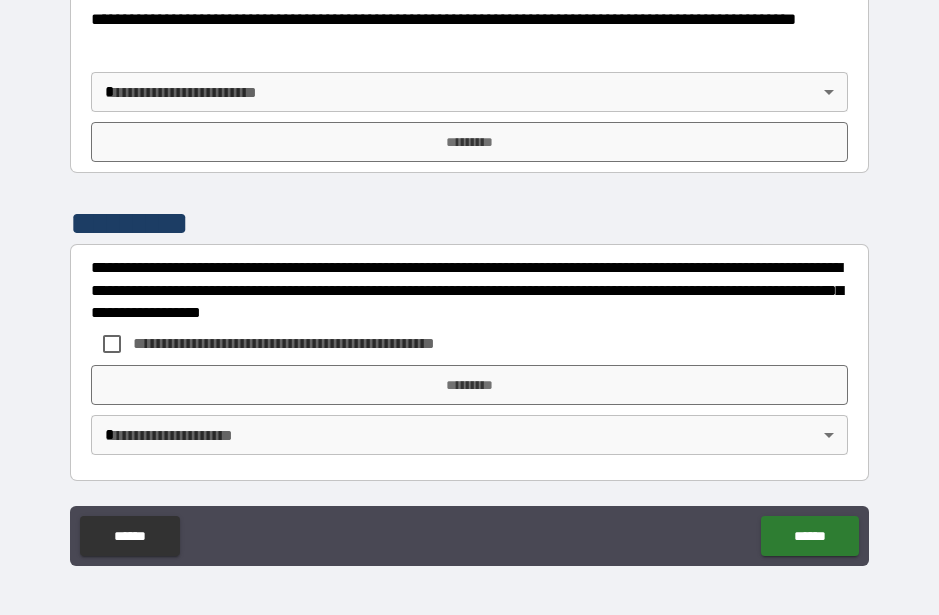 scroll, scrollTop: 847, scrollLeft: 0, axis: vertical 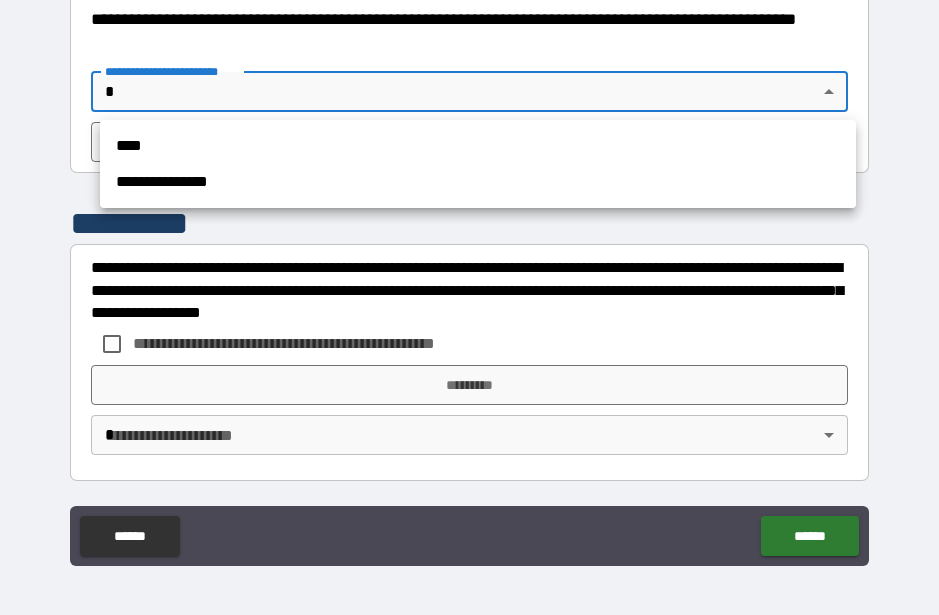 click on "**********" at bounding box center (478, 182) 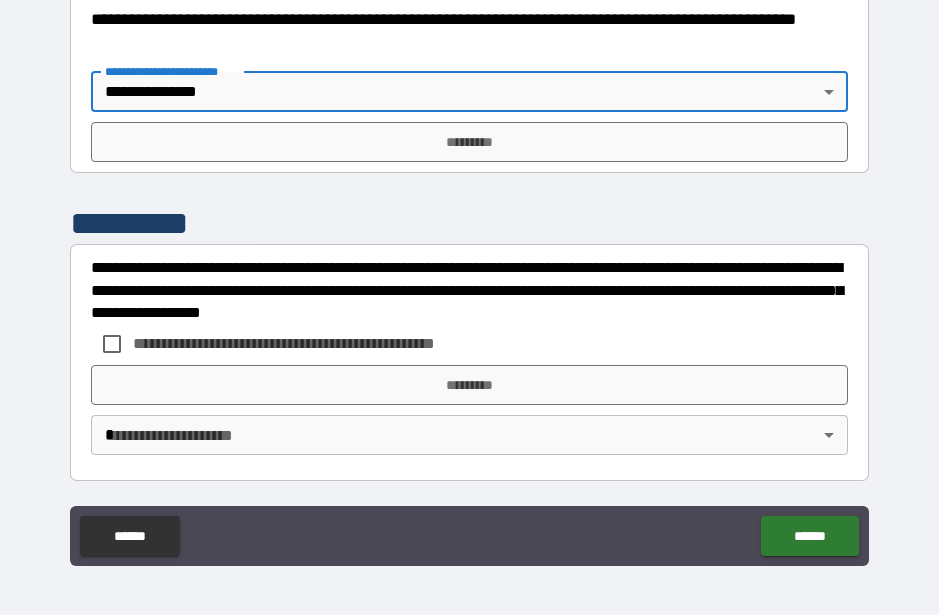 click on "*********" at bounding box center [469, 142] 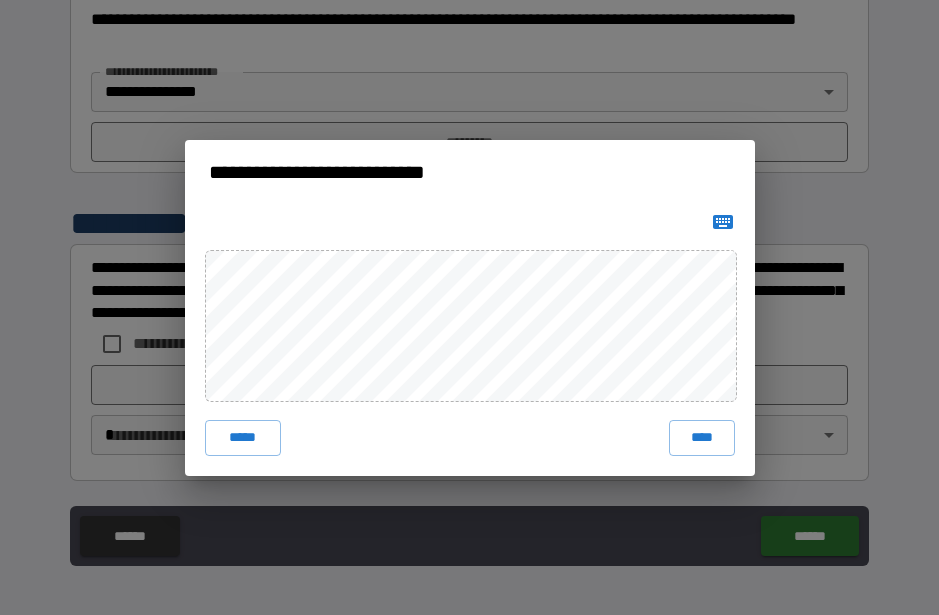 click on "****" at bounding box center [702, 438] 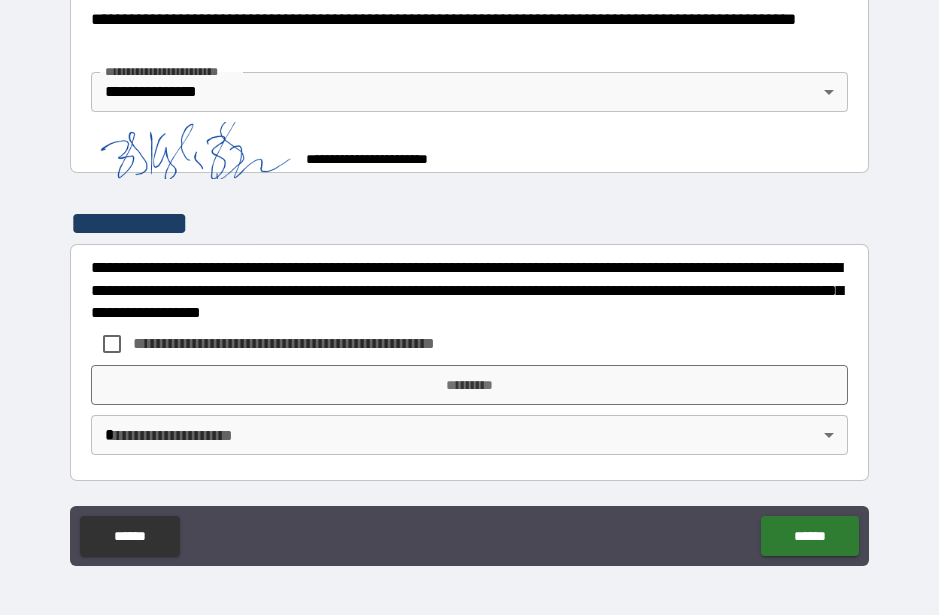 scroll, scrollTop: 837, scrollLeft: 0, axis: vertical 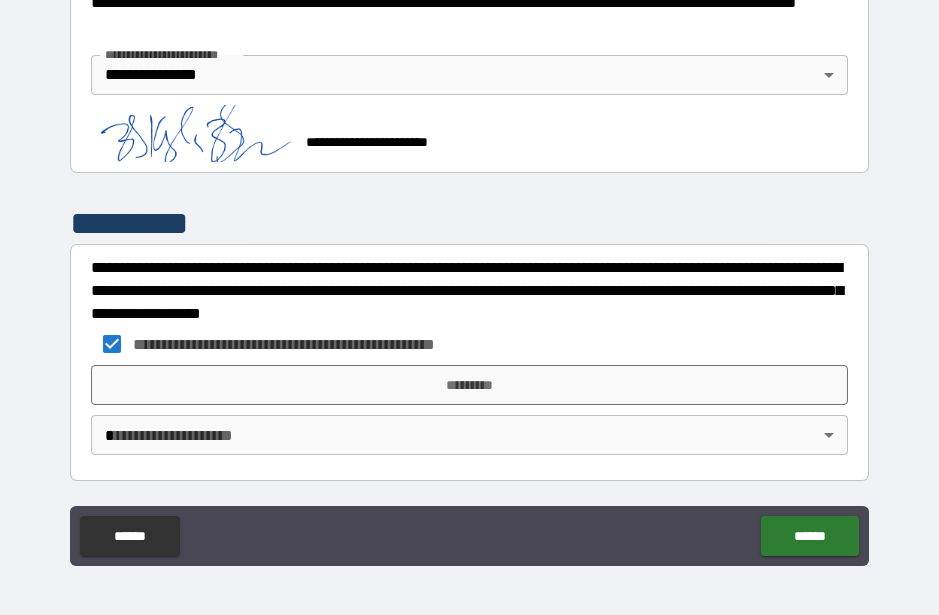 click on "*********" at bounding box center [469, 385] 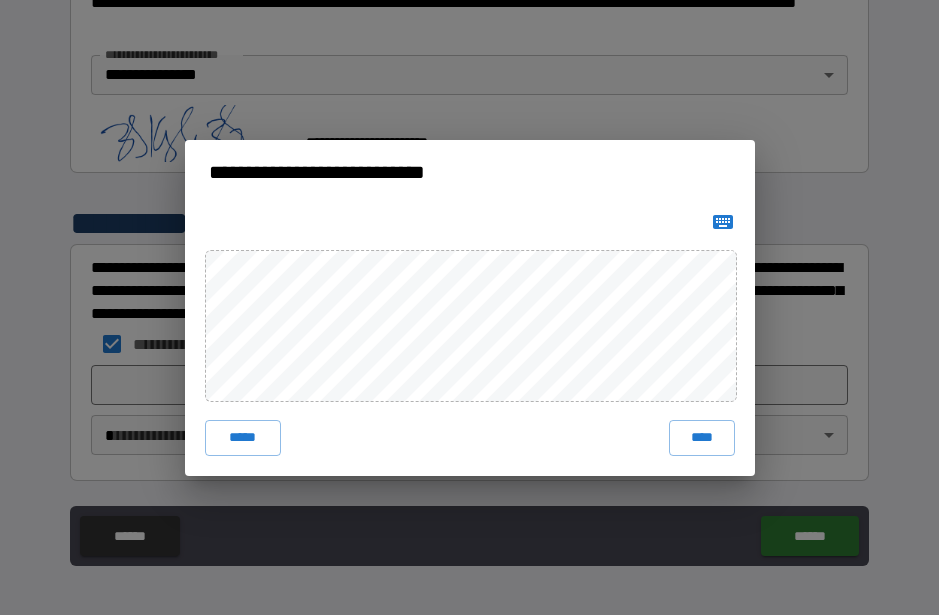 click on "****" at bounding box center (702, 438) 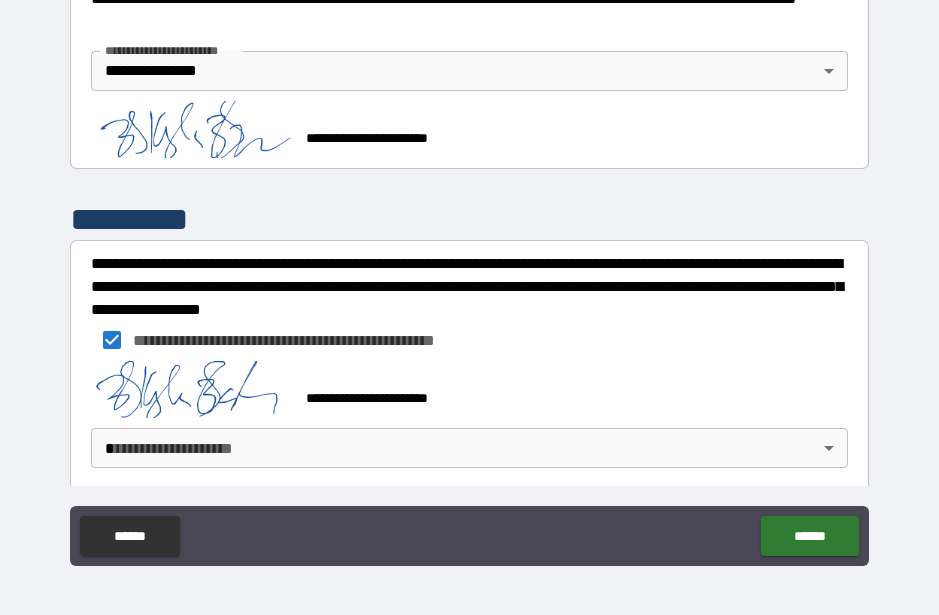 click on "**********" at bounding box center [469, 280] 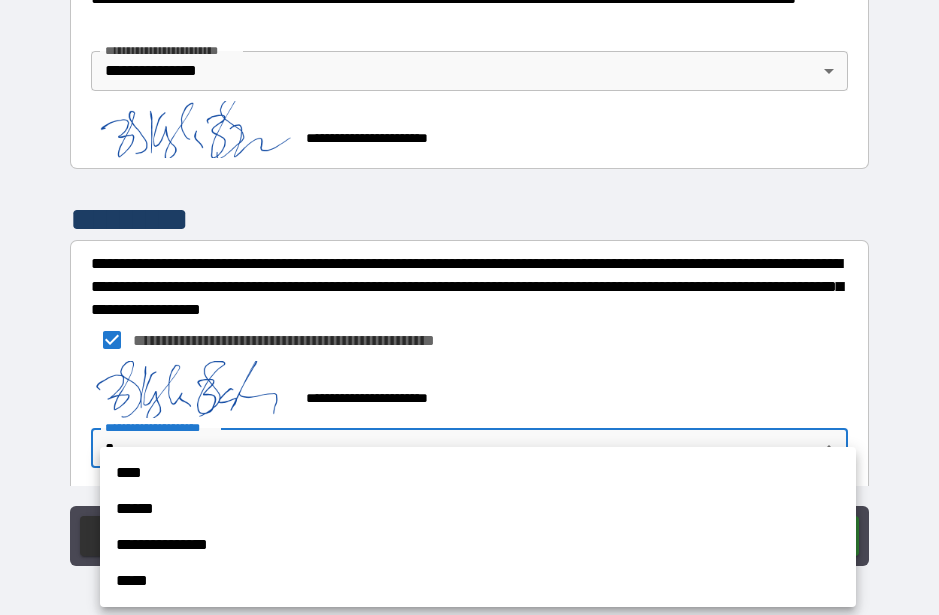click on "**********" at bounding box center (478, 545) 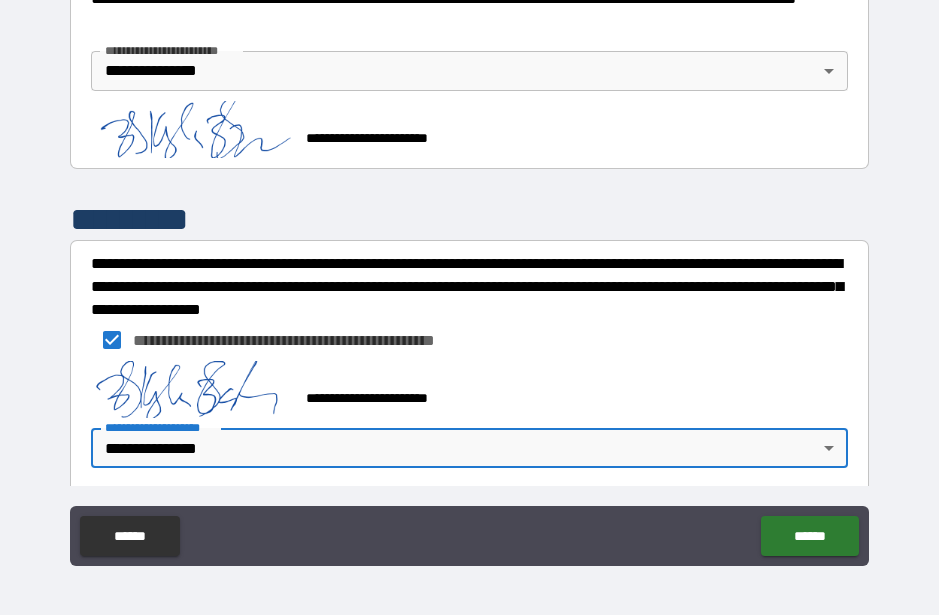 scroll, scrollTop: 851, scrollLeft: 0, axis: vertical 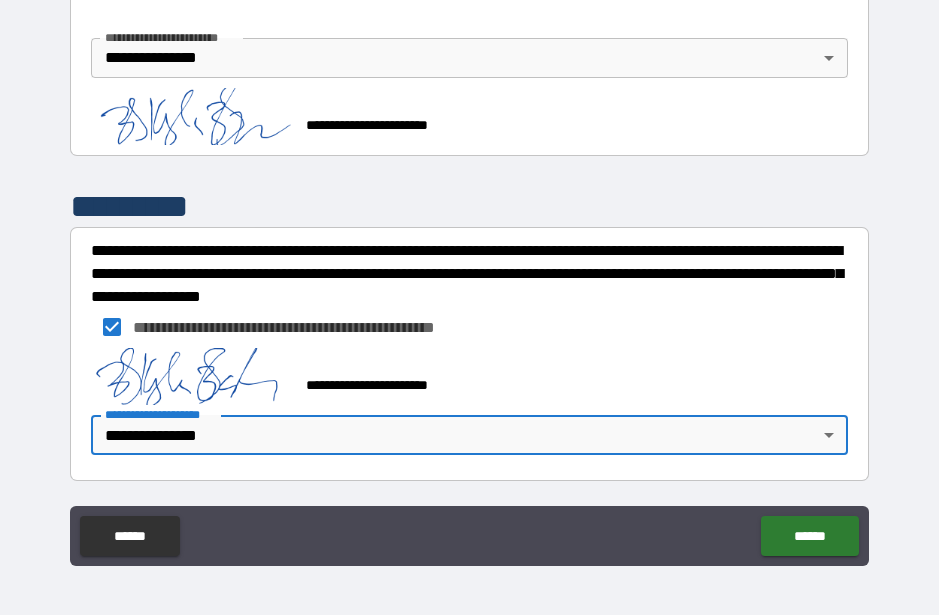 click on "******" at bounding box center [809, 536] 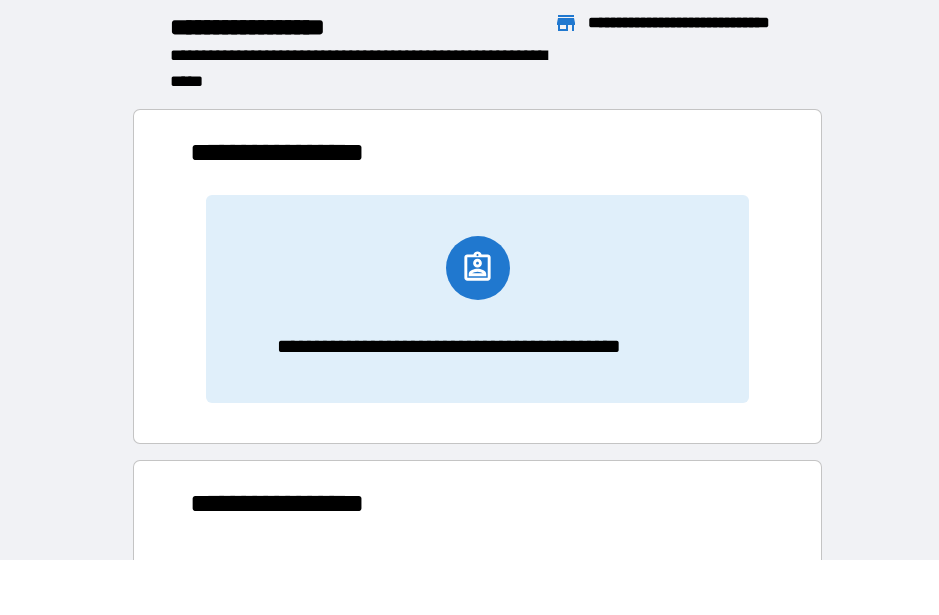 scroll, scrollTop: 1, scrollLeft: 1, axis: both 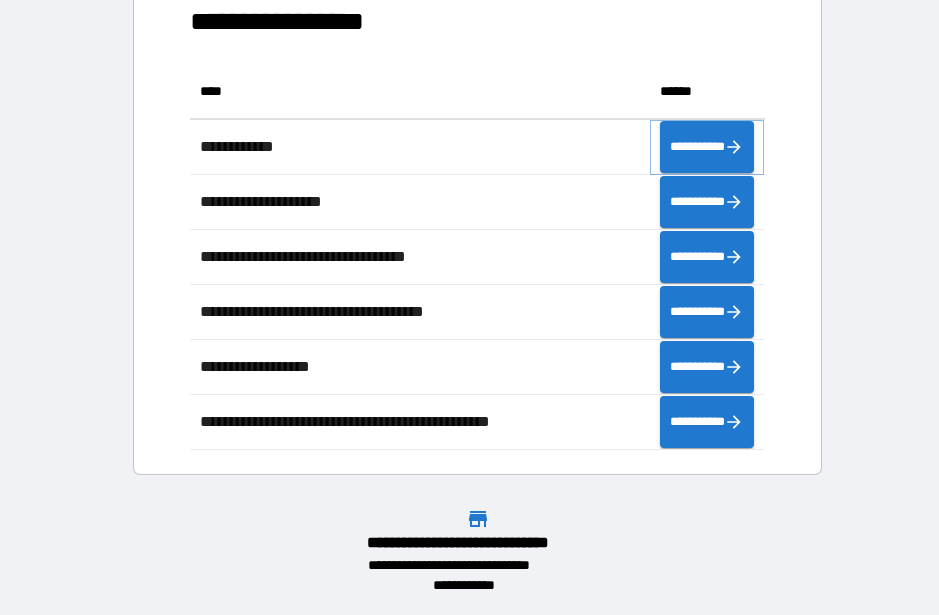 click on "**********" at bounding box center [707, 147] 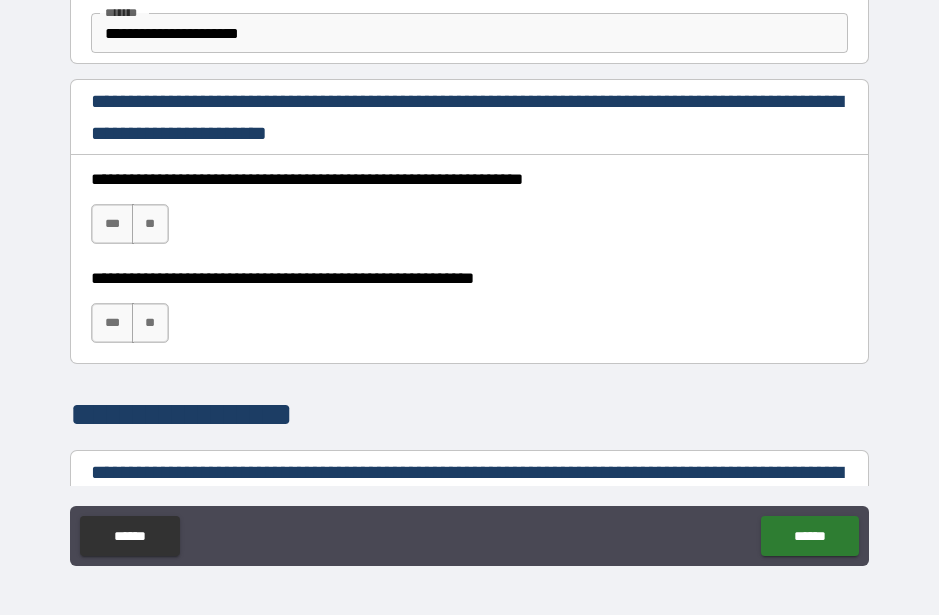 scroll, scrollTop: 1277, scrollLeft: 0, axis: vertical 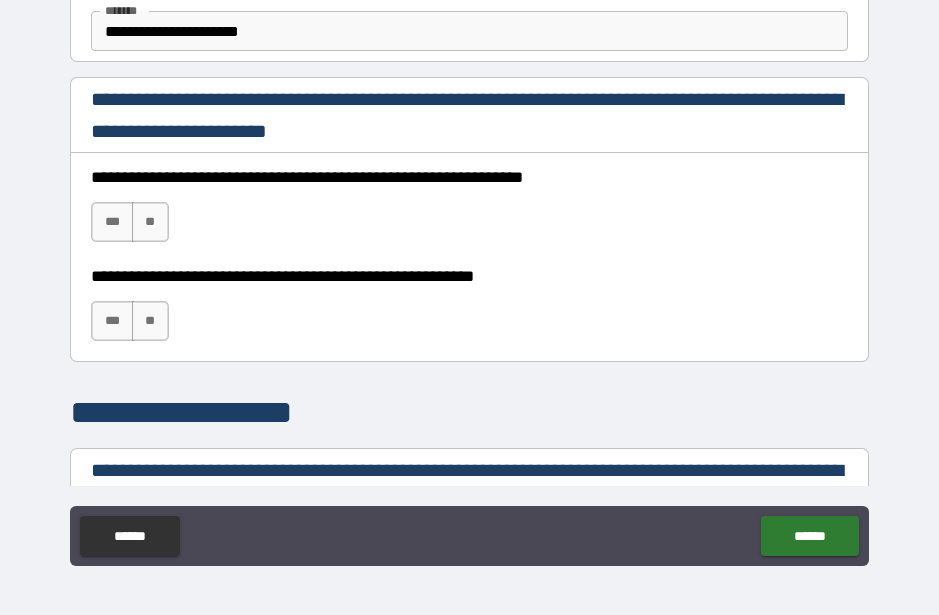 click on "***" at bounding box center (112, 321) 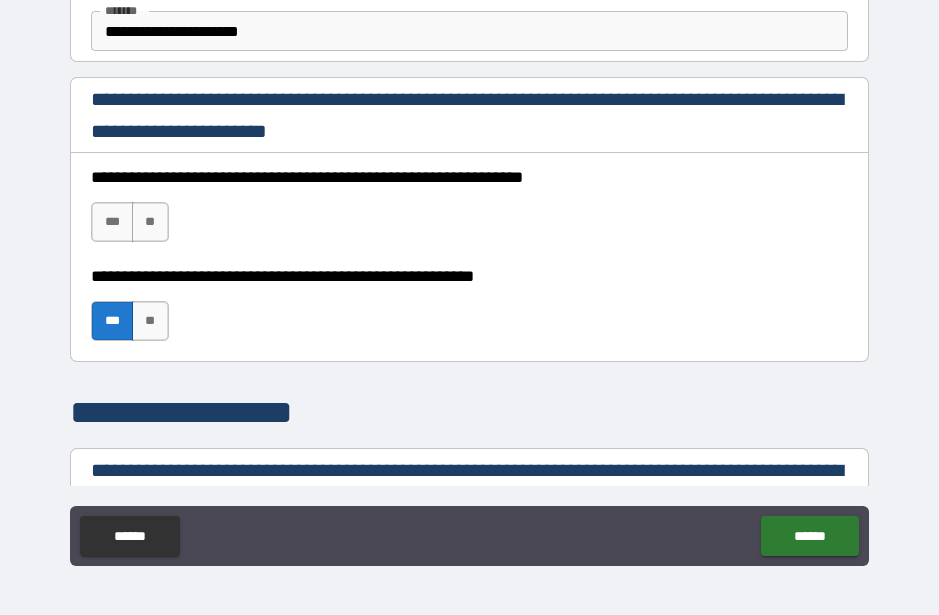 click on "***" at bounding box center (112, 222) 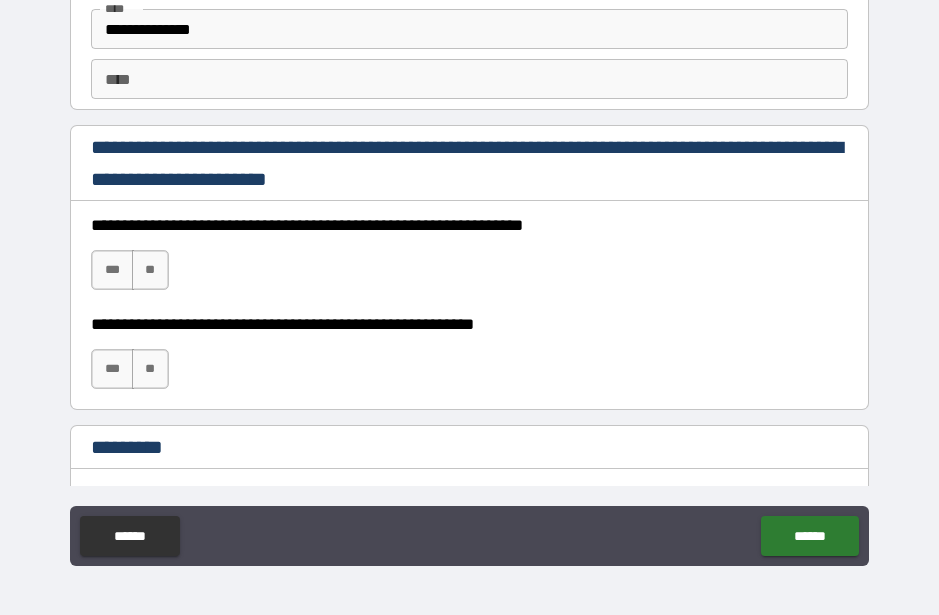 scroll, scrollTop: 2901, scrollLeft: 0, axis: vertical 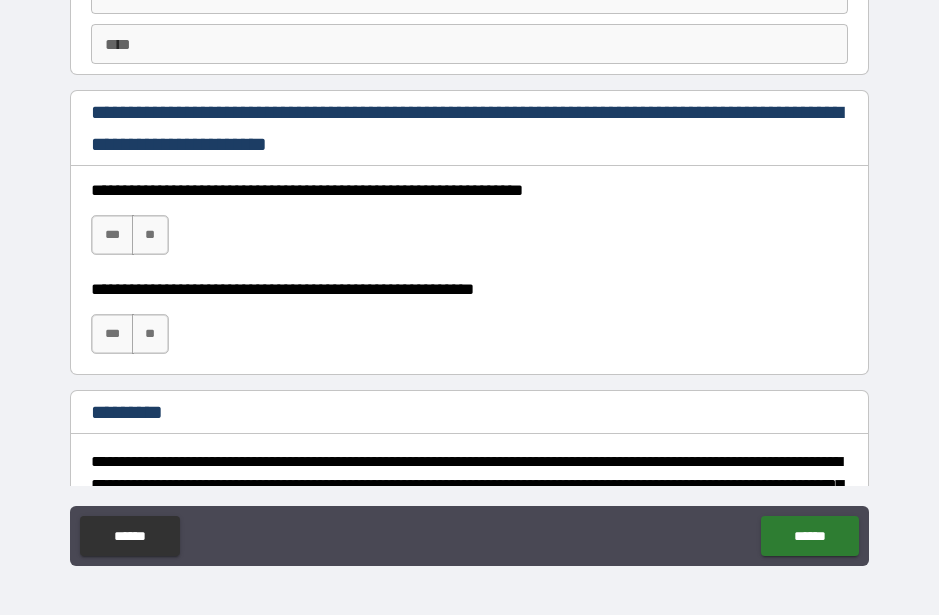click on "***" at bounding box center [112, 235] 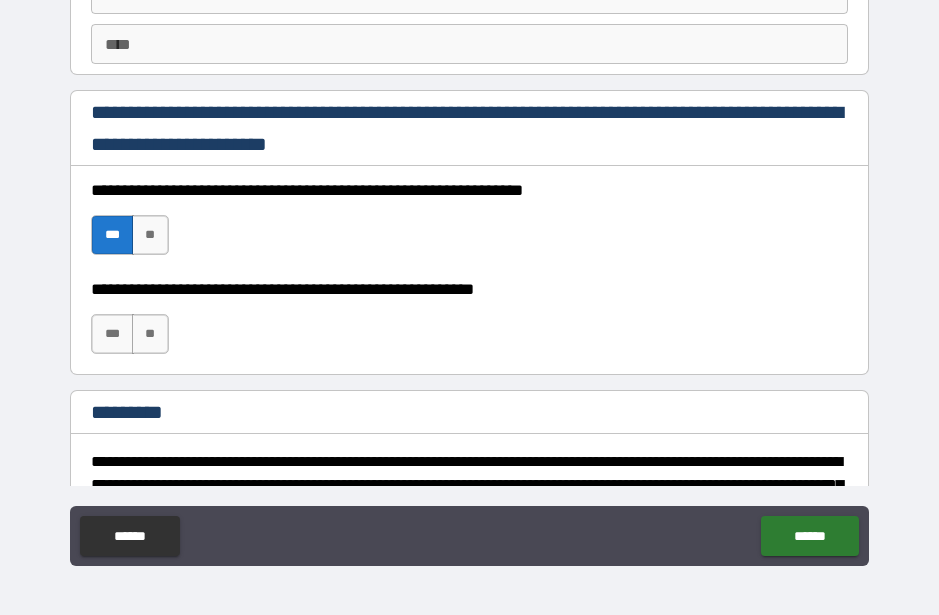 click on "***" at bounding box center [112, 334] 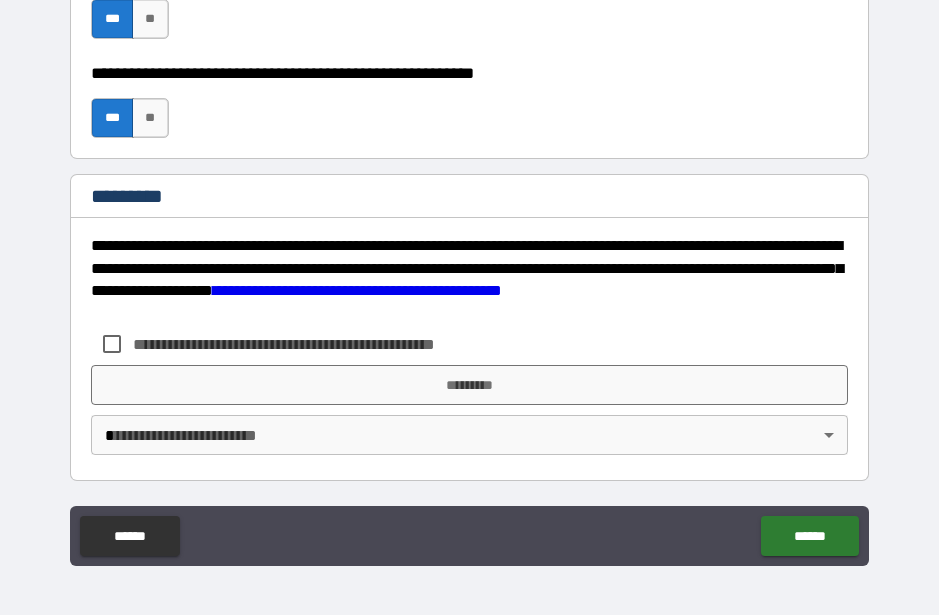 scroll, scrollTop: 3117, scrollLeft: 0, axis: vertical 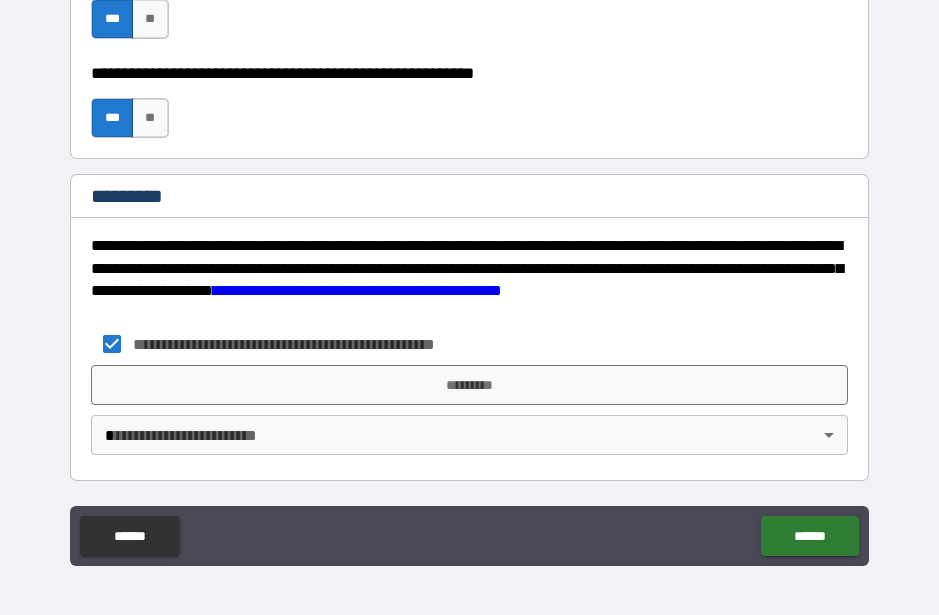 click on "**********" at bounding box center [469, 280] 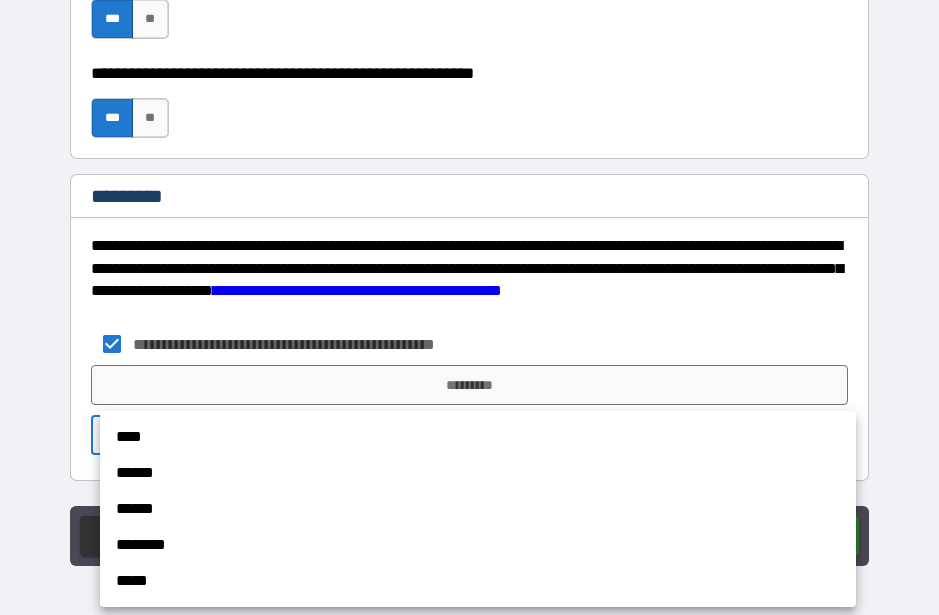 click on "********" at bounding box center (478, 545) 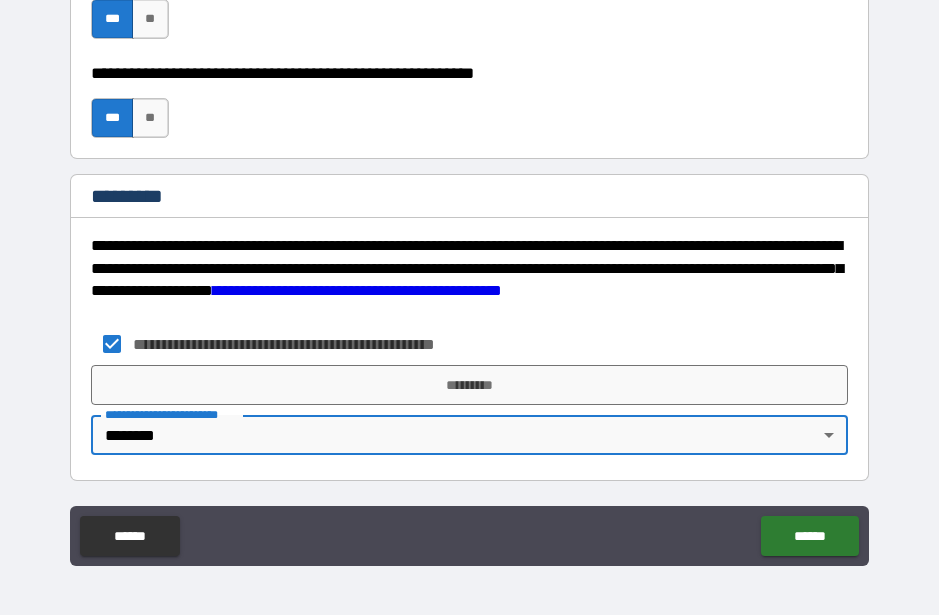 click on "*********" at bounding box center [469, 385] 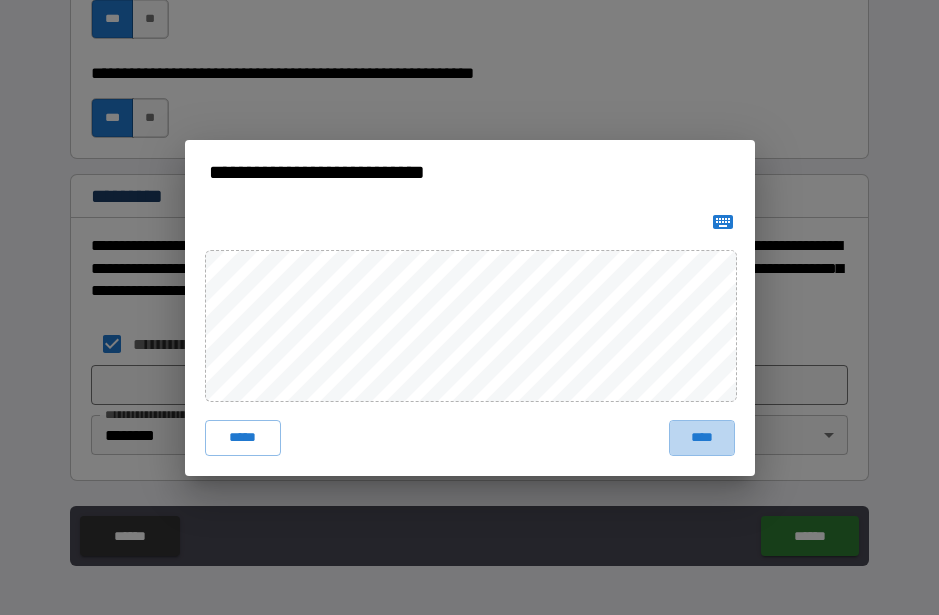 click on "****" at bounding box center [702, 438] 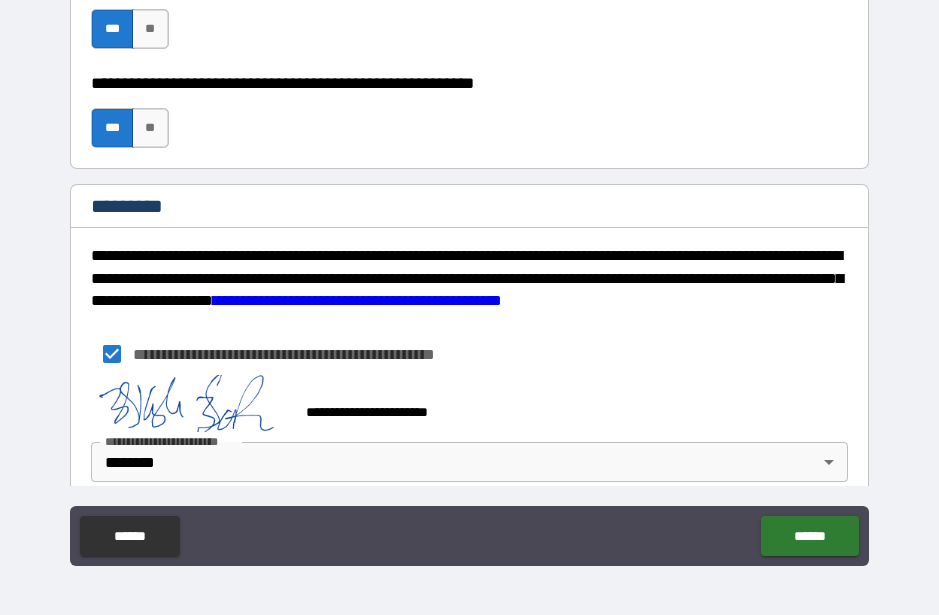 click on "******" at bounding box center [809, 536] 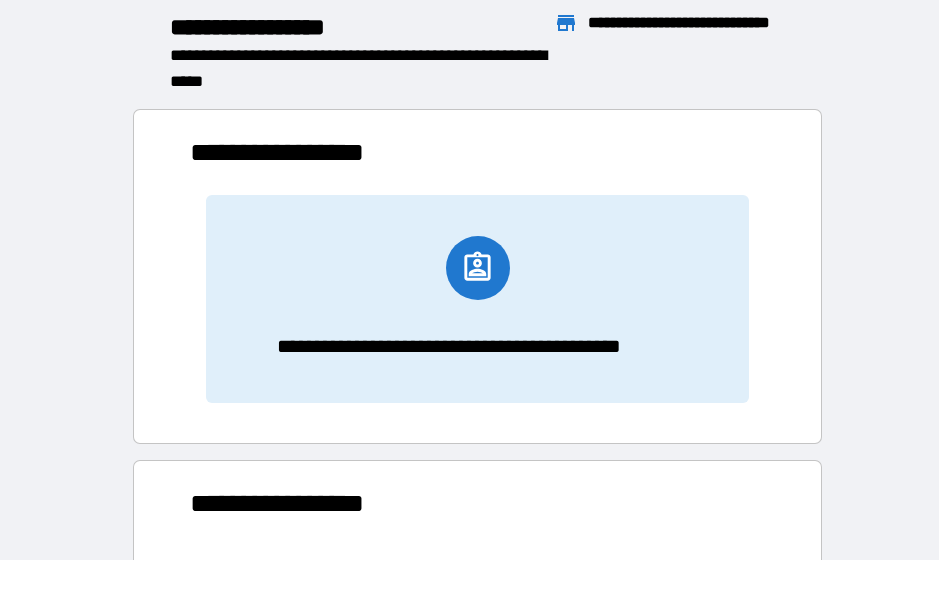 scroll, scrollTop: 1, scrollLeft: 1, axis: both 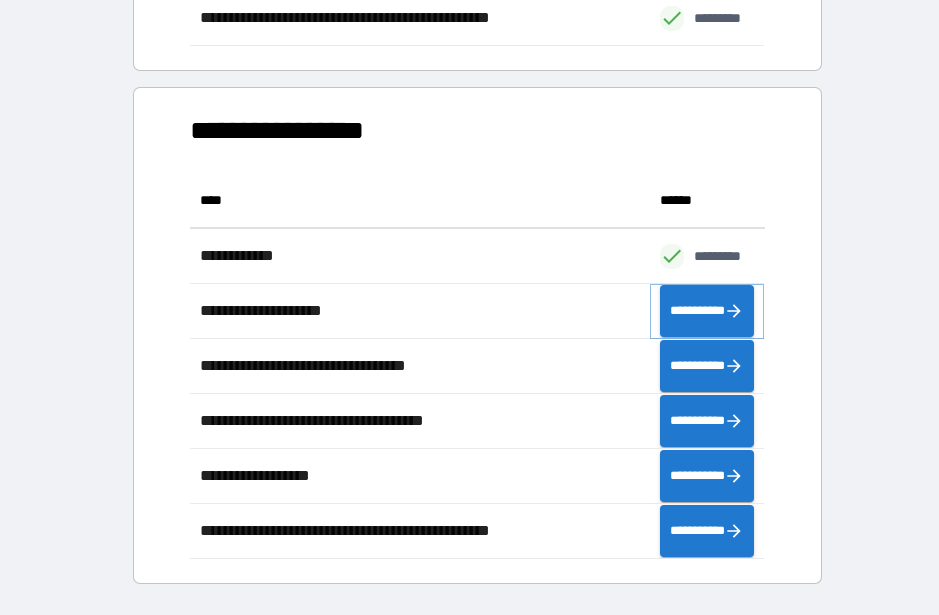 click on "**********" at bounding box center (707, 311) 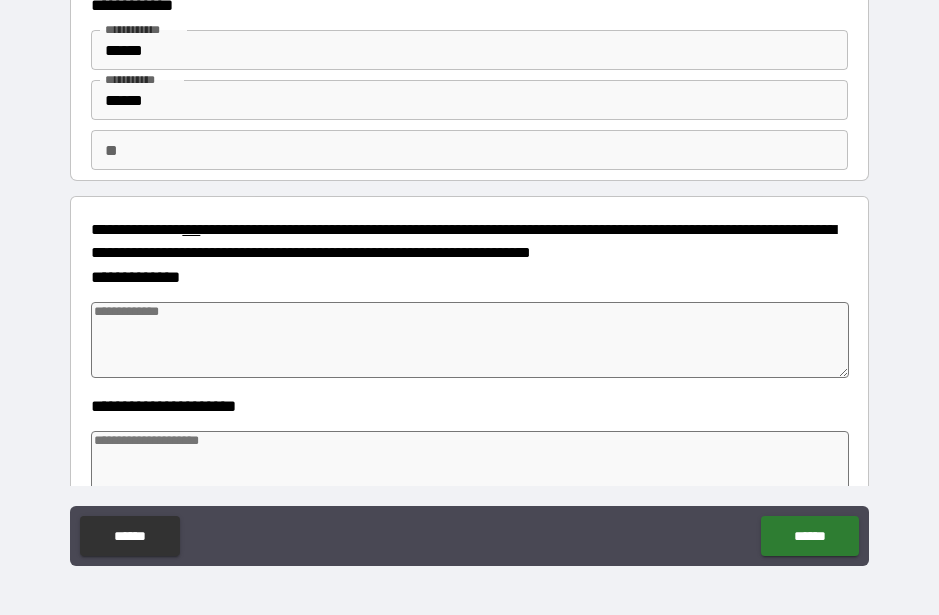 scroll, scrollTop: 163, scrollLeft: 0, axis: vertical 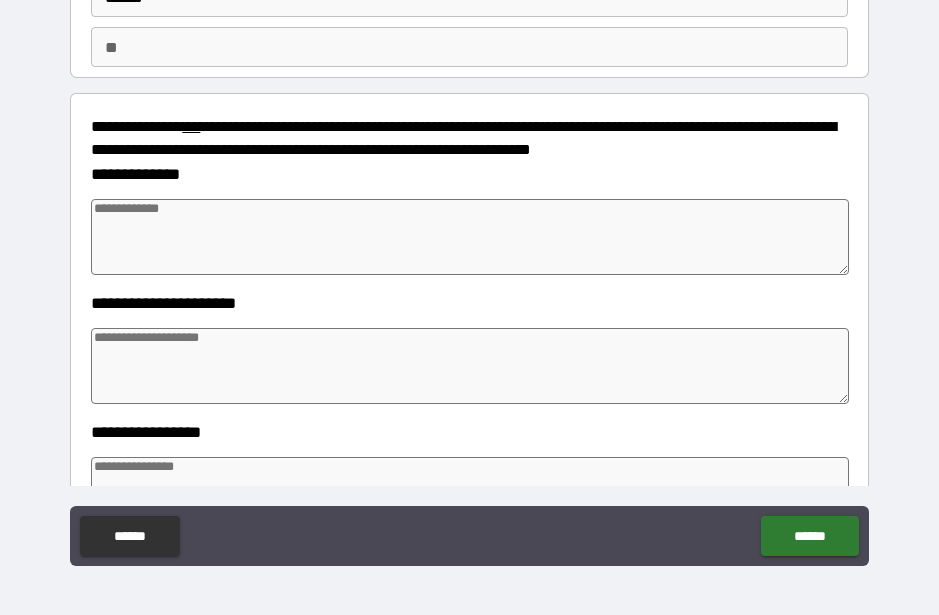 click at bounding box center [469, 237] 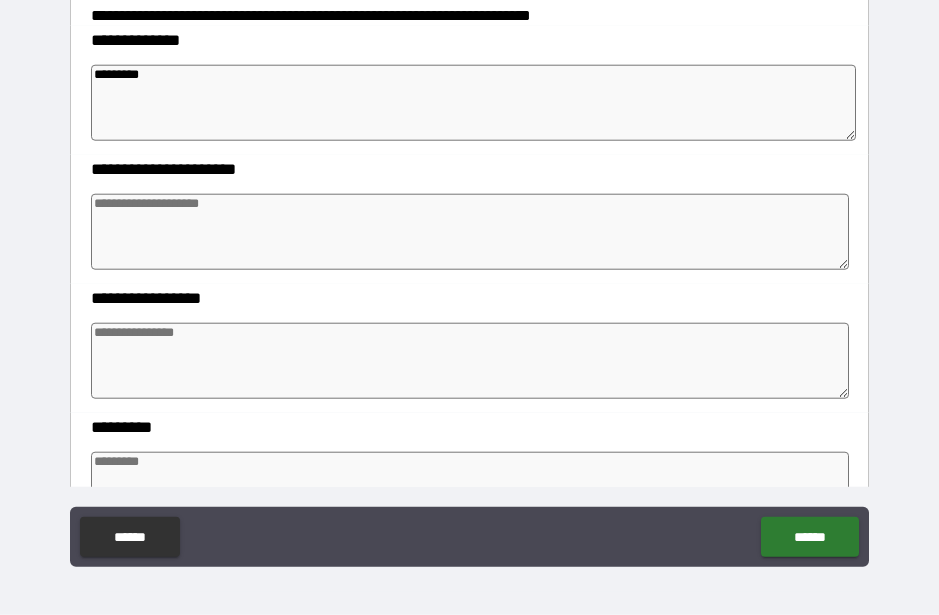 scroll, scrollTop: 301, scrollLeft: 0, axis: vertical 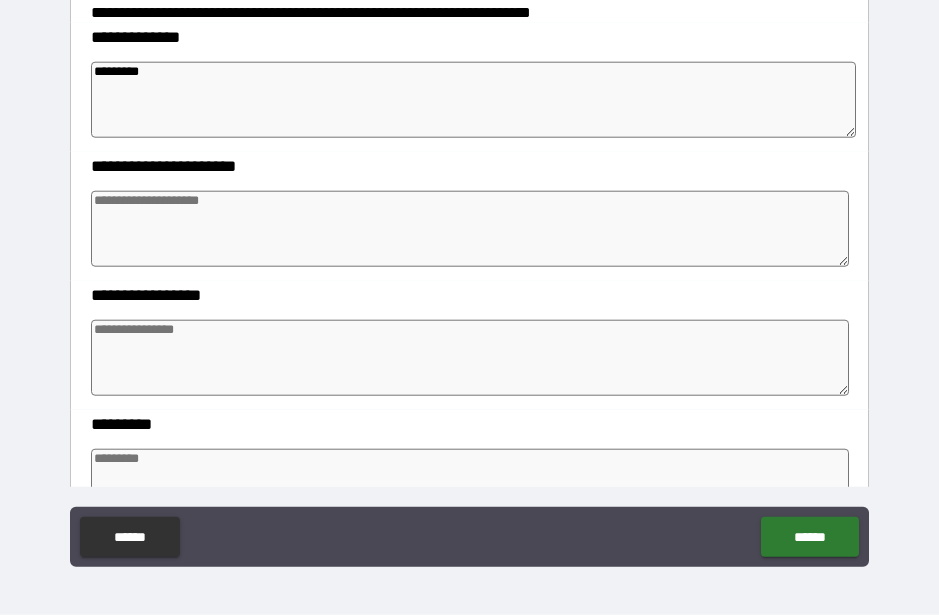 click at bounding box center [469, 229] 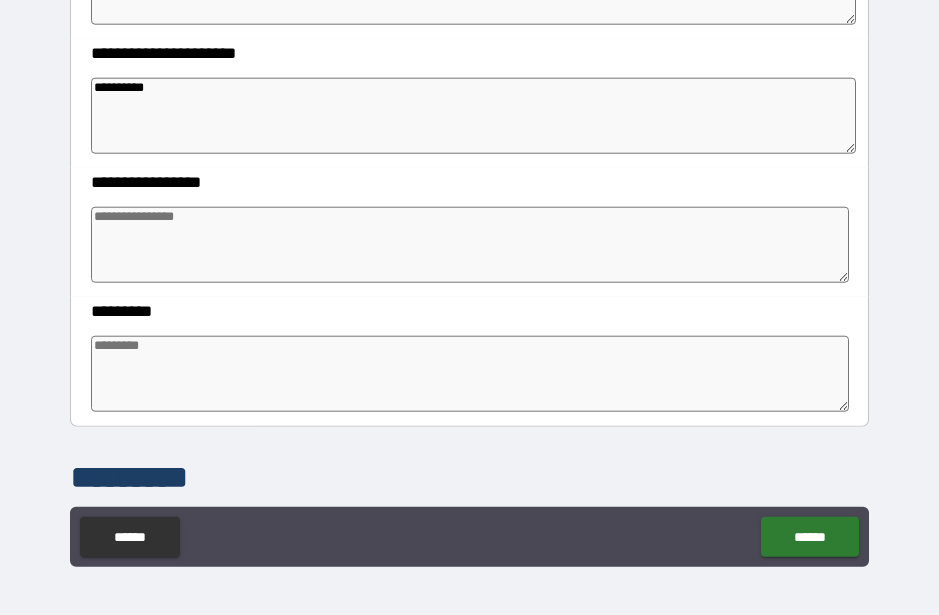 scroll, scrollTop: 419, scrollLeft: 0, axis: vertical 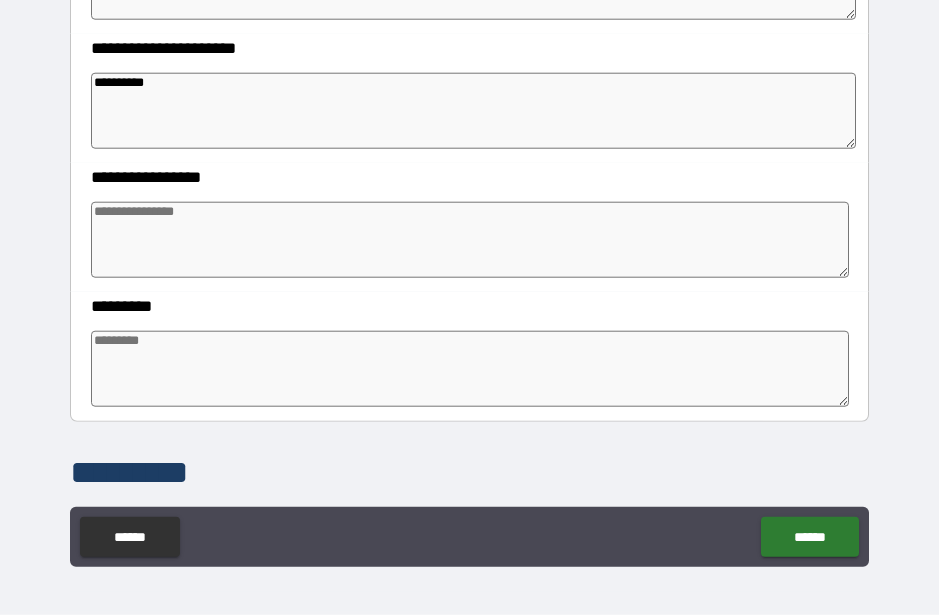 click at bounding box center (469, 240) 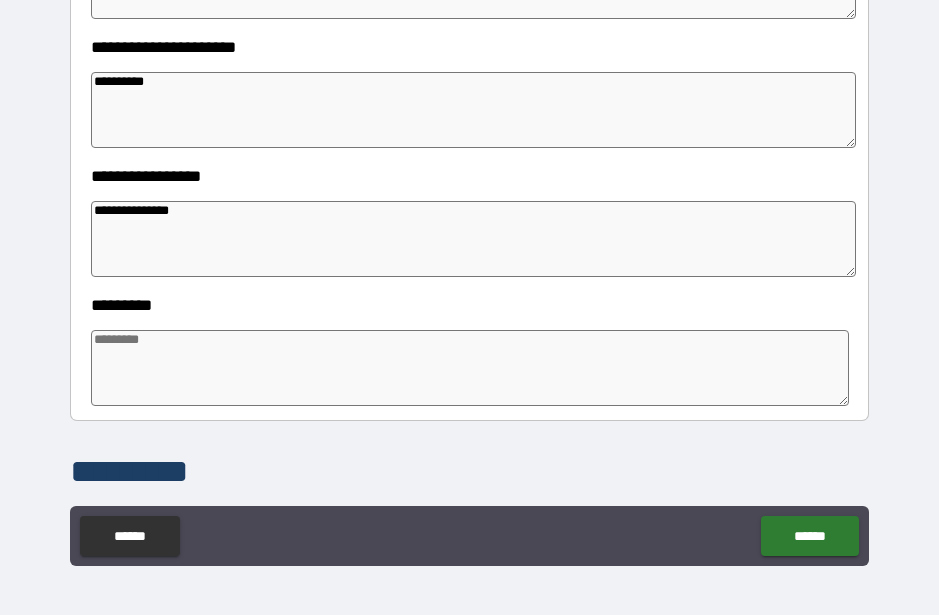 click at bounding box center (469, 368) 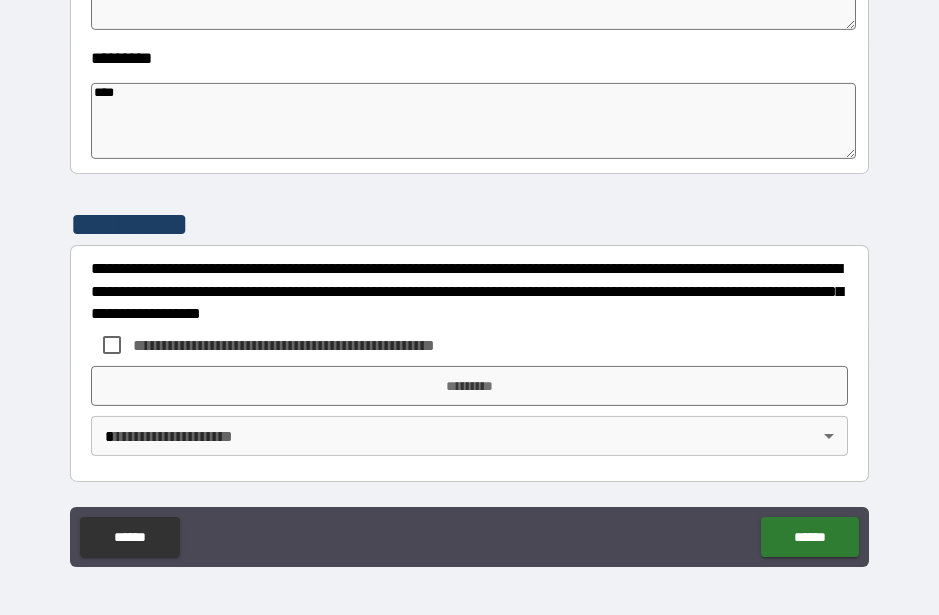 scroll, scrollTop: 667, scrollLeft: 0, axis: vertical 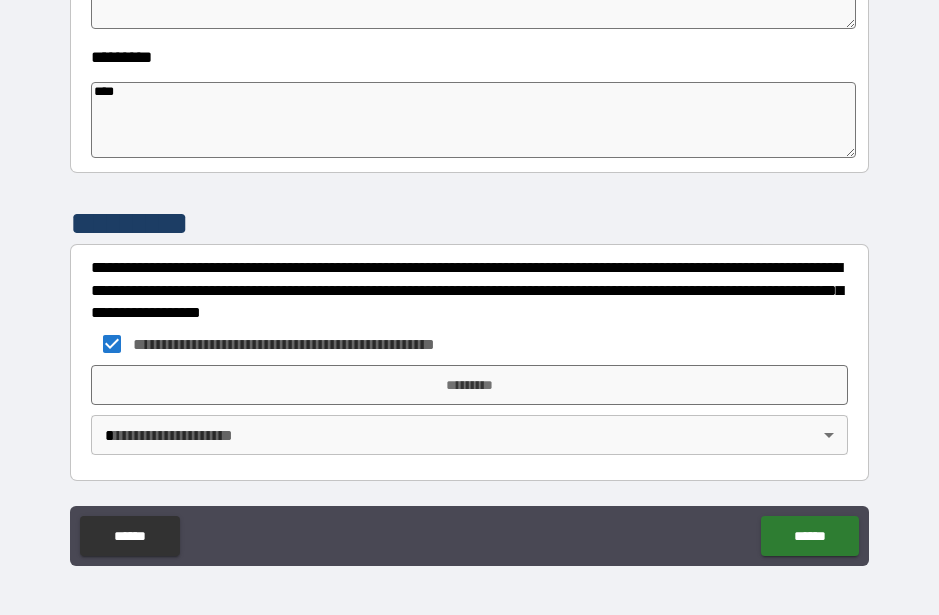click on "**********" at bounding box center [469, 280] 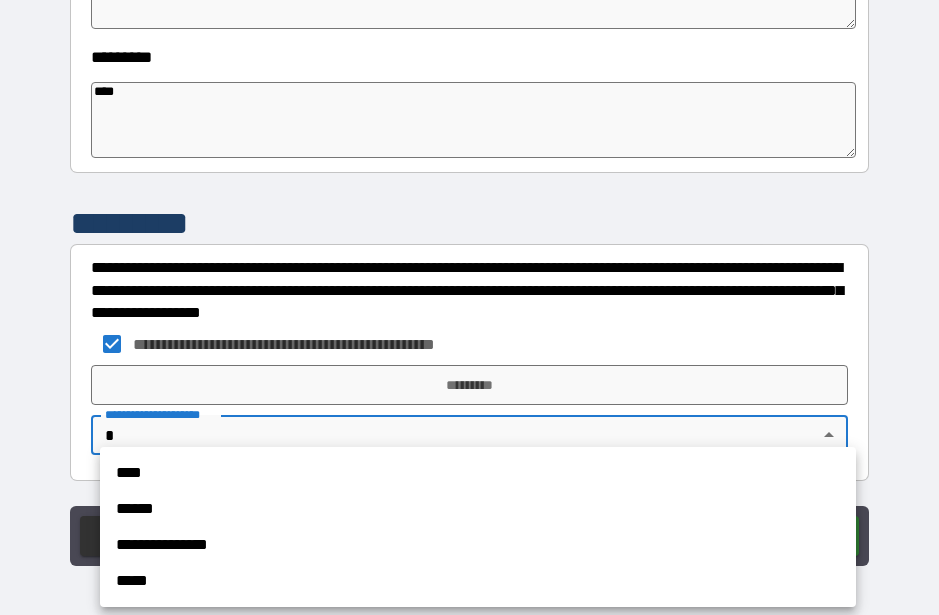 click on "**********" at bounding box center [478, 545] 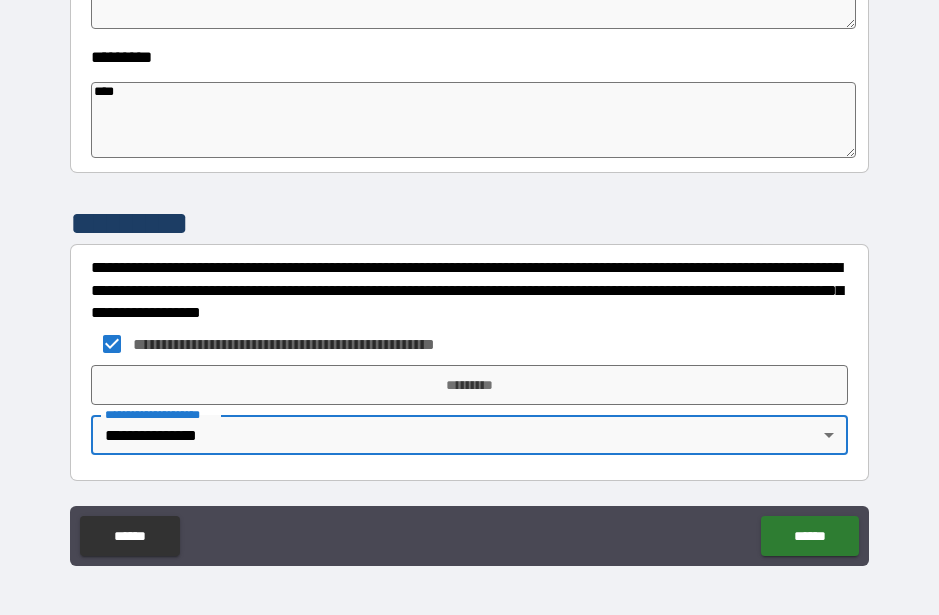 click on "*********" at bounding box center [469, 385] 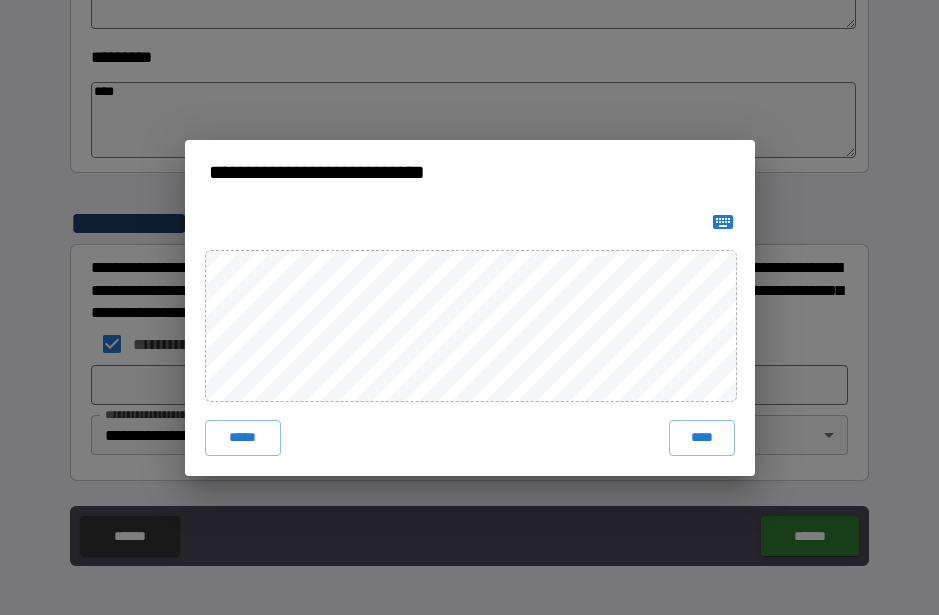 click on "****" at bounding box center (702, 438) 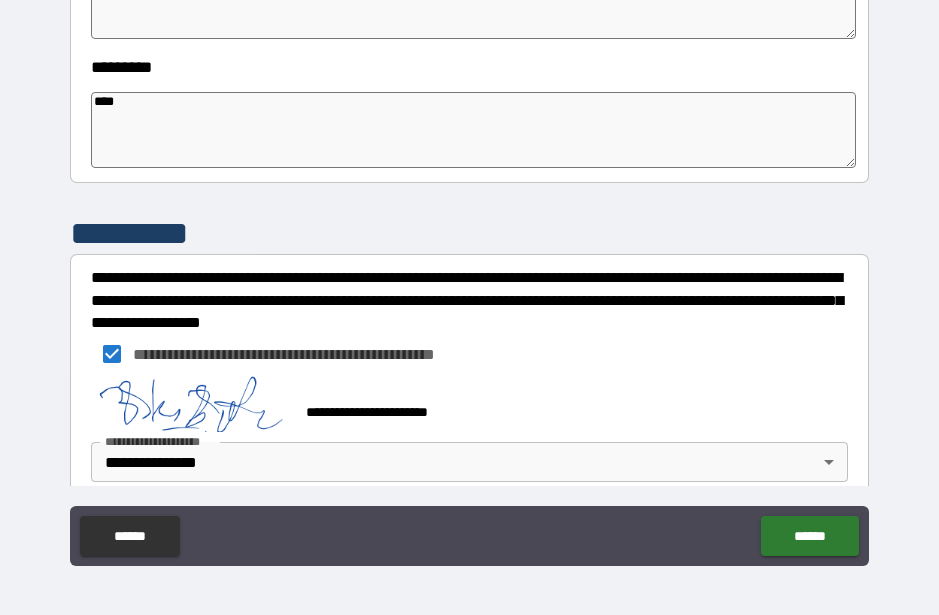 click on "******" at bounding box center [809, 536] 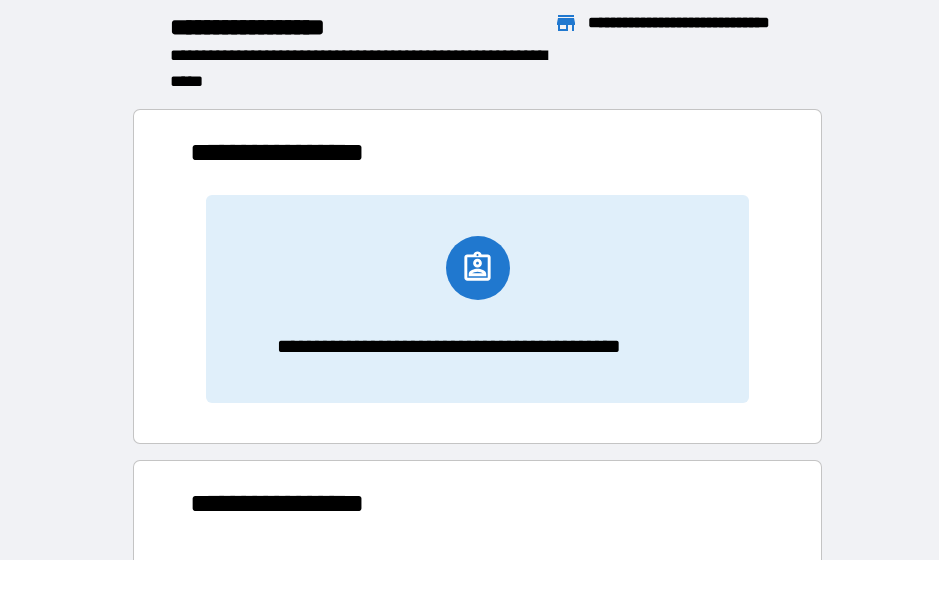 scroll, scrollTop: 1, scrollLeft: 1, axis: both 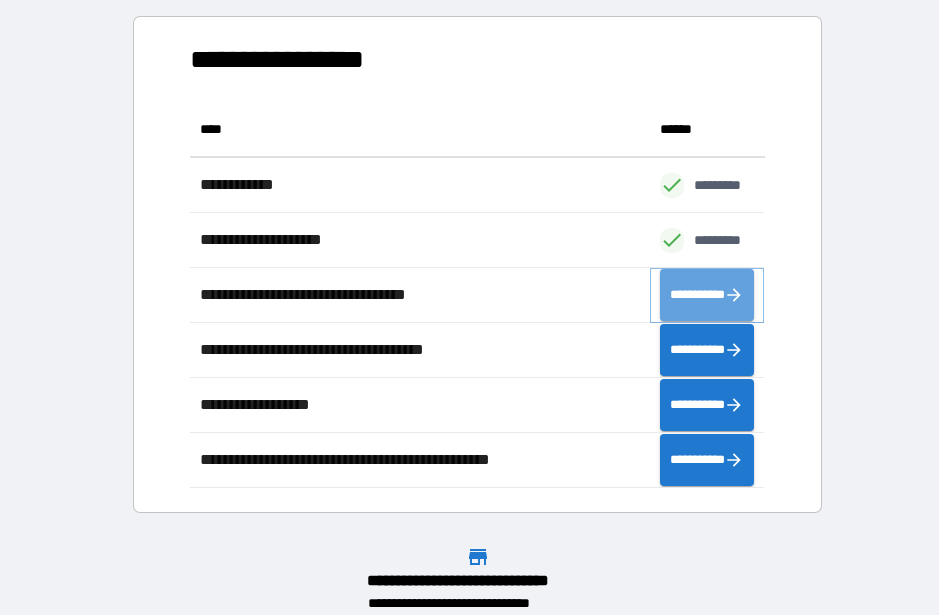 click on "**********" at bounding box center (707, 295) 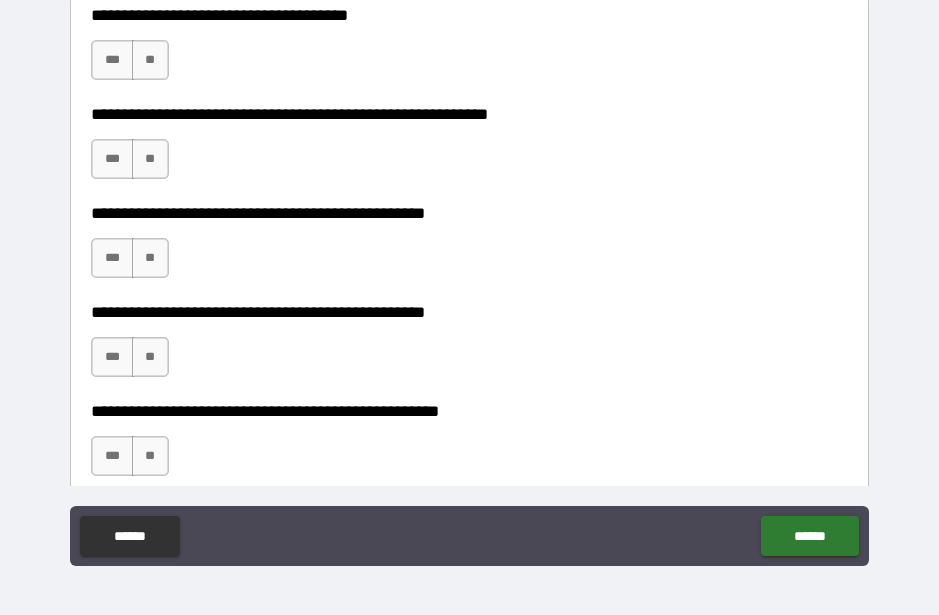 scroll, scrollTop: 487, scrollLeft: 0, axis: vertical 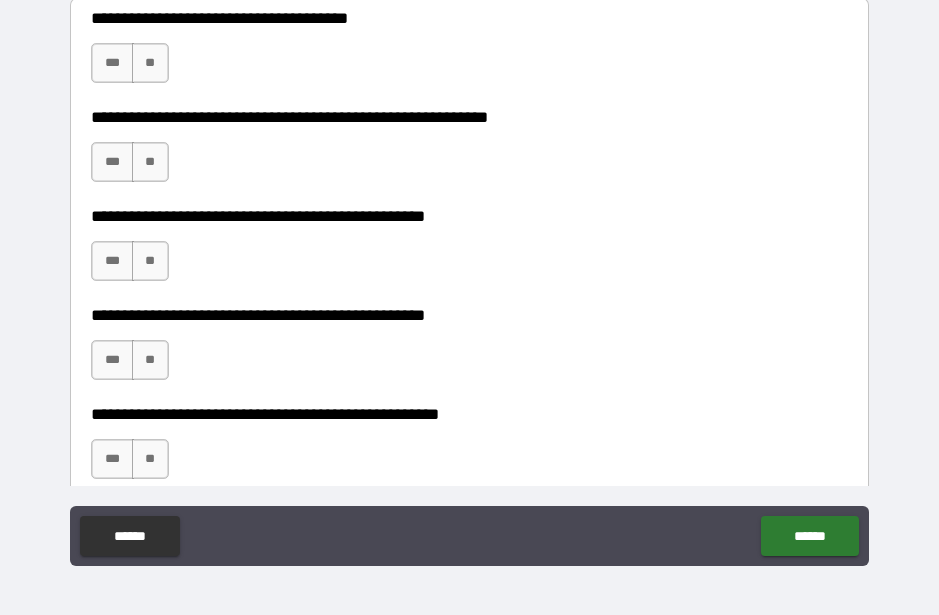 click on "**" at bounding box center [150, 63] 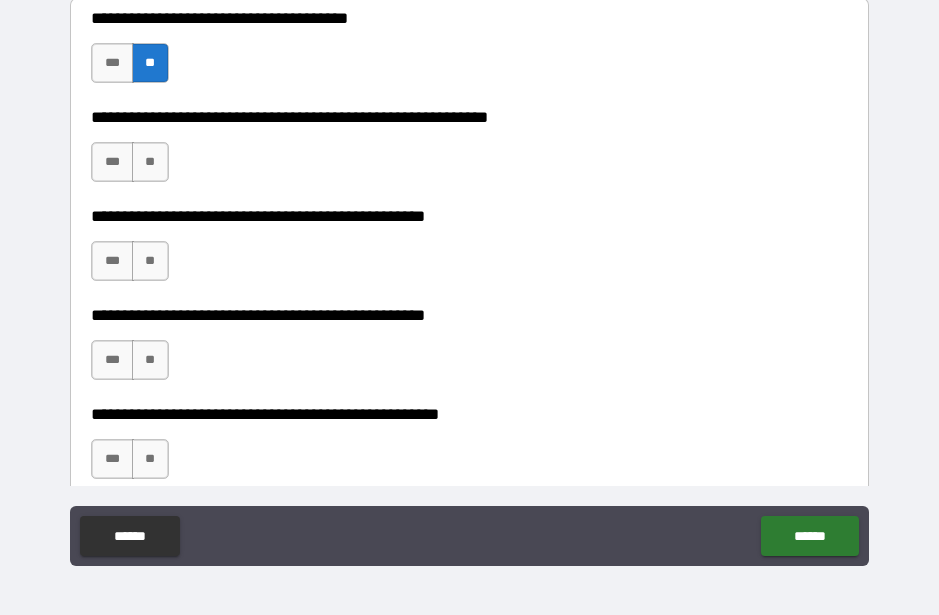 click on "**" at bounding box center [150, 162] 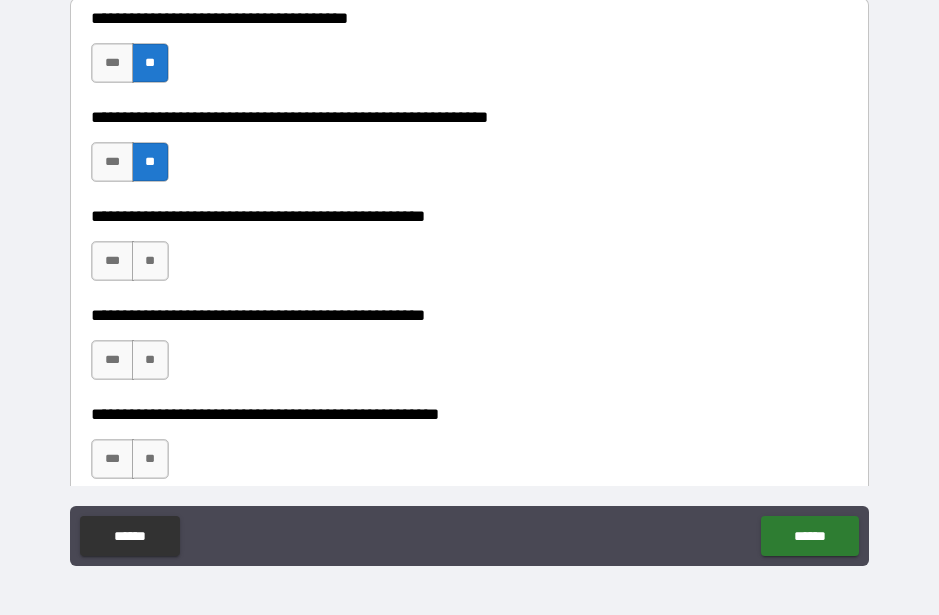 click on "**" at bounding box center [150, 261] 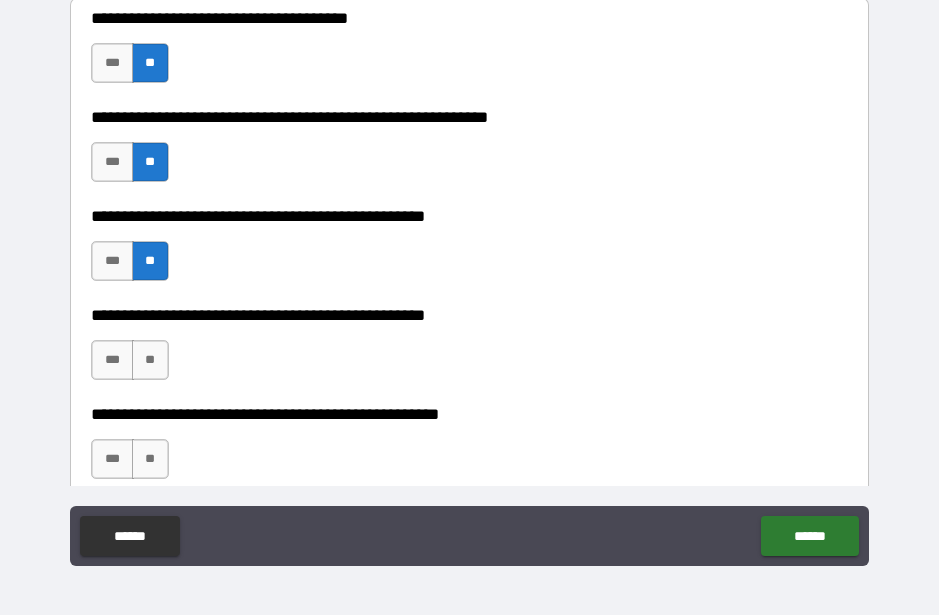 click on "**" at bounding box center (150, 360) 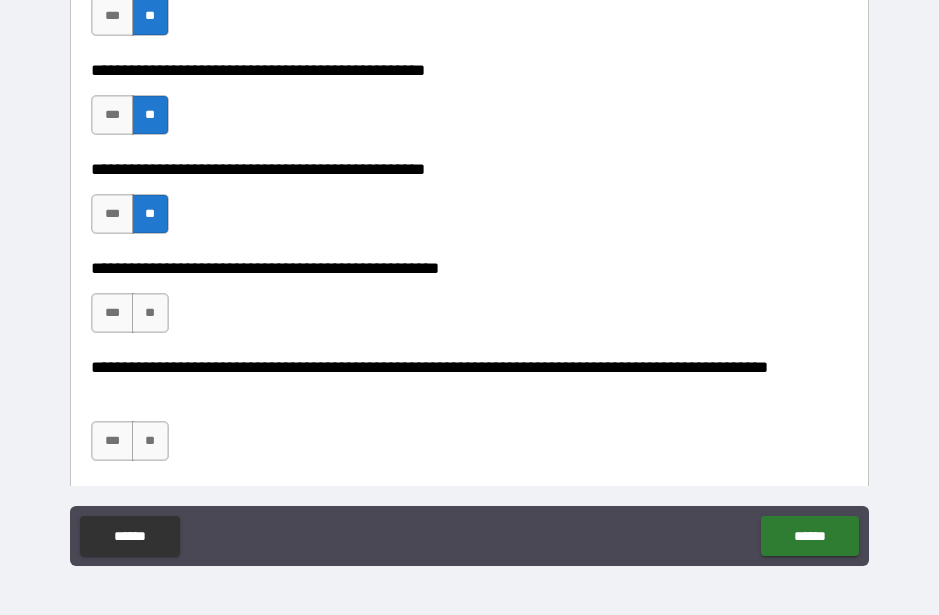 scroll, scrollTop: 635, scrollLeft: 0, axis: vertical 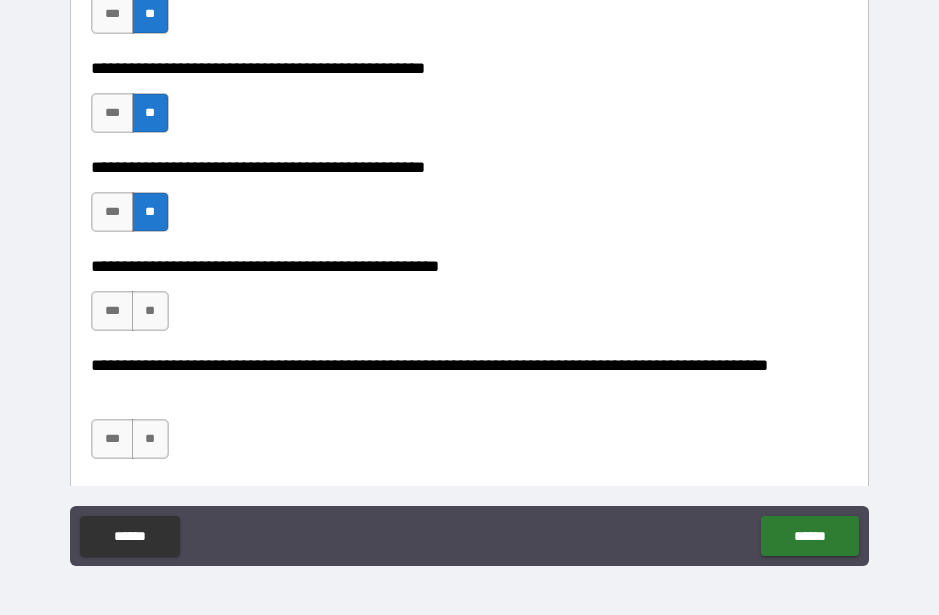 click on "**" at bounding box center [150, 311] 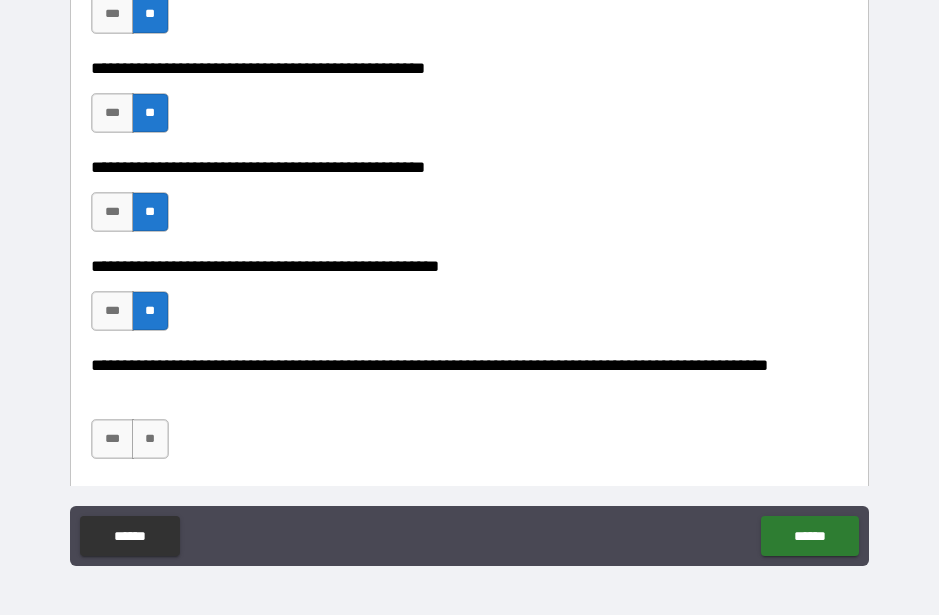 click on "**" at bounding box center (150, 439) 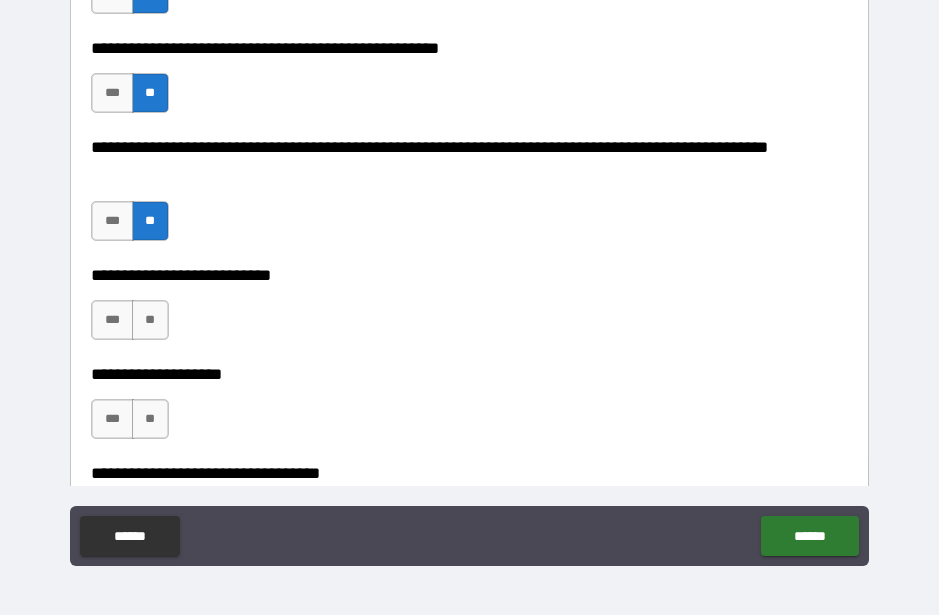 scroll, scrollTop: 858, scrollLeft: 0, axis: vertical 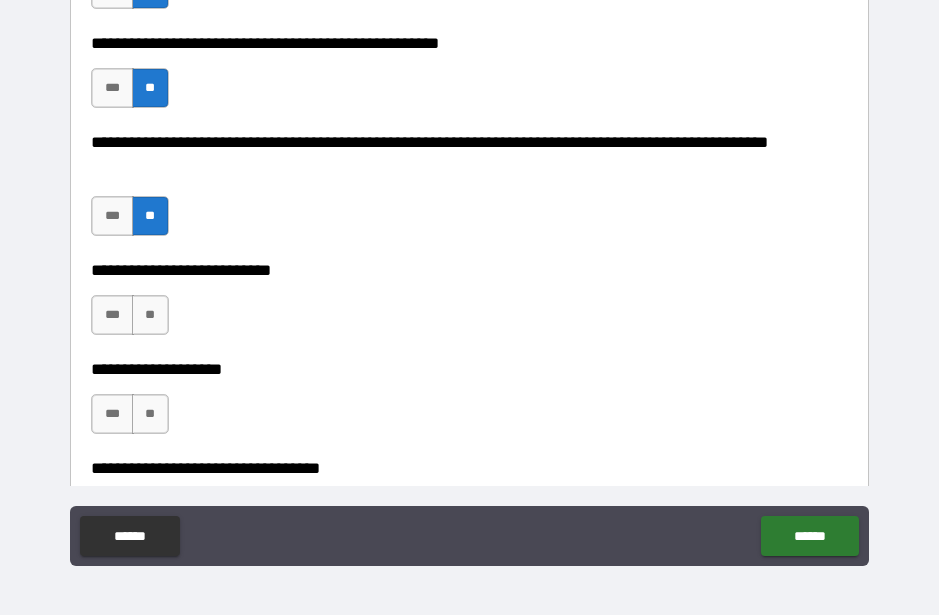 click on "**" at bounding box center (150, 315) 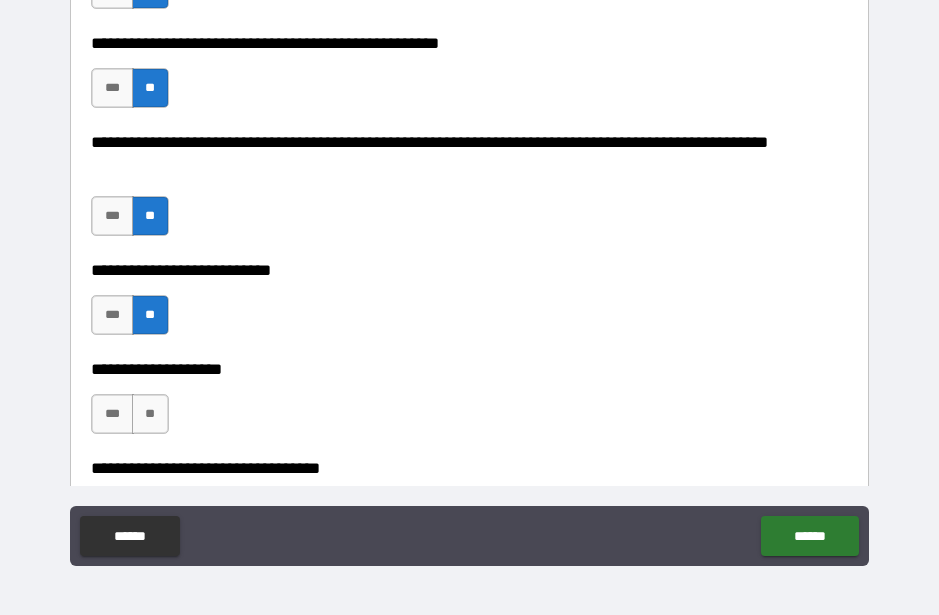 click on "**" at bounding box center (150, 414) 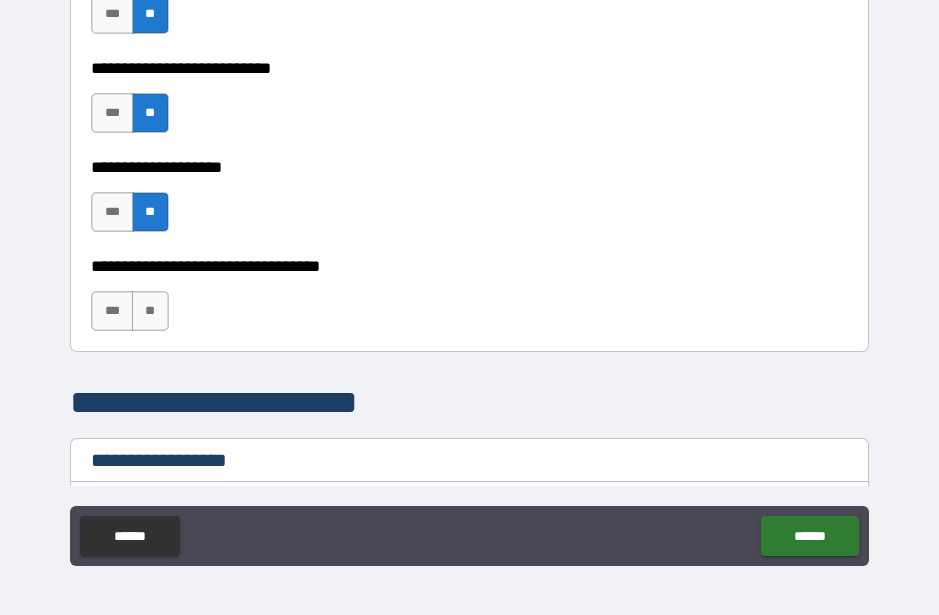 scroll, scrollTop: 1058, scrollLeft: 0, axis: vertical 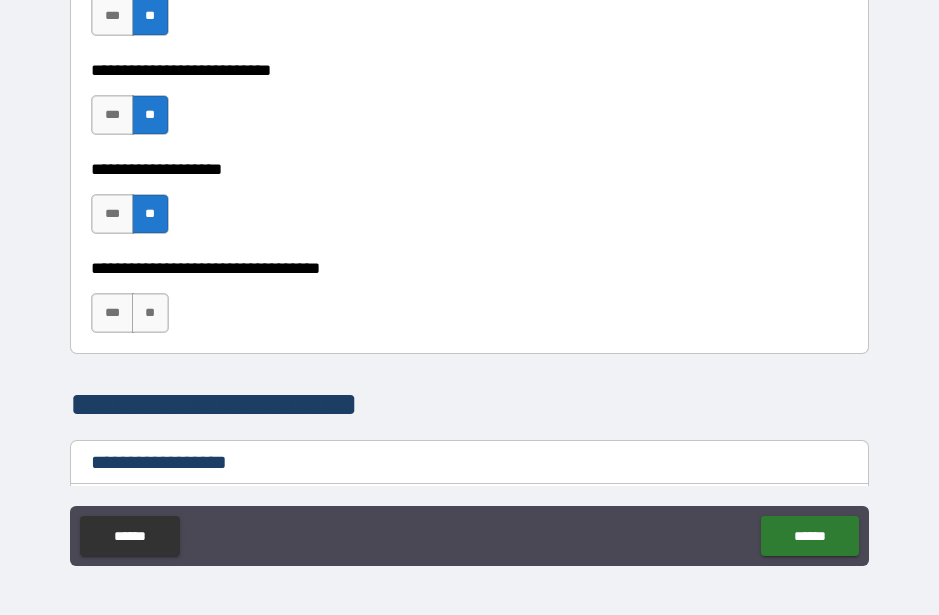 click on "**" at bounding box center [150, 313] 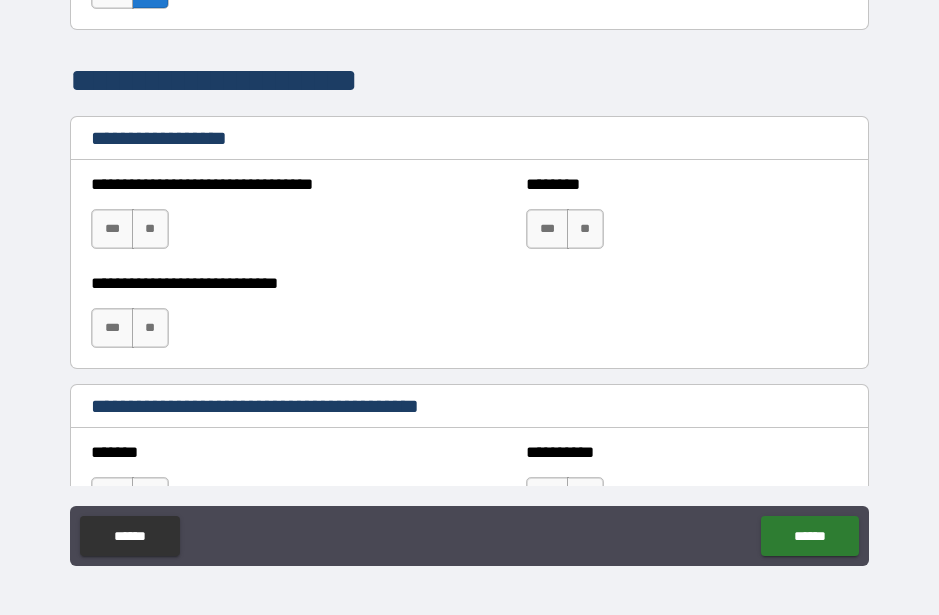 scroll, scrollTop: 1385, scrollLeft: 0, axis: vertical 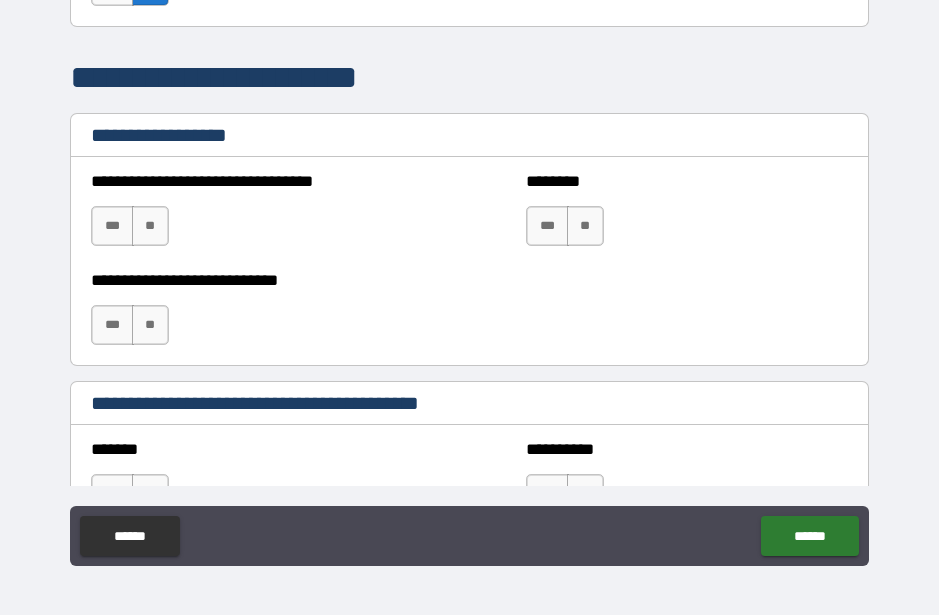 click on "**" at bounding box center [150, 226] 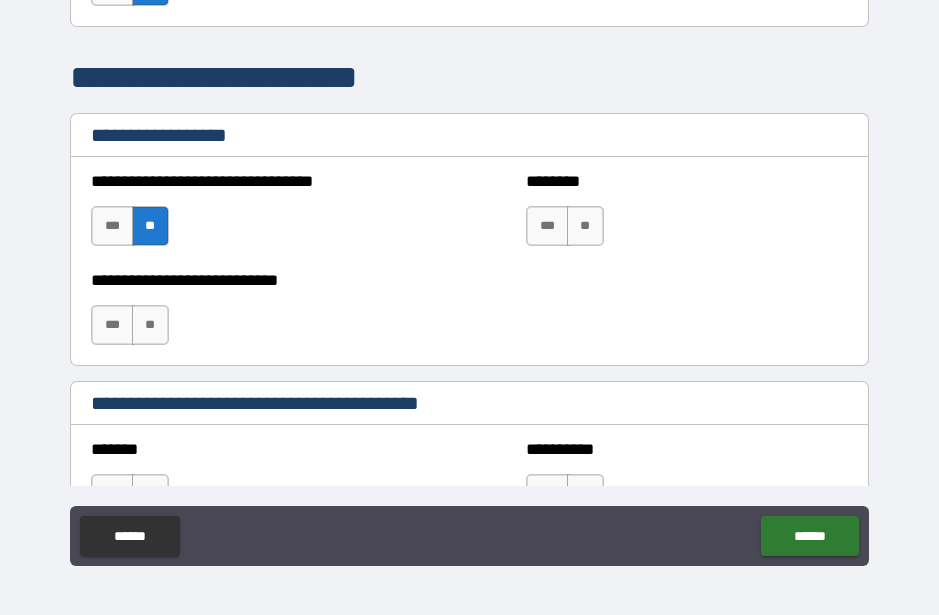 click on "**" at bounding box center [150, 325] 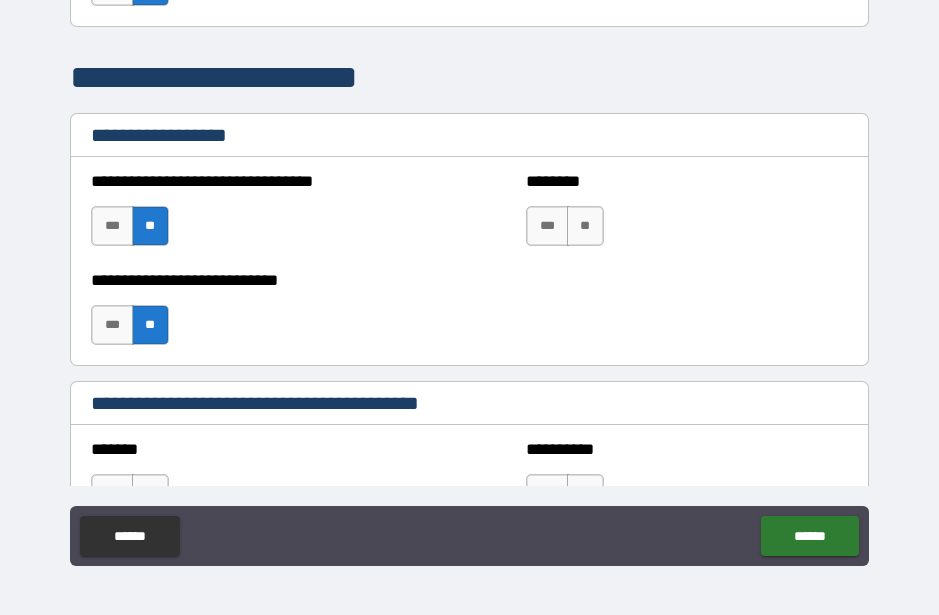 click on "**" at bounding box center (585, 226) 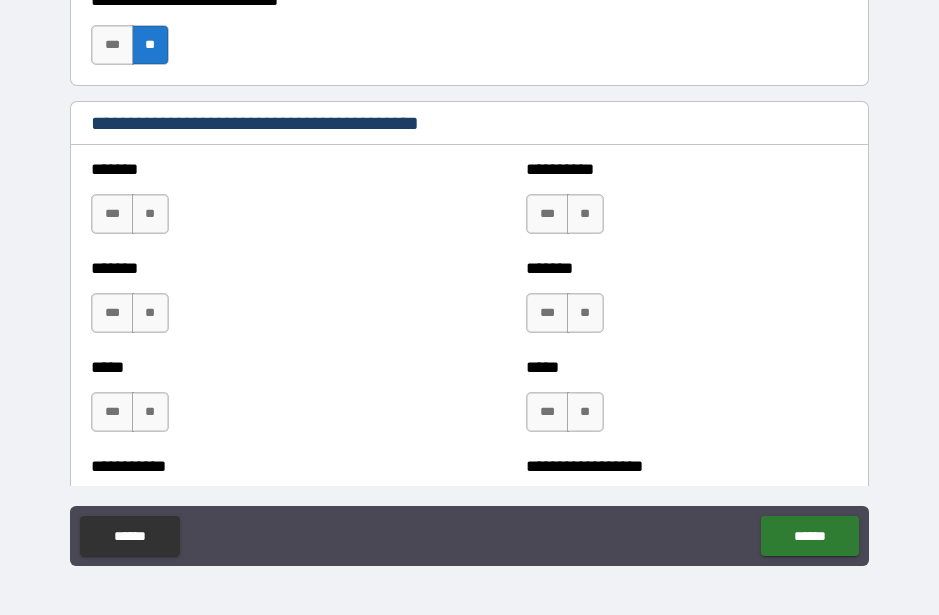 scroll, scrollTop: 1695, scrollLeft: 0, axis: vertical 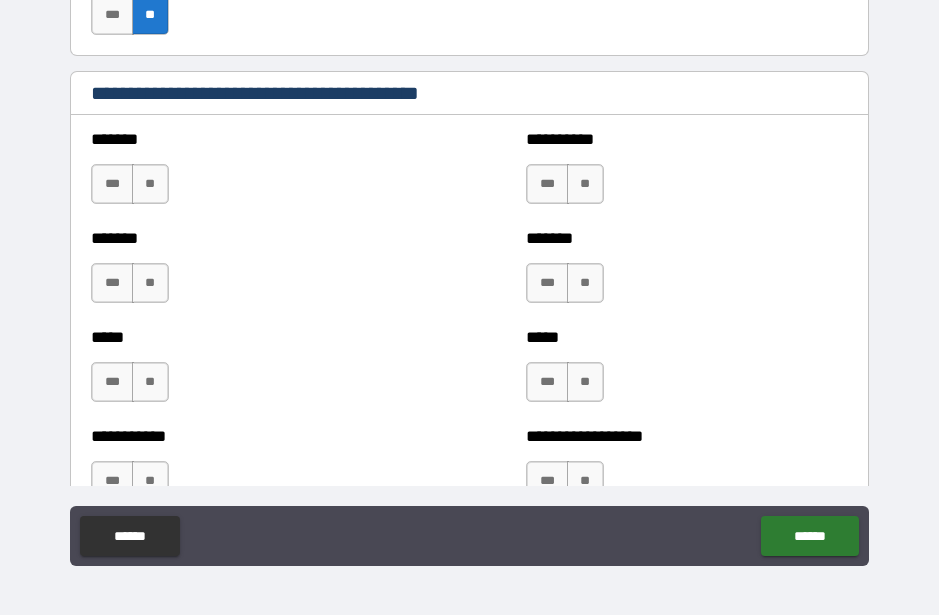 click on "**" at bounding box center (150, 184) 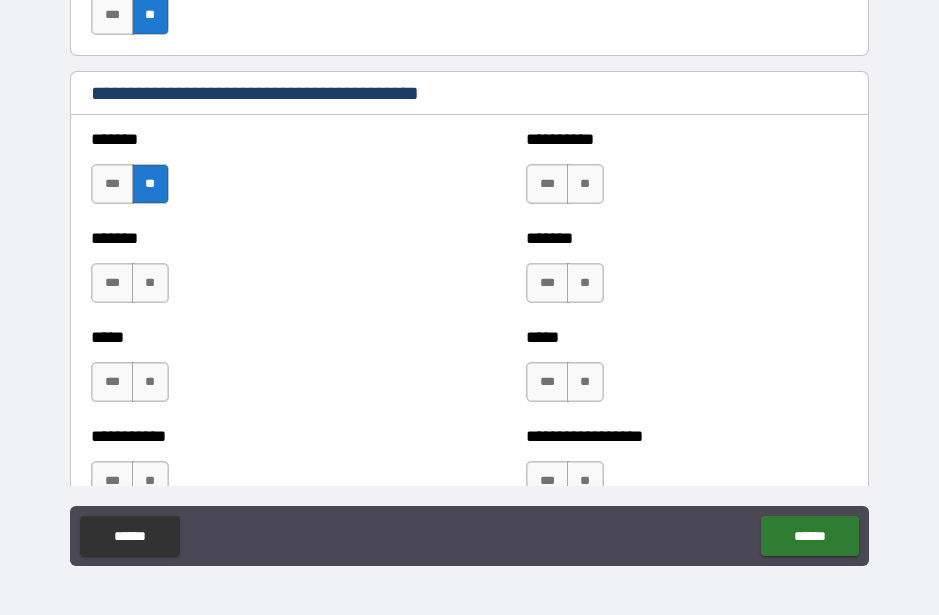 click on "**" at bounding box center (150, 283) 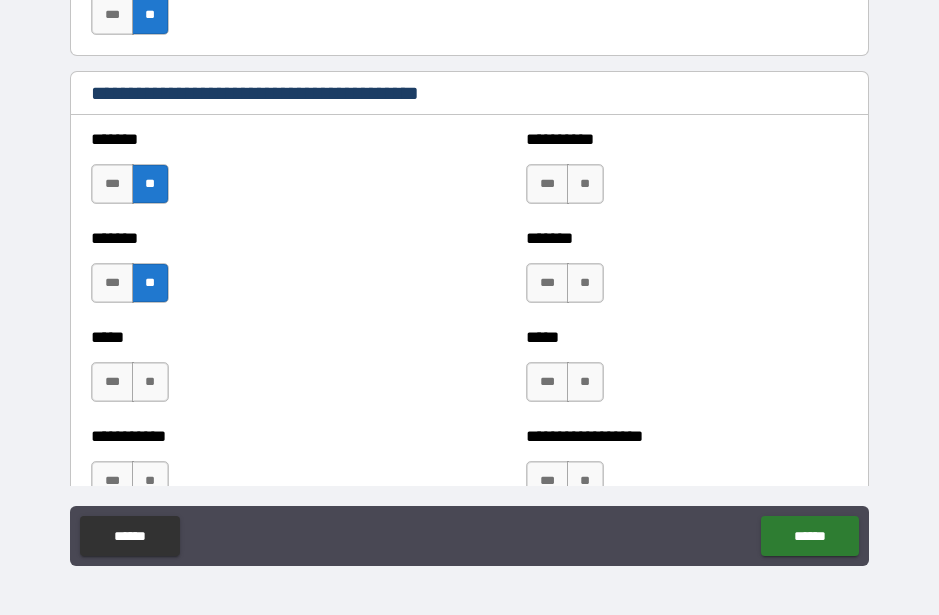 click on "**" at bounding box center [150, 382] 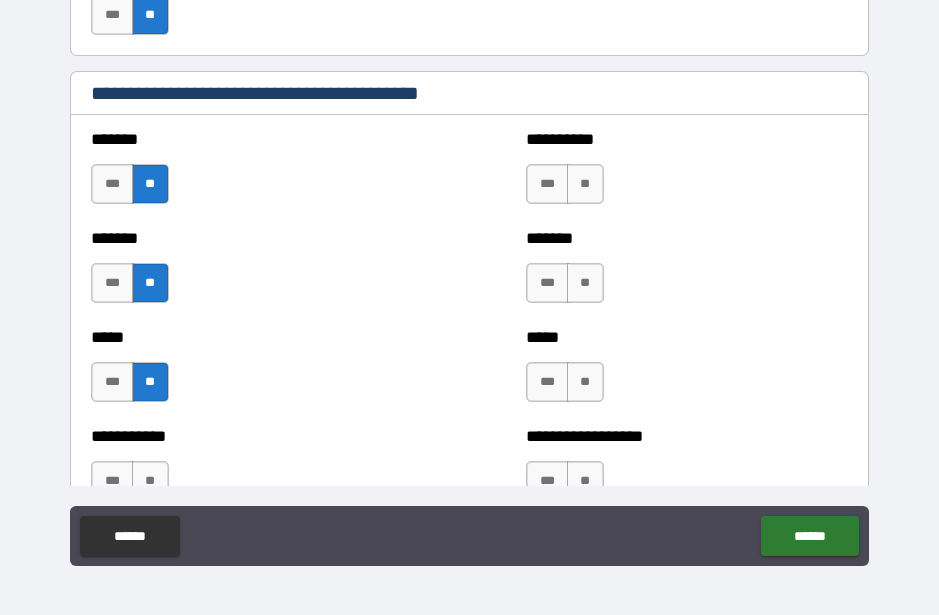 click on "**" at bounding box center [150, 481] 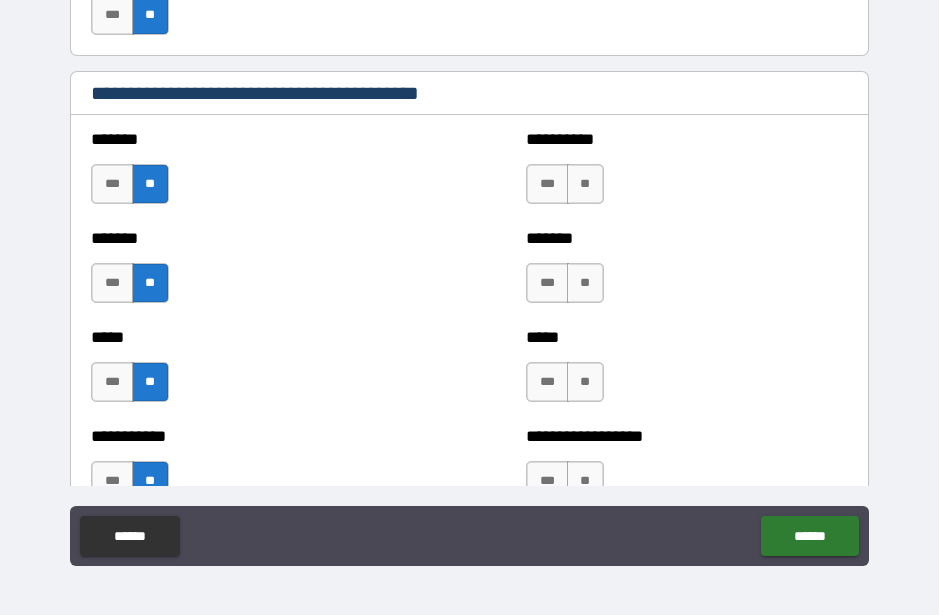 click on "**" at bounding box center (585, 184) 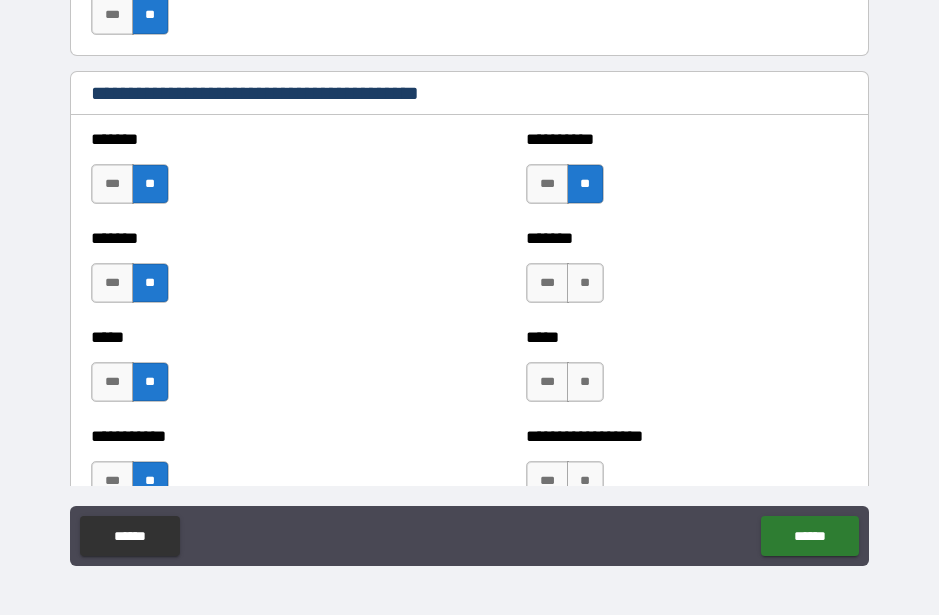 click on "**" at bounding box center (585, 283) 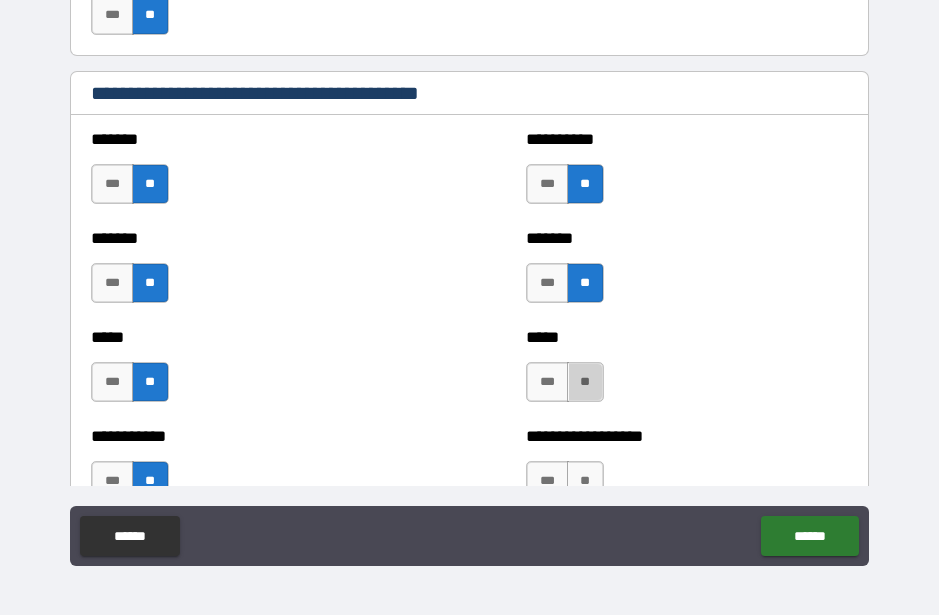 click on "**" at bounding box center (585, 382) 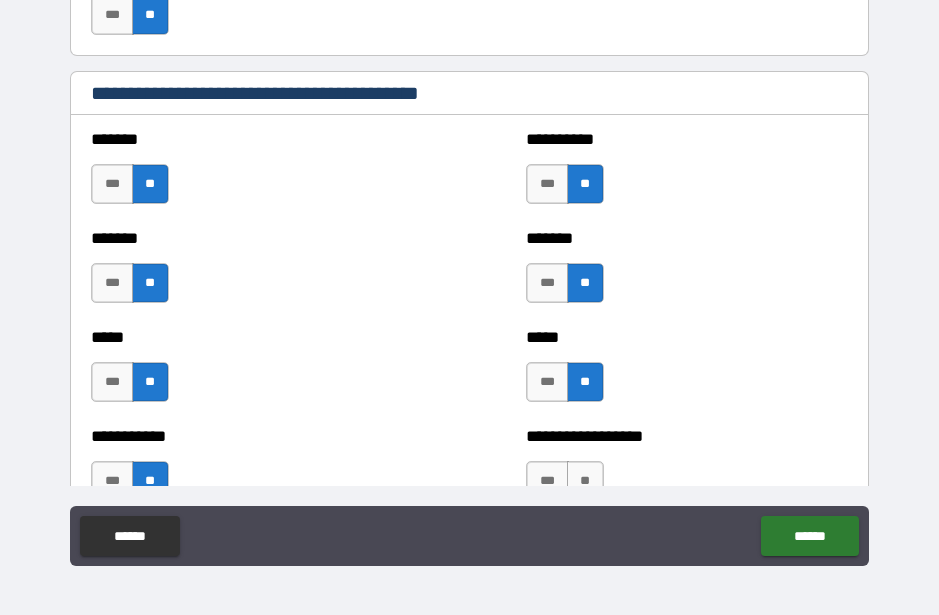 click on "**" at bounding box center (585, 481) 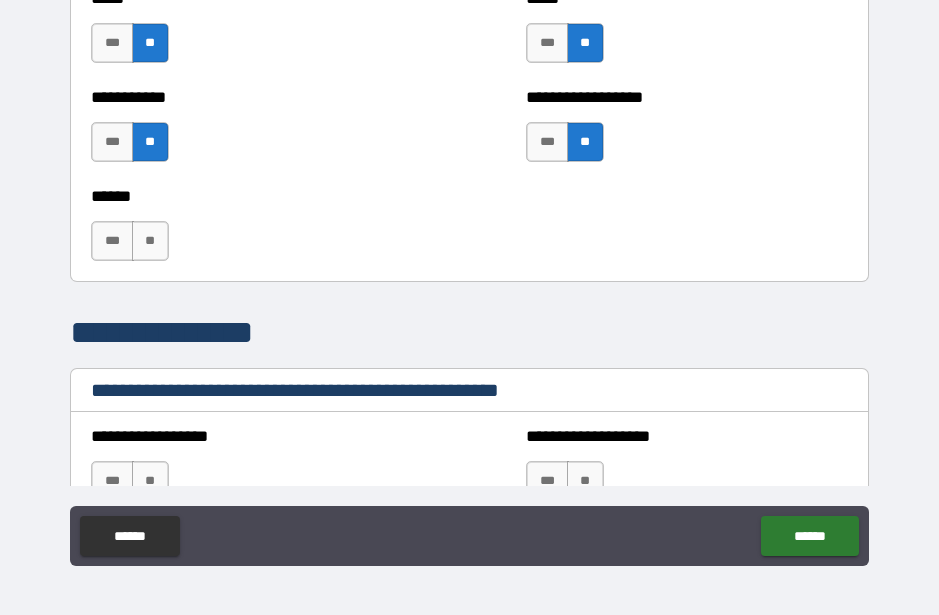 scroll, scrollTop: 2038, scrollLeft: 0, axis: vertical 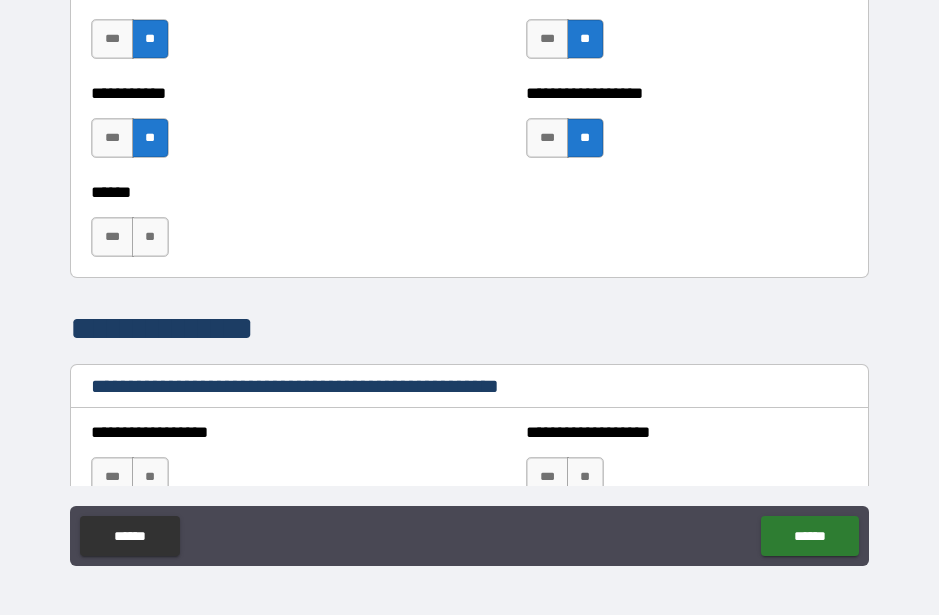 click on "**" at bounding box center [150, 237] 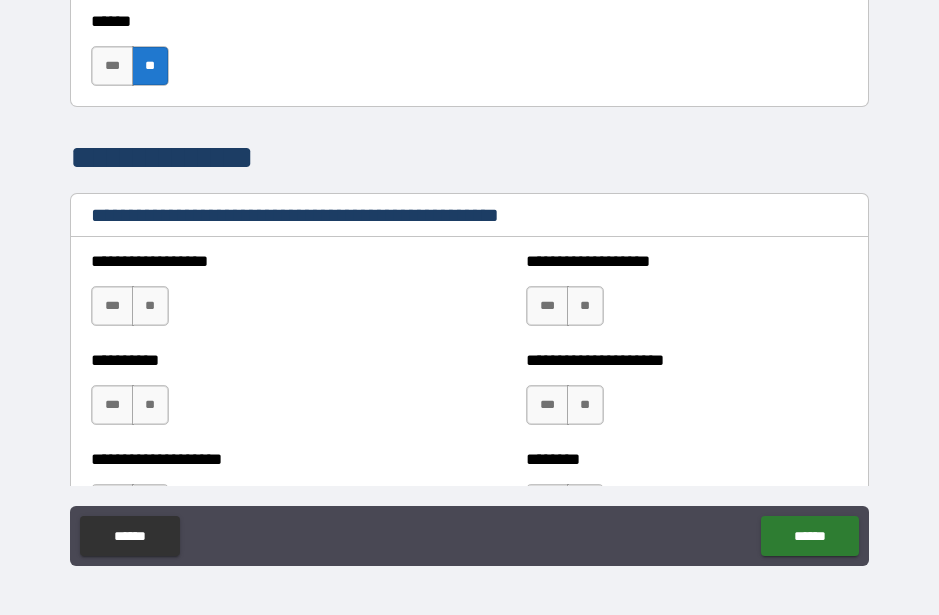 scroll, scrollTop: 2231, scrollLeft: 0, axis: vertical 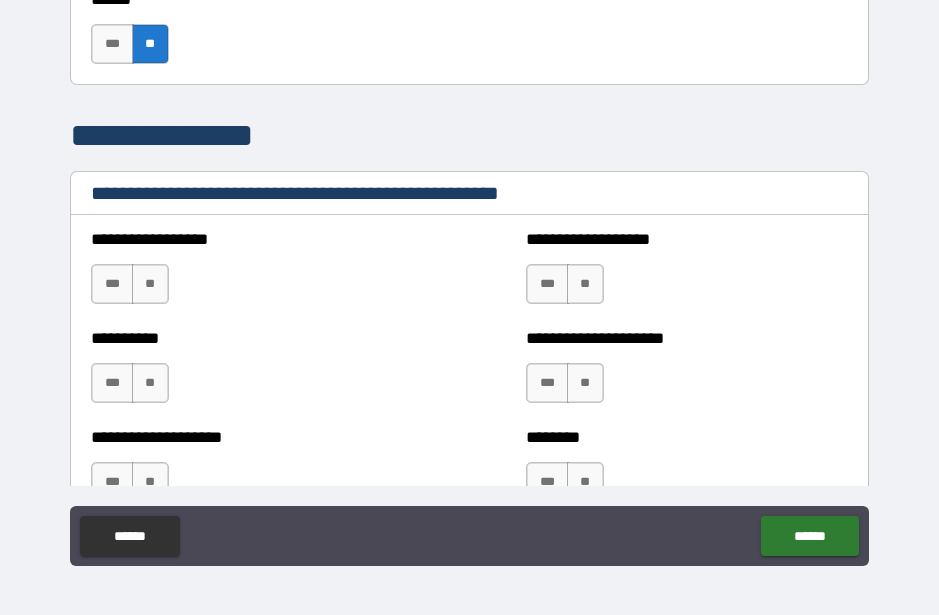 click on "**" at bounding box center [150, 284] 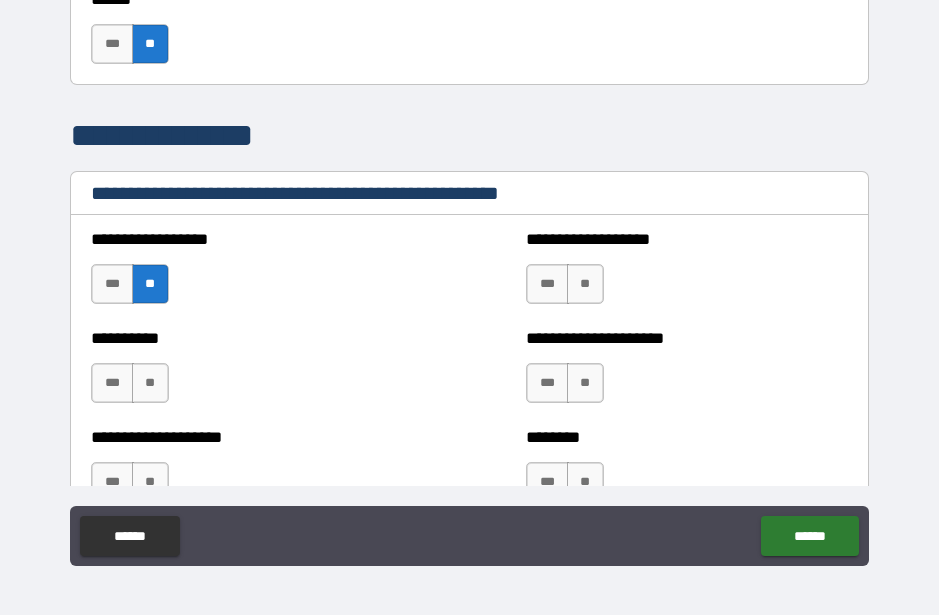 click on "**" at bounding box center (150, 383) 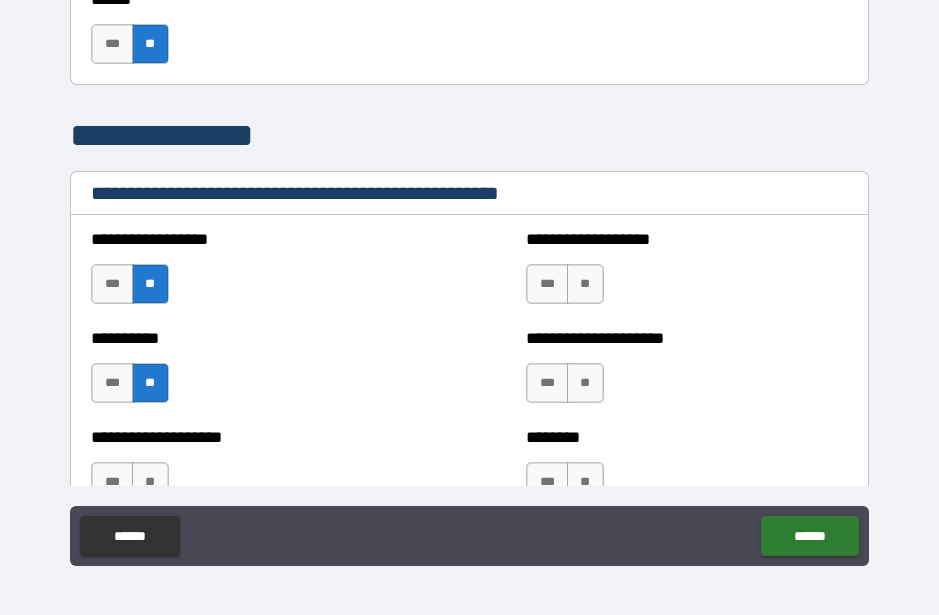 click on "**" at bounding box center [585, 284] 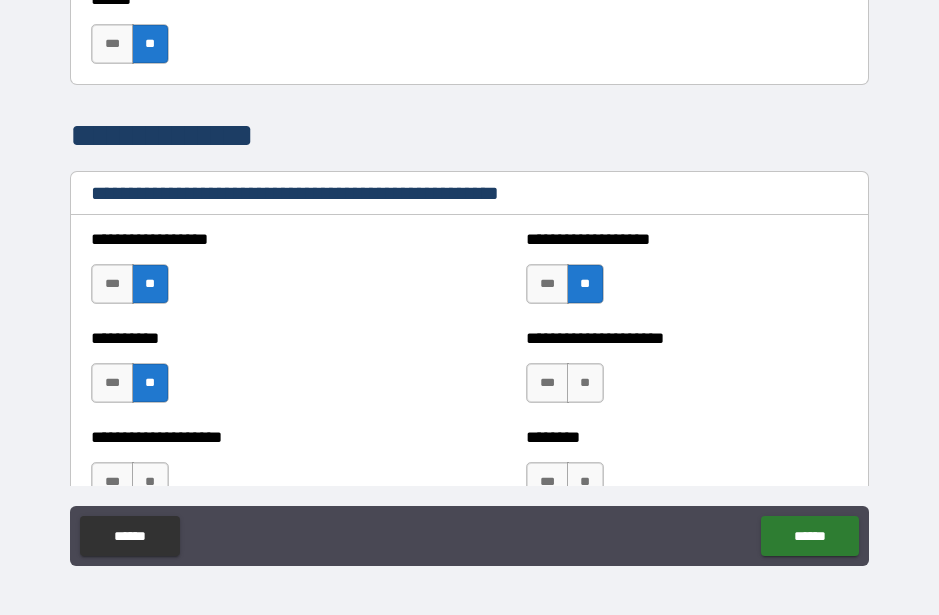 click on "**" at bounding box center (585, 383) 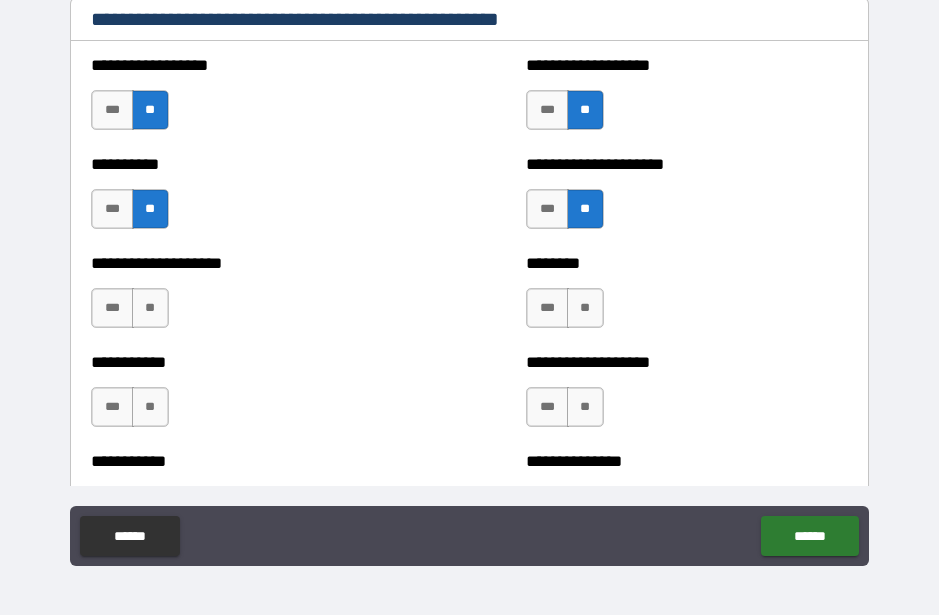 scroll, scrollTop: 2451, scrollLeft: 0, axis: vertical 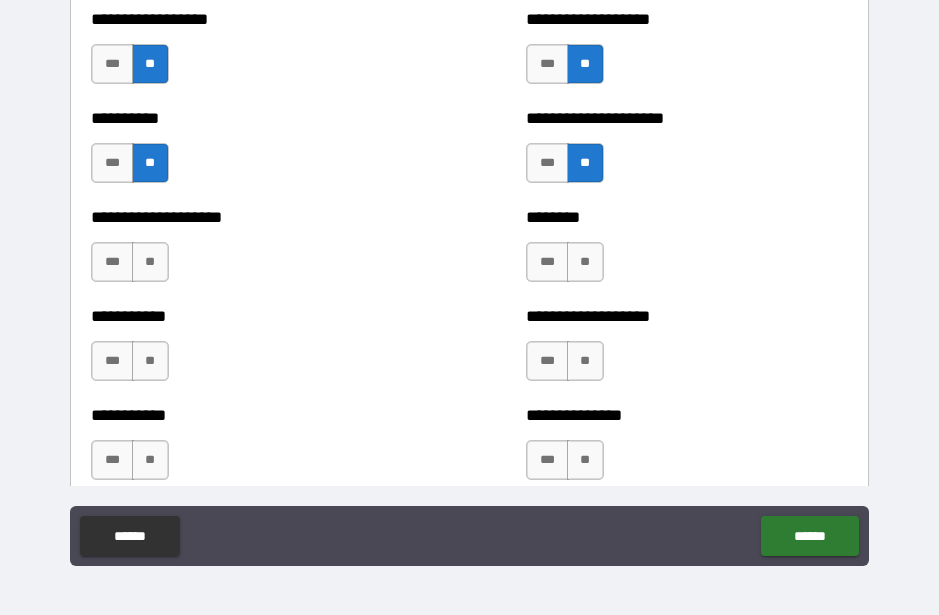click on "**" at bounding box center (585, 262) 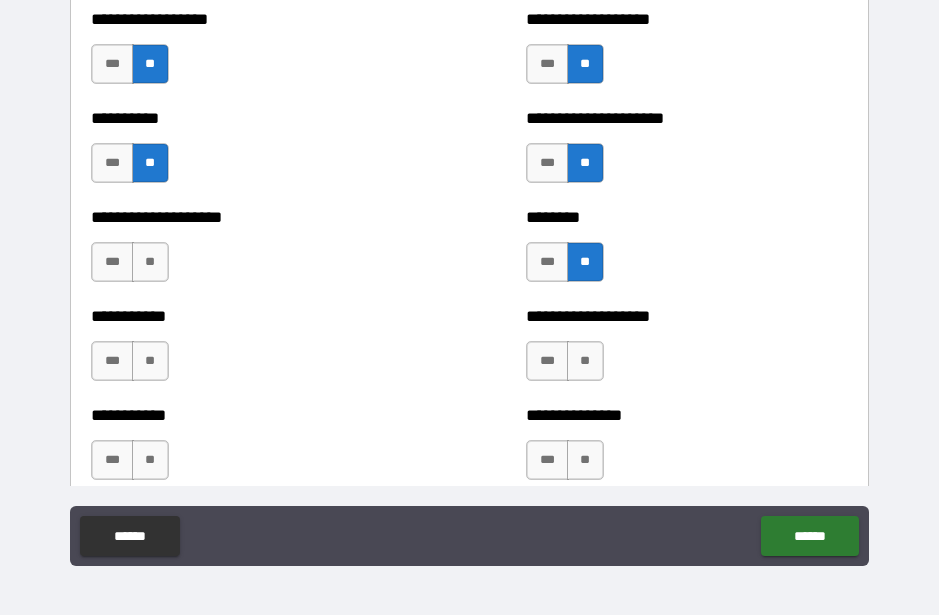 click on "**" at bounding box center (585, 361) 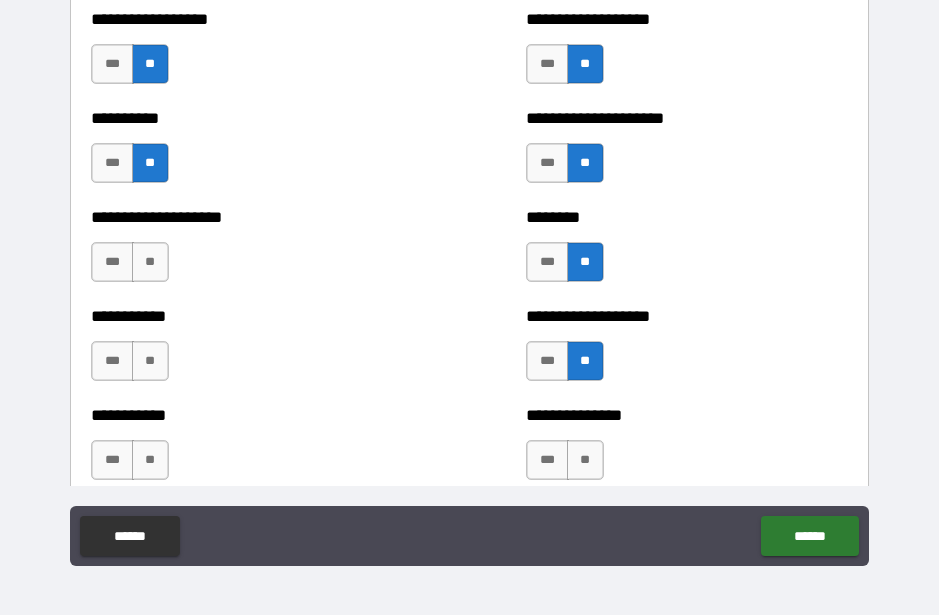 click on "**" at bounding box center (585, 460) 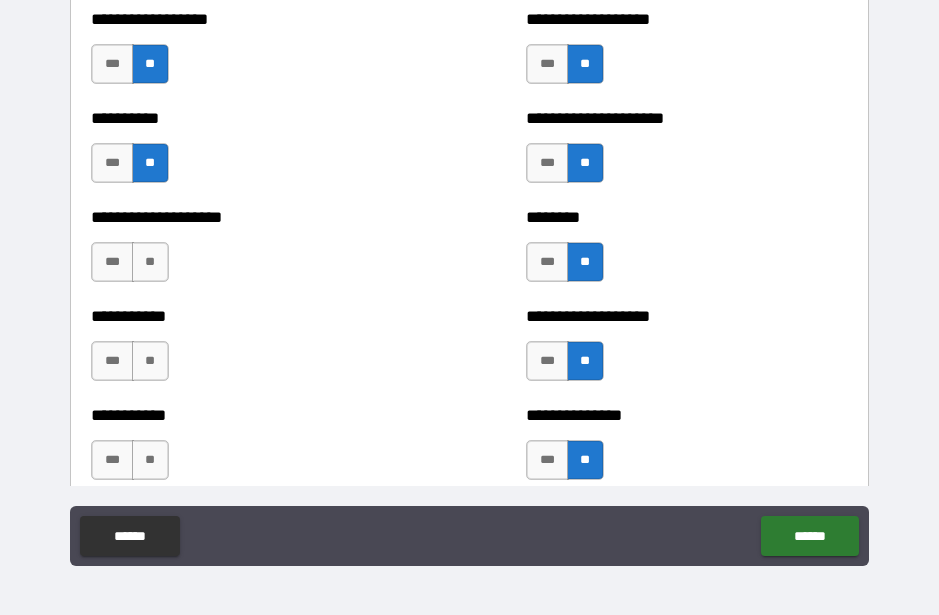 click on "**" at bounding box center [150, 460] 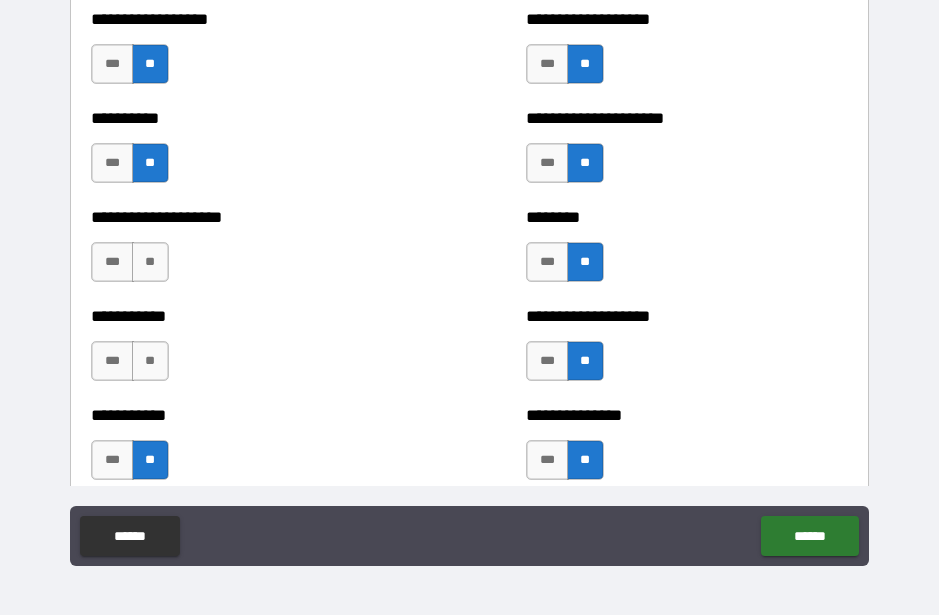 click on "**" at bounding box center (150, 361) 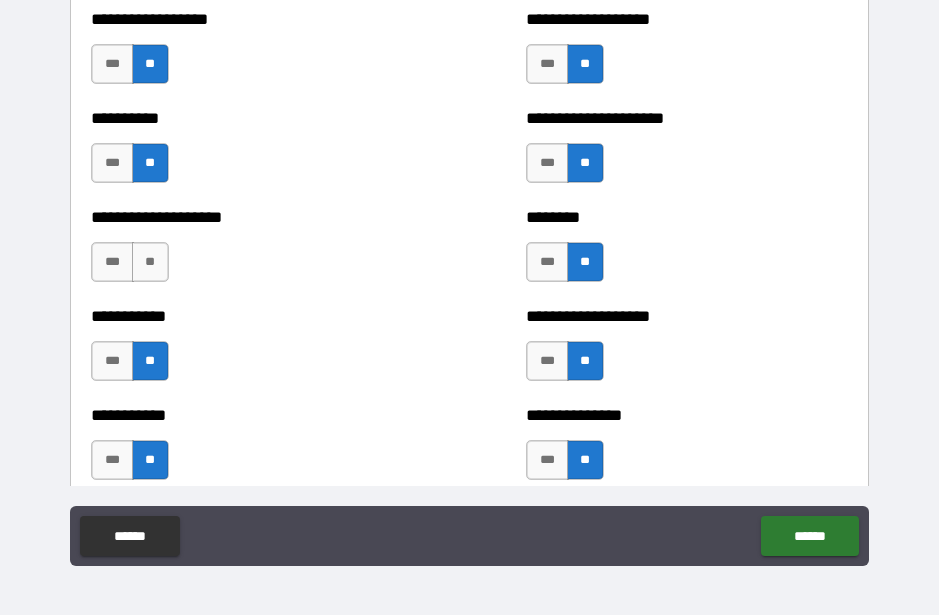 click on "**" at bounding box center [150, 262] 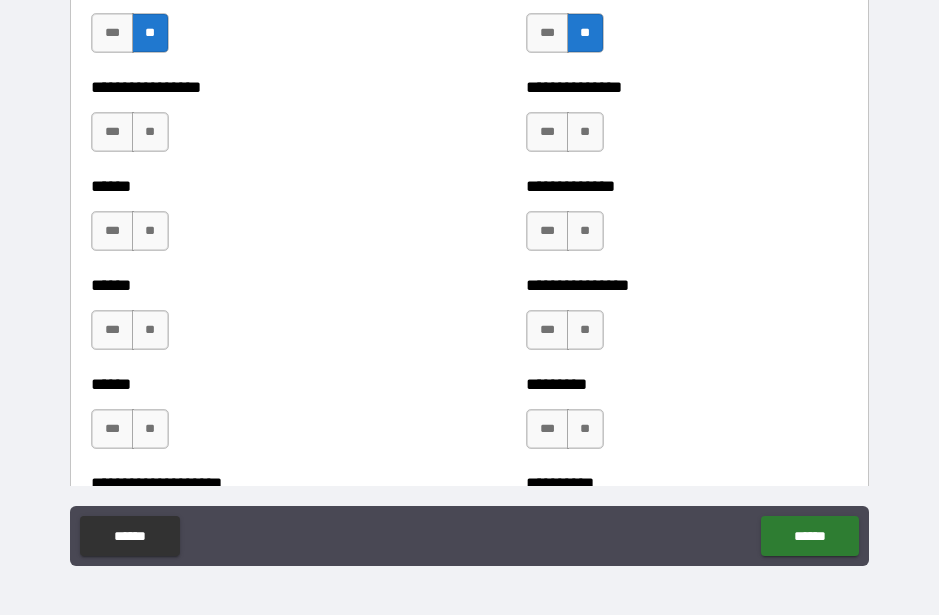 scroll, scrollTop: 2879, scrollLeft: 0, axis: vertical 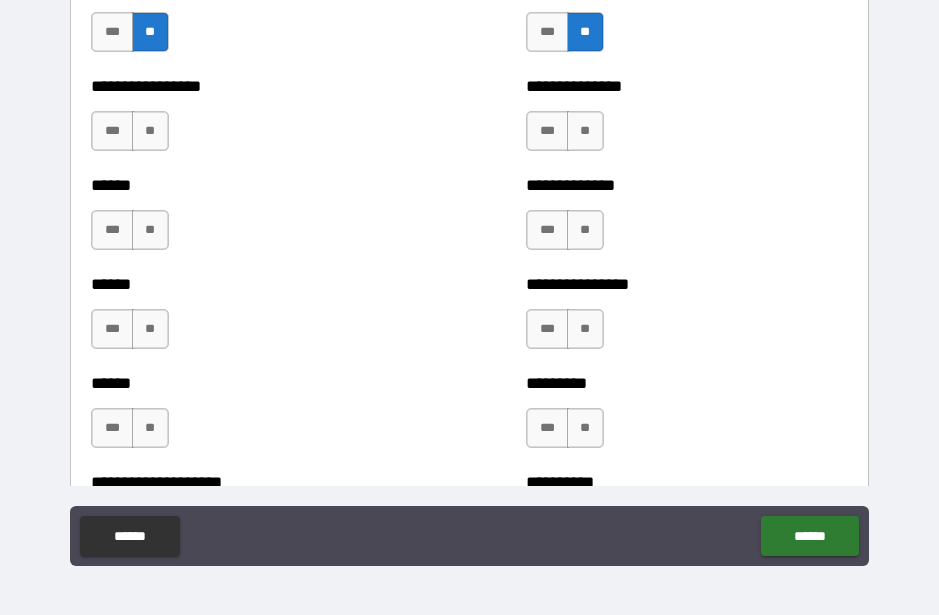 click on "**" at bounding box center (585, 131) 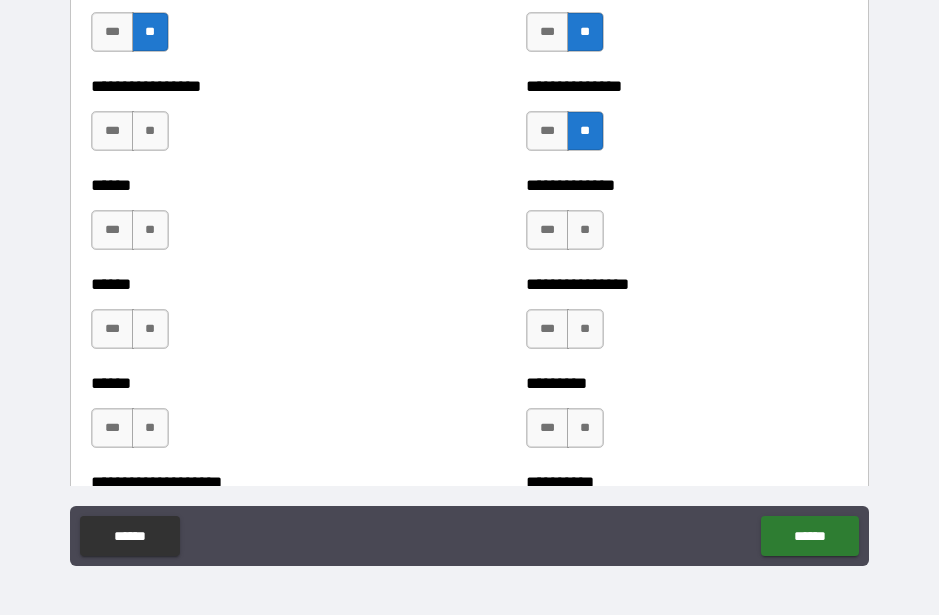 click on "**" at bounding box center [585, 230] 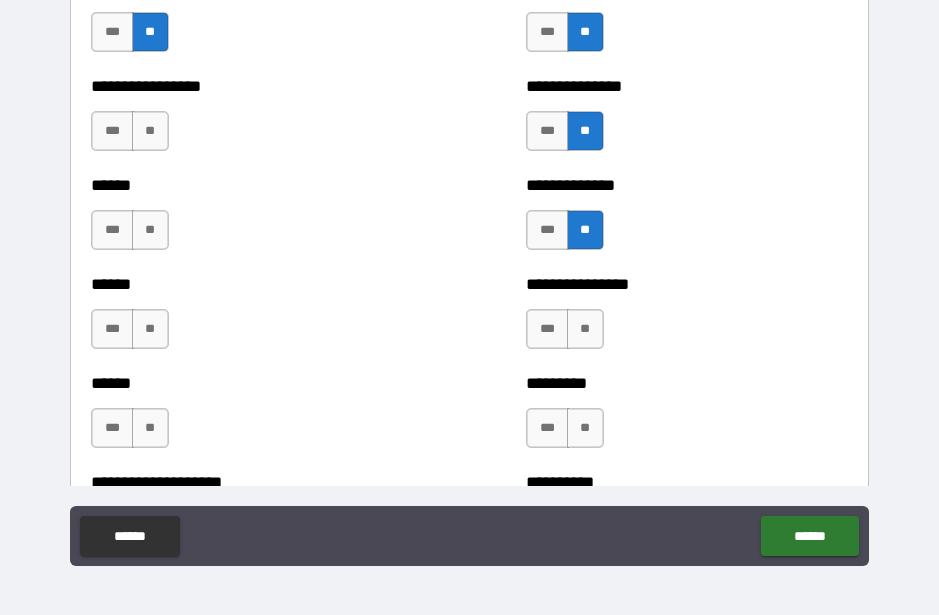 click on "**" at bounding box center (585, 329) 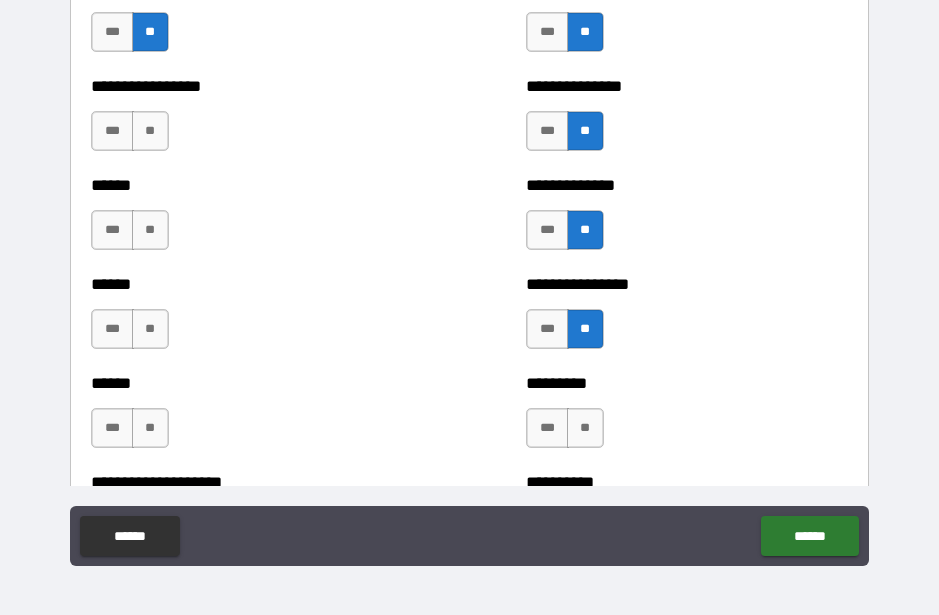 click on "**" at bounding box center (585, 428) 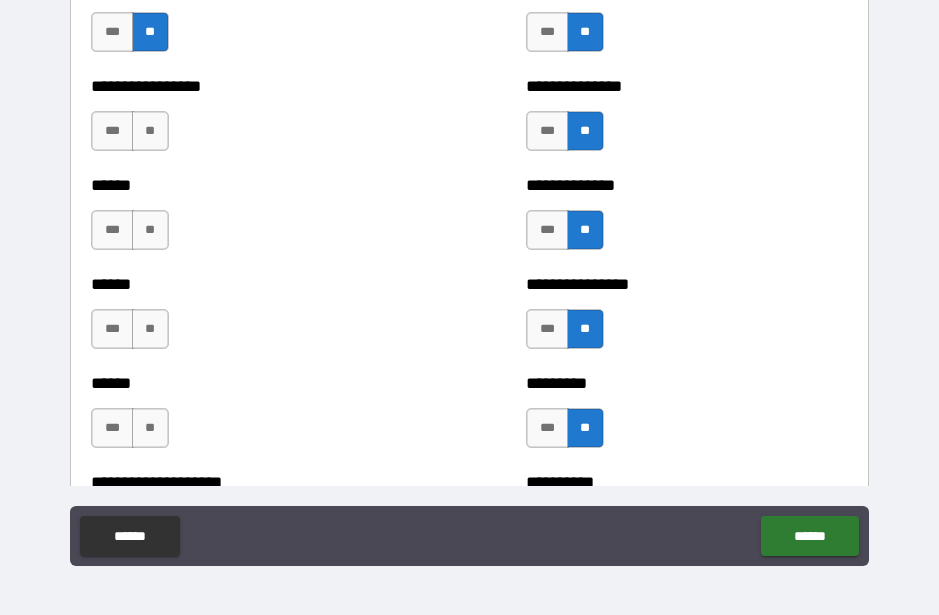 click on "*** **" at bounding box center (132, 433) 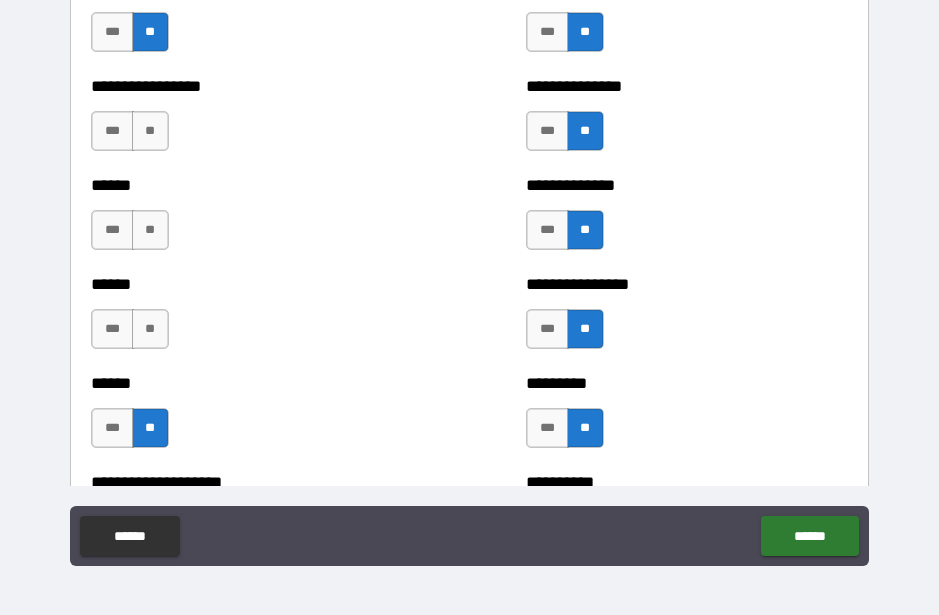 click on "**" at bounding box center (150, 329) 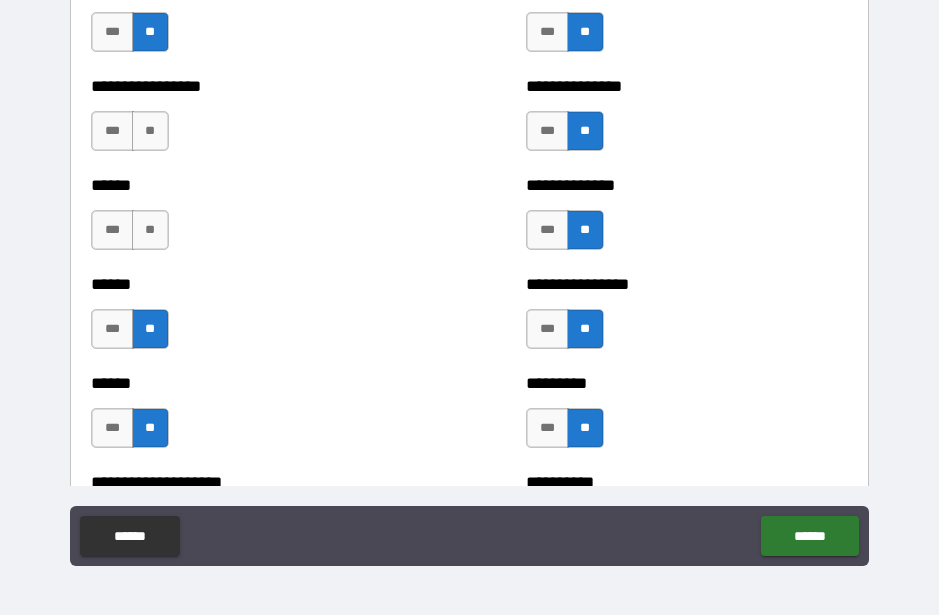 click on "**" at bounding box center (150, 230) 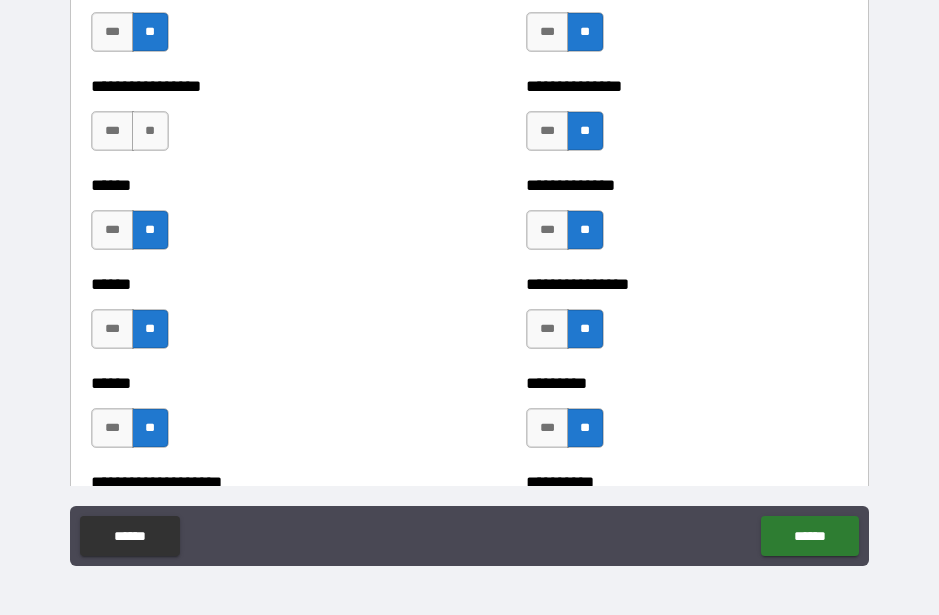 click on "**" at bounding box center (150, 131) 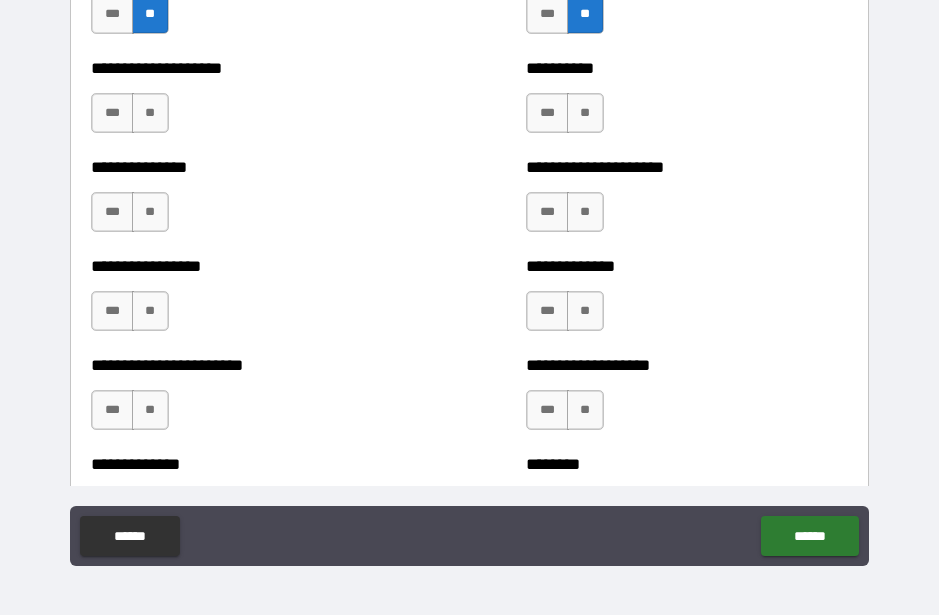 scroll, scrollTop: 3296, scrollLeft: 0, axis: vertical 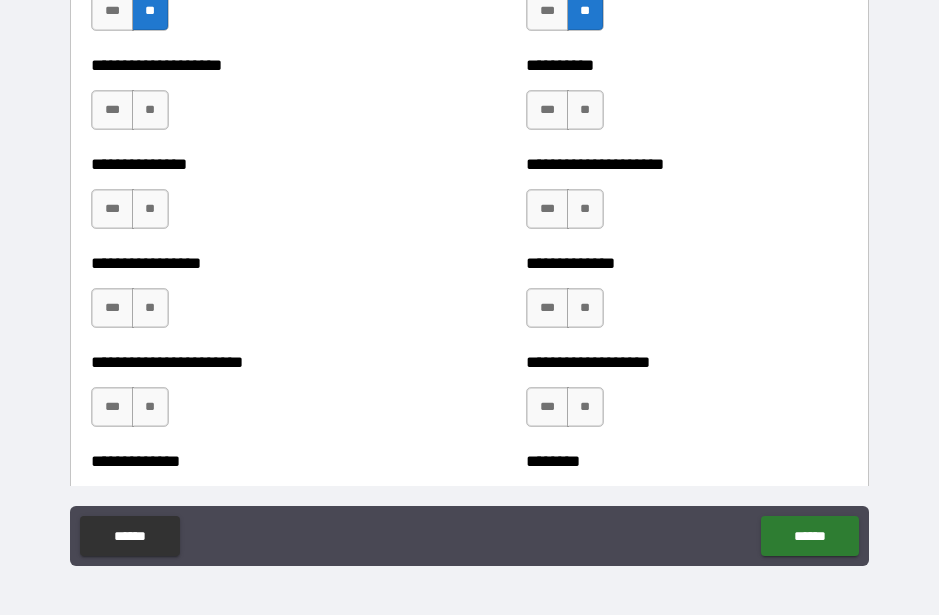 click on "**" at bounding box center (585, 110) 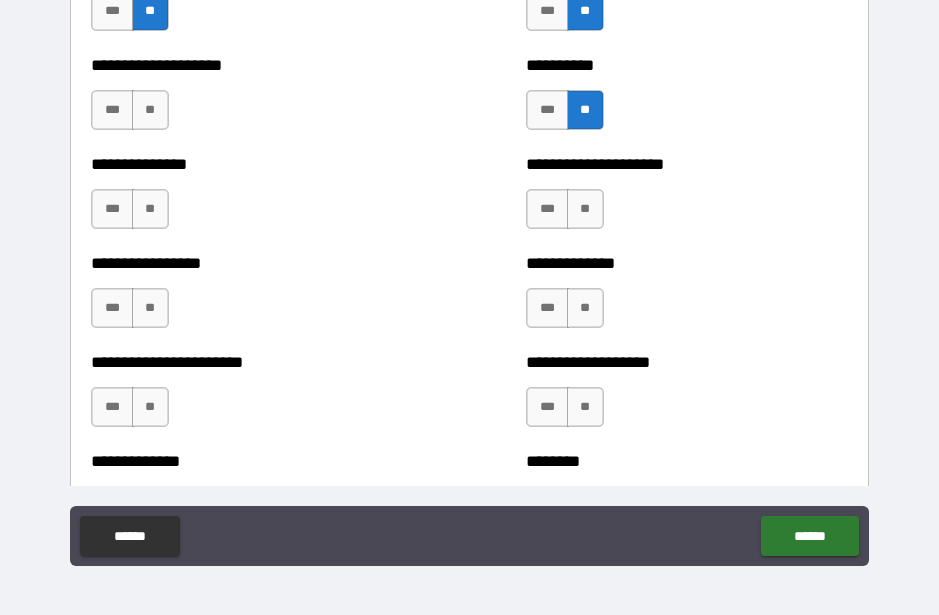 click on "**" at bounding box center [585, 209] 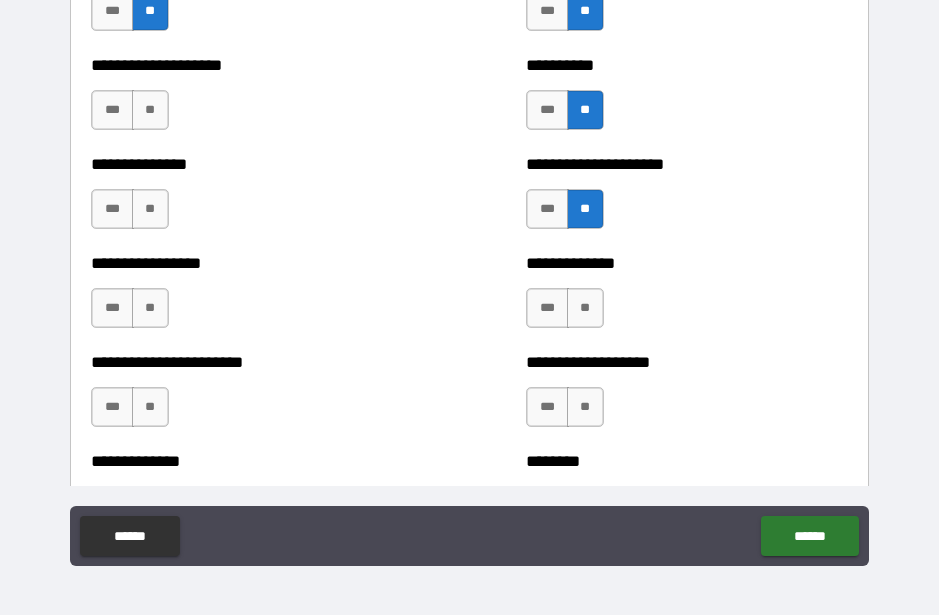 click on "**" at bounding box center (585, 308) 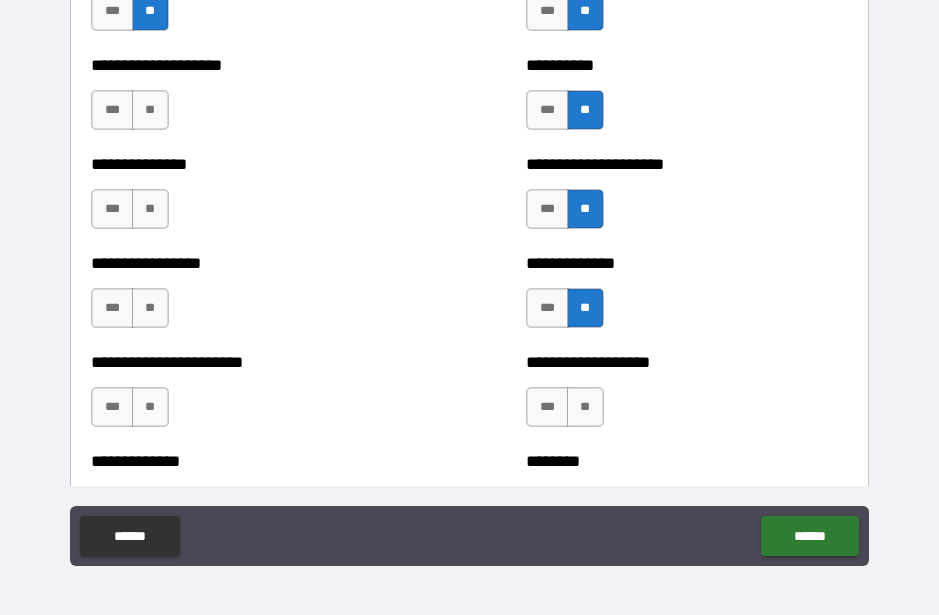 click on "**" at bounding box center (585, 407) 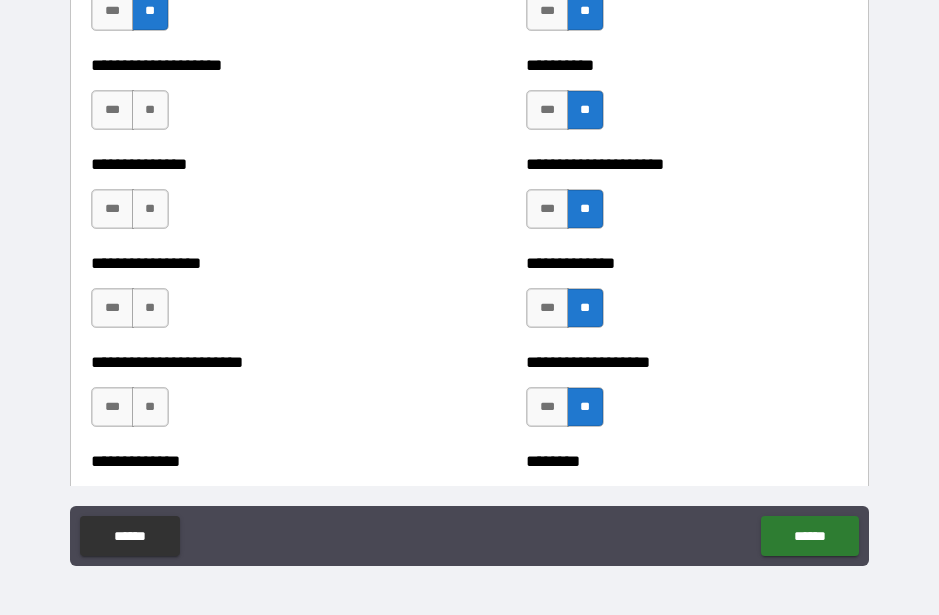 click on "**" at bounding box center [150, 407] 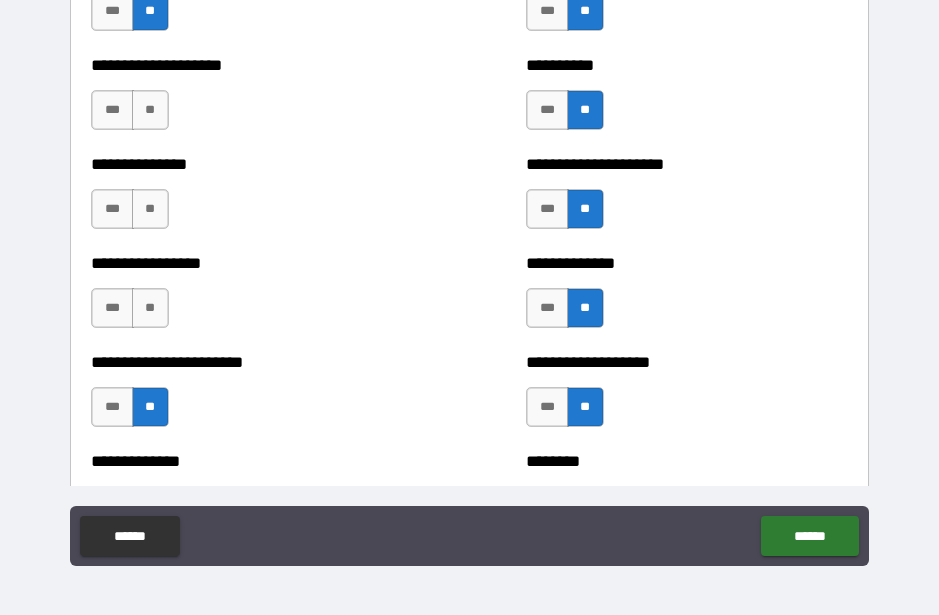 click on "**" at bounding box center (150, 308) 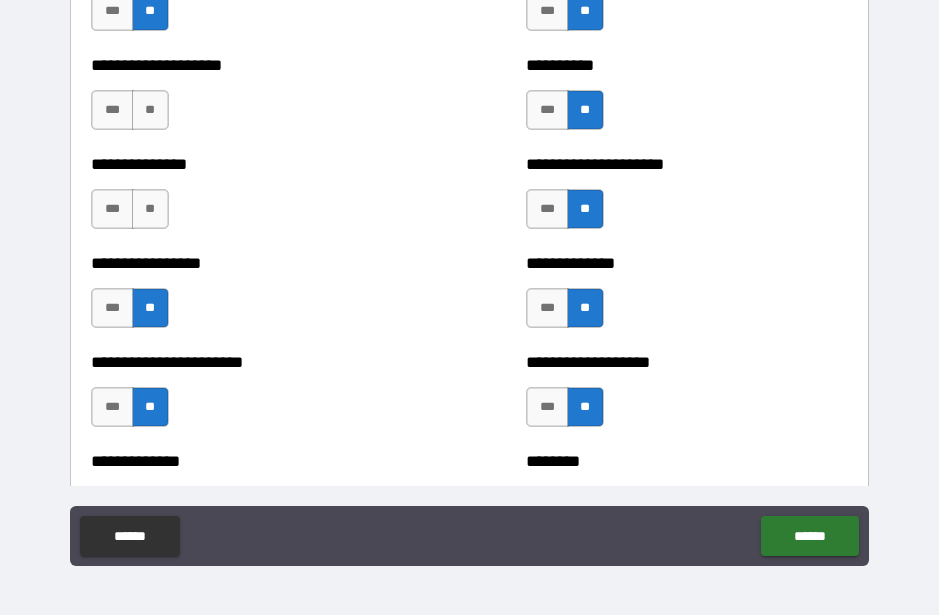 click on "**" at bounding box center [150, 209] 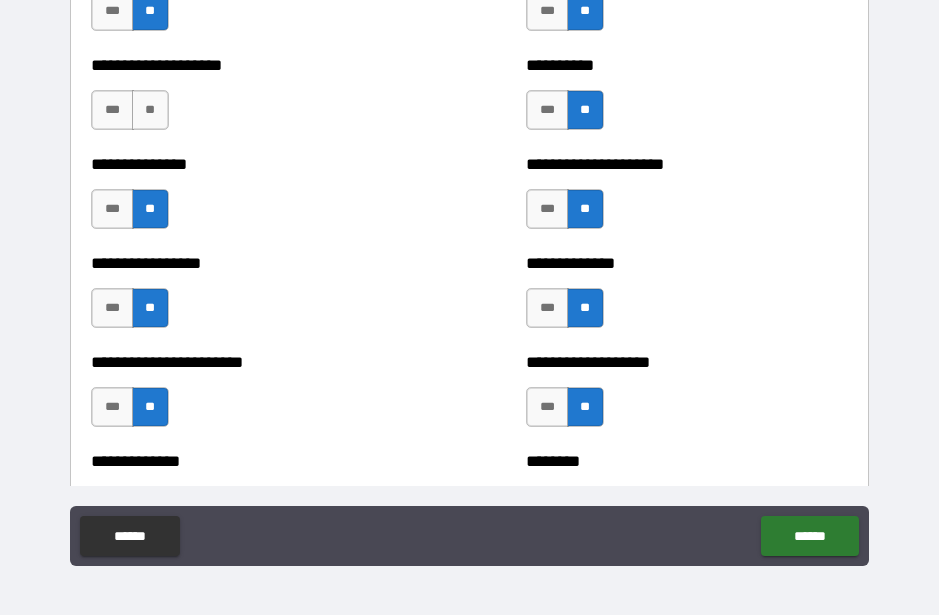click on "**" at bounding box center [150, 110] 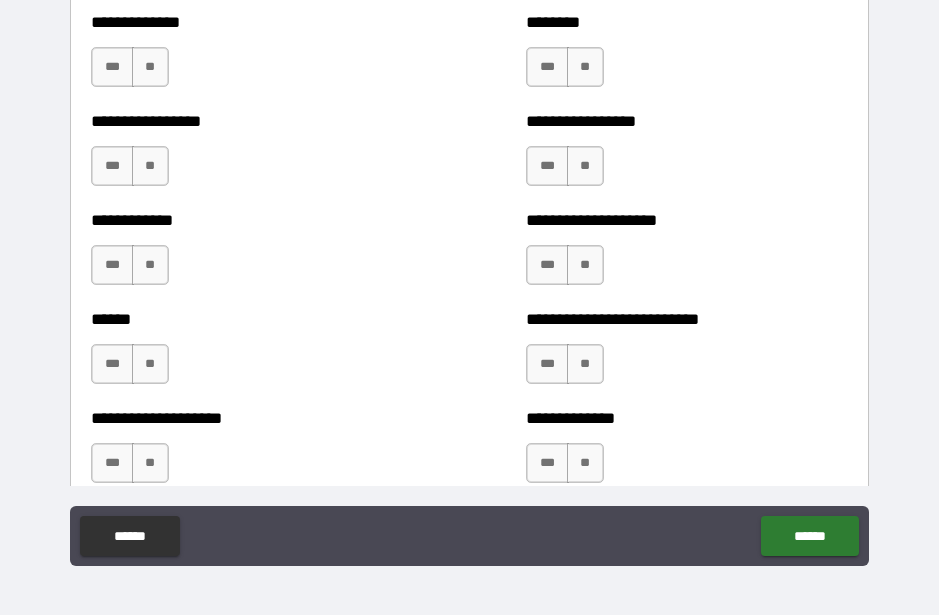 scroll, scrollTop: 3766, scrollLeft: 0, axis: vertical 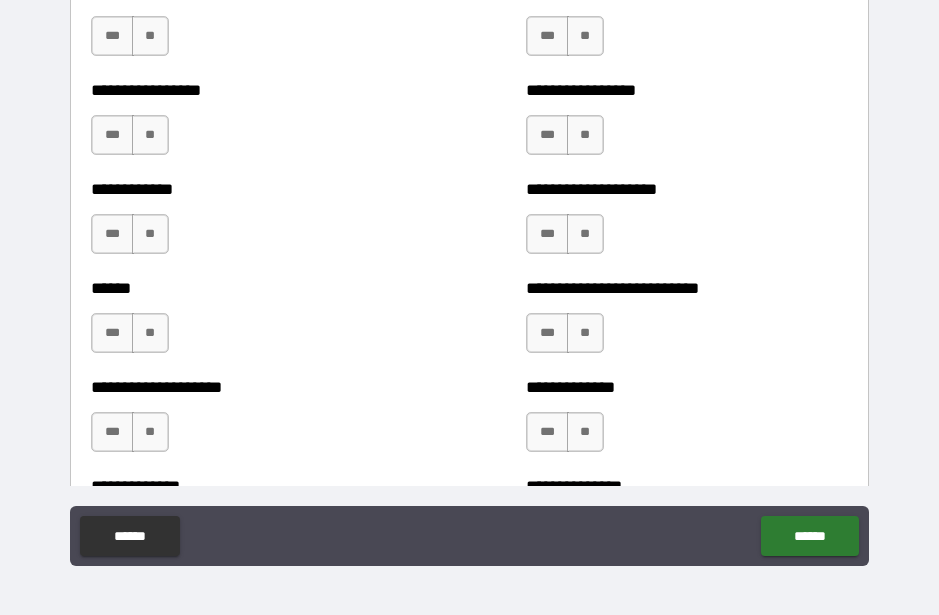 click on "**" at bounding box center (585, 36) 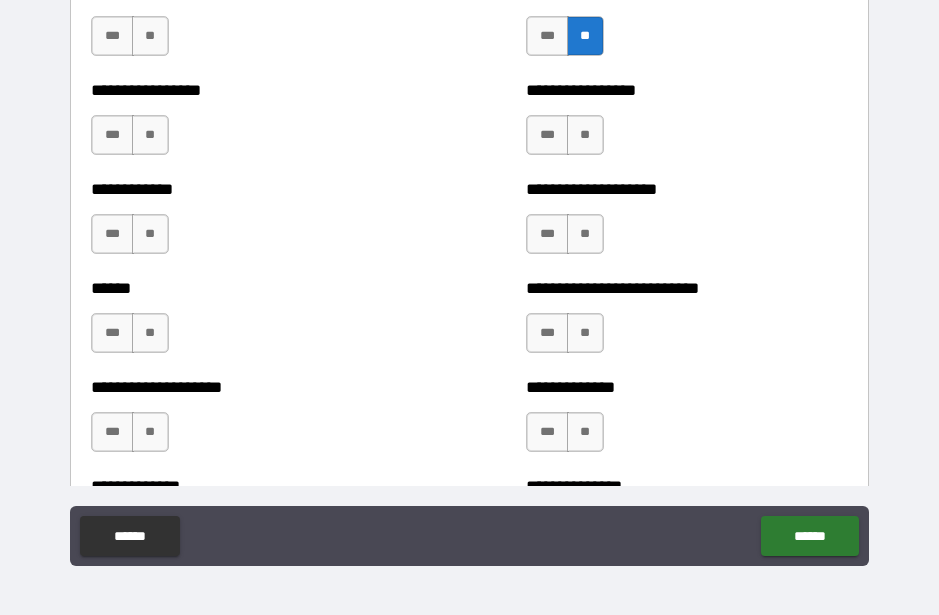 click on "**" at bounding box center [585, 135] 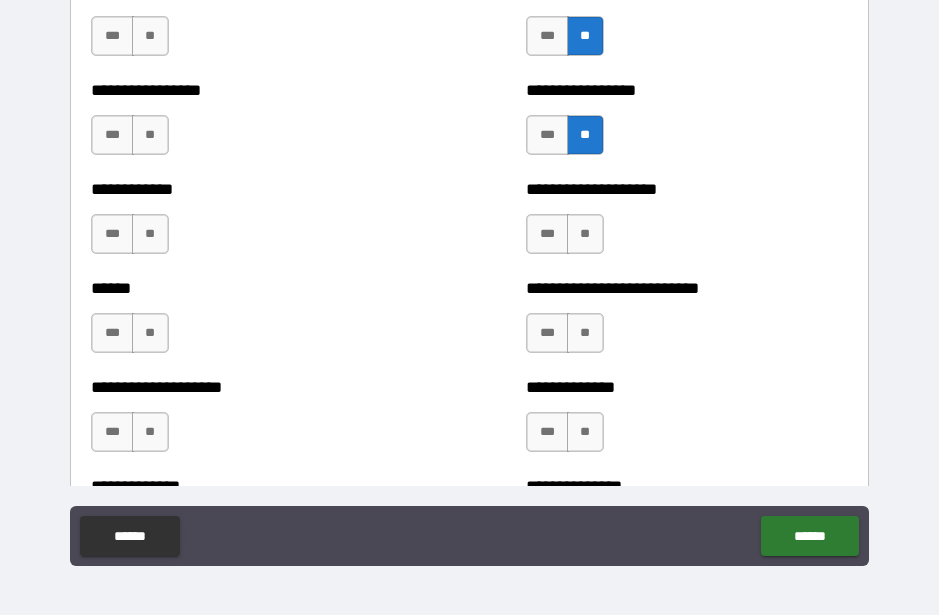 click on "**" at bounding box center [585, 234] 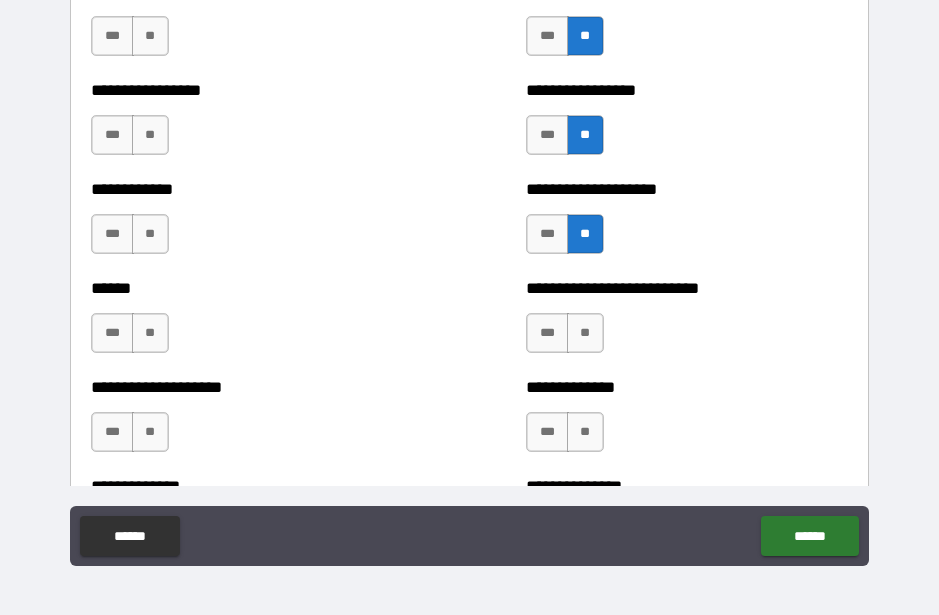 click on "**" at bounding box center (585, 333) 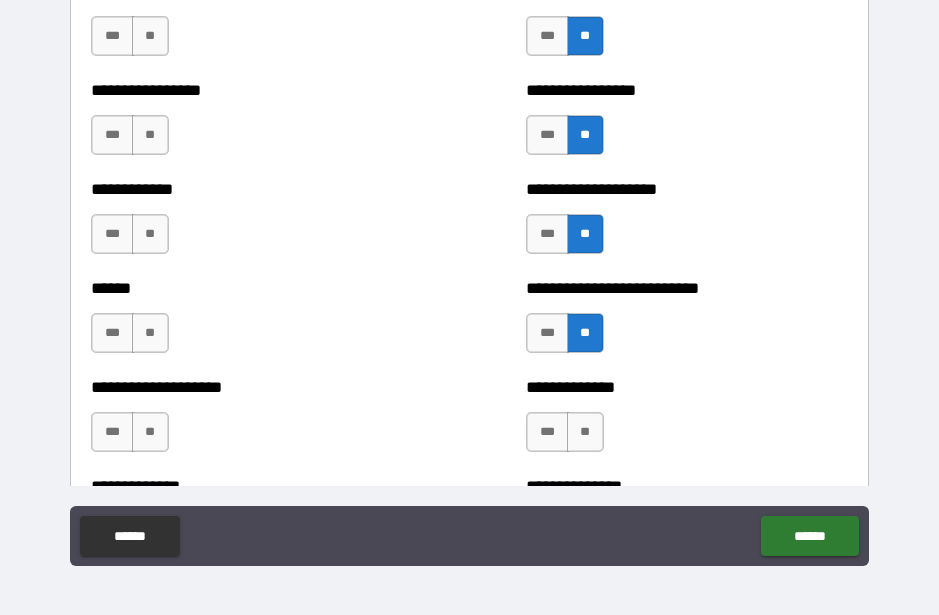click on "**" at bounding box center [585, 432] 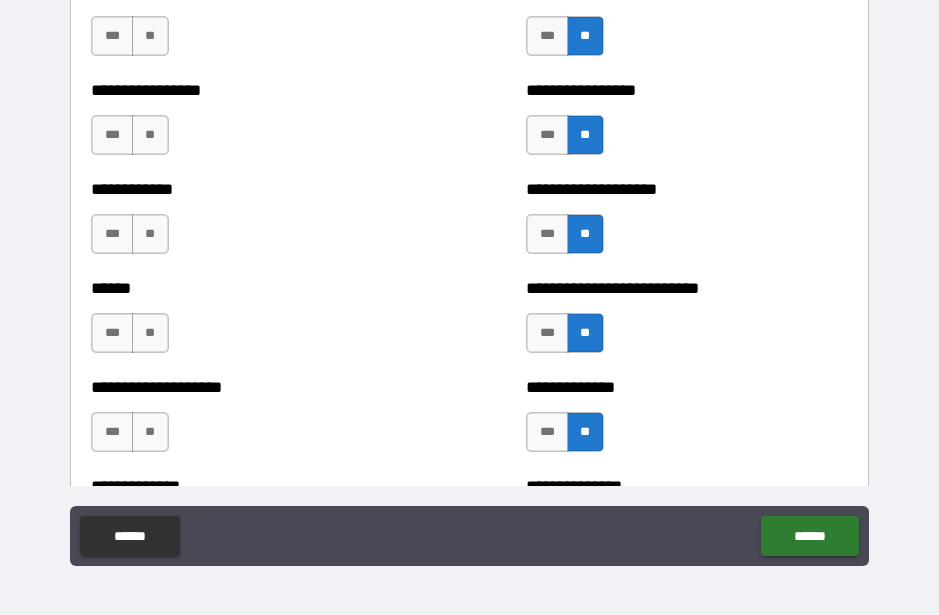 click on "**" at bounding box center (150, 432) 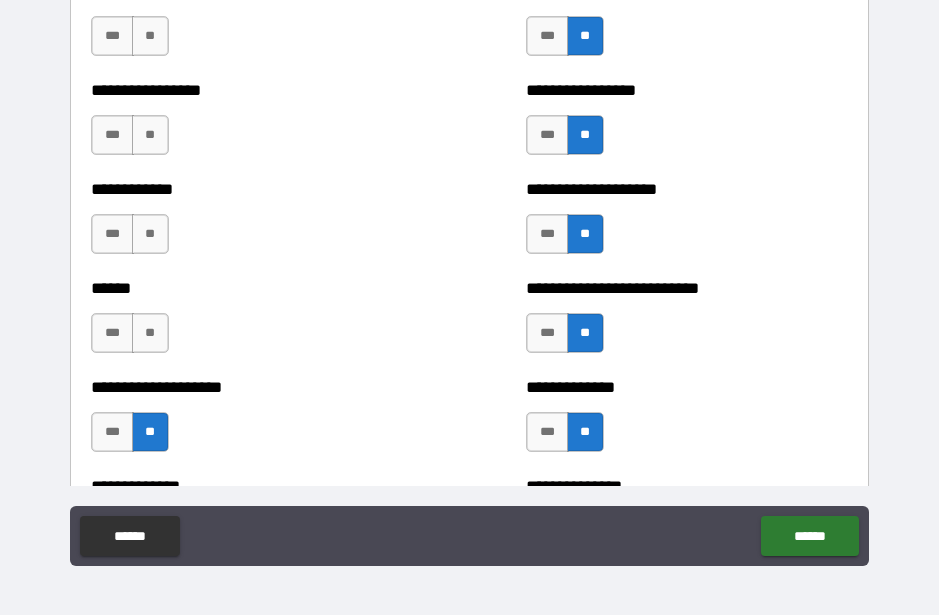 click on "**" at bounding box center [150, 333] 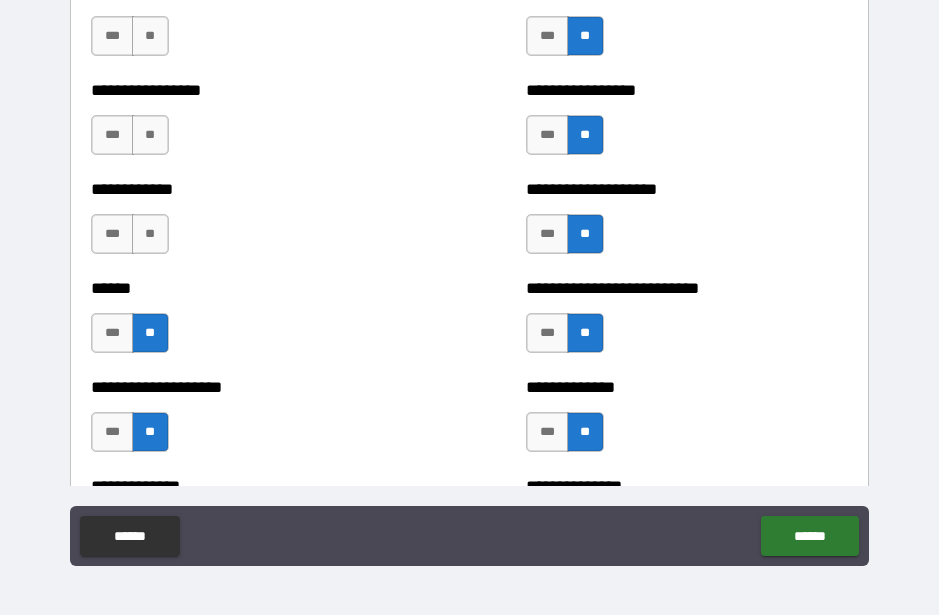 click on "**" at bounding box center (150, 234) 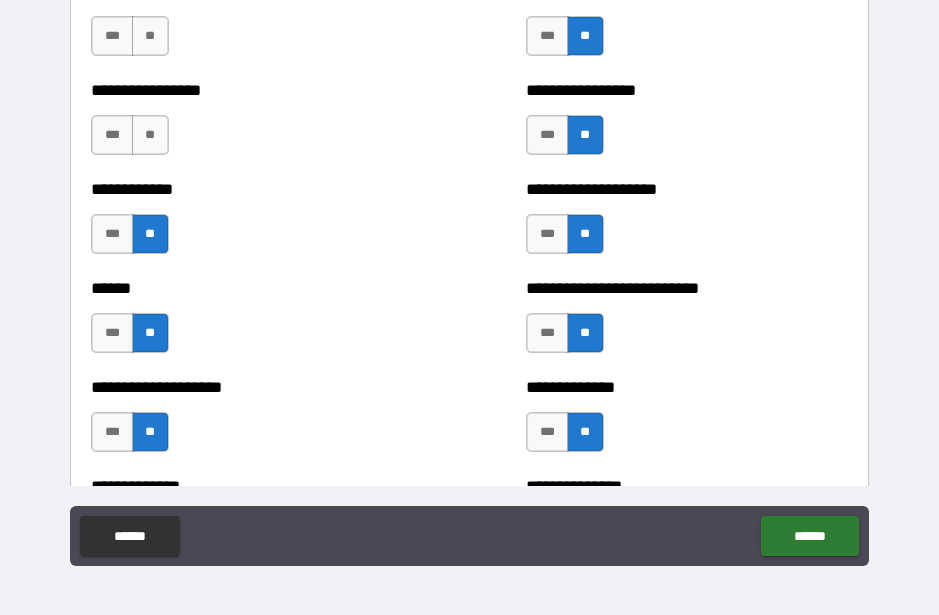 click on "**" at bounding box center [150, 135] 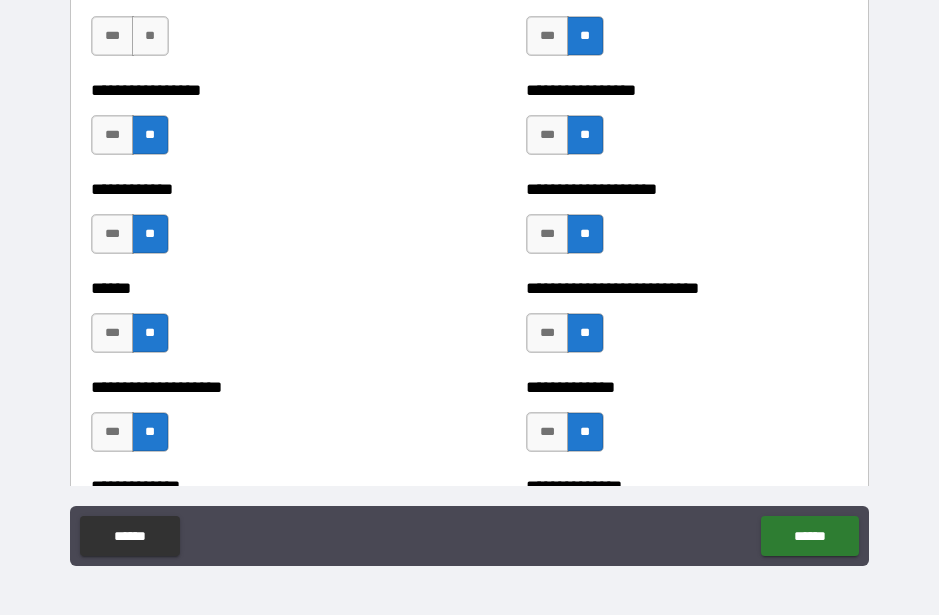 click on "**" at bounding box center [150, 36] 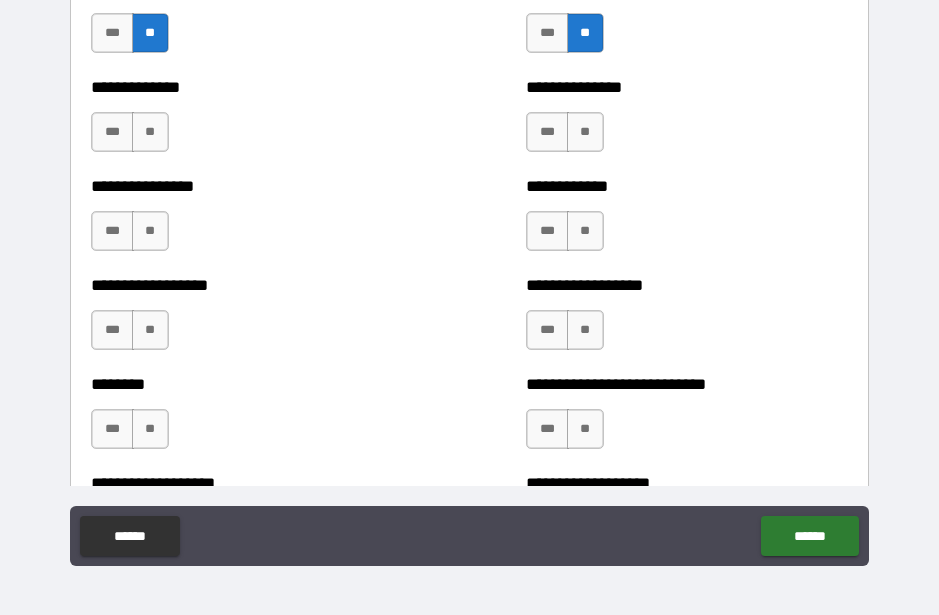 scroll, scrollTop: 4168, scrollLeft: 0, axis: vertical 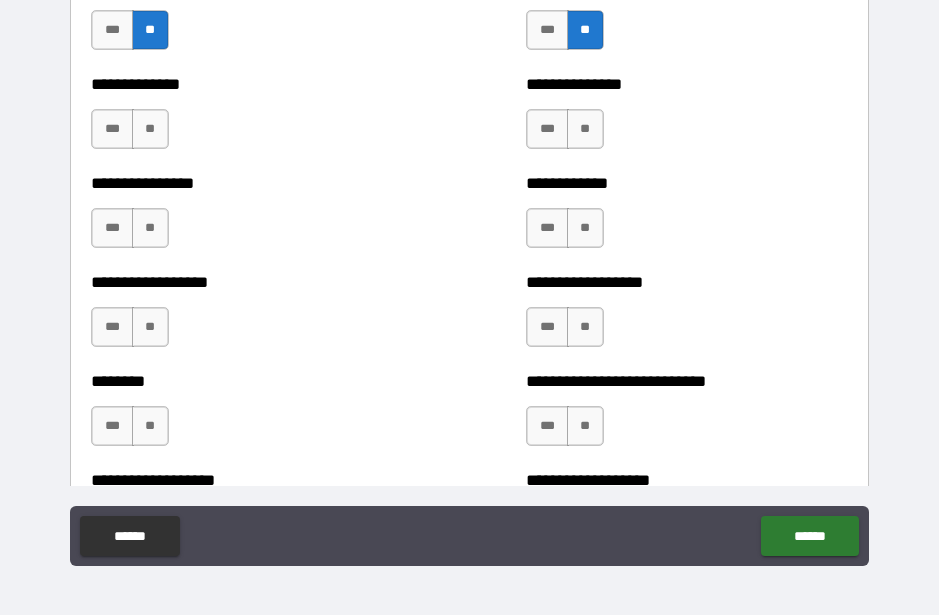 click on "**" at bounding box center [585, 129] 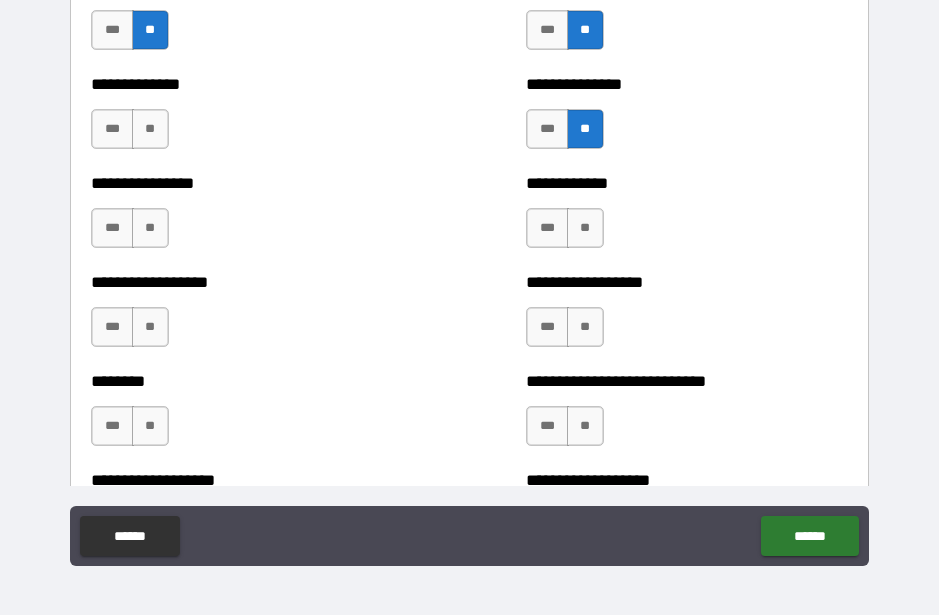 click on "**" at bounding box center [585, 228] 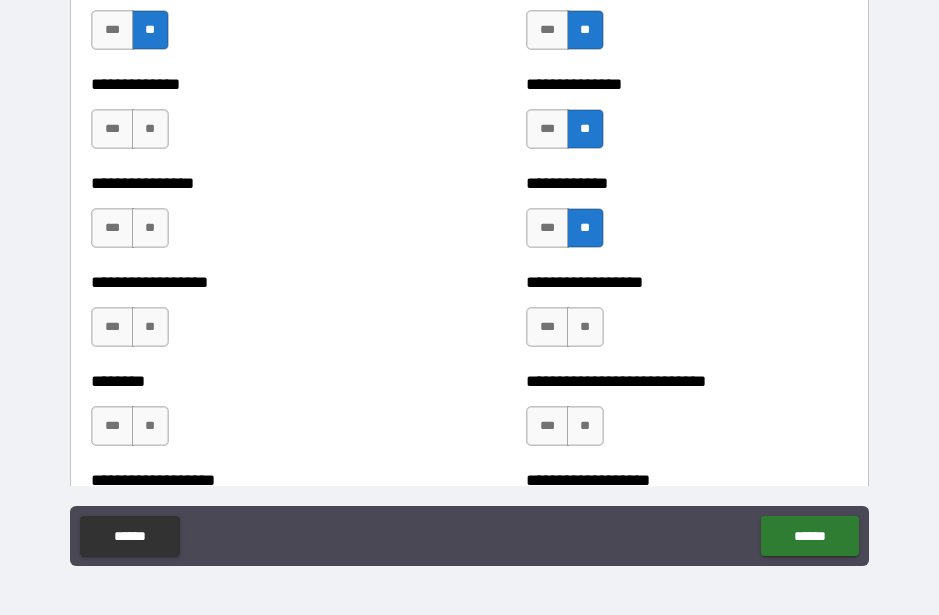 click on "**" at bounding box center (585, 327) 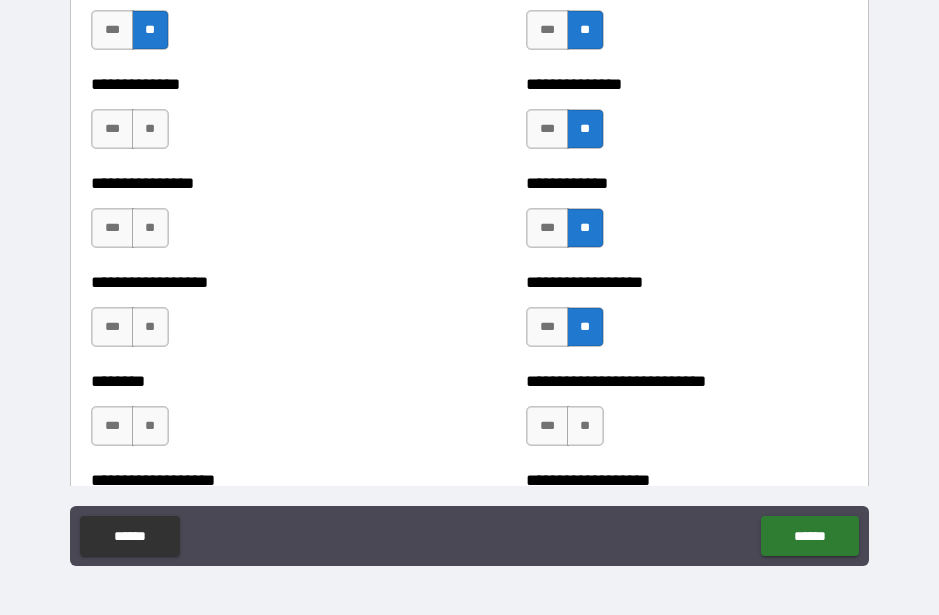 click on "**" at bounding box center (585, 426) 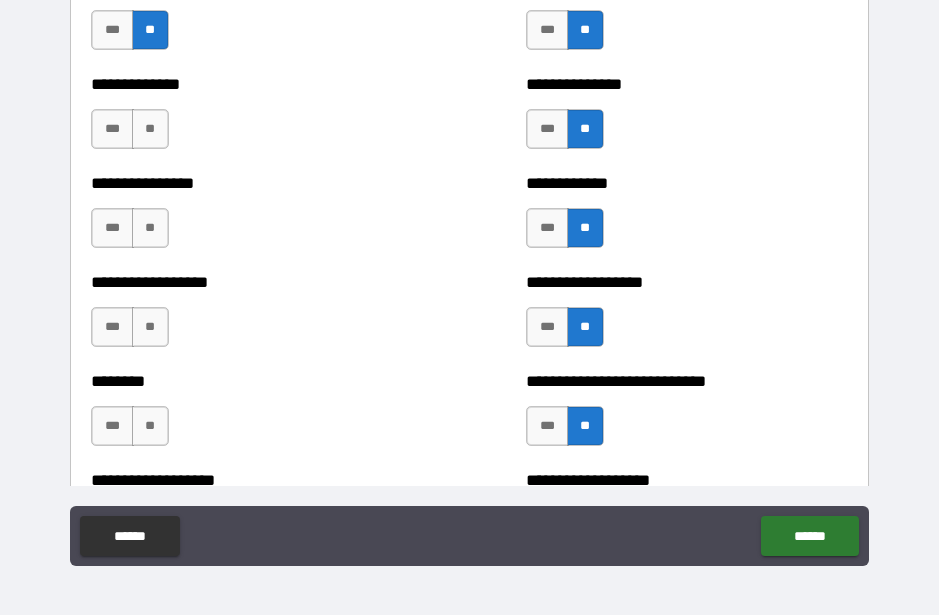 click on "**" at bounding box center (150, 426) 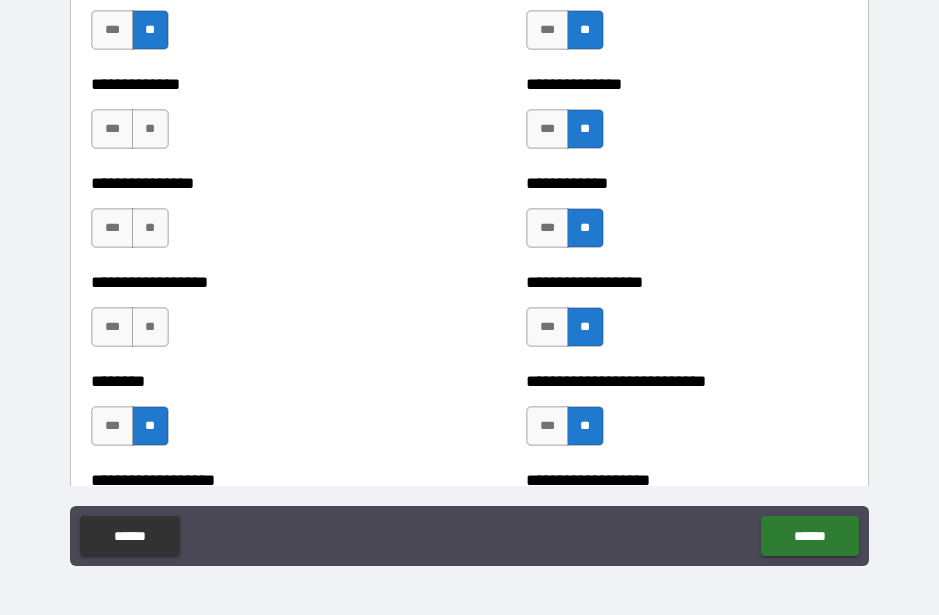click on "**" at bounding box center (150, 327) 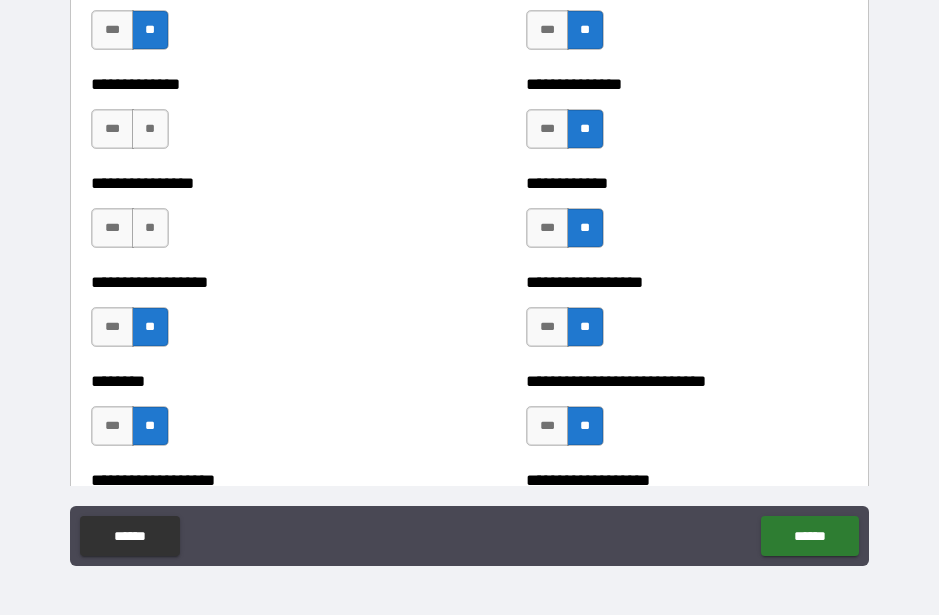 click on "**" at bounding box center (150, 228) 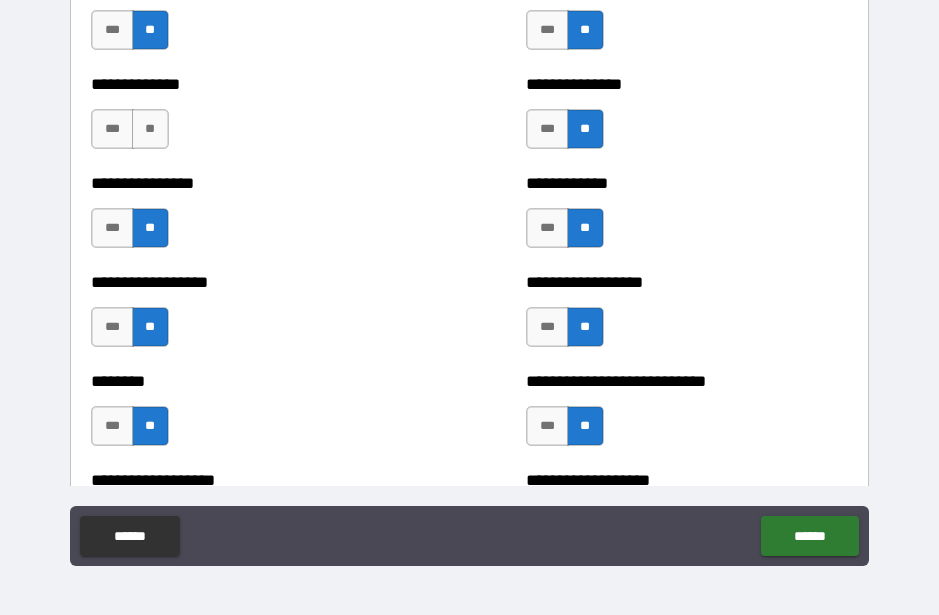 click on "**" at bounding box center (150, 129) 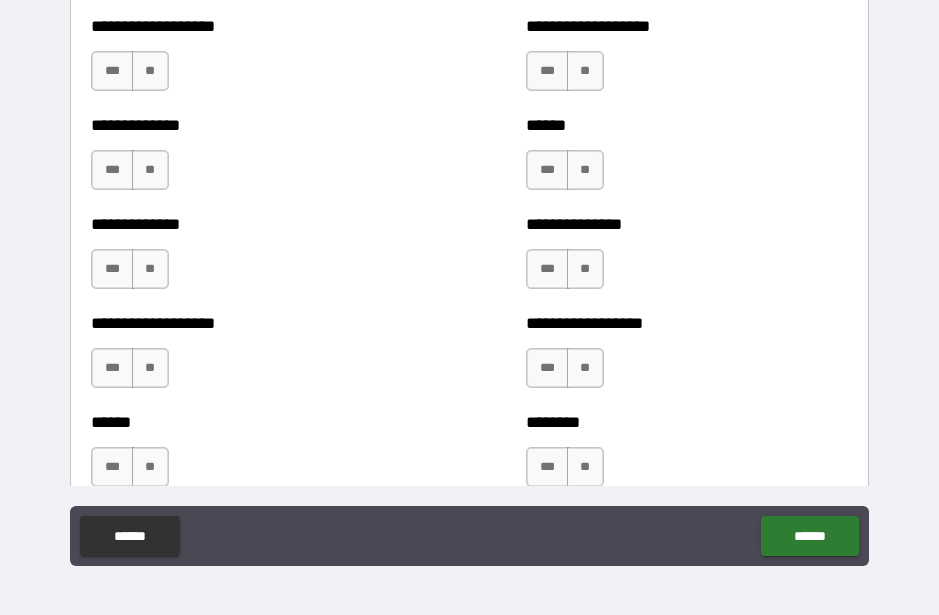 scroll, scrollTop: 4621, scrollLeft: 0, axis: vertical 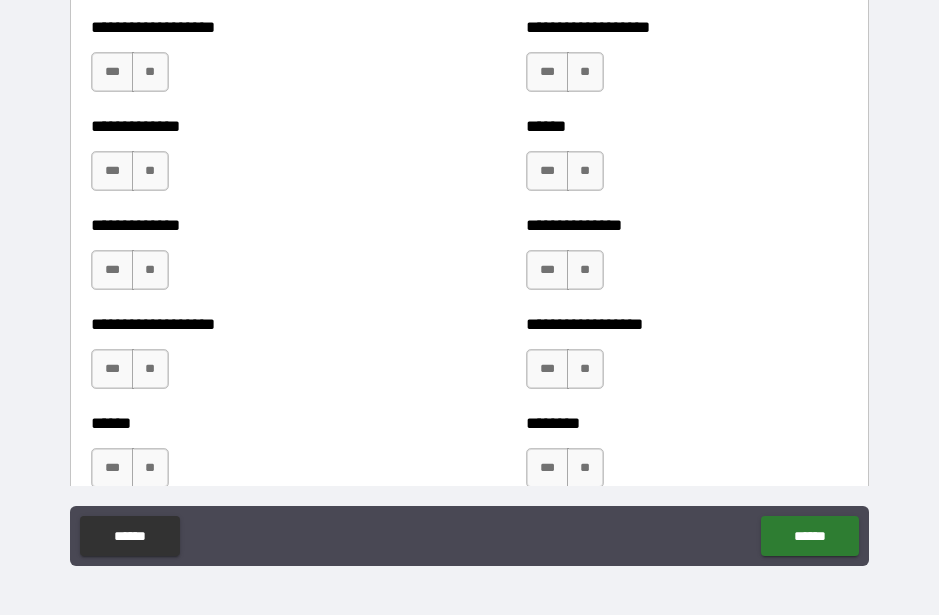click on "**" at bounding box center (150, 72) 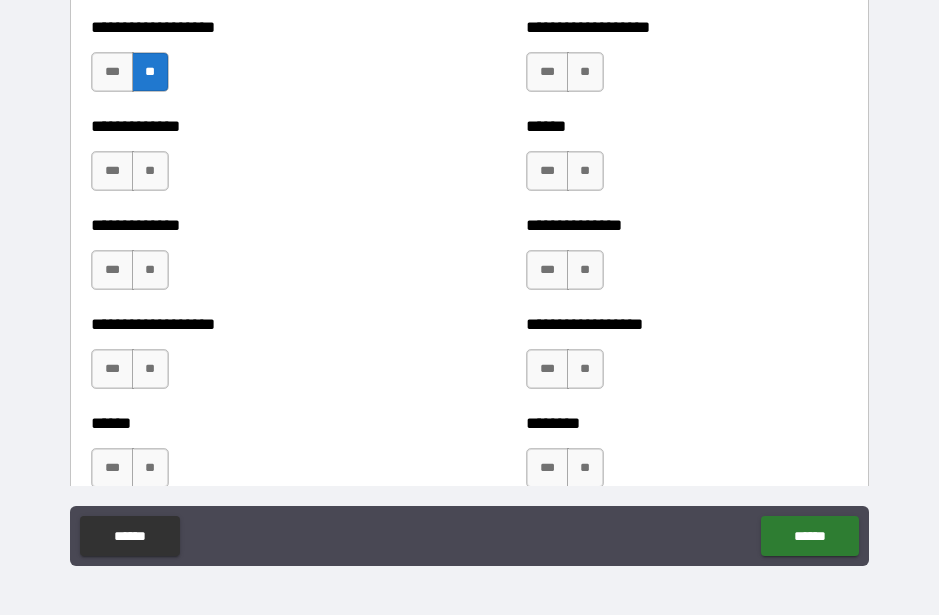 click on "**" at bounding box center [150, 171] 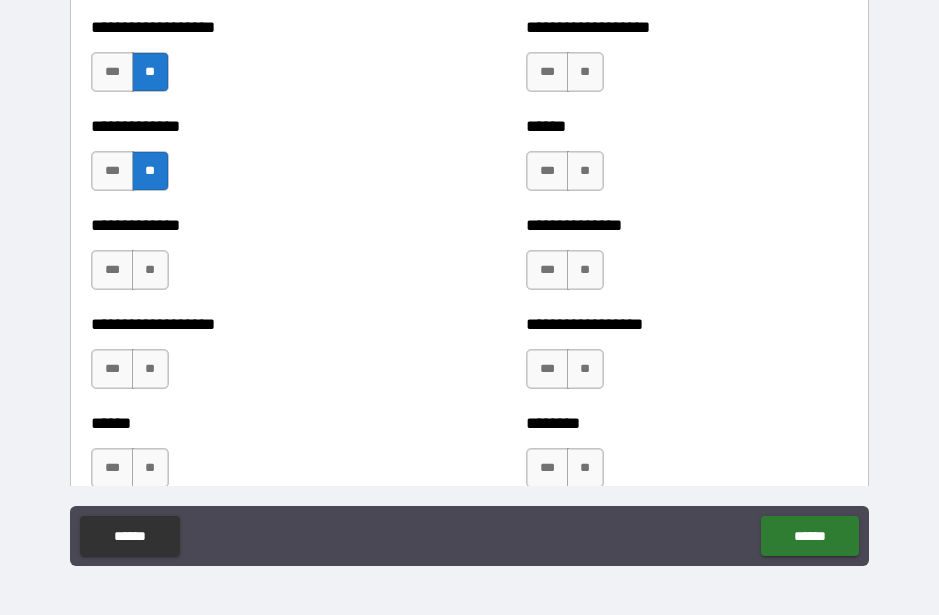 click on "**" at bounding box center [150, 270] 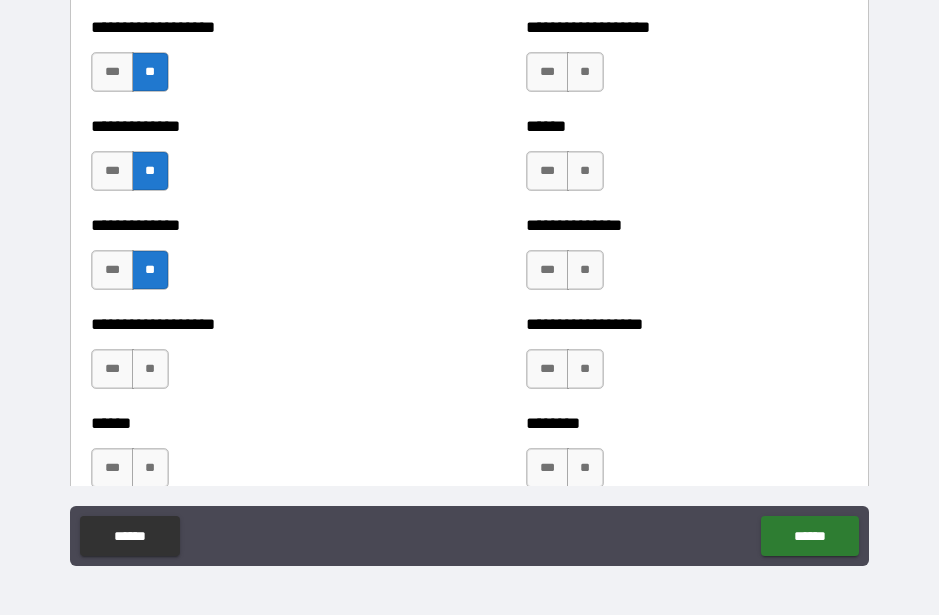 click on "**" at bounding box center [150, 369] 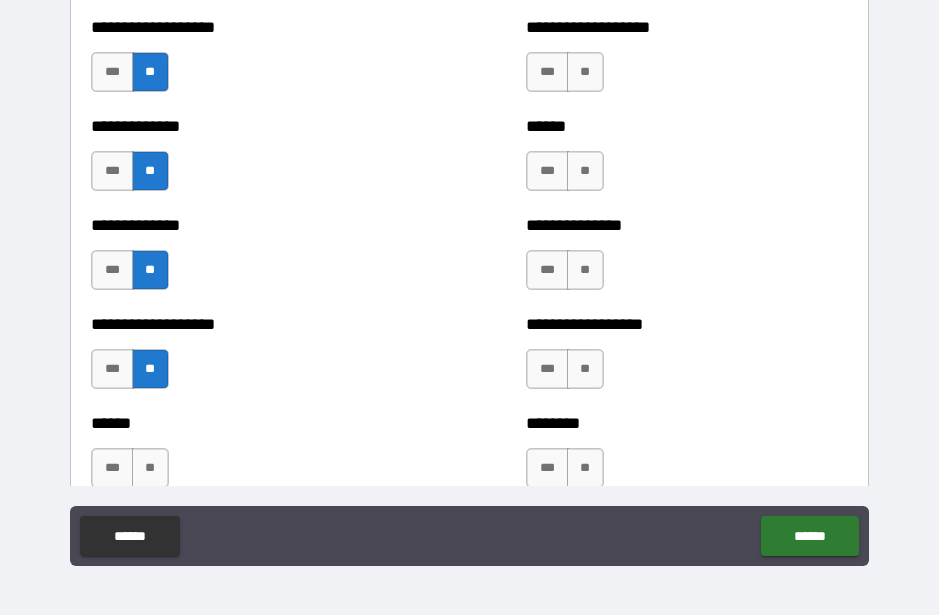 click on "**" at bounding box center [150, 468] 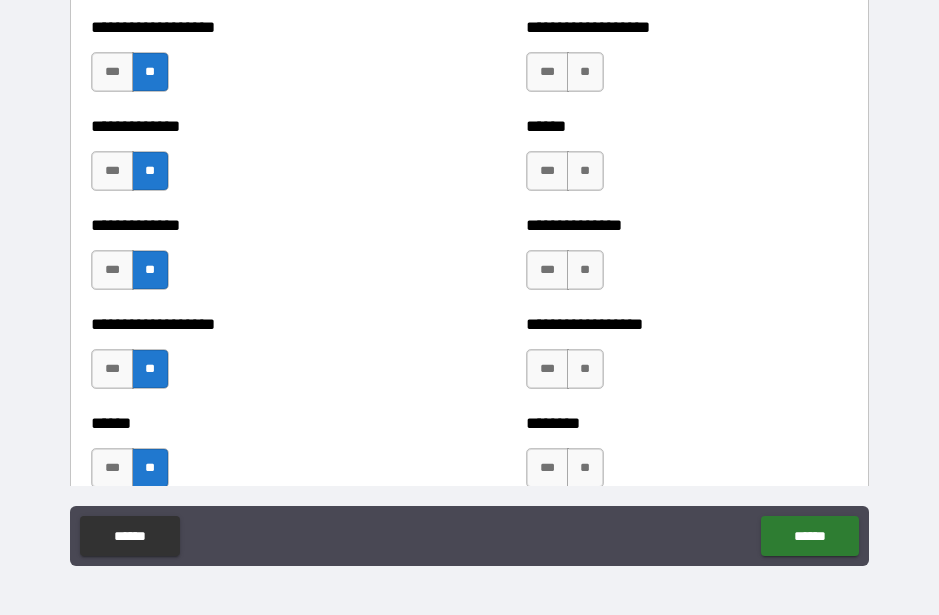 click on "**" at bounding box center [585, 72] 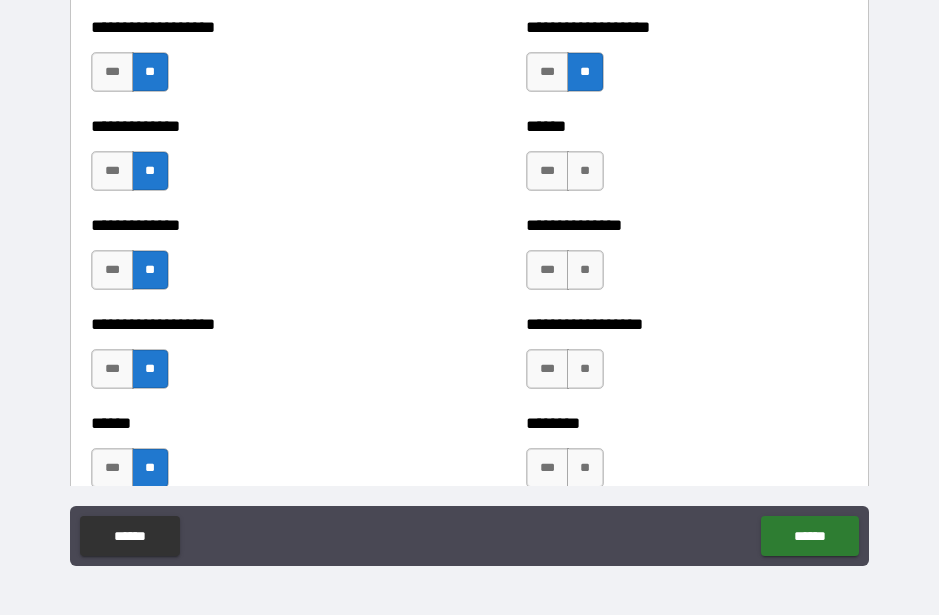 click on "**" at bounding box center [585, 171] 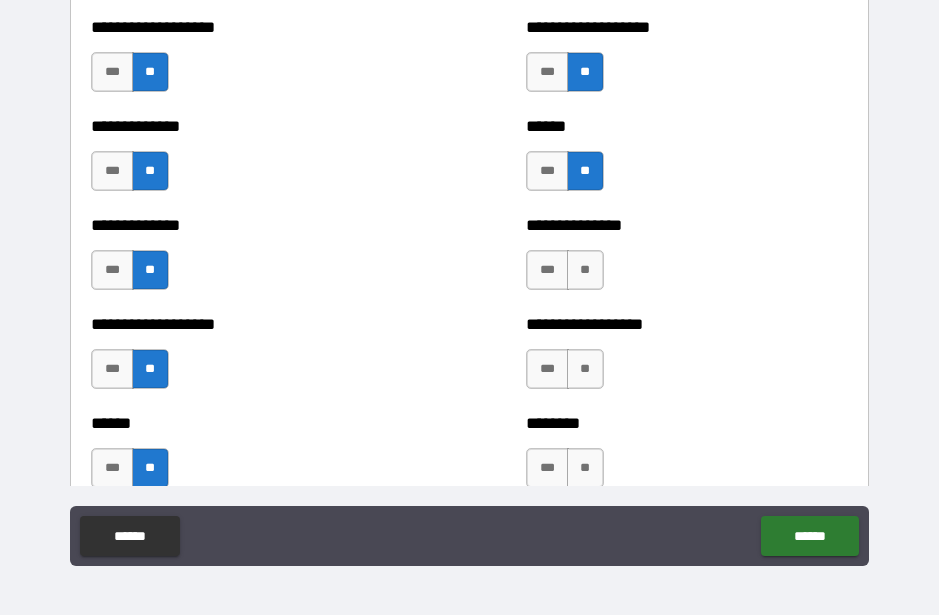 click on "**" at bounding box center (585, 270) 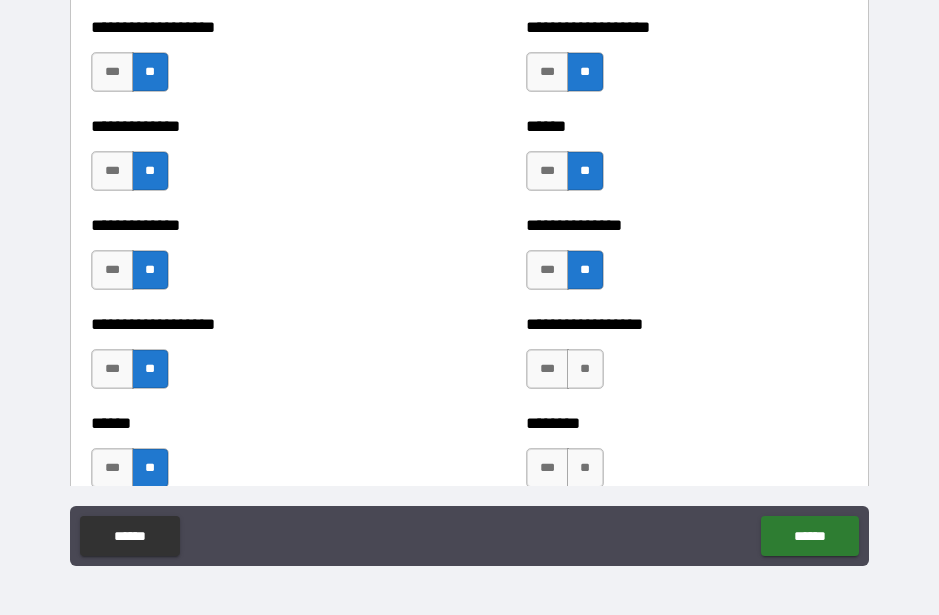 click on "**" at bounding box center (585, 369) 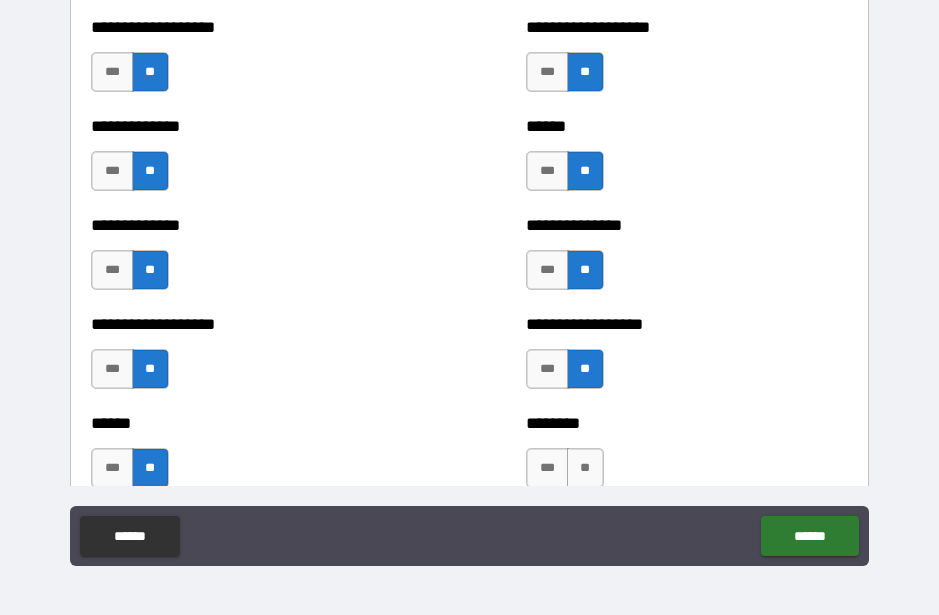 click on "**" at bounding box center [585, 468] 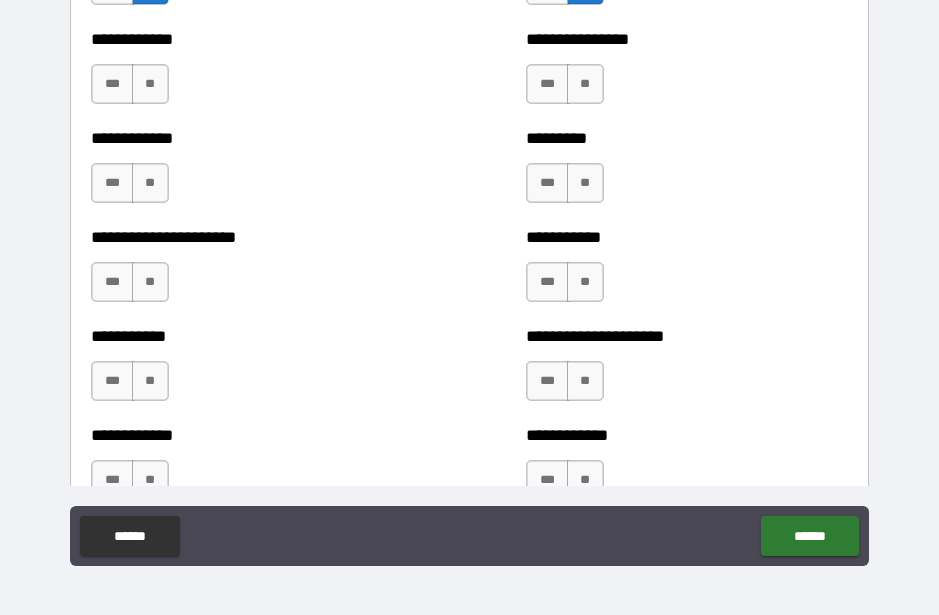 scroll, scrollTop: 5118, scrollLeft: 0, axis: vertical 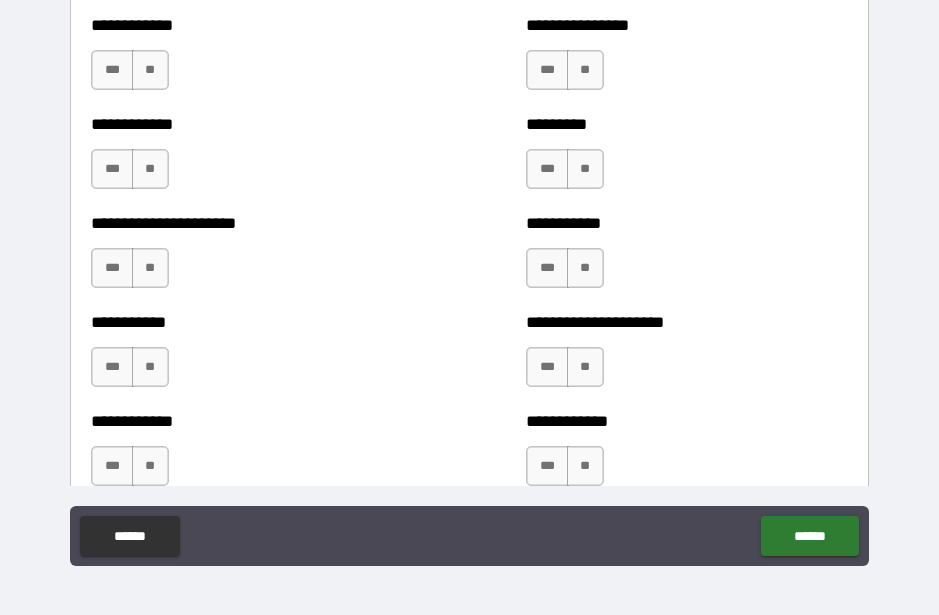 click on "**" at bounding box center [585, 70] 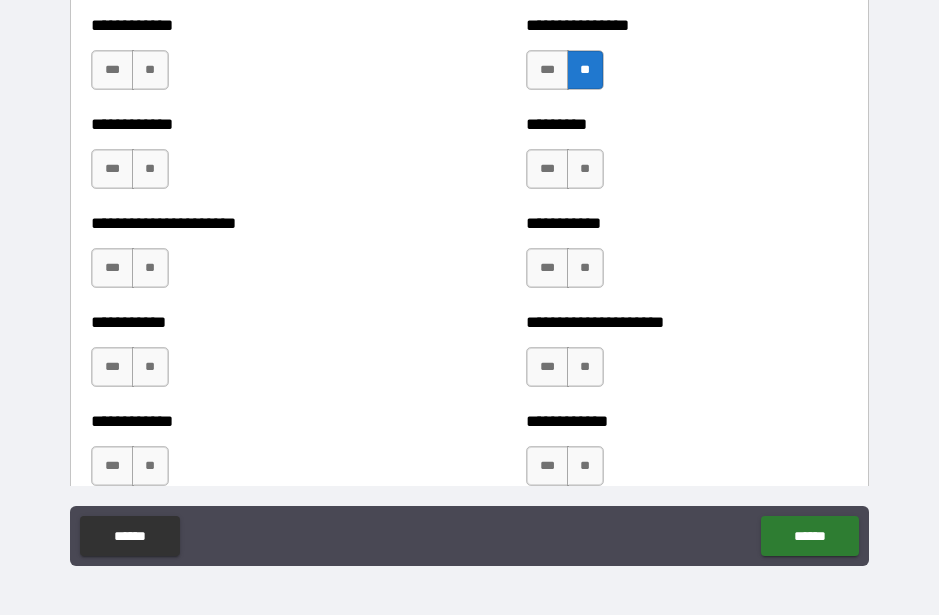 click on "**" at bounding box center [585, 169] 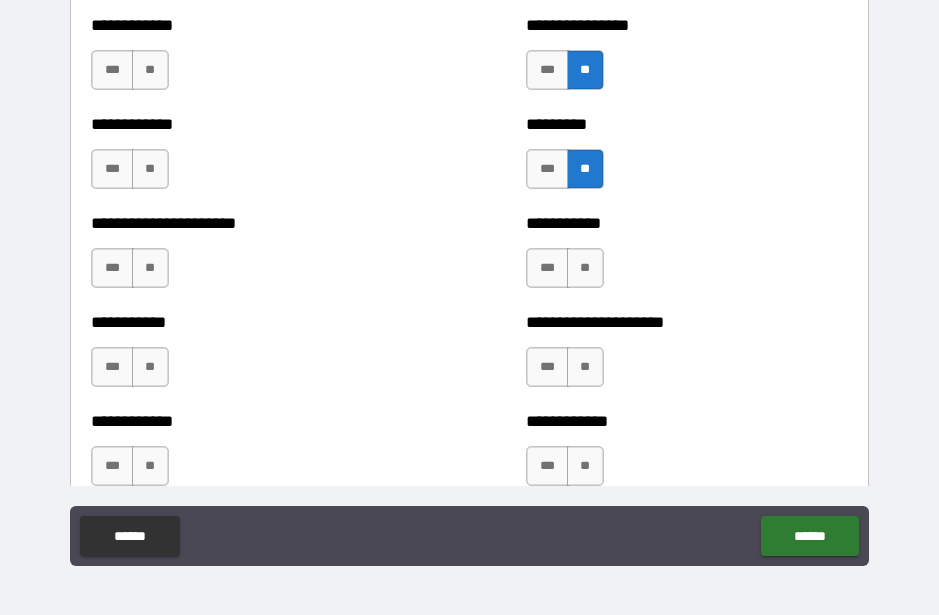 click on "**" at bounding box center [585, 268] 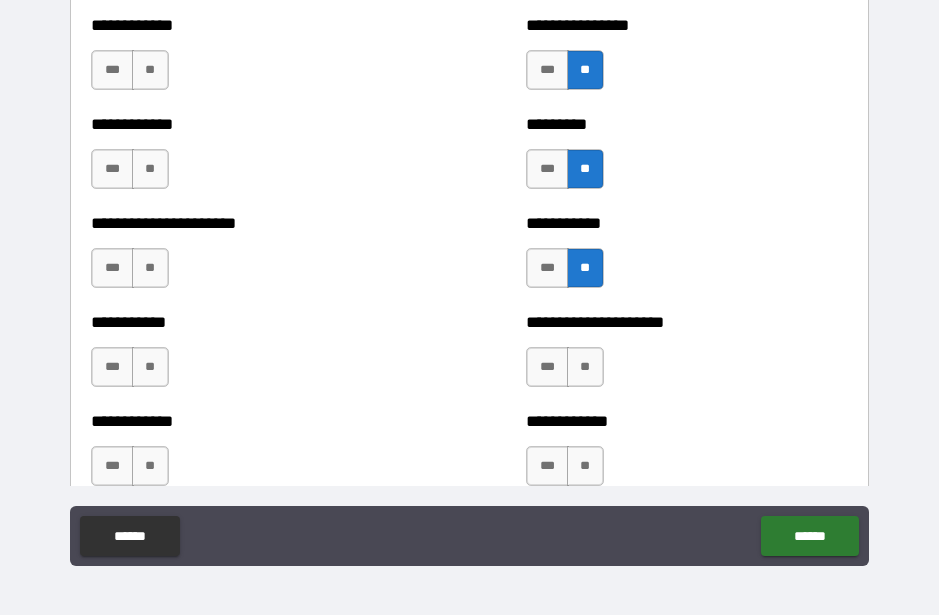 click on "**" at bounding box center [585, 367] 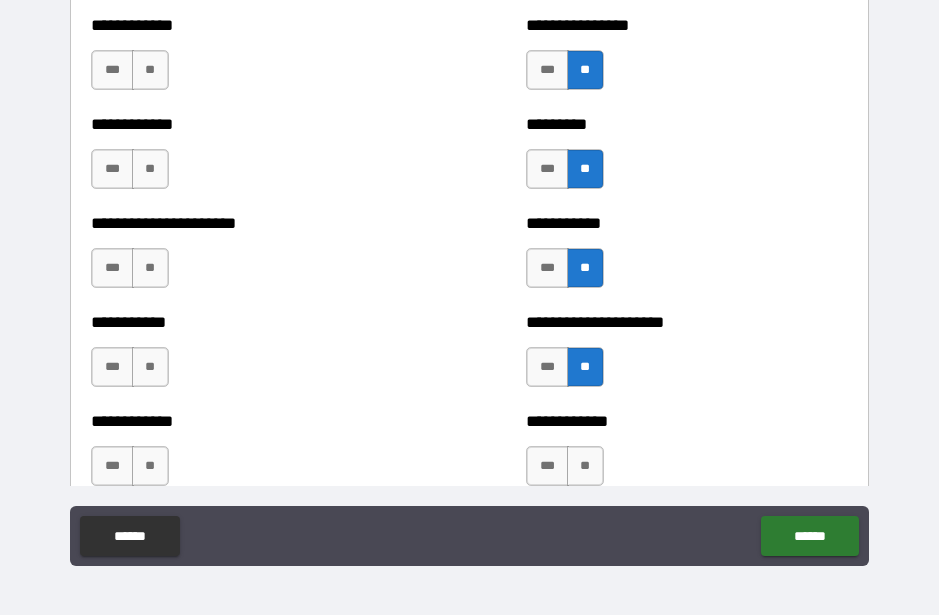 click on "**" at bounding box center [585, 466] 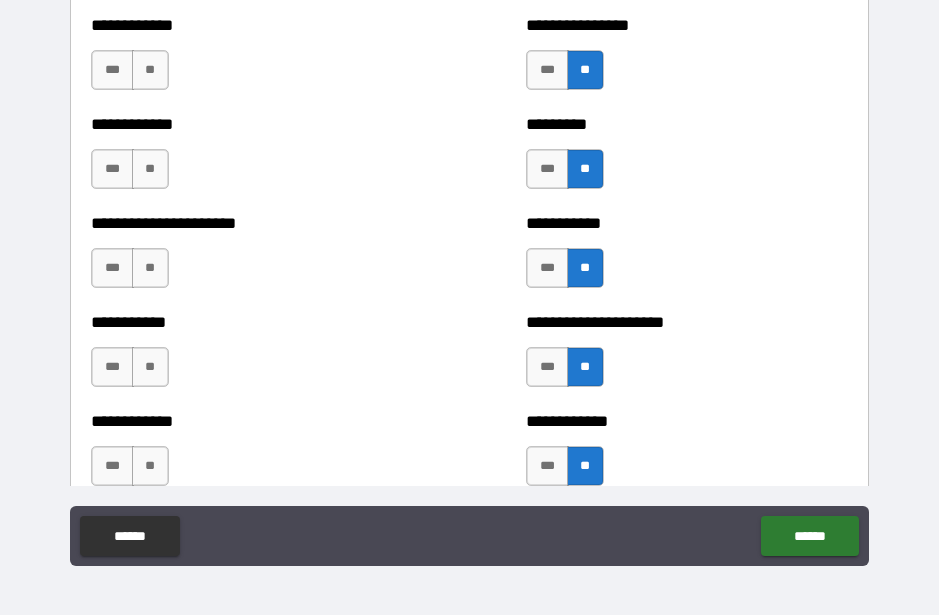 click on "**" at bounding box center (150, 466) 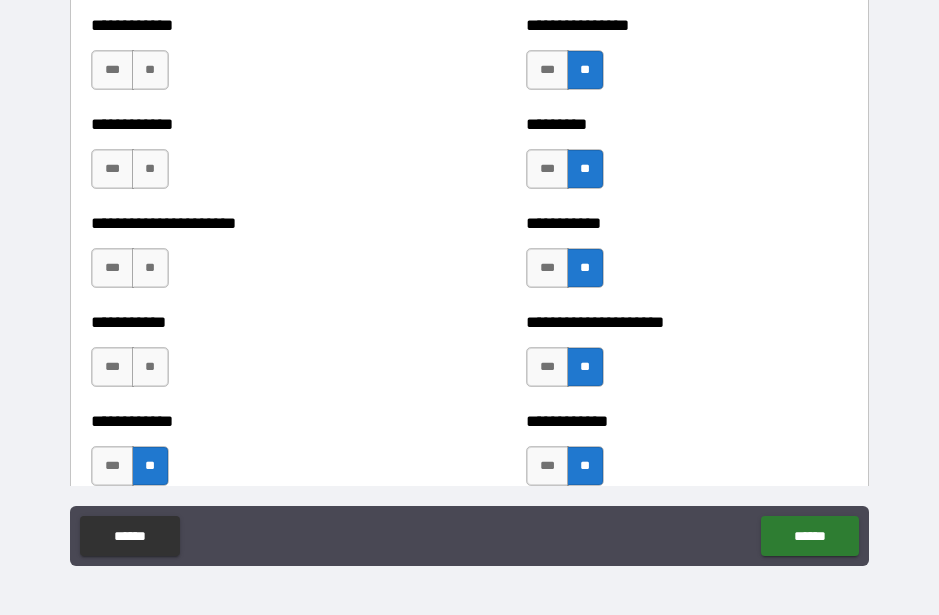 click on "**" at bounding box center (150, 367) 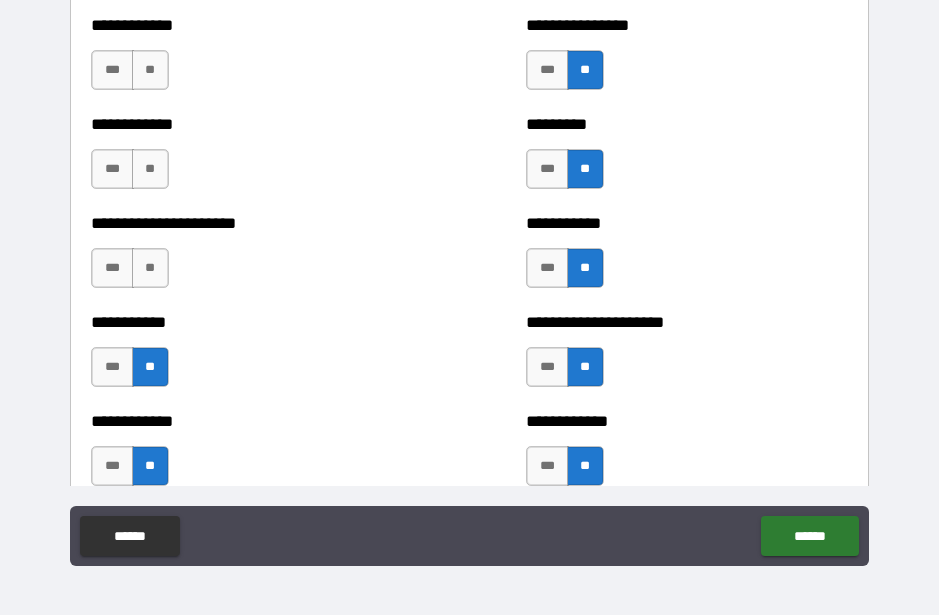 click on "**" at bounding box center (150, 268) 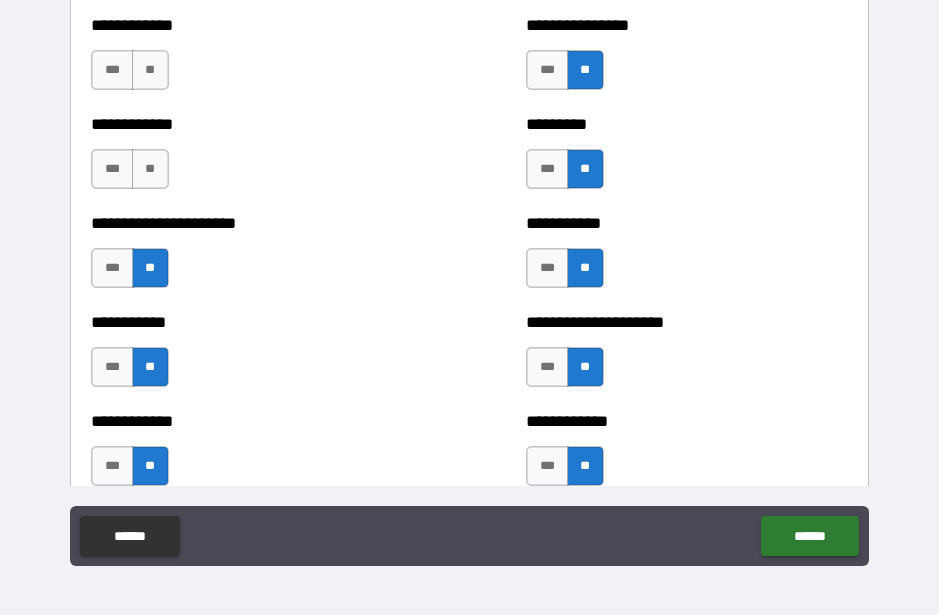 click on "**" at bounding box center [150, 169] 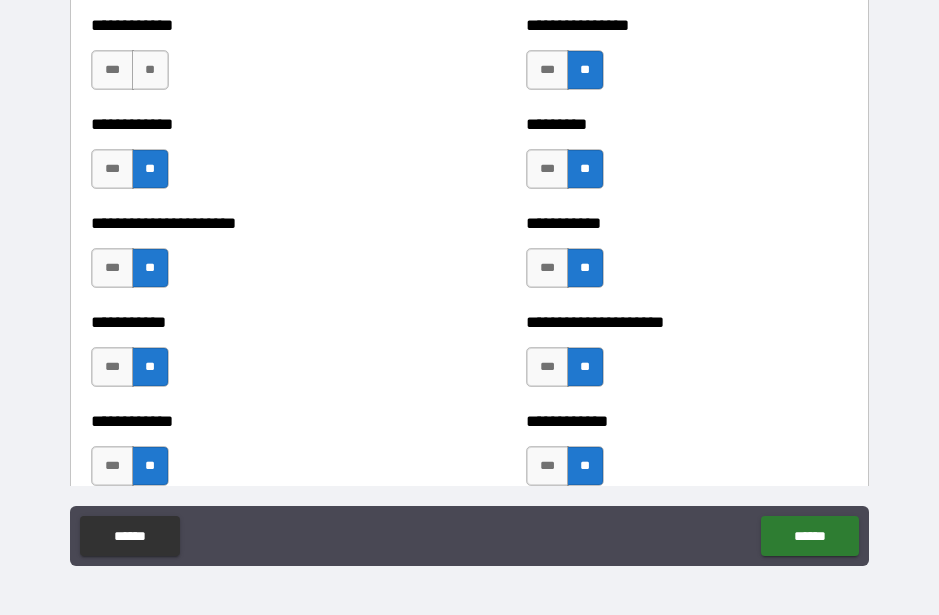 click on "**" at bounding box center [150, 70] 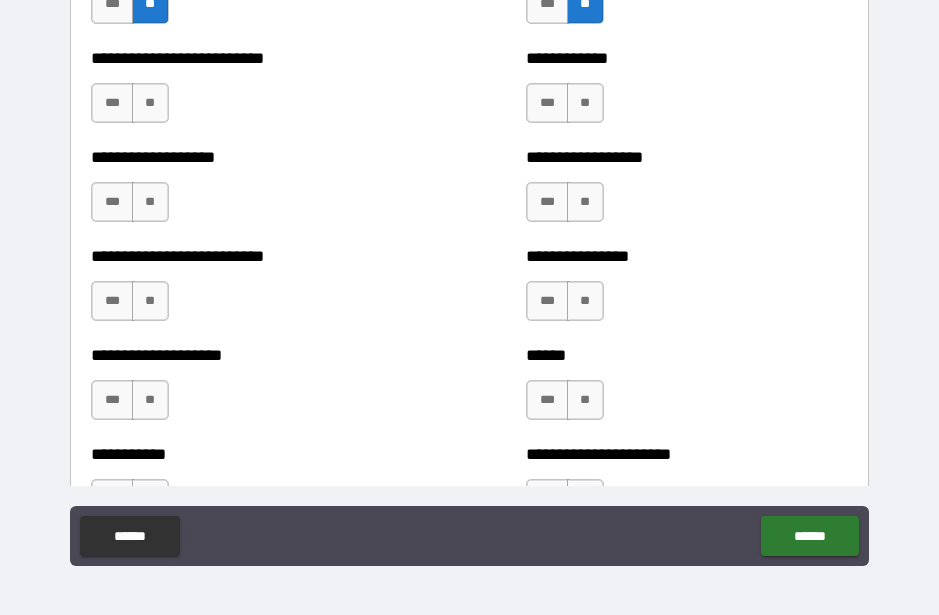 scroll, scrollTop: 5609, scrollLeft: 0, axis: vertical 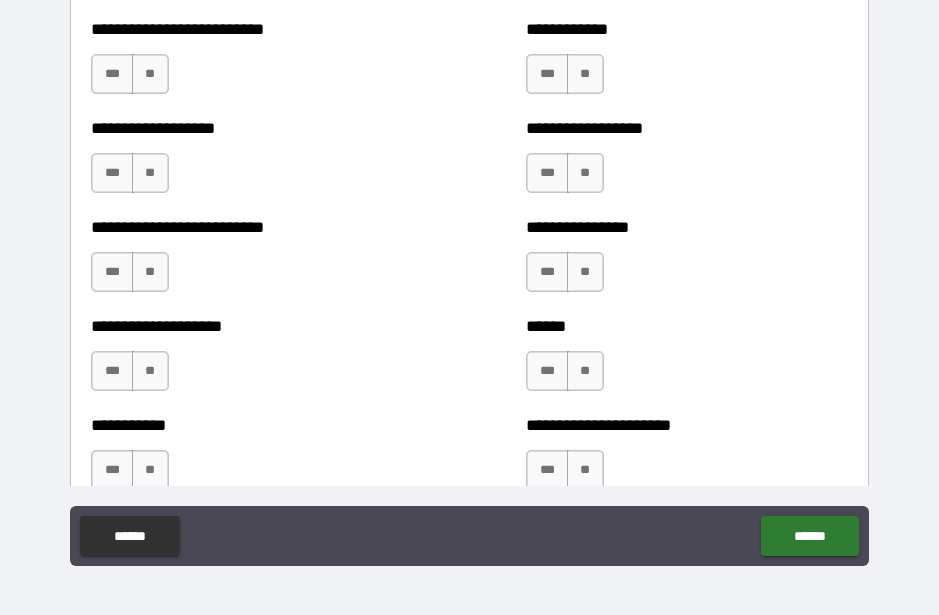 click on "**" at bounding box center (585, 74) 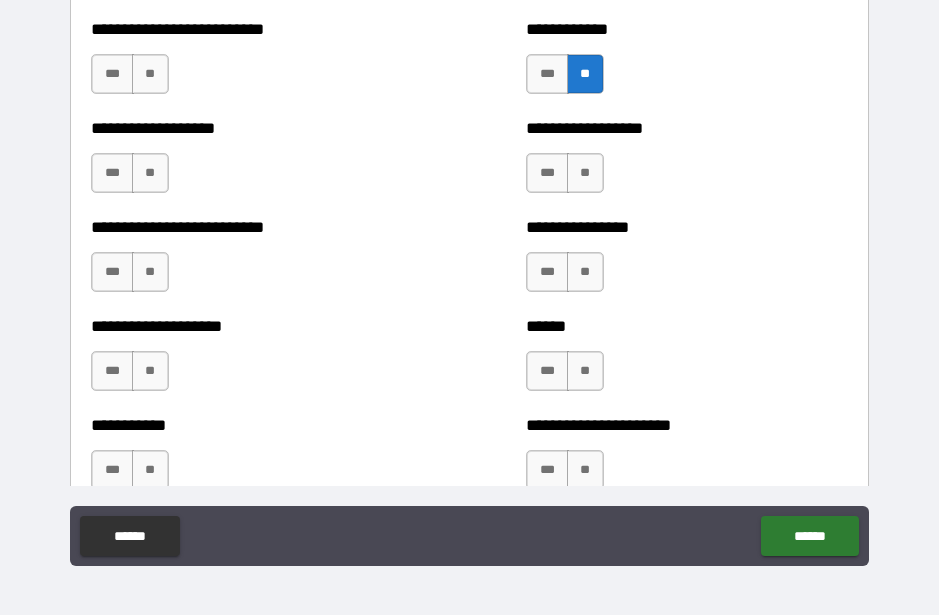 click on "**" at bounding box center [585, 173] 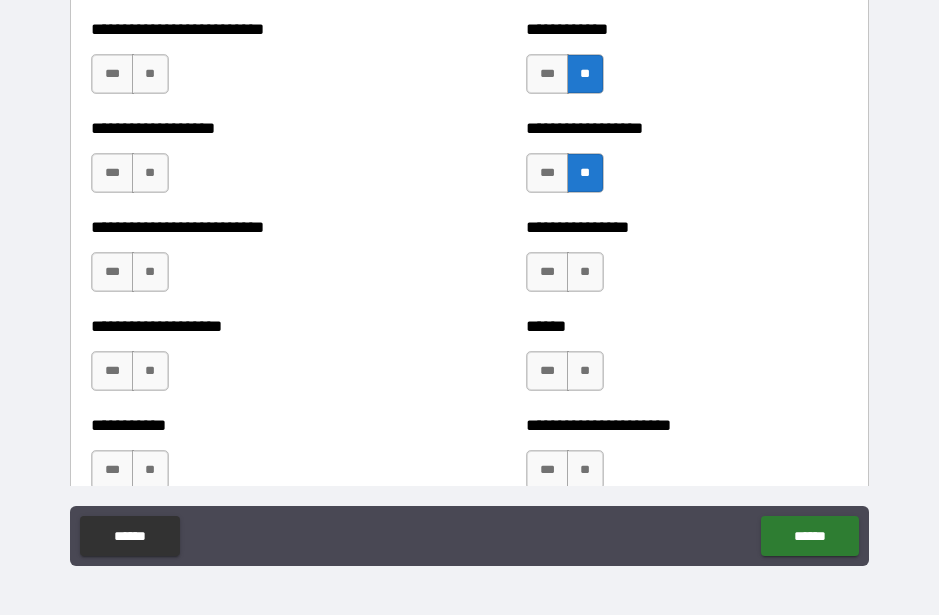 click on "**" at bounding box center [585, 272] 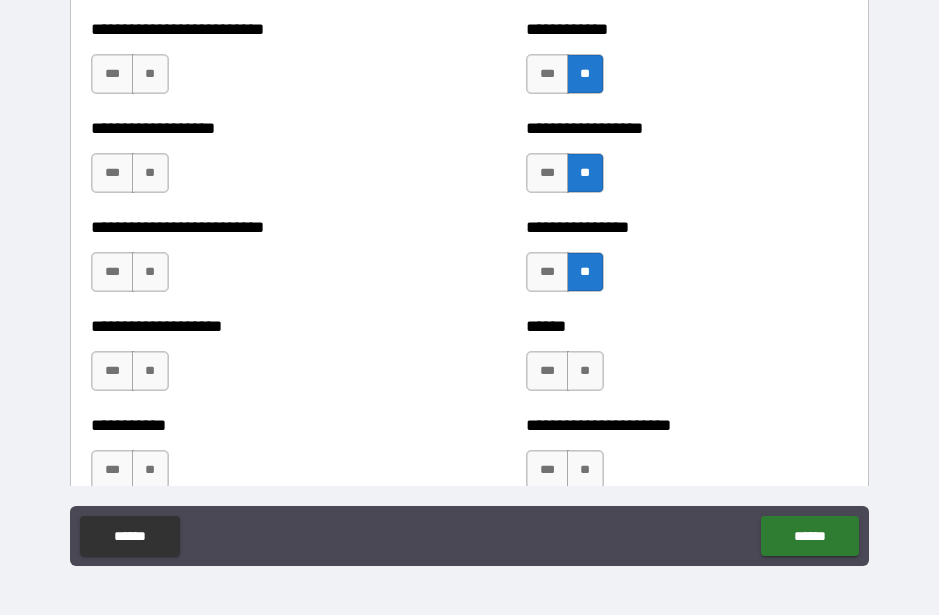 click on "**" at bounding box center [585, 371] 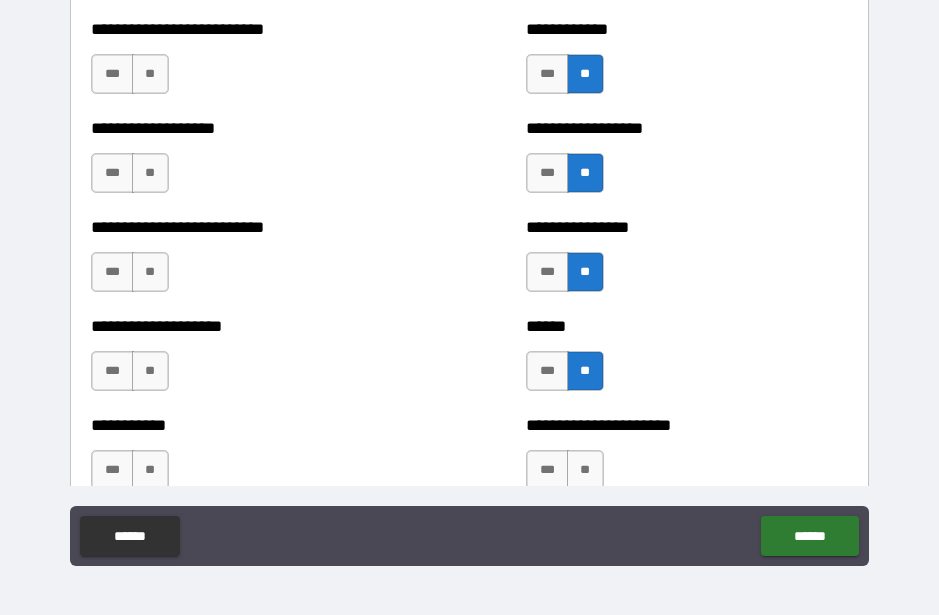 click on "**" at bounding box center [585, 470] 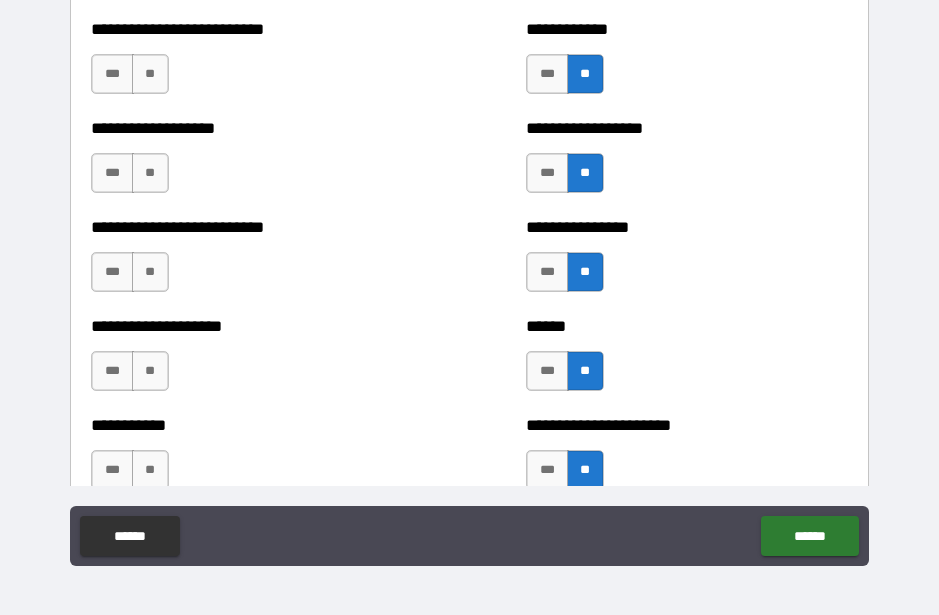 click on "**" at bounding box center (150, 470) 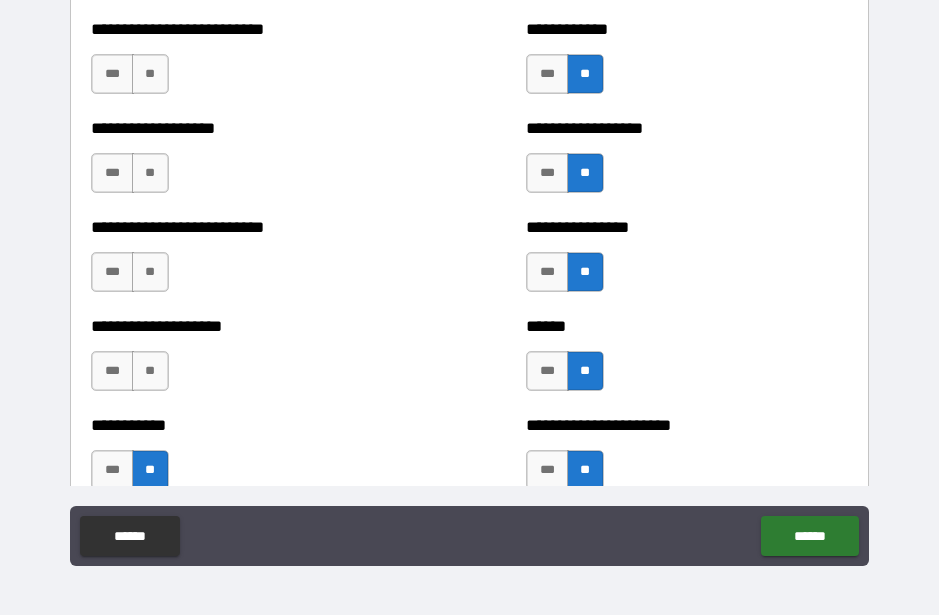 click on "**" at bounding box center (150, 371) 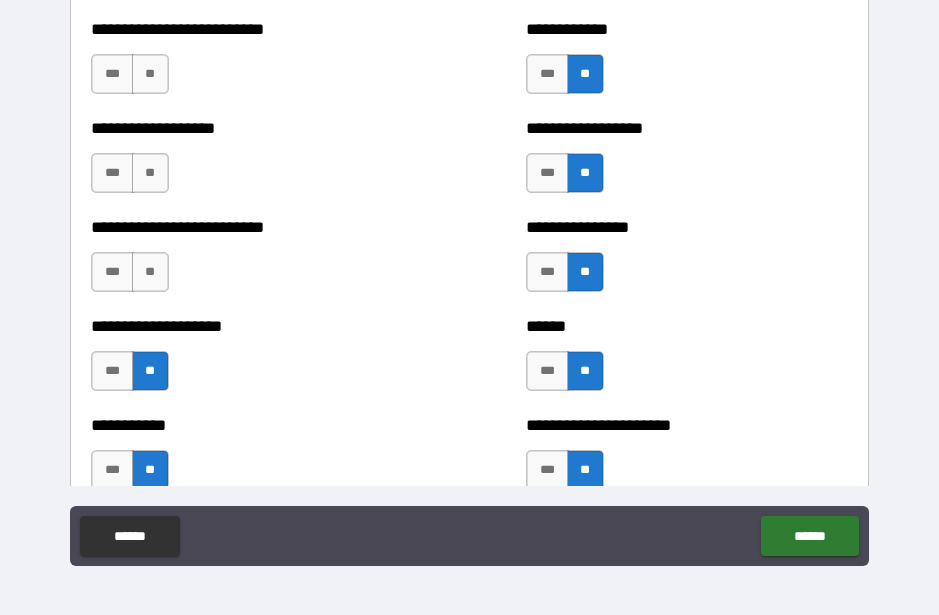 click on "**" at bounding box center (150, 272) 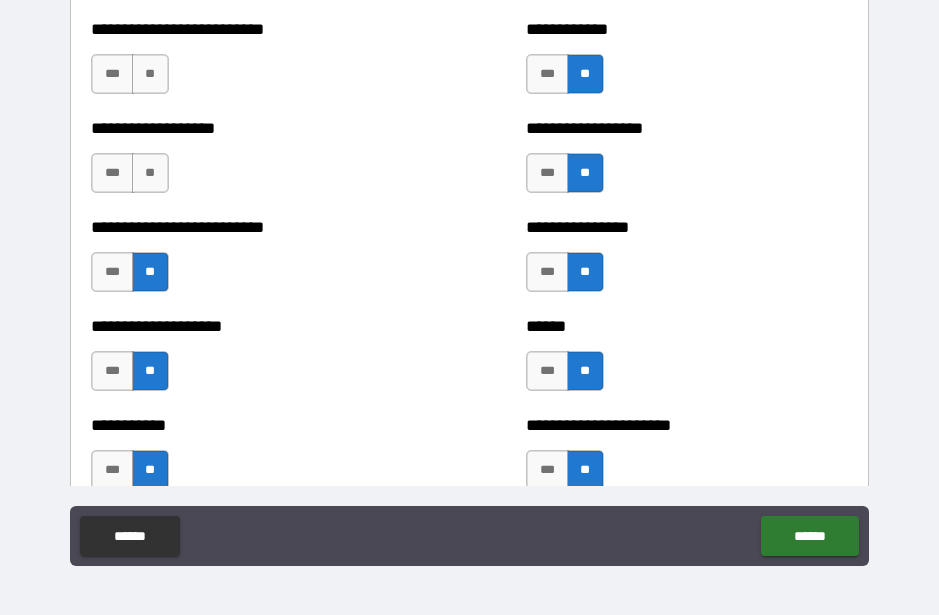 click on "**" at bounding box center (150, 173) 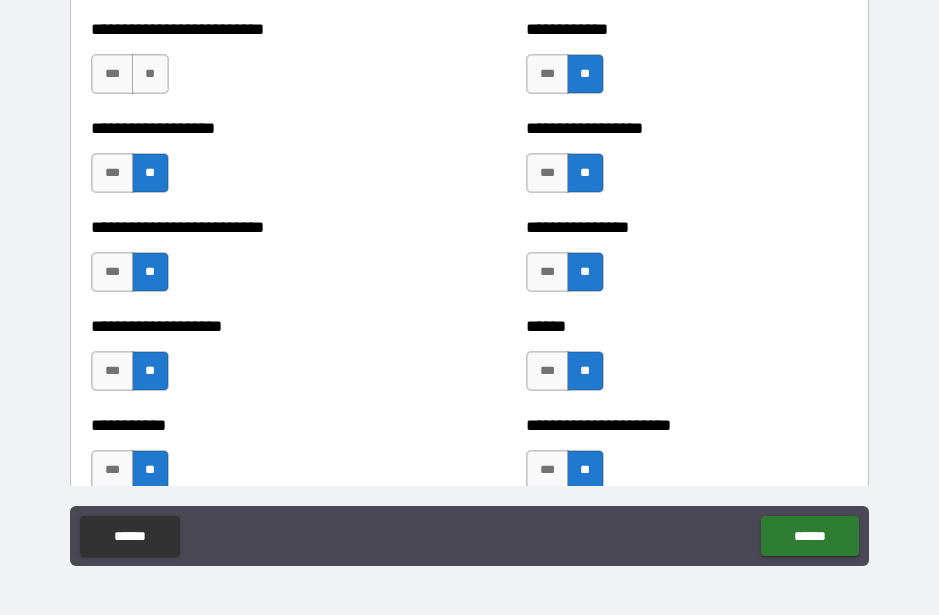 click on "**" at bounding box center [150, 74] 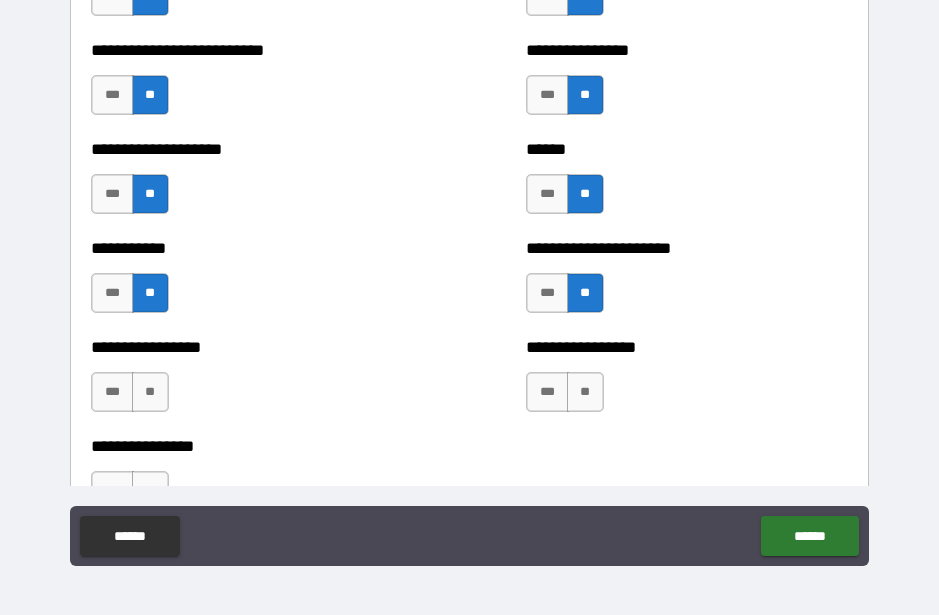 click on "**********" at bounding box center [469, 282] 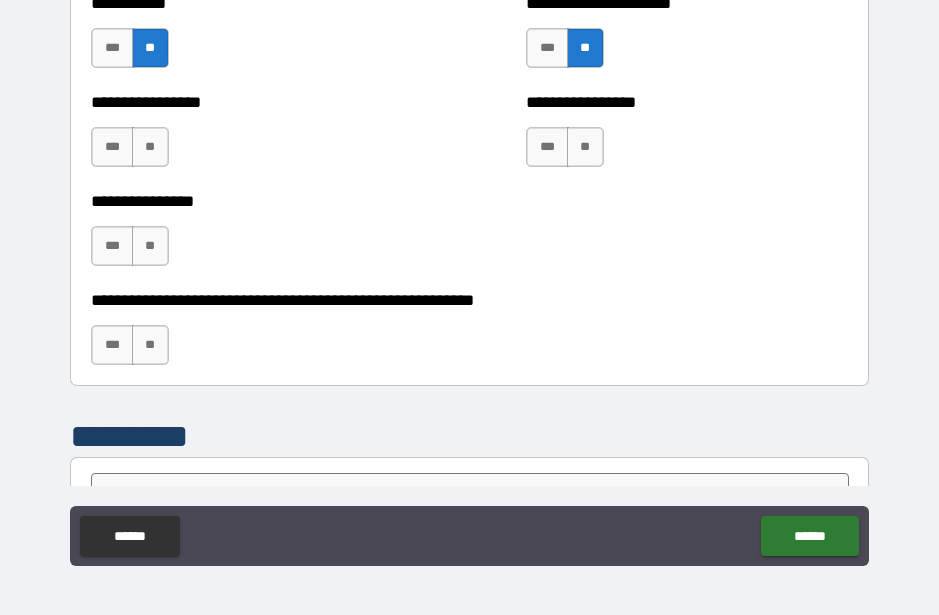 scroll, scrollTop: 6033, scrollLeft: 0, axis: vertical 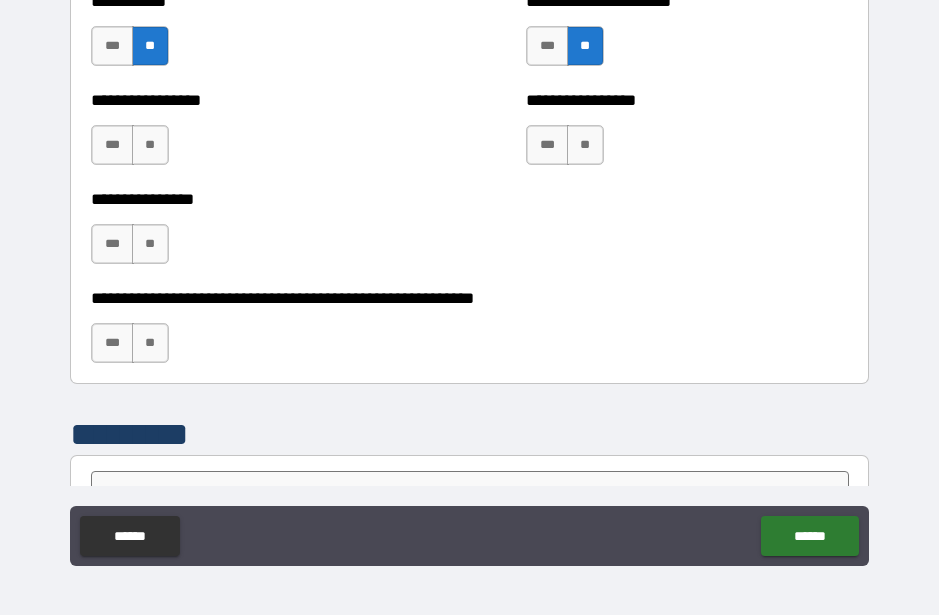 click on "**" at bounding box center [585, 145] 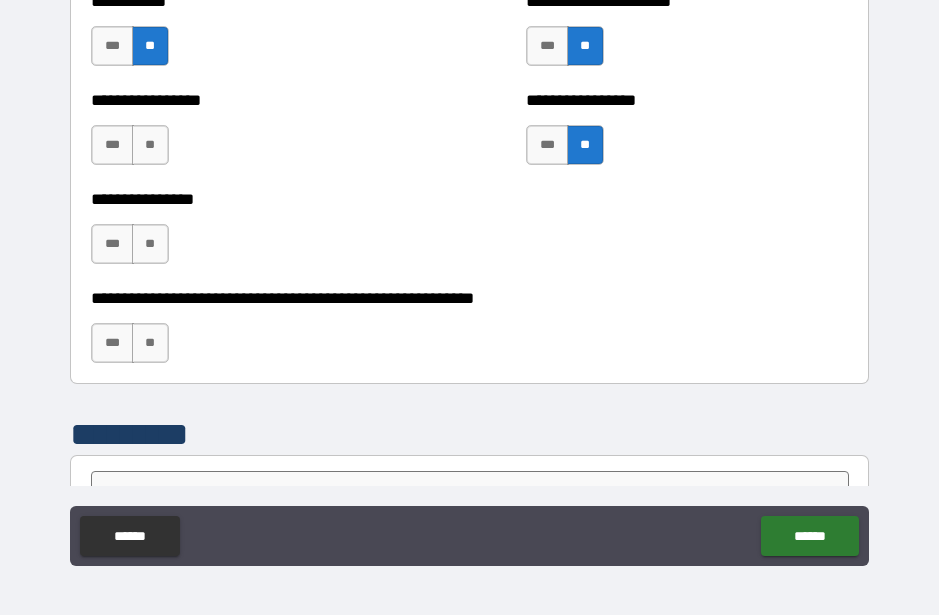 click on "**" at bounding box center [150, 145] 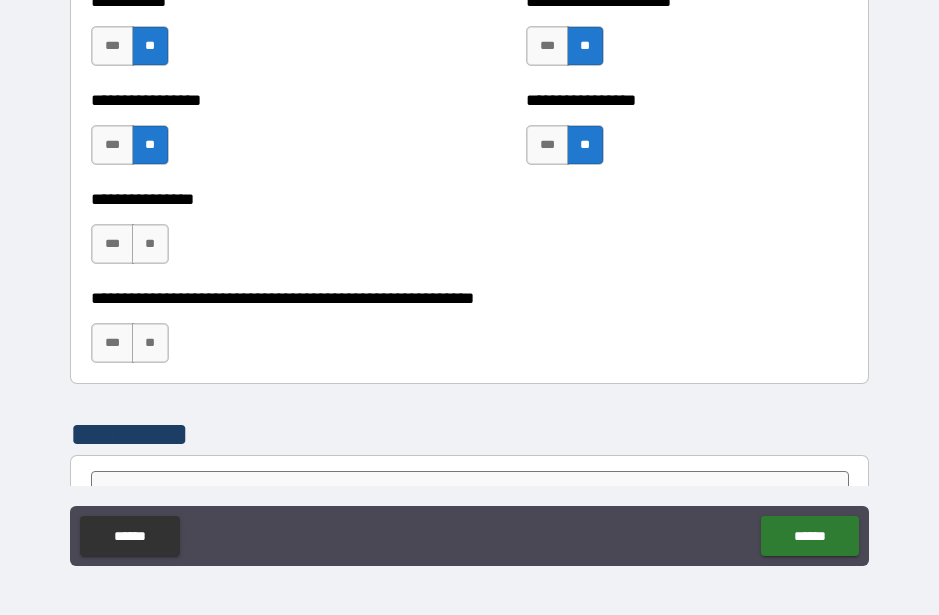 click on "**" at bounding box center [150, 244] 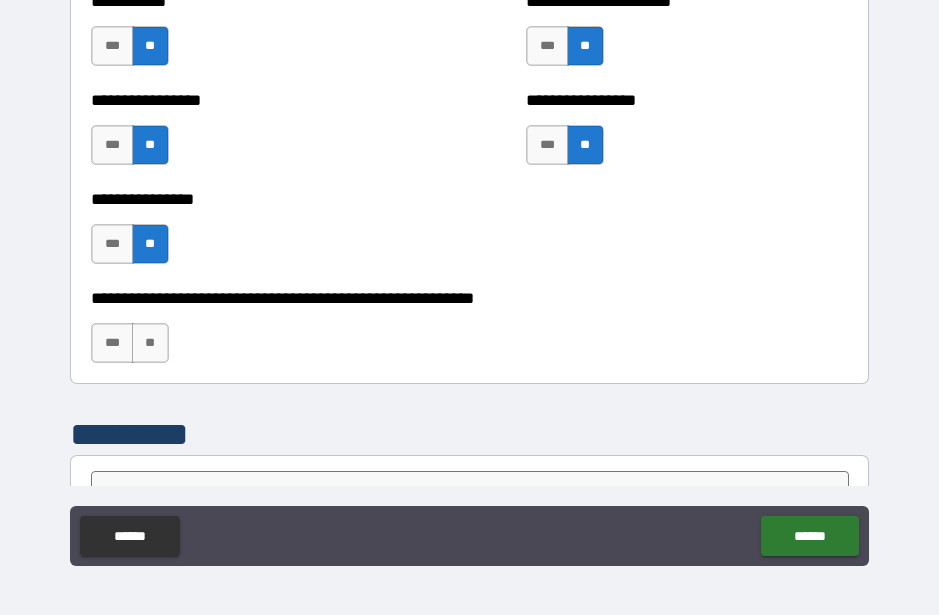 click on "**" at bounding box center [150, 343] 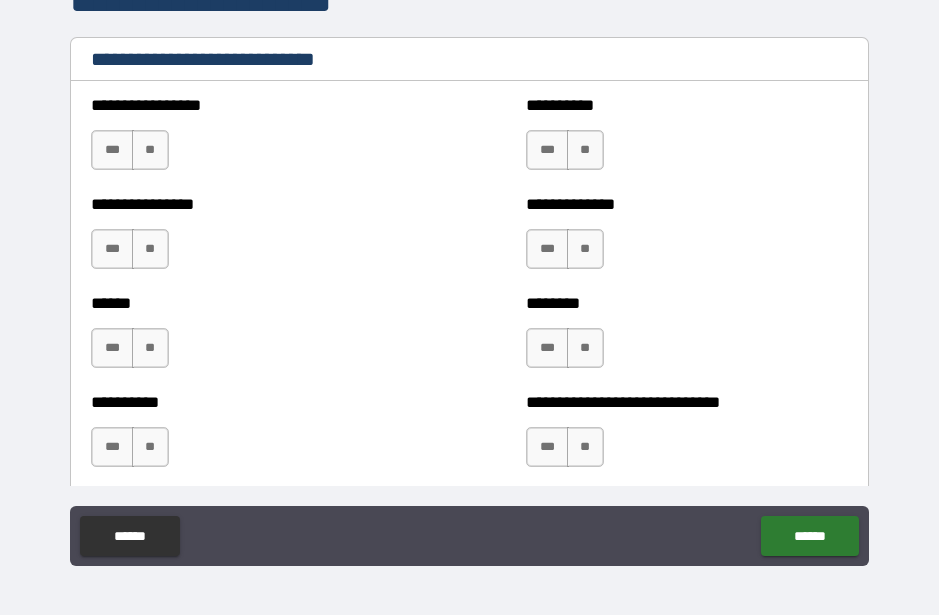 scroll, scrollTop: 6646, scrollLeft: 0, axis: vertical 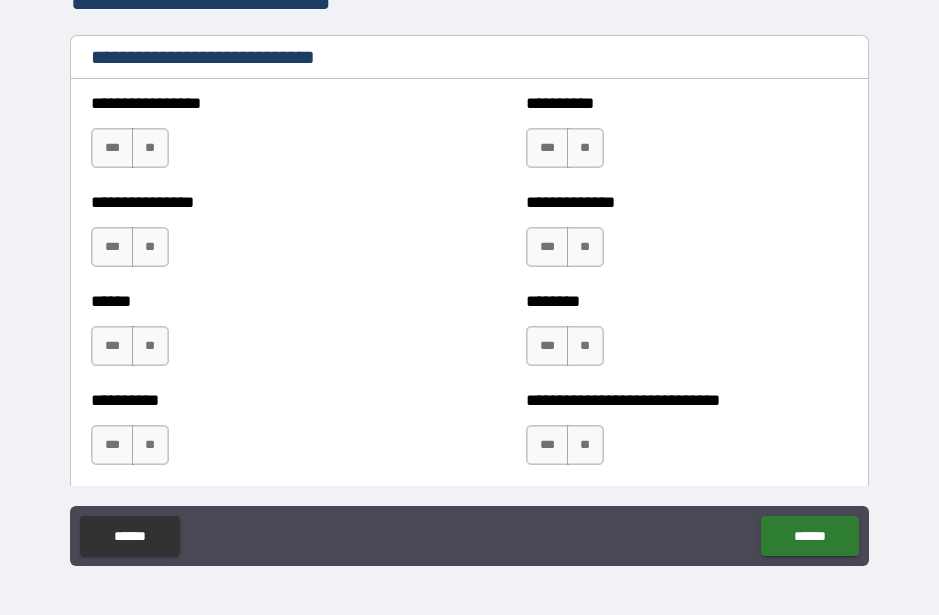 click on "**" at bounding box center (150, 148) 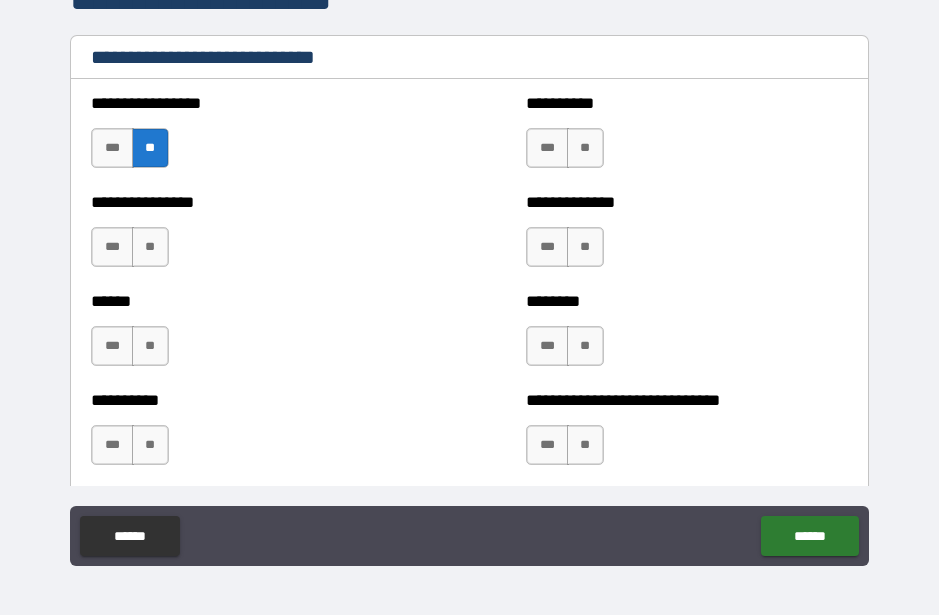 click on "**" at bounding box center (150, 247) 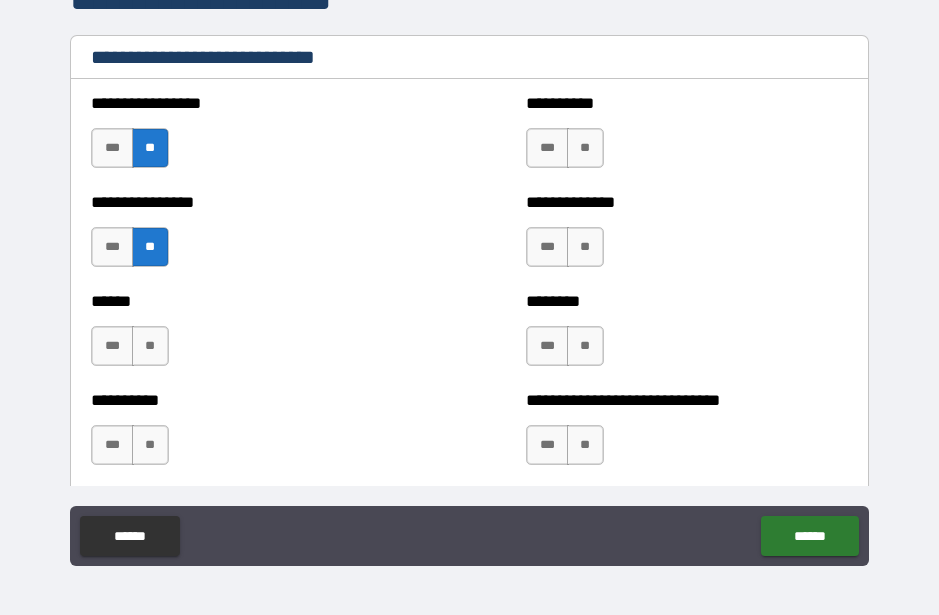 click on "**" at bounding box center (150, 346) 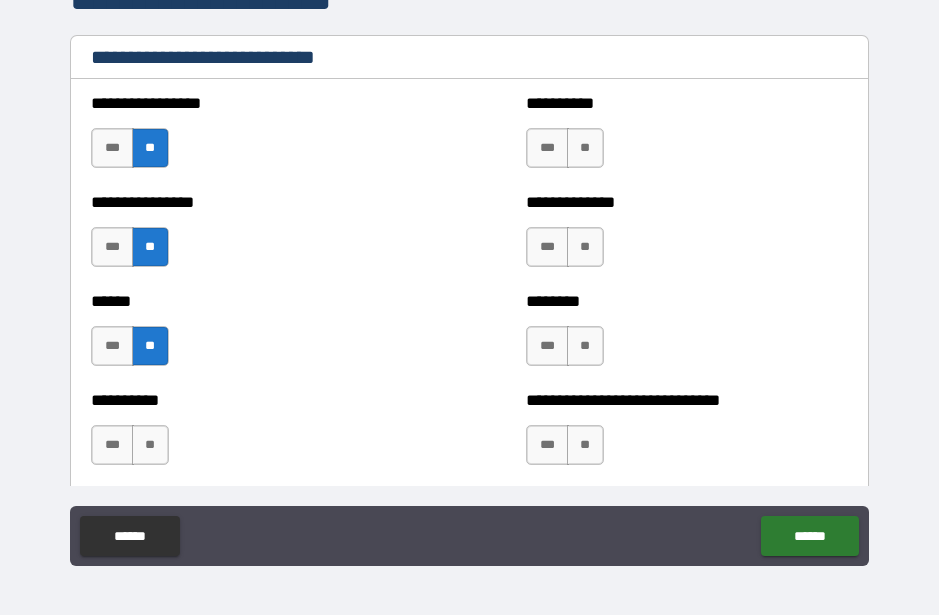 click on "**" at bounding box center [150, 445] 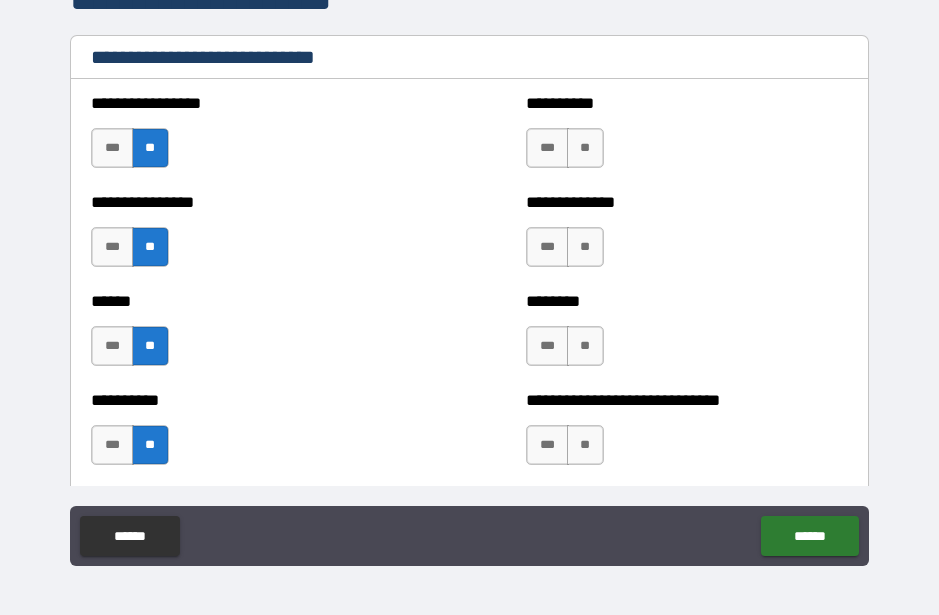 click on "**" at bounding box center [585, 148] 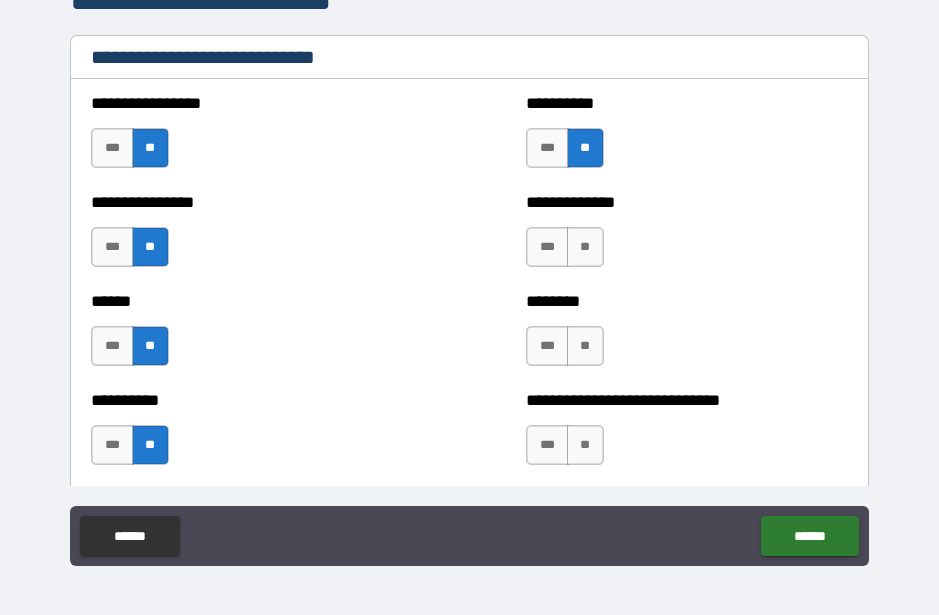 click on "**" at bounding box center [585, 247] 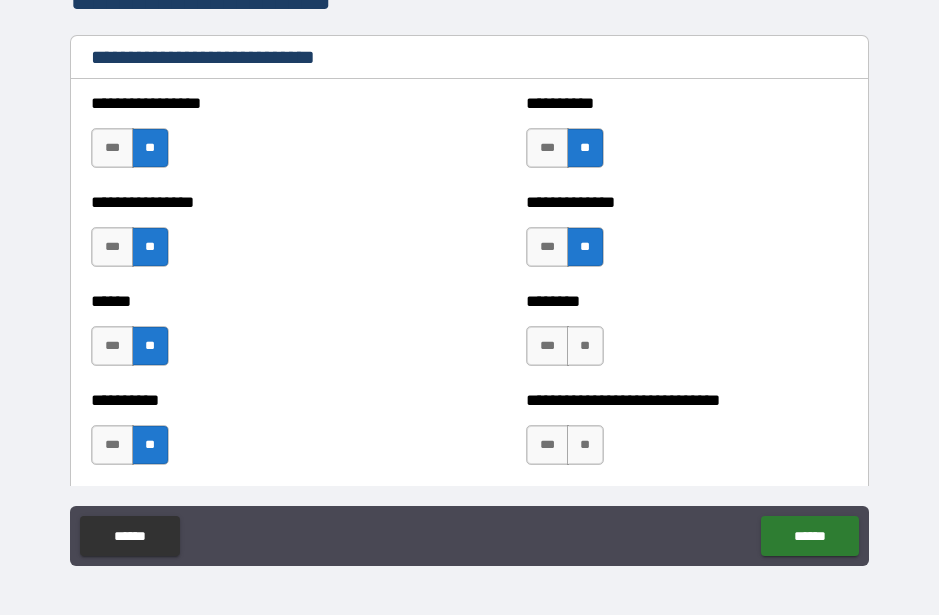 click on "***" at bounding box center [547, 148] 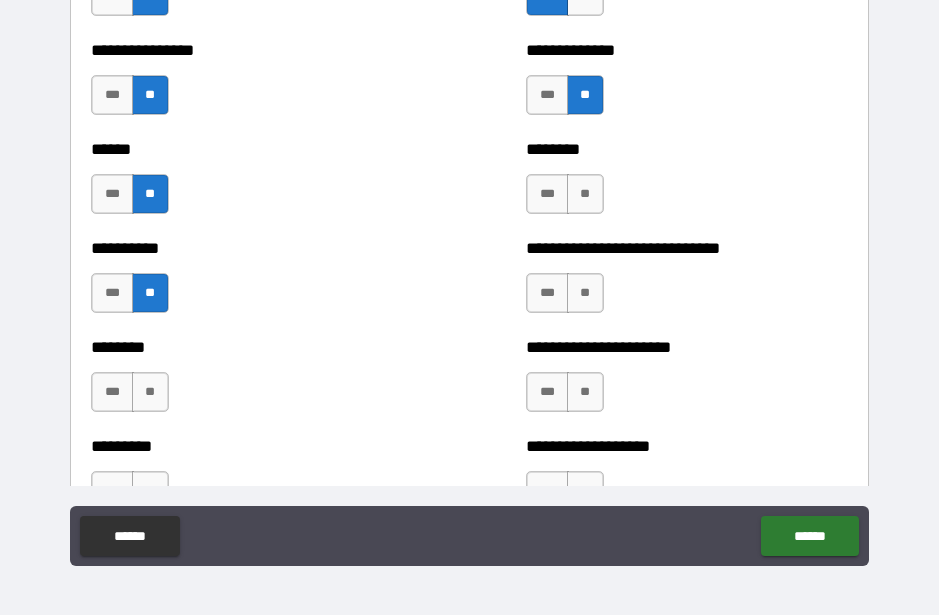 scroll, scrollTop: 6804, scrollLeft: 0, axis: vertical 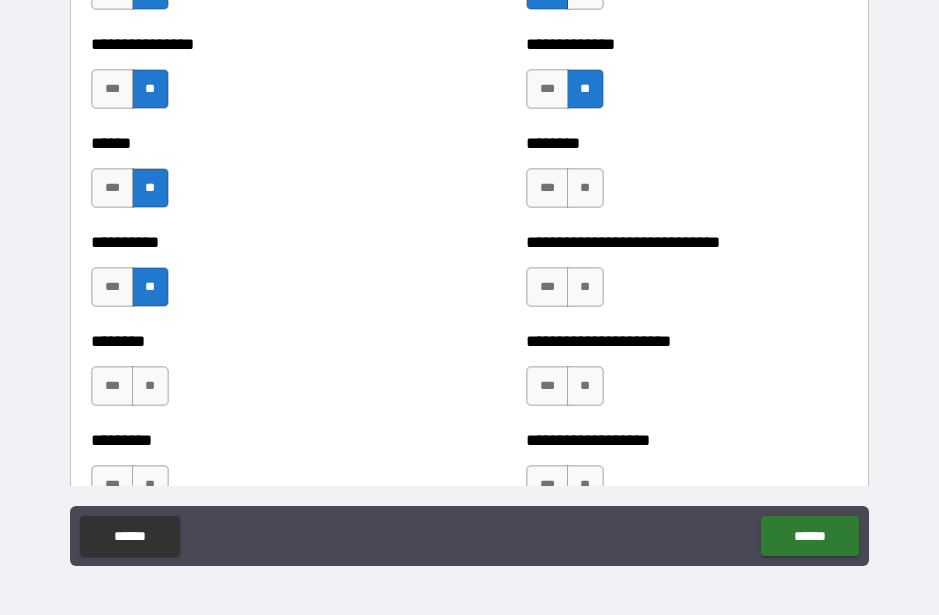 click on "**" at bounding box center (585, 188) 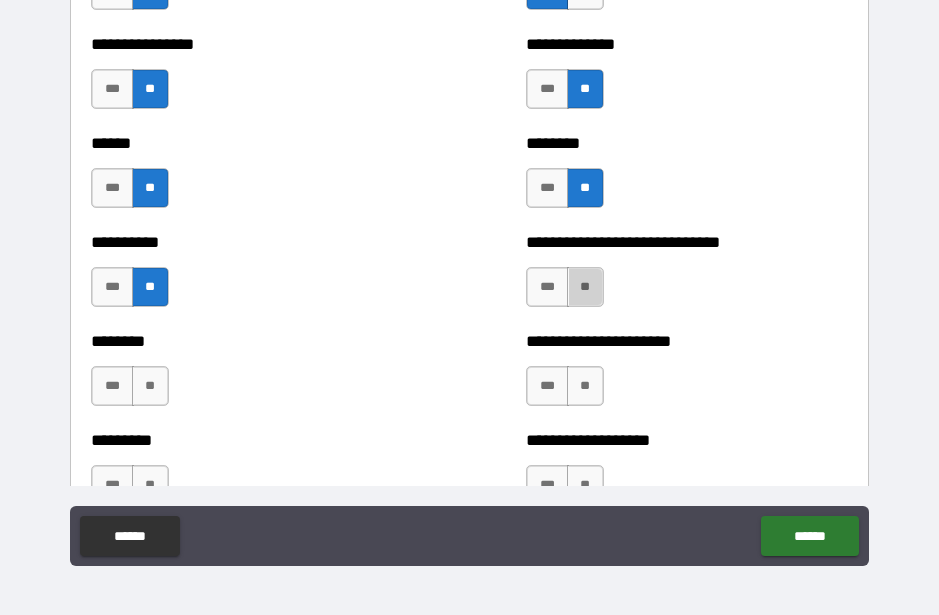 click on "**" at bounding box center [585, 287] 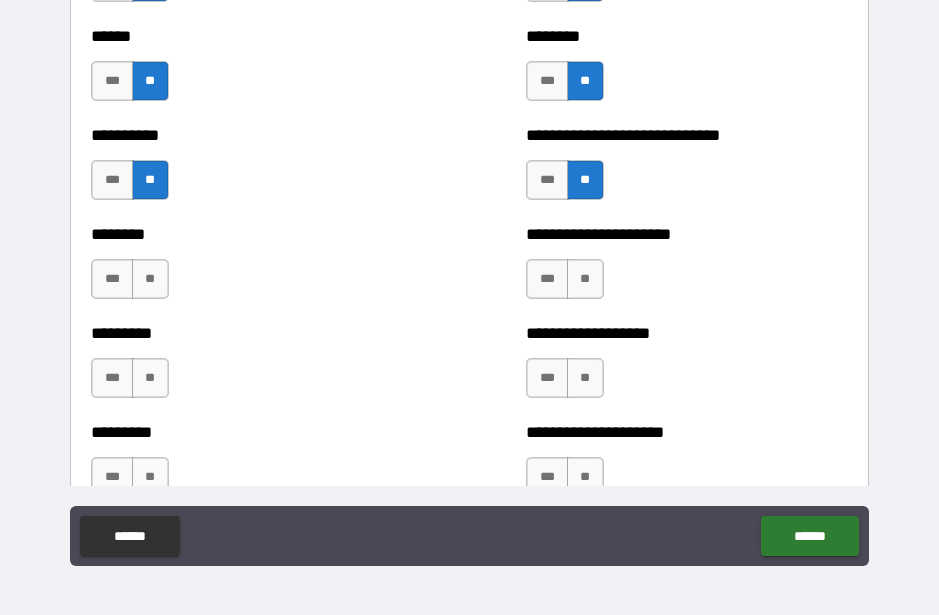 scroll, scrollTop: 6923, scrollLeft: 0, axis: vertical 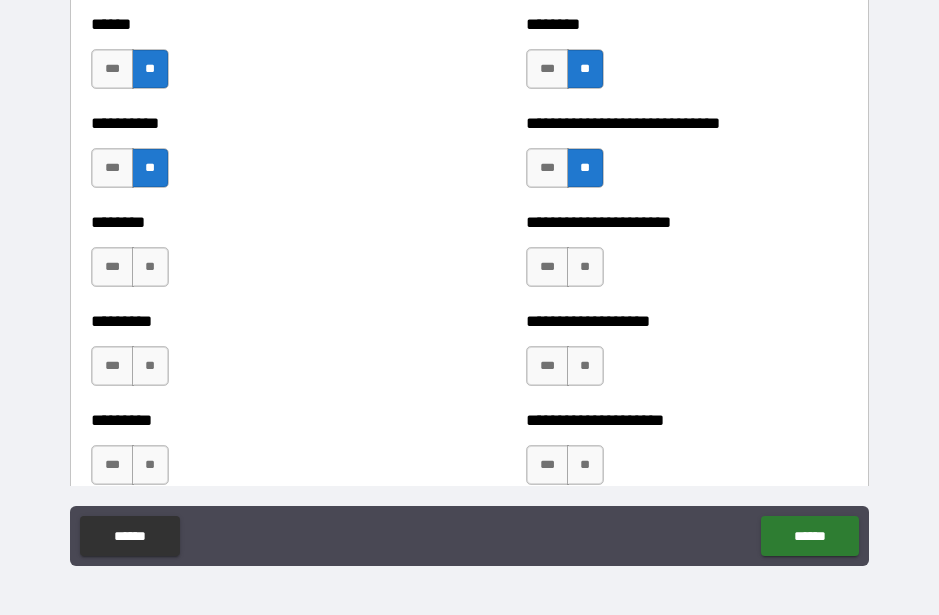 click on "**" at bounding box center (585, 267) 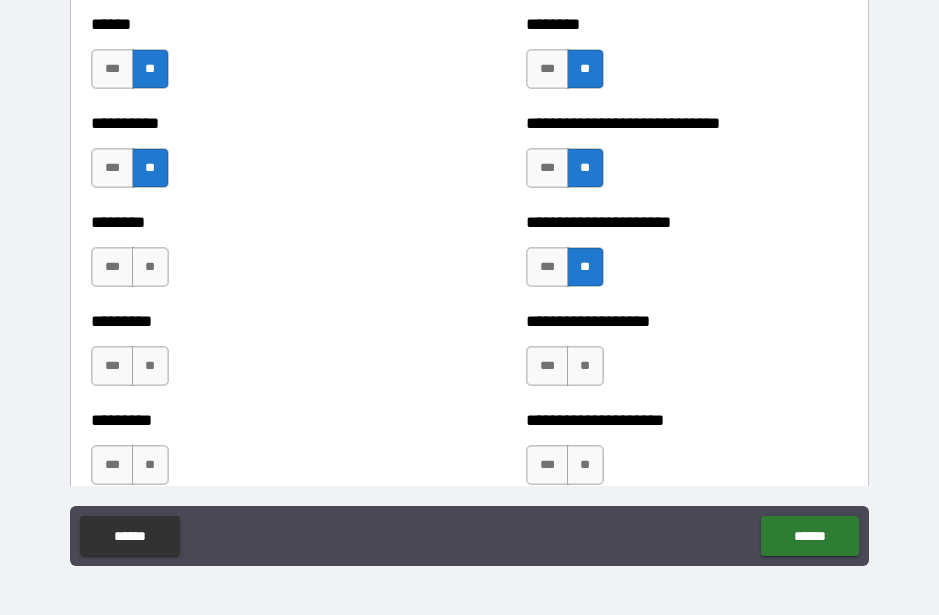 click on "***" at bounding box center [547, 366] 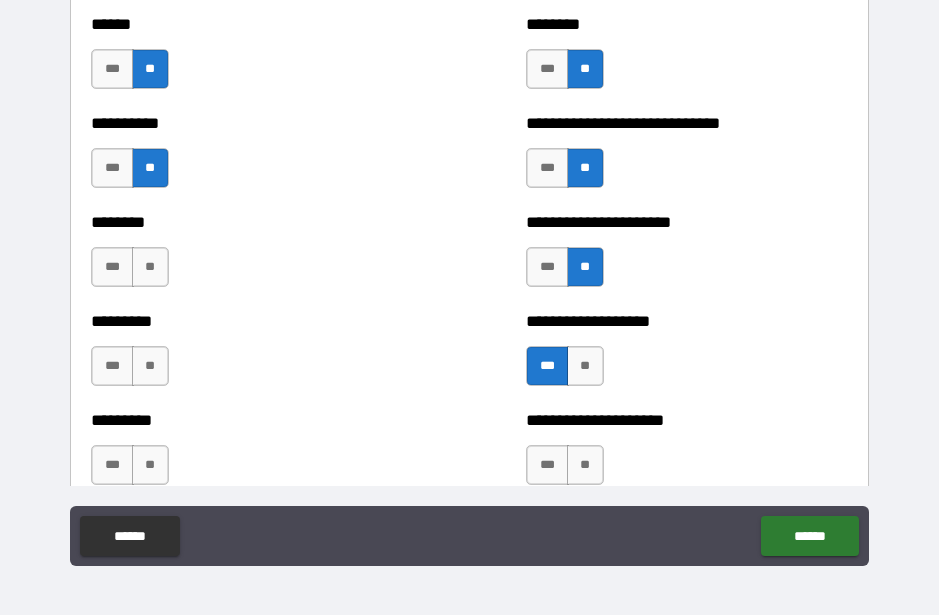 click on "**" at bounding box center (150, 267) 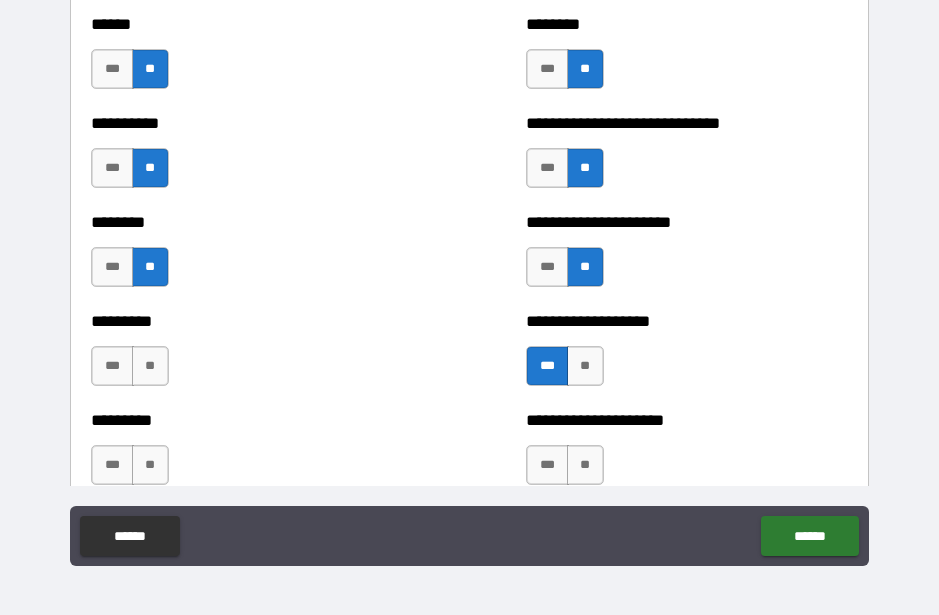 click on "**" at bounding box center (150, 366) 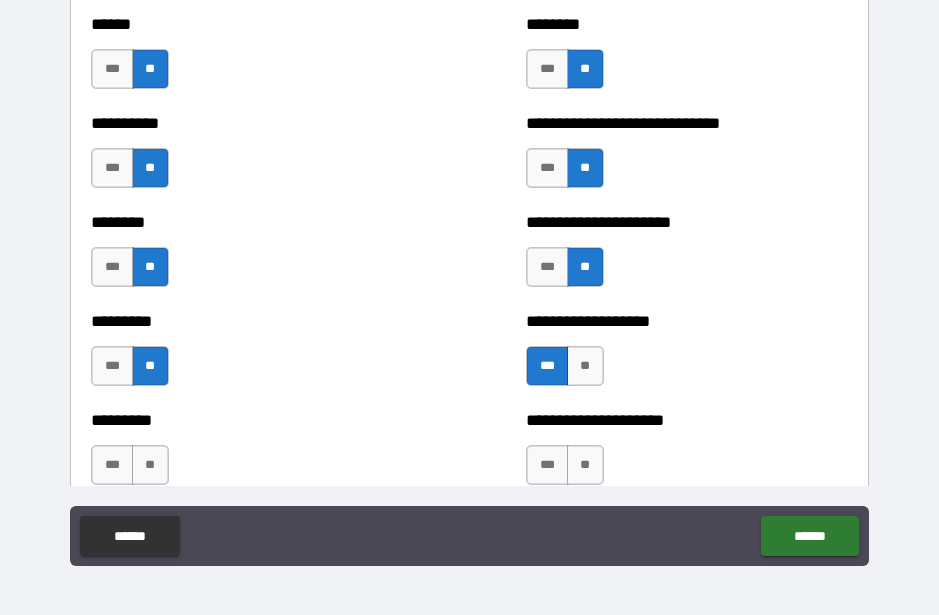 click on "**" at bounding box center [150, 465] 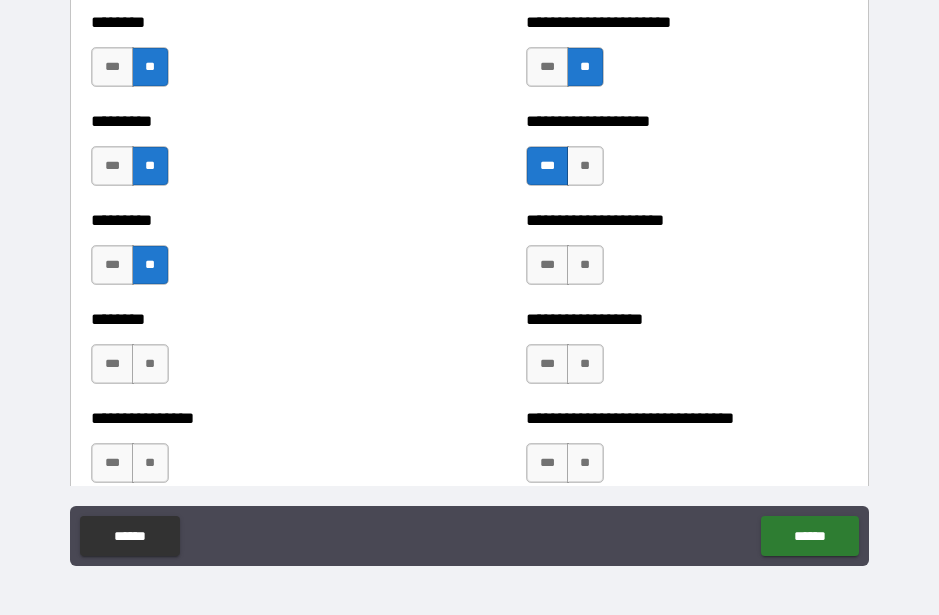 scroll, scrollTop: 7145, scrollLeft: 0, axis: vertical 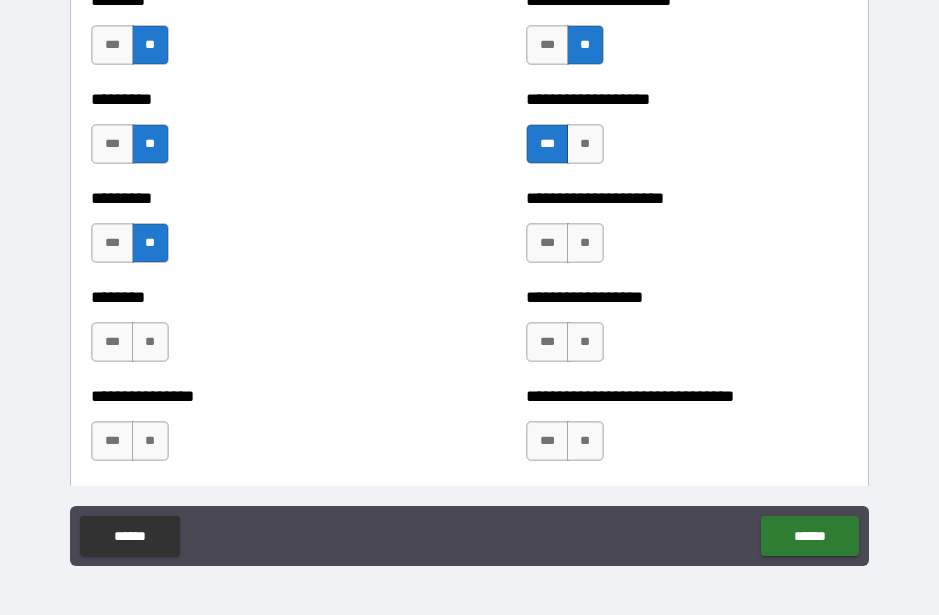click on "**" at bounding box center [585, 243] 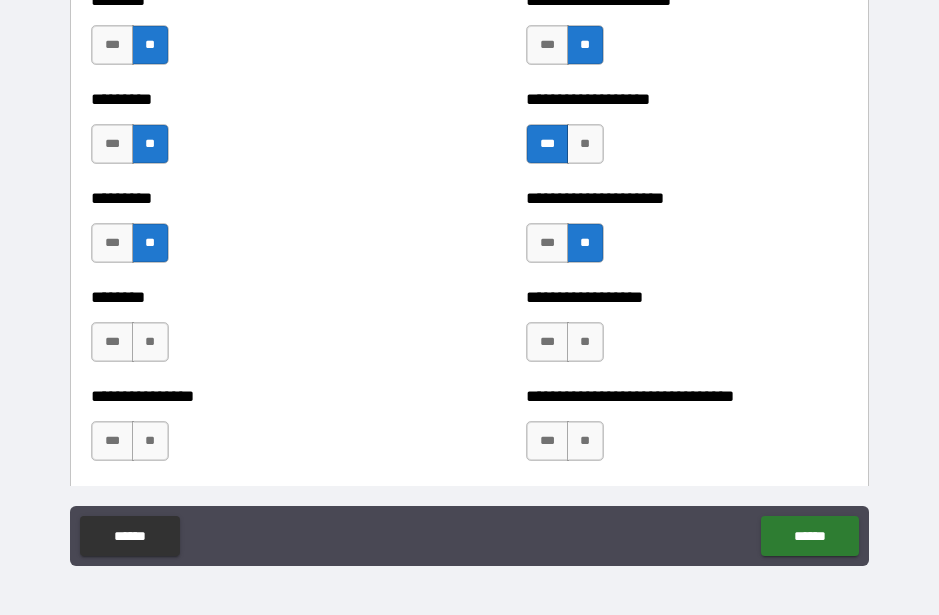 click on "**" at bounding box center (585, 342) 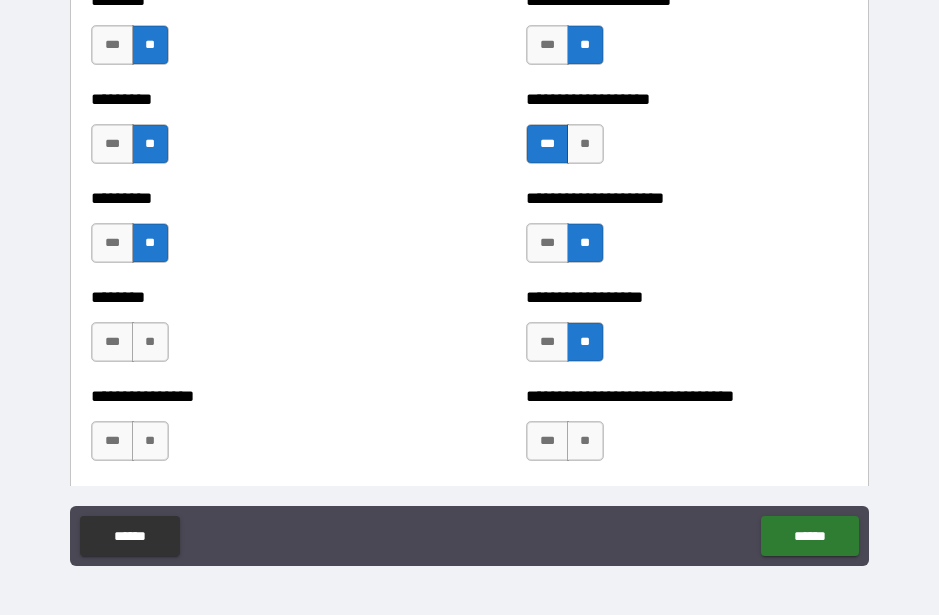 click on "**" at bounding box center (585, 441) 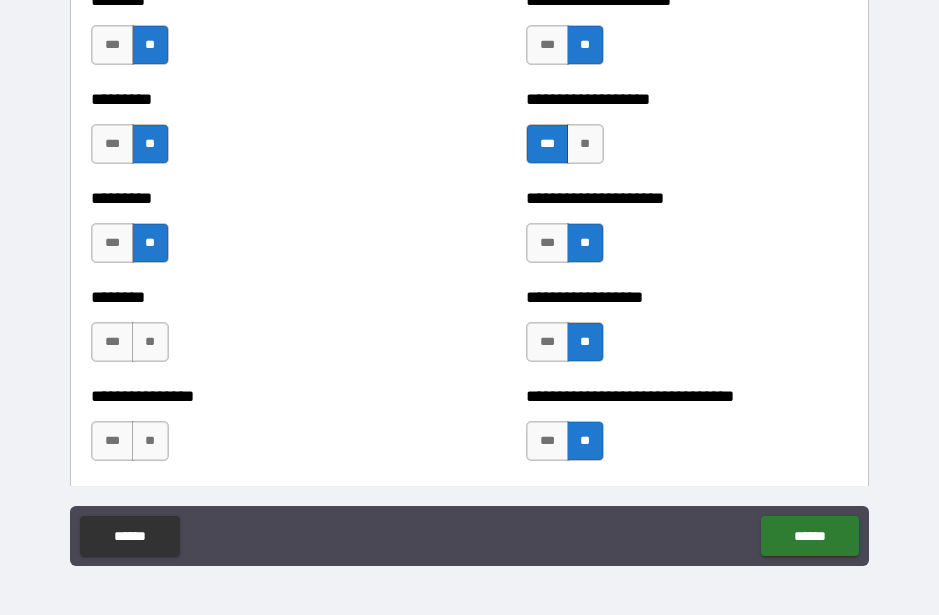click on "**" at bounding box center [150, 342] 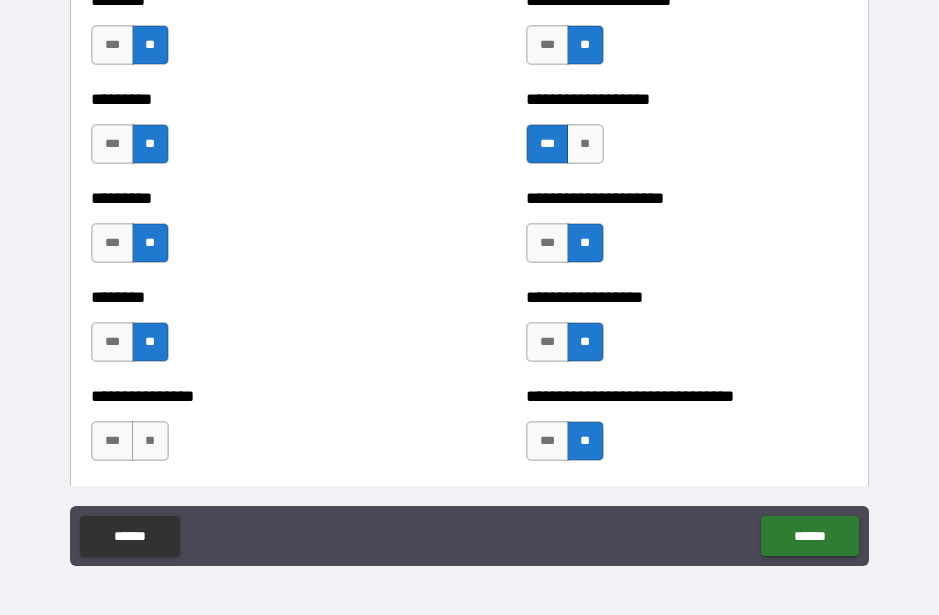 click on "**" at bounding box center (150, 441) 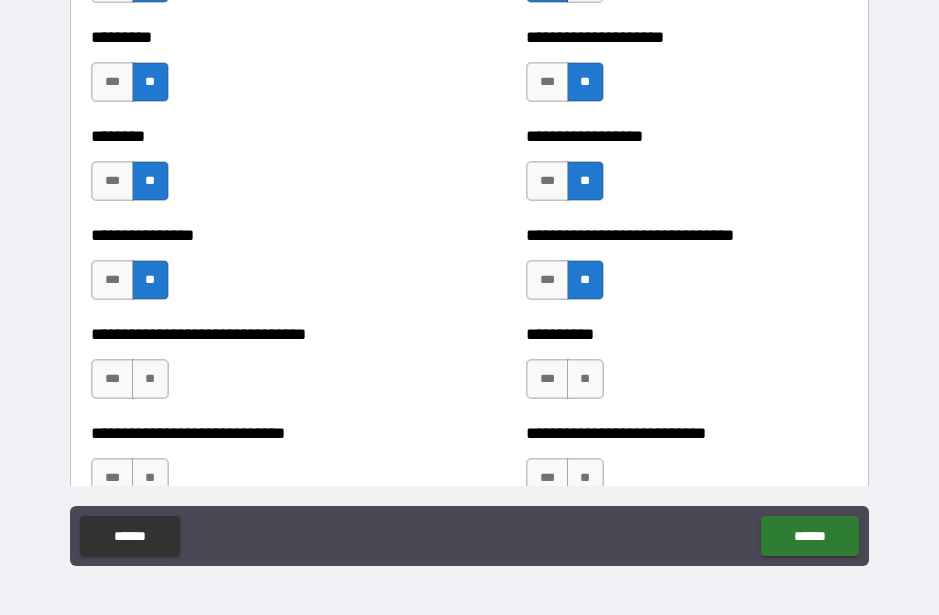 scroll, scrollTop: 7307, scrollLeft: 0, axis: vertical 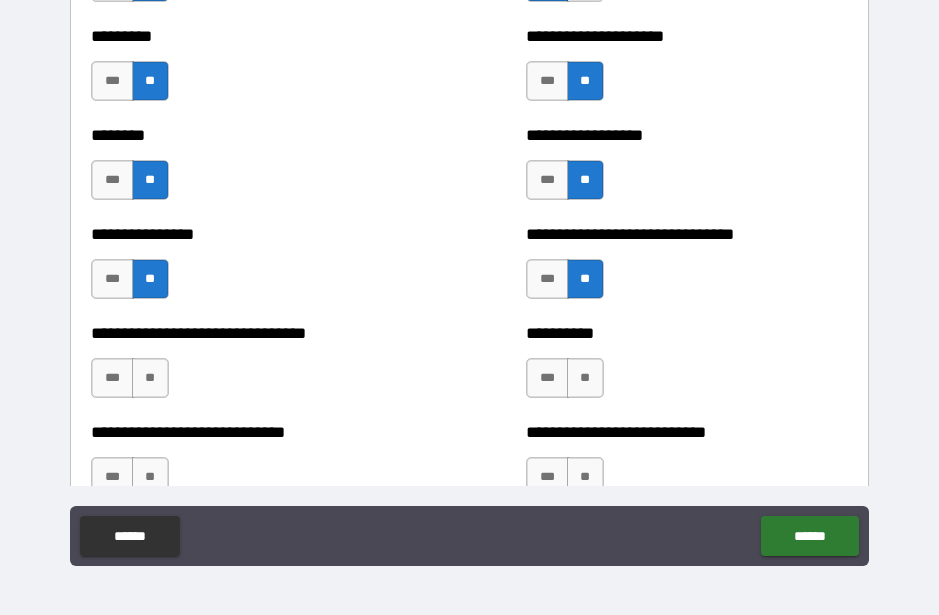 click on "***" at bounding box center (112, 279) 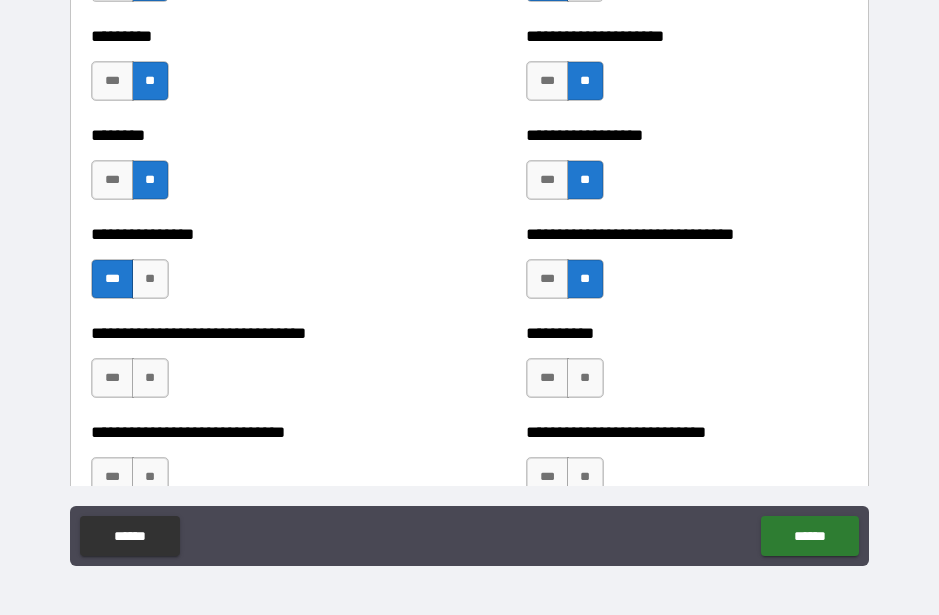 scroll, scrollTop: 7452, scrollLeft: 0, axis: vertical 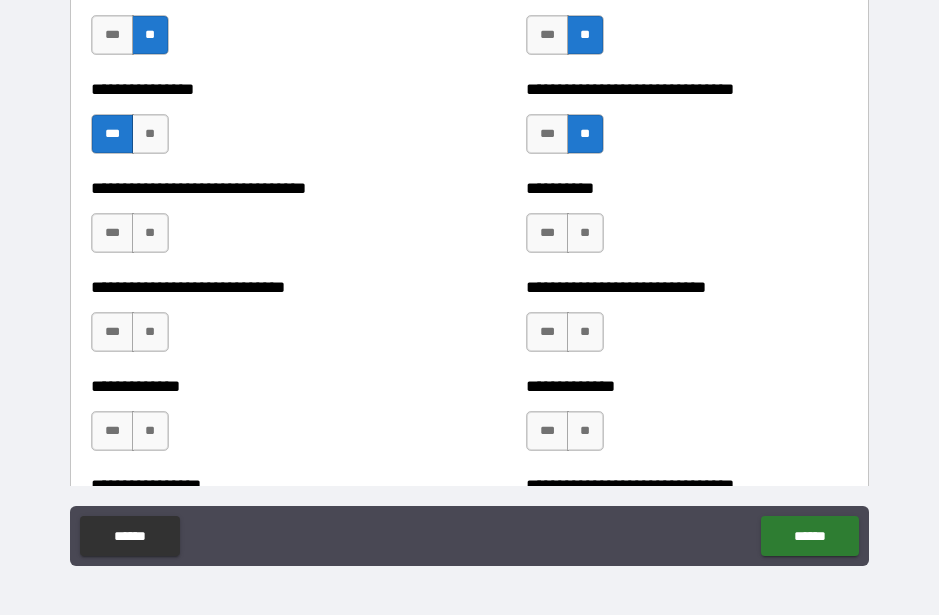 click on "**" at bounding box center [150, 233] 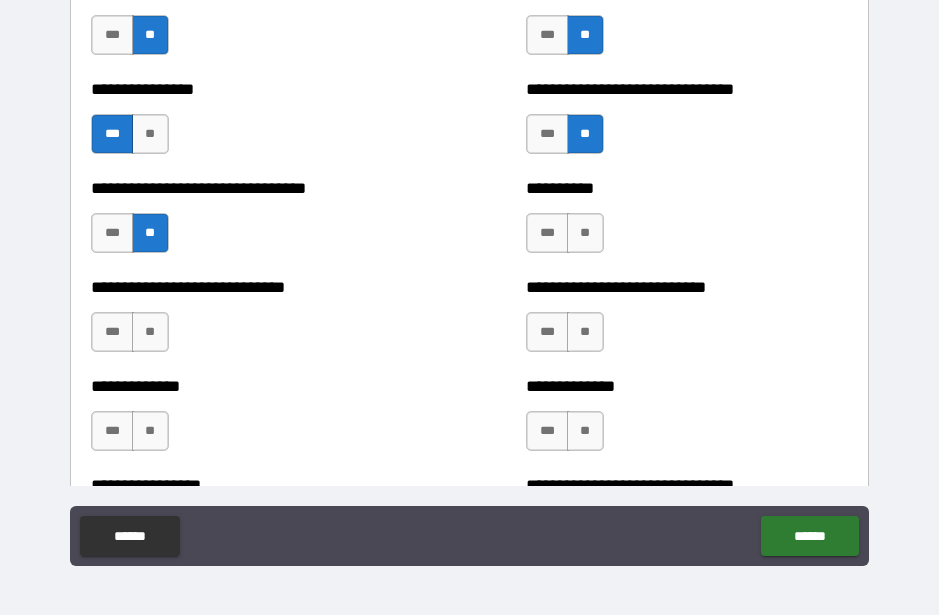 click on "**" at bounding box center [150, 332] 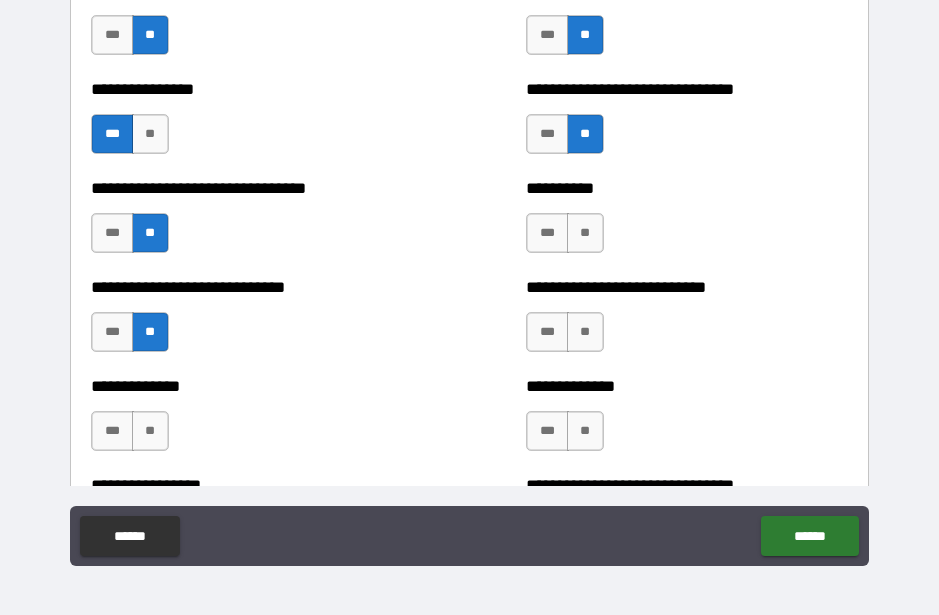 click on "**" at bounding box center (150, 431) 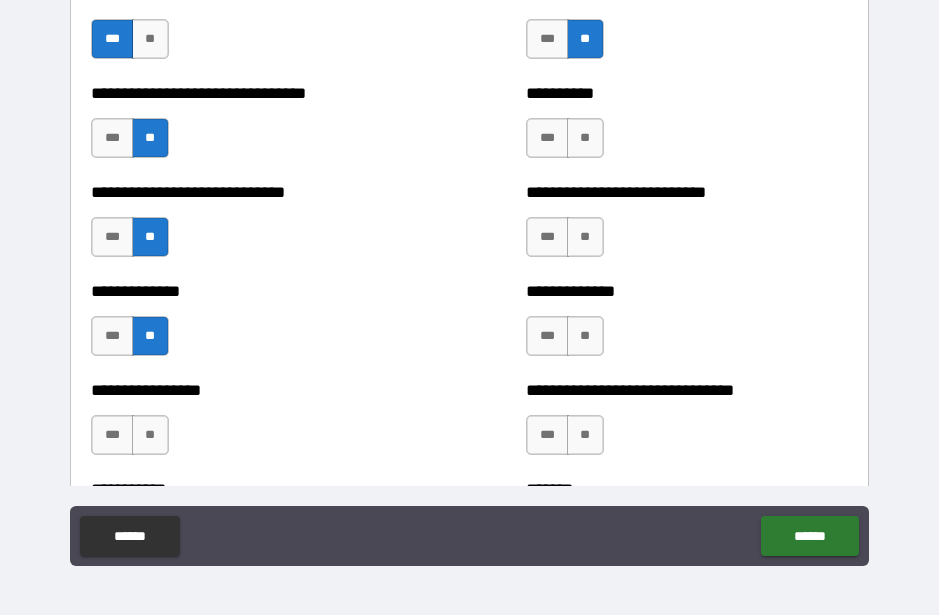 scroll, scrollTop: 7548, scrollLeft: 0, axis: vertical 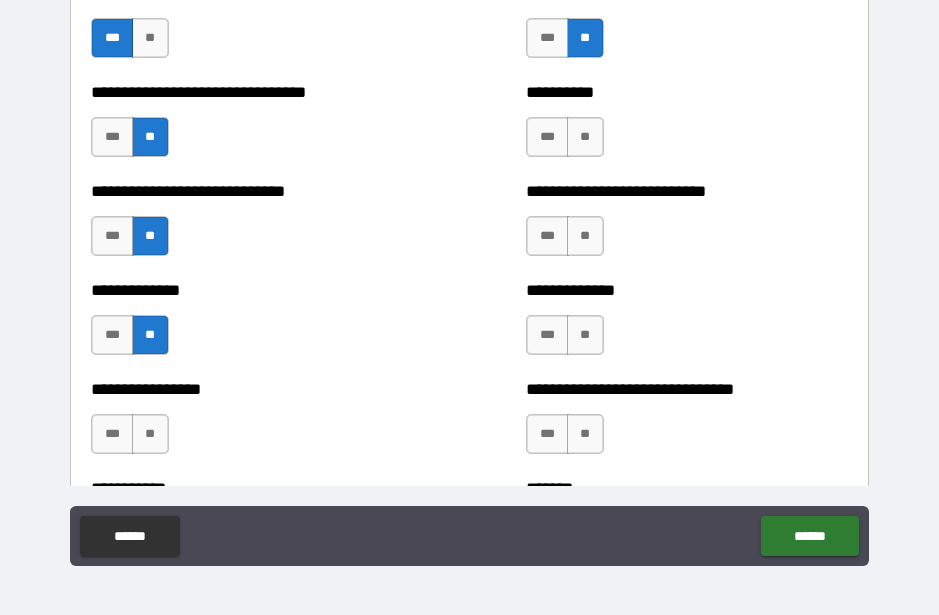 click on "**" at bounding box center (585, 137) 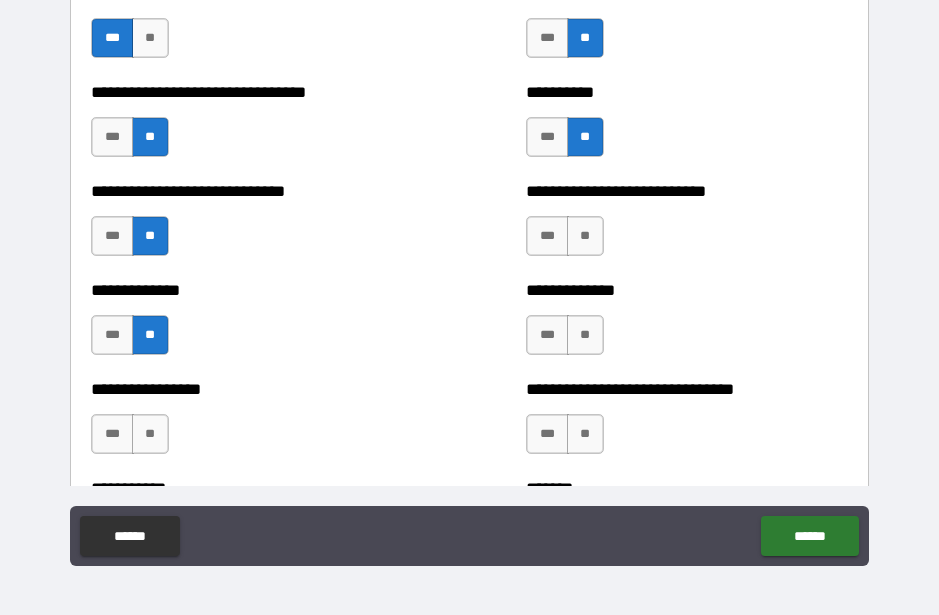 click on "**" at bounding box center (585, 236) 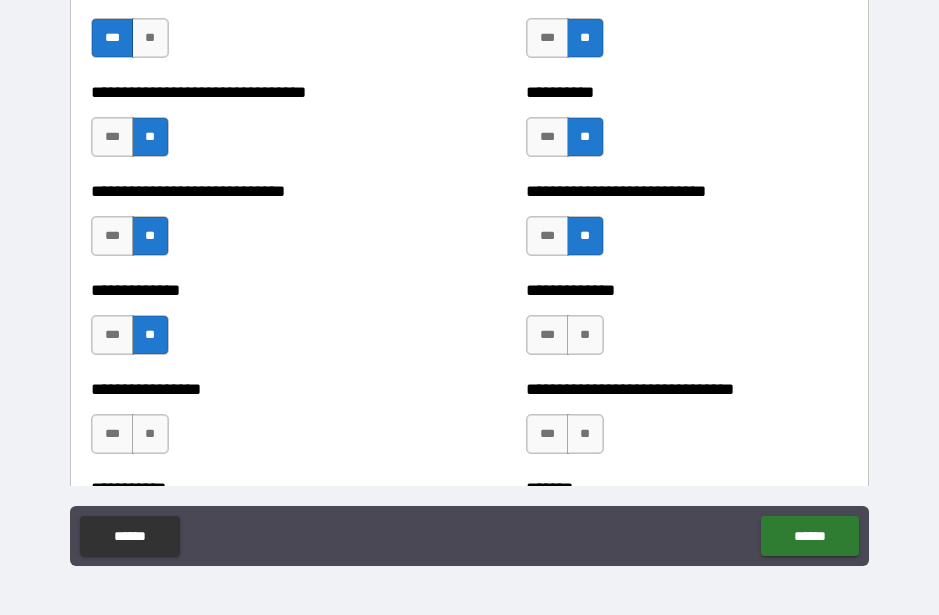 click on "**" at bounding box center [585, 335] 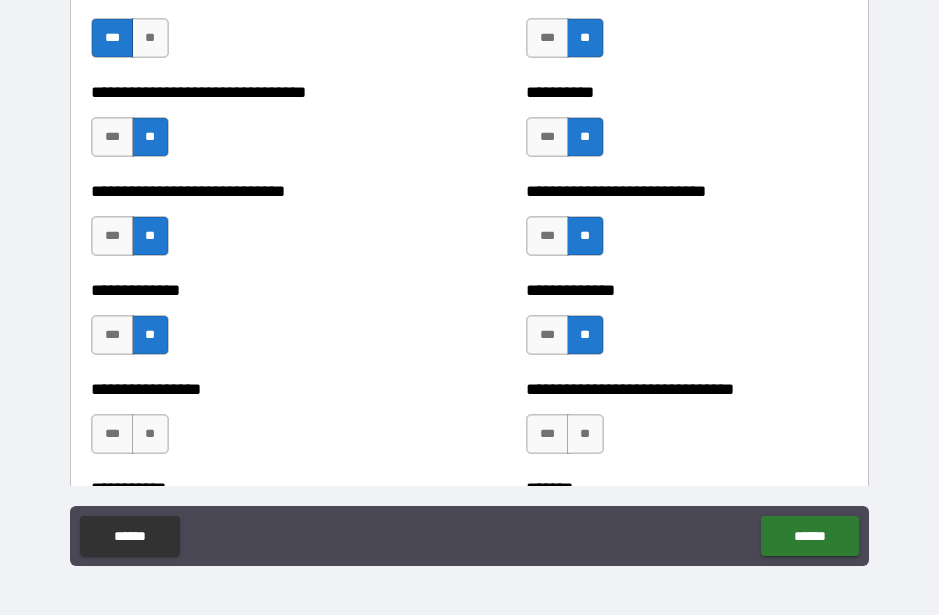 click on "**" at bounding box center (585, 434) 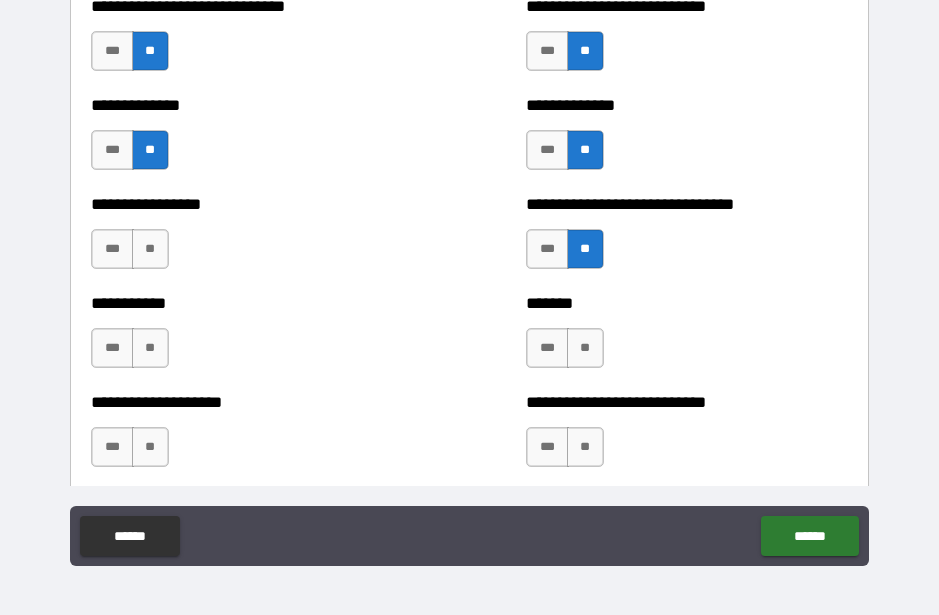 scroll, scrollTop: 7734, scrollLeft: 0, axis: vertical 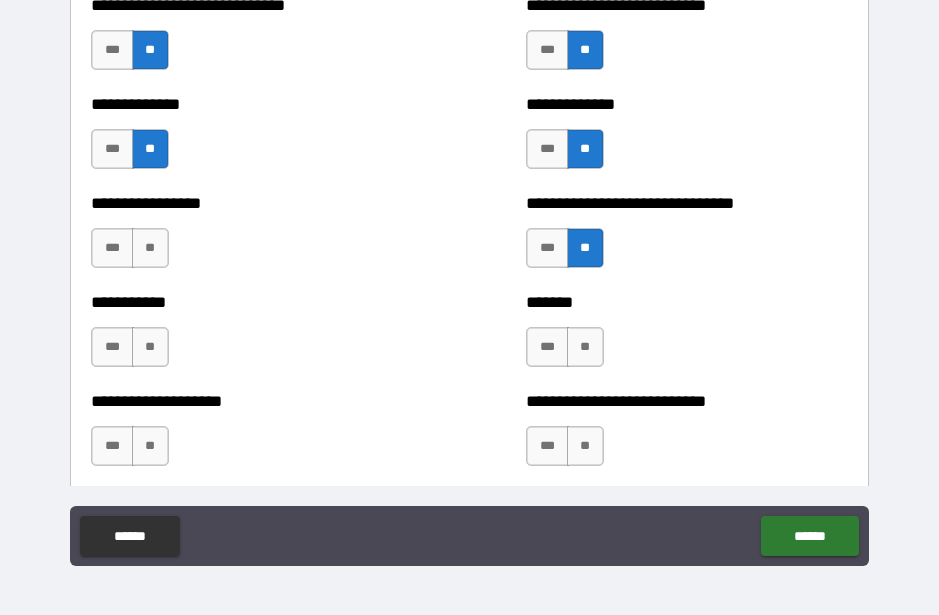 click on "**" at bounding box center (150, 248) 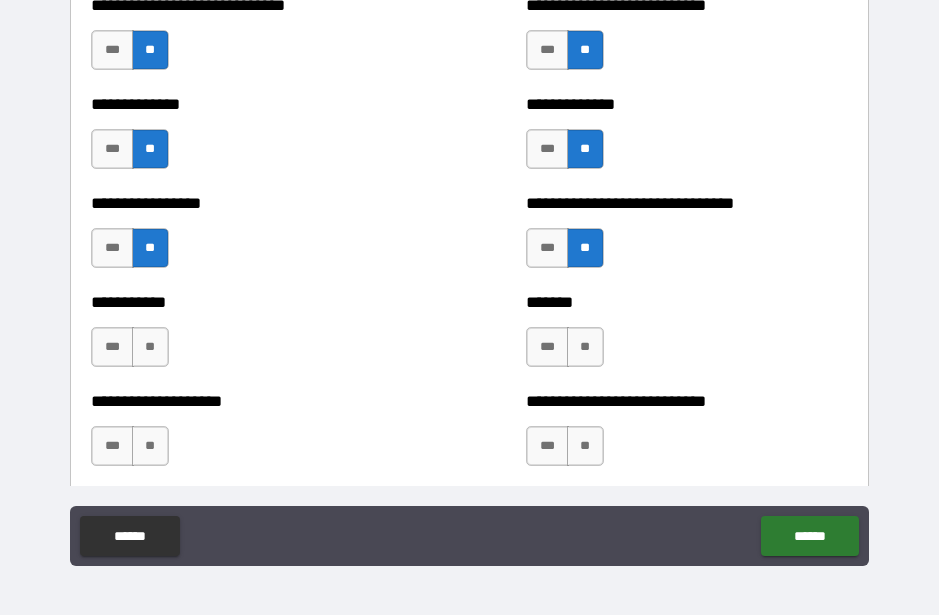 click on "**" at bounding box center (150, 347) 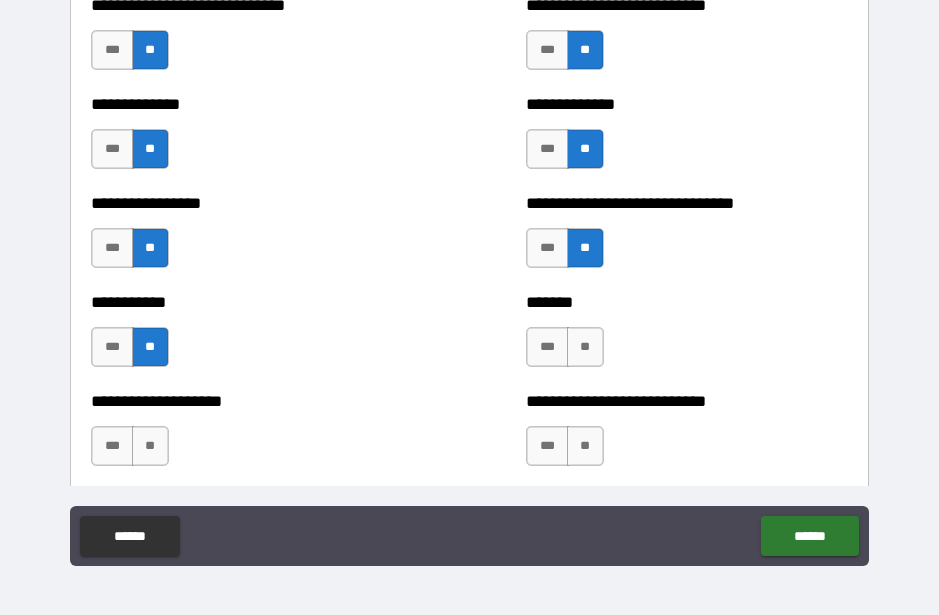 click on "**" at bounding box center [150, 446] 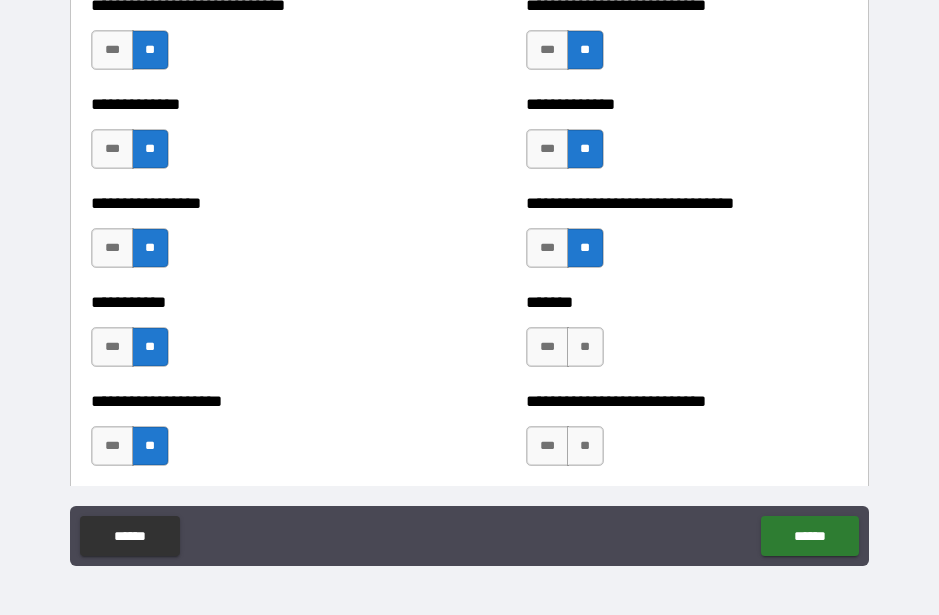click on "**" at bounding box center [585, 347] 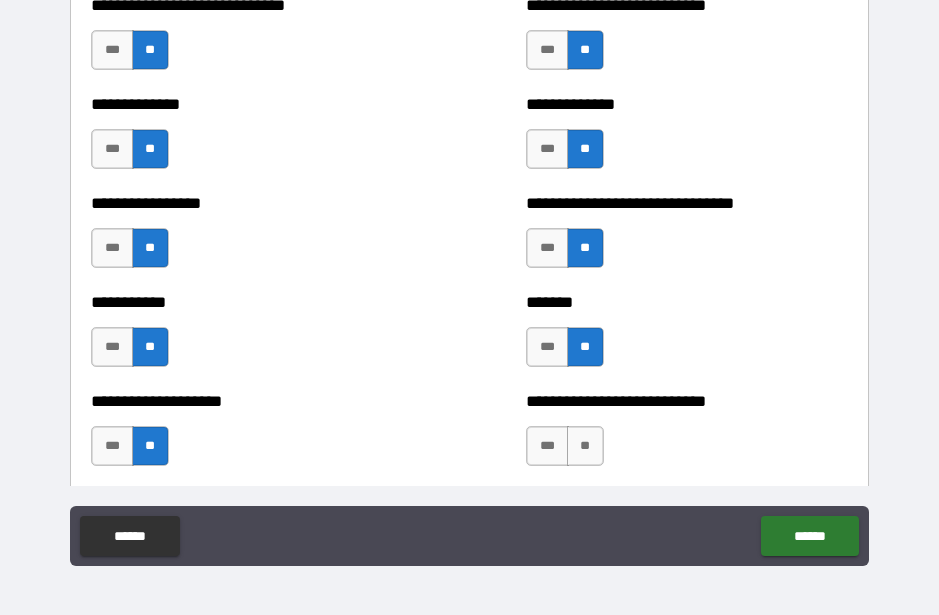 click on "**" at bounding box center (585, 446) 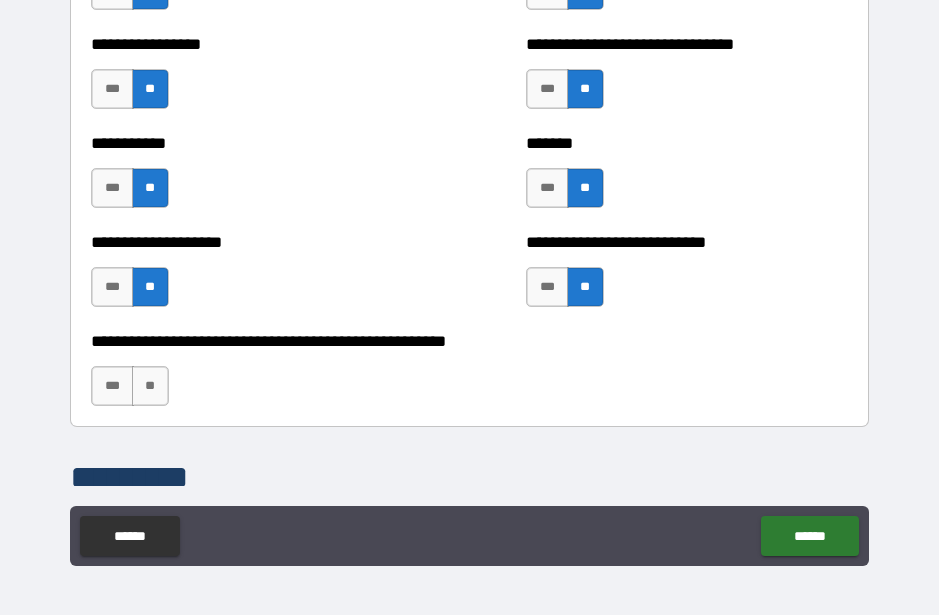 scroll, scrollTop: 7901, scrollLeft: 0, axis: vertical 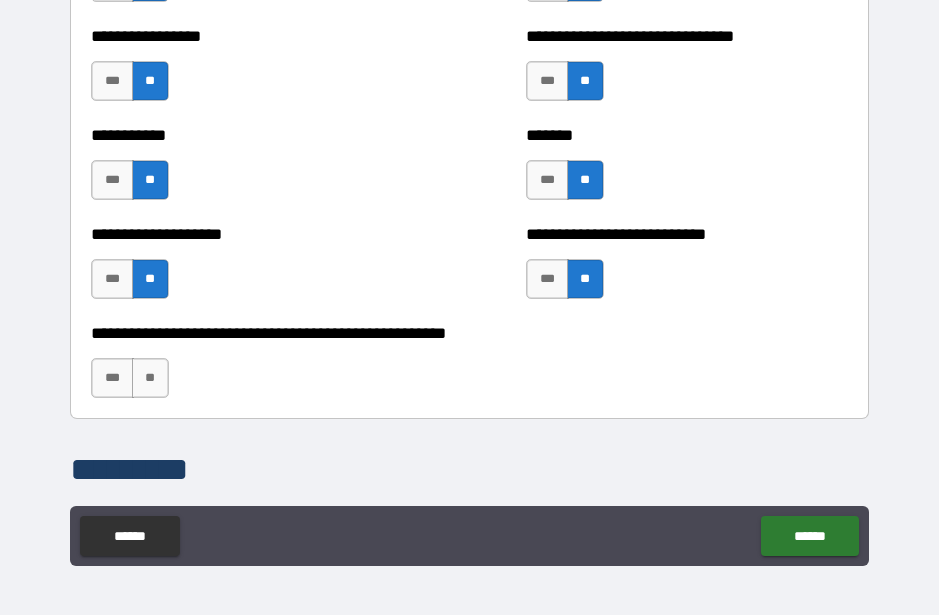 click on "***" at bounding box center (547, 279) 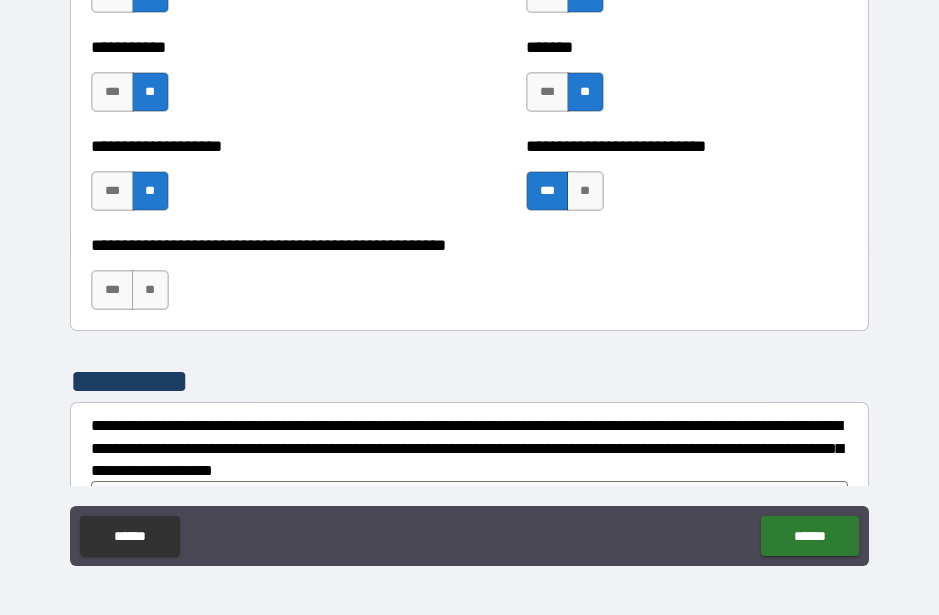 scroll, scrollTop: 7992, scrollLeft: 0, axis: vertical 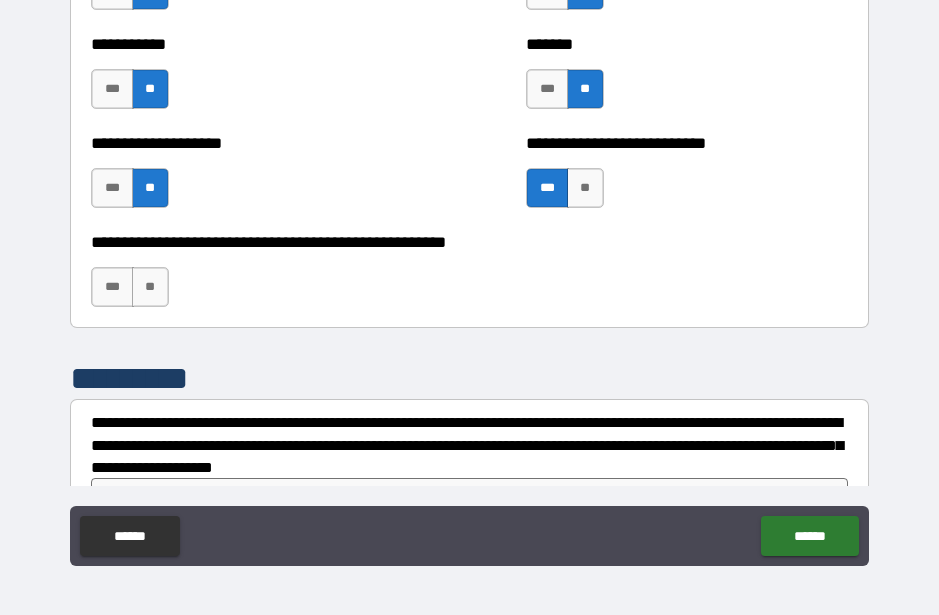 click on "**" at bounding box center (150, 287) 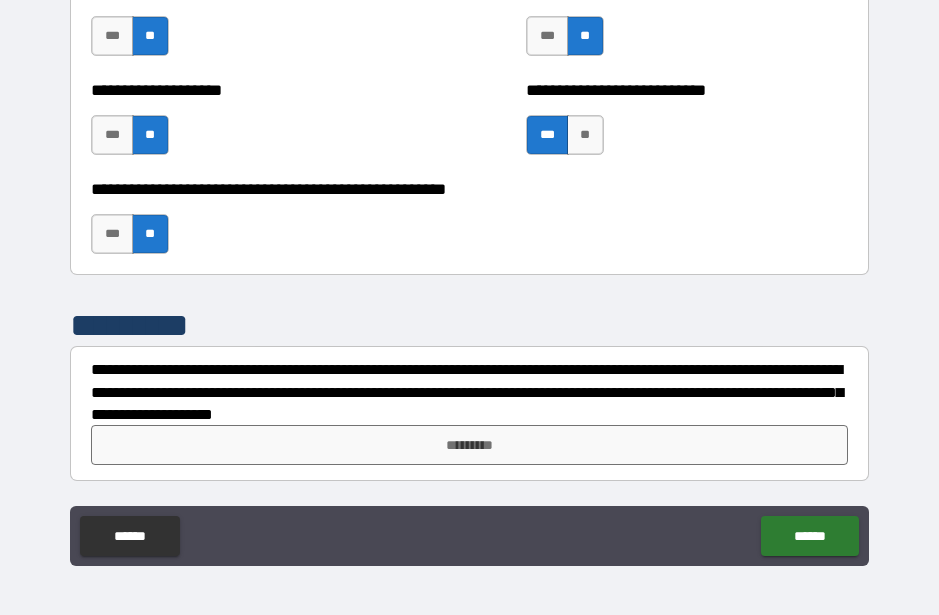 scroll, scrollTop: 8045, scrollLeft: 0, axis: vertical 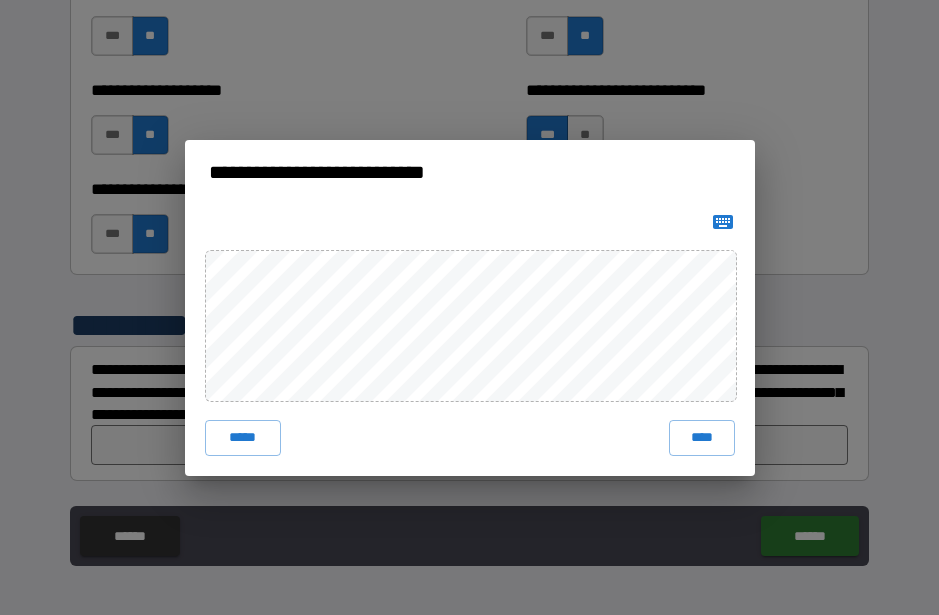 click on "****" at bounding box center (702, 438) 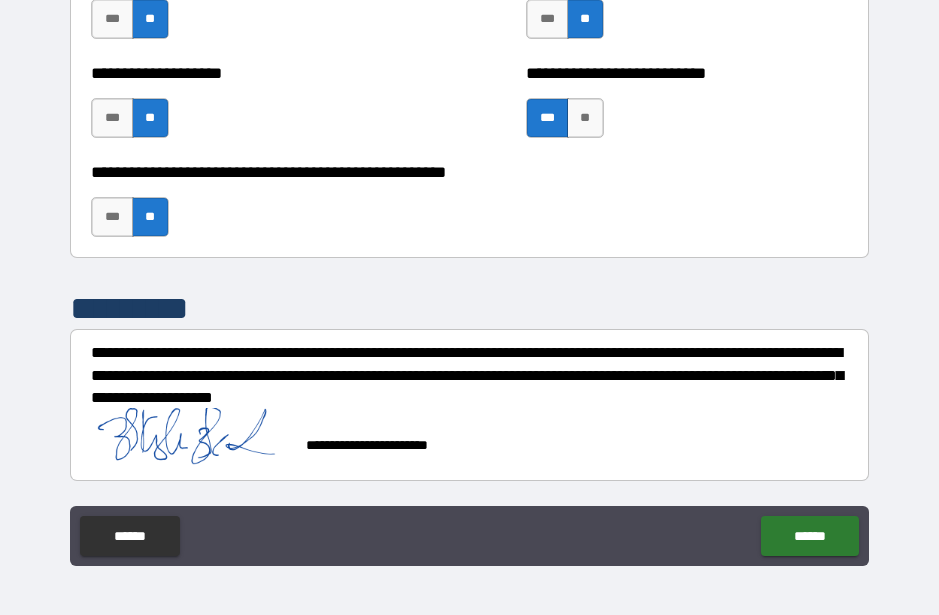 scroll, scrollTop: 8062, scrollLeft: 0, axis: vertical 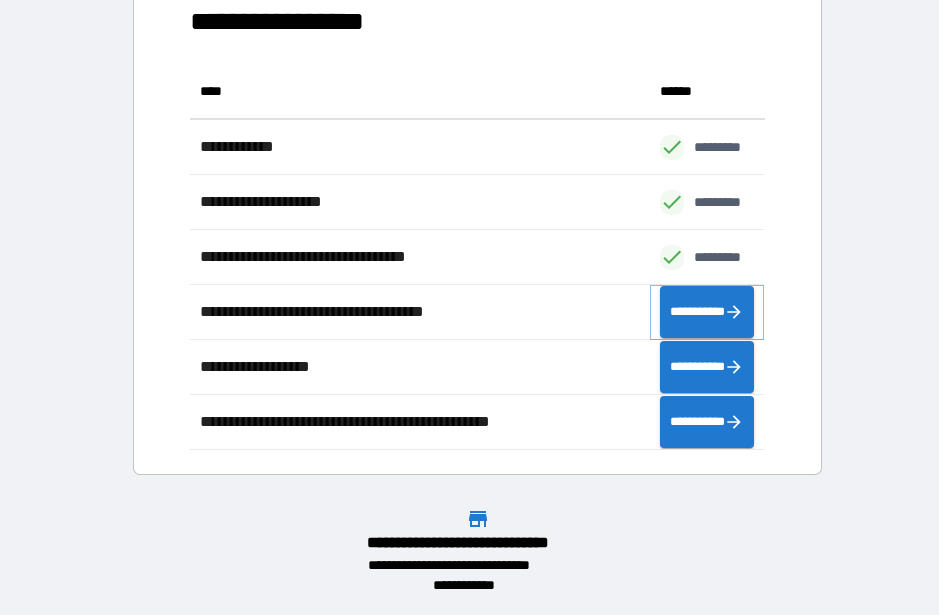 click on "**********" at bounding box center (707, 312) 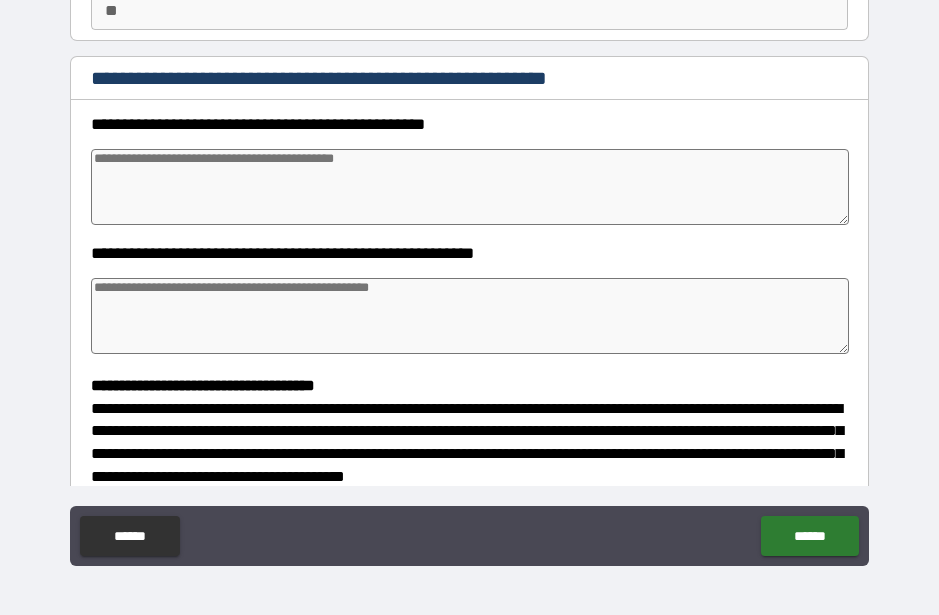 scroll, scrollTop: 204, scrollLeft: 0, axis: vertical 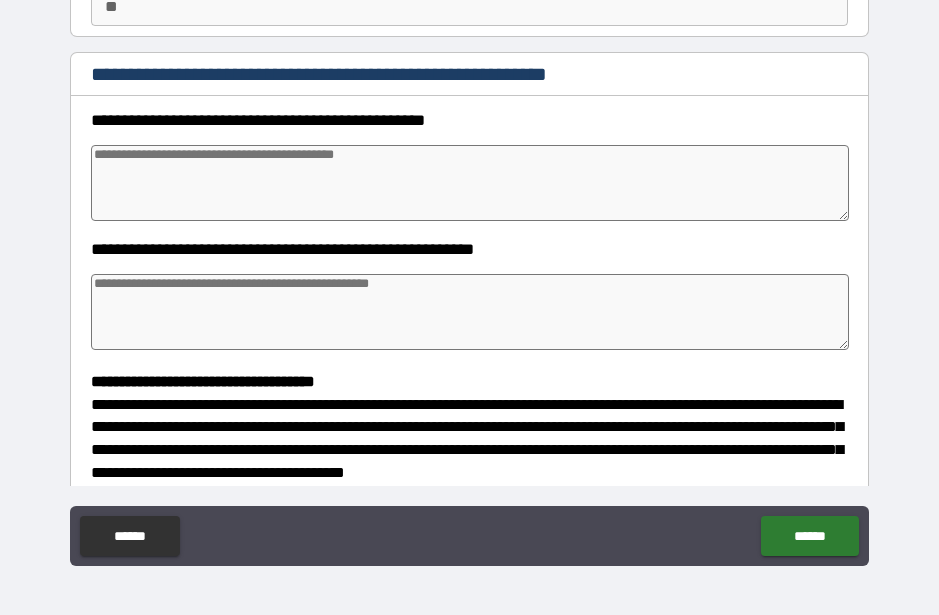 click at bounding box center (469, 183) 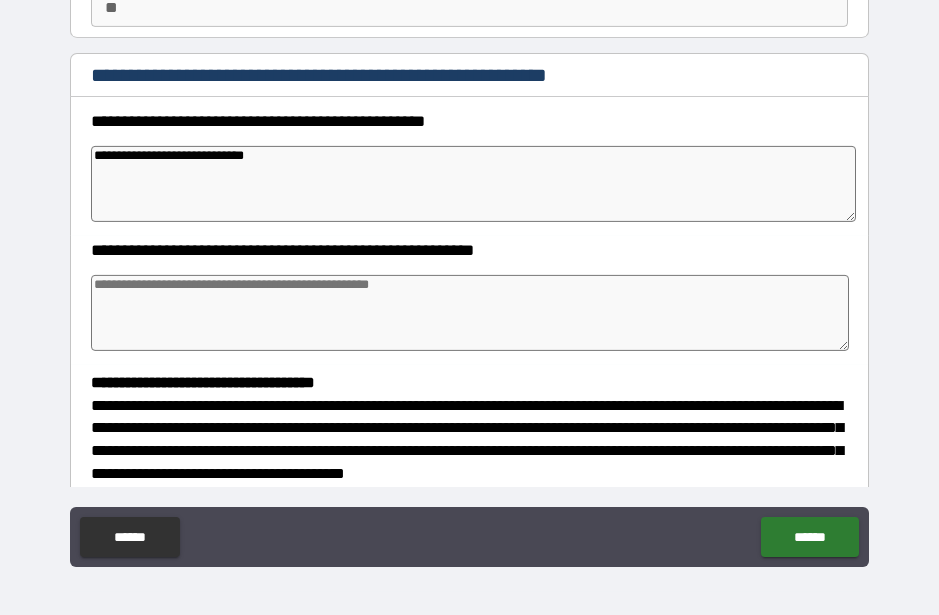 click at bounding box center (469, 313) 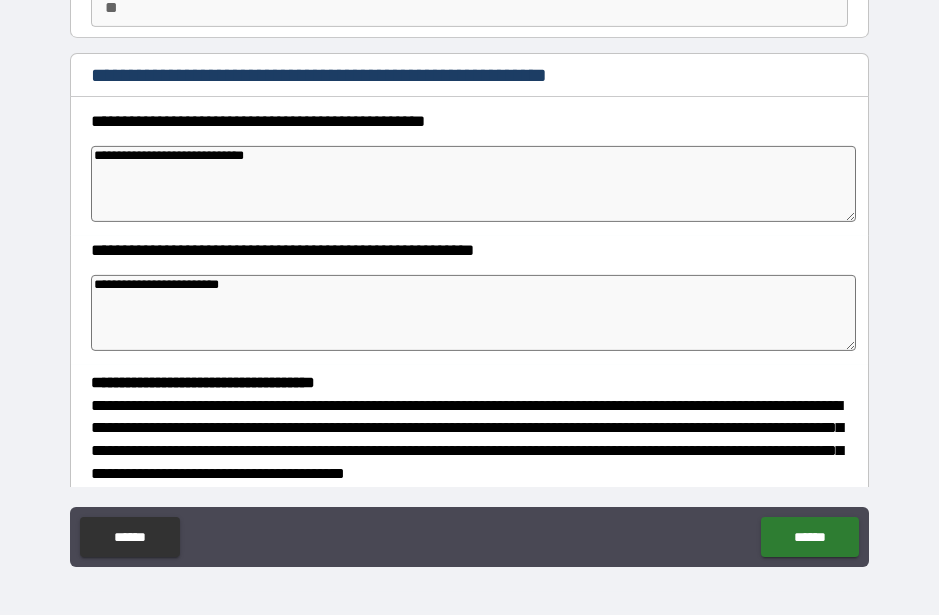 click on "******" at bounding box center (809, 537) 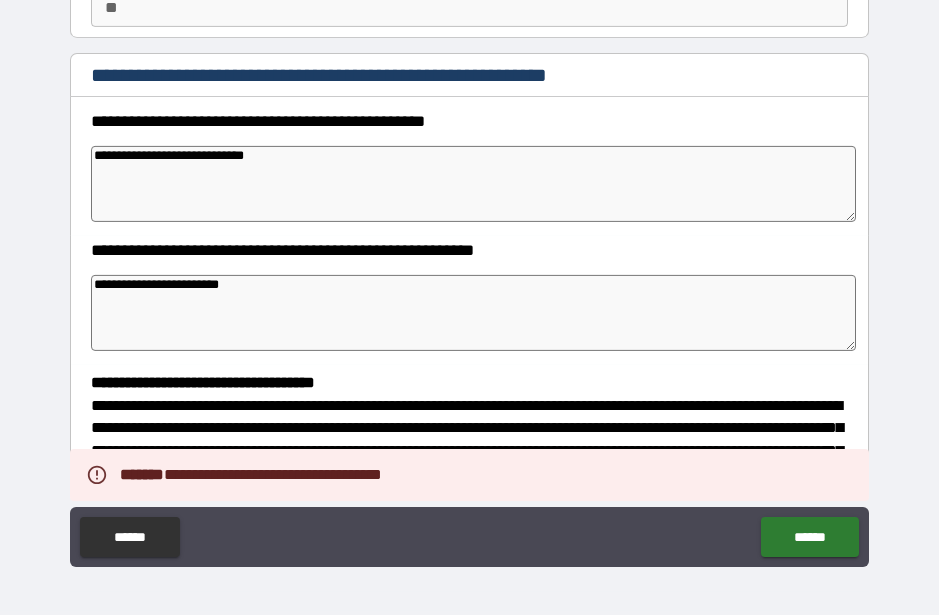 scroll, scrollTop: 55, scrollLeft: 0, axis: vertical 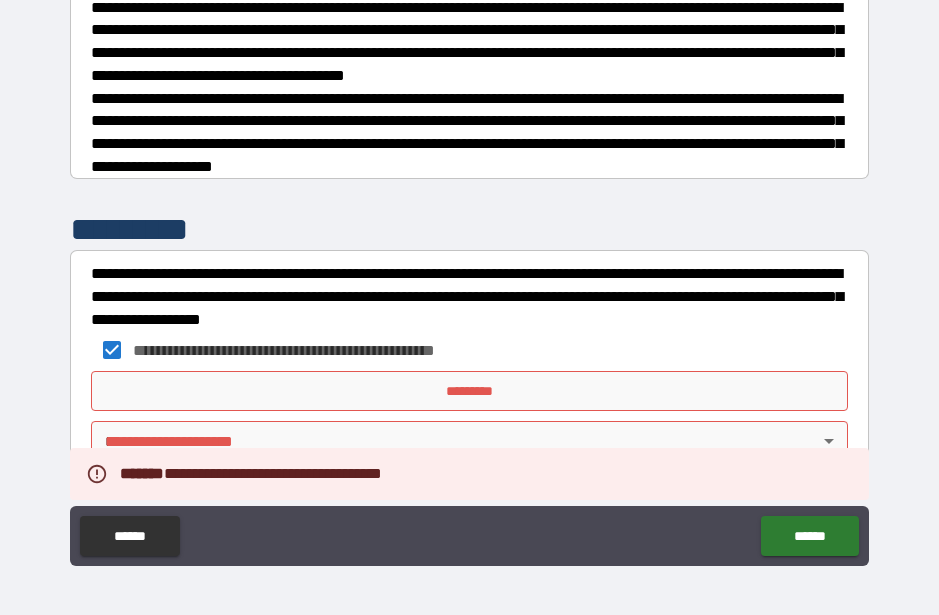 click on "*********" at bounding box center [469, 391] 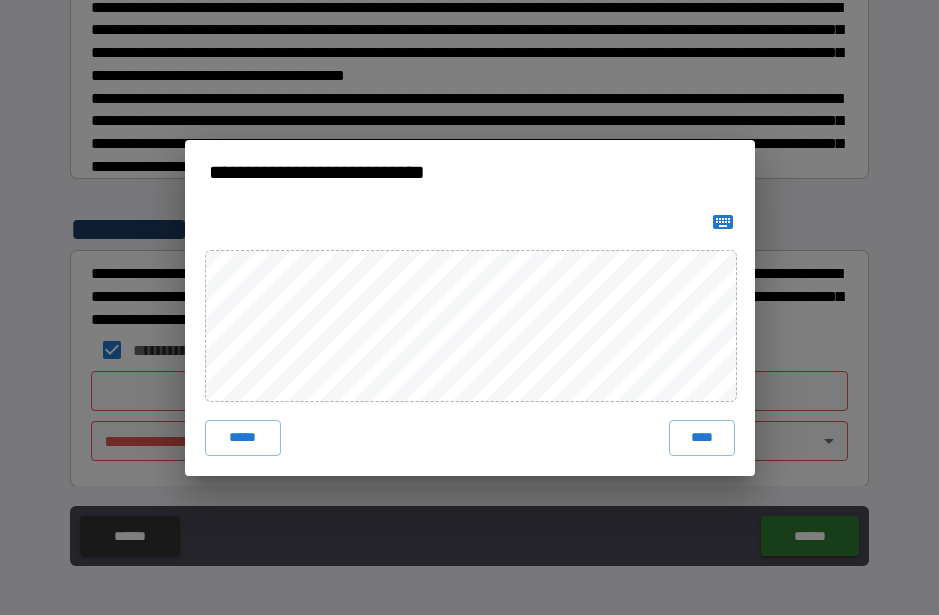 click on "****" at bounding box center [702, 438] 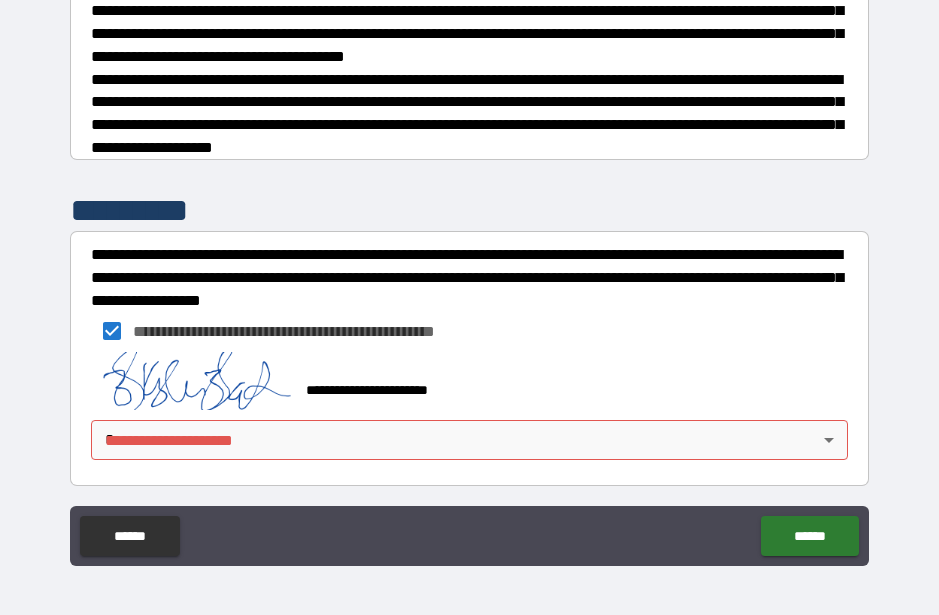 scroll, scrollTop: 618, scrollLeft: 0, axis: vertical 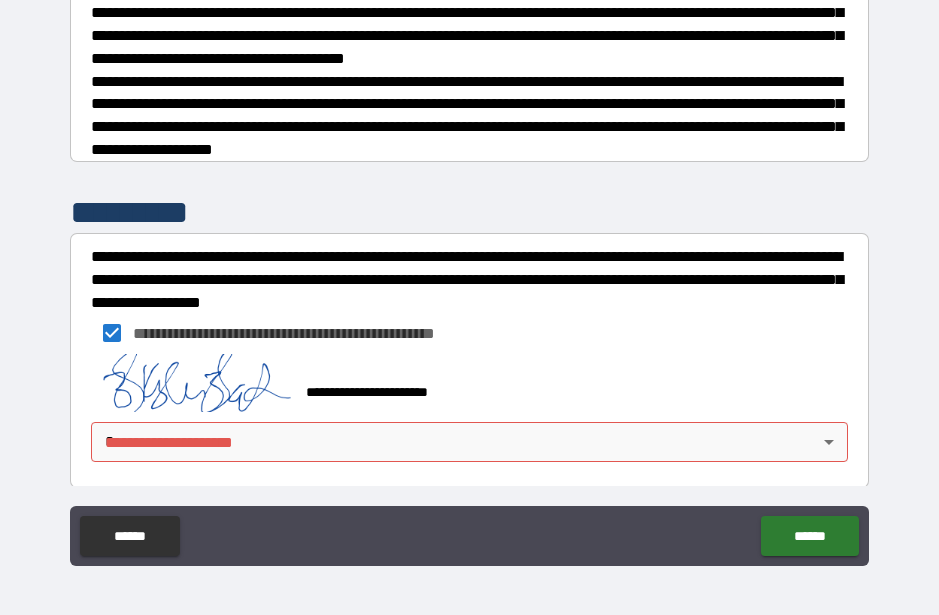 click on "**********" at bounding box center (469, 280) 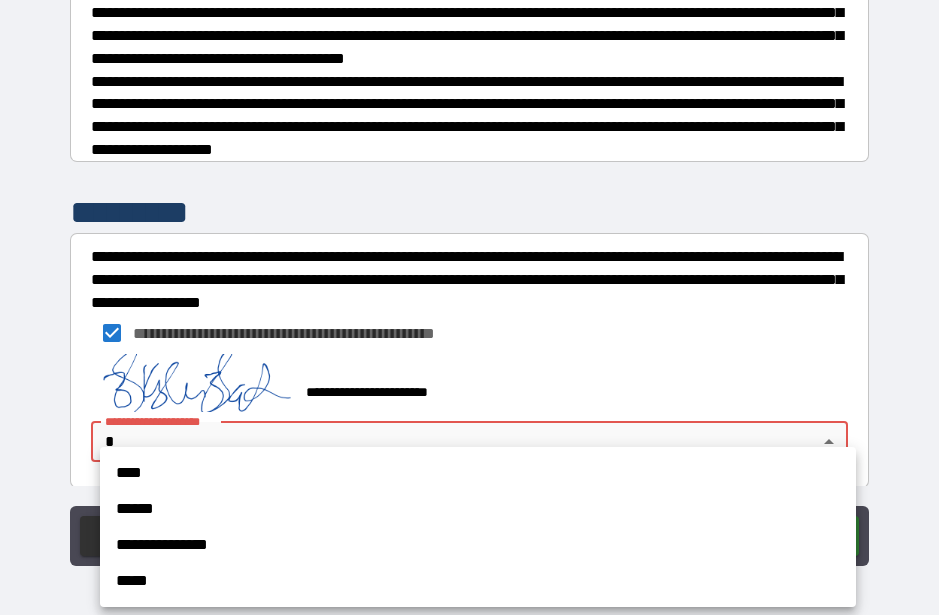 click on "**********" at bounding box center (478, 545) 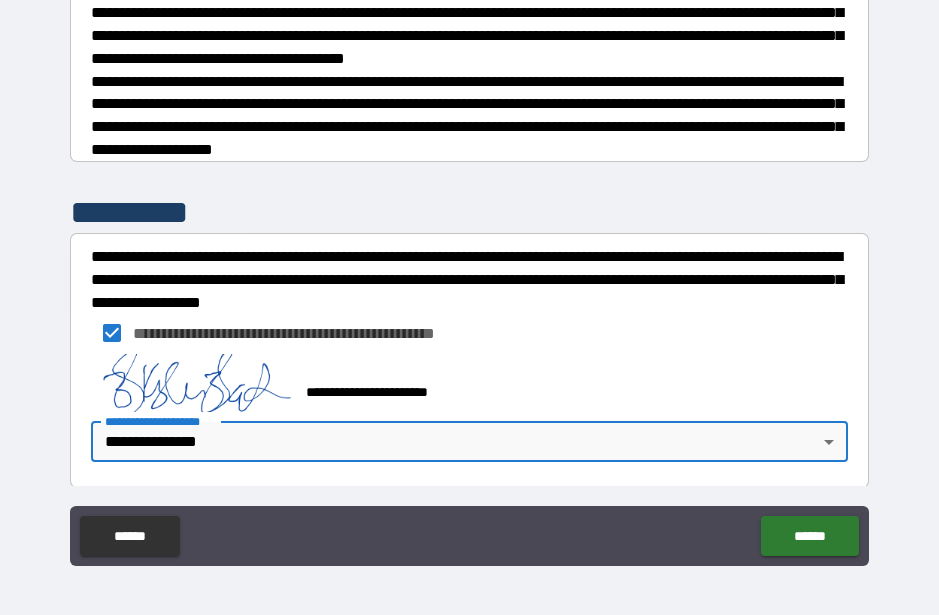 click on "******" at bounding box center (809, 536) 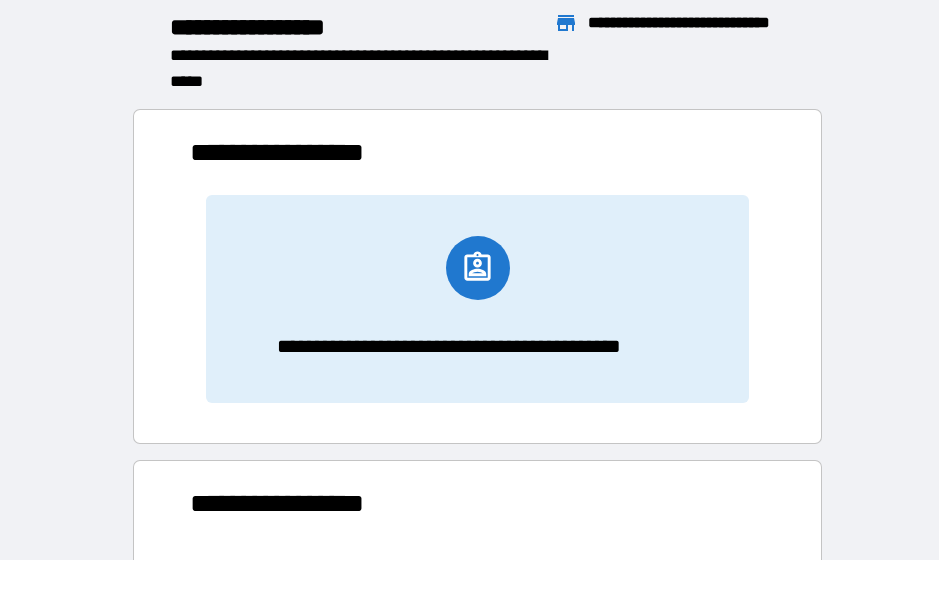 scroll, scrollTop: 386, scrollLeft: 575, axis: both 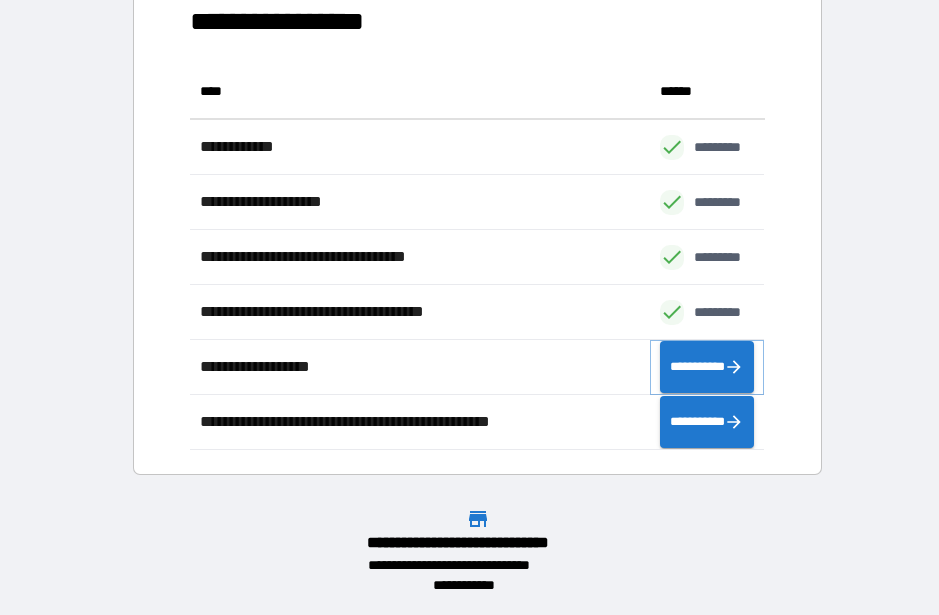 click on "**********" at bounding box center (707, 367) 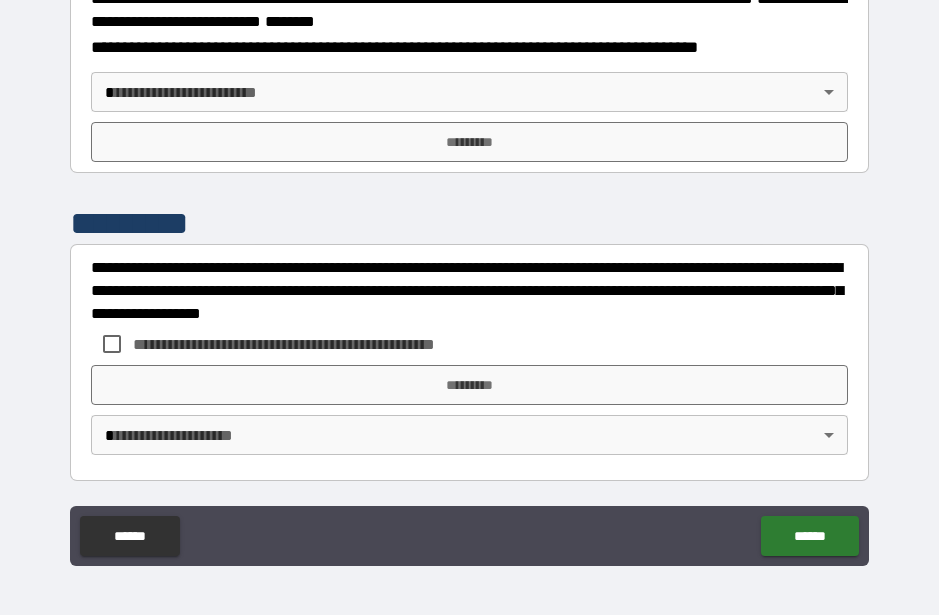 scroll, scrollTop: 2598, scrollLeft: 0, axis: vertical 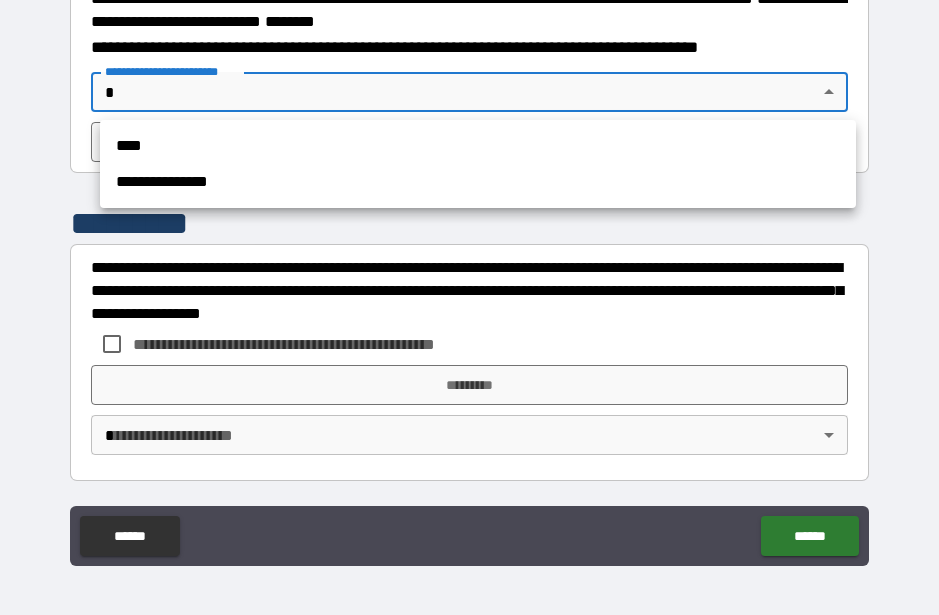 click on "**********" at bounding box center (478, 182) 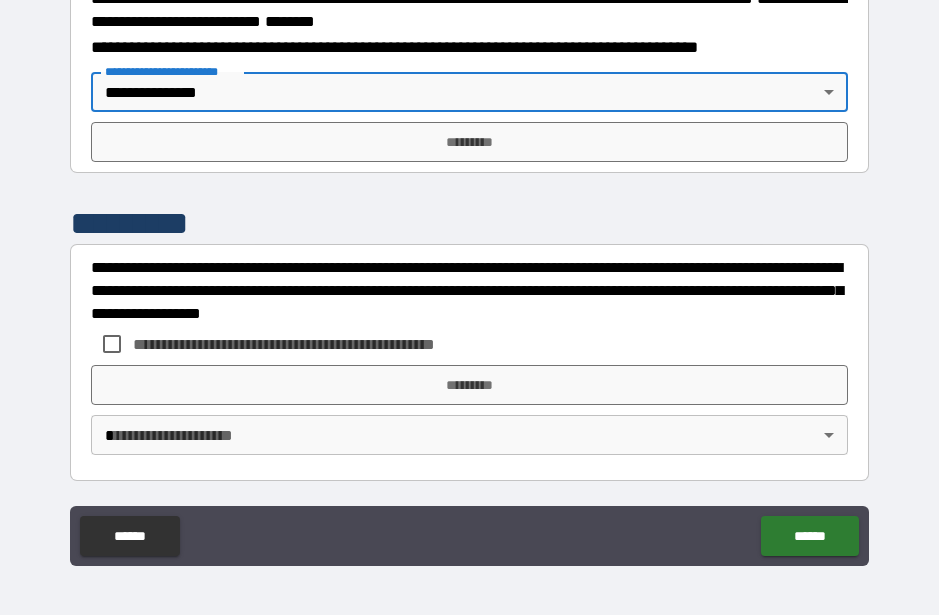 click on "*********" at bounding box center [469, 142] 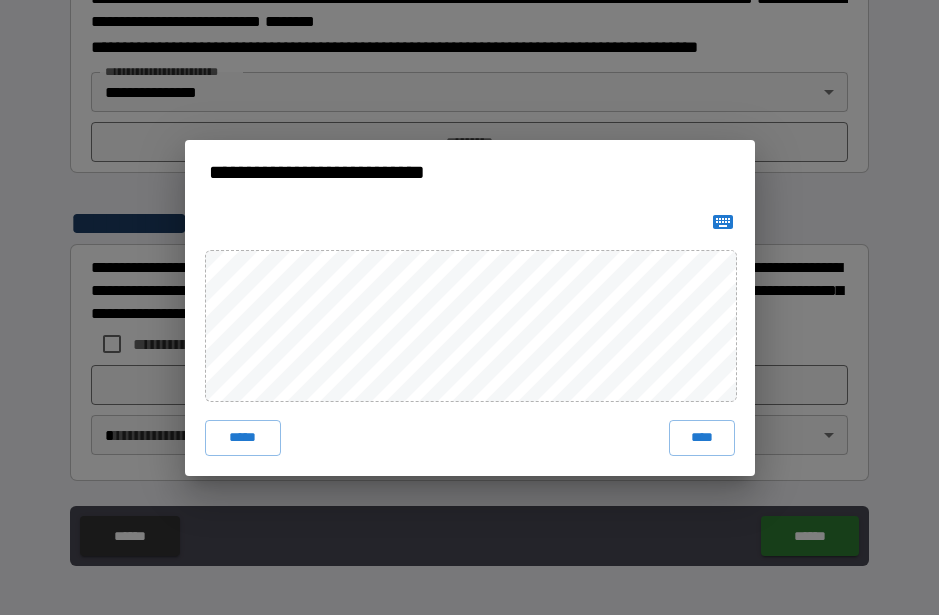 click on "****" at bounding box center [702, 438] 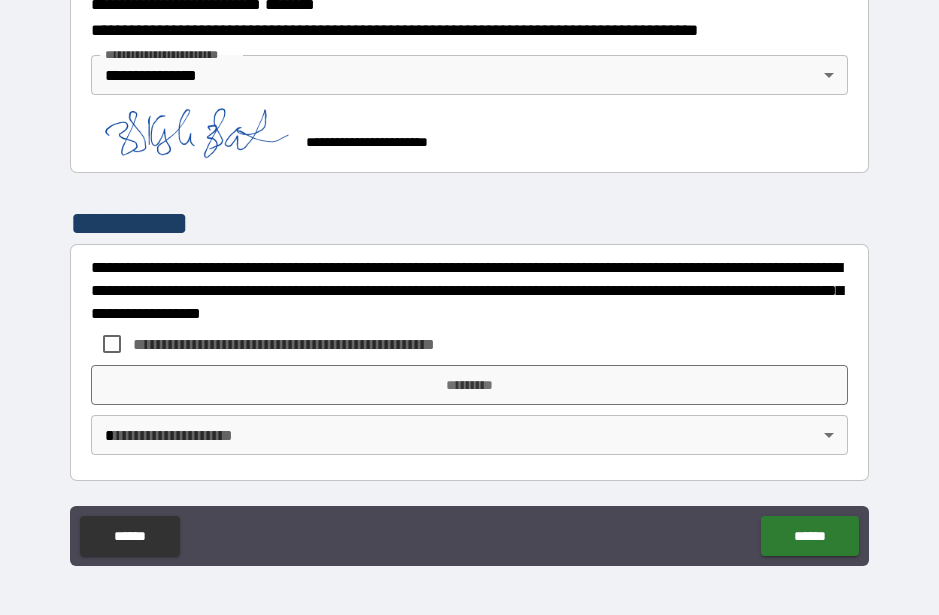 scroll, scrollTop: 2588, scrollLeft: 0, axis: vertical 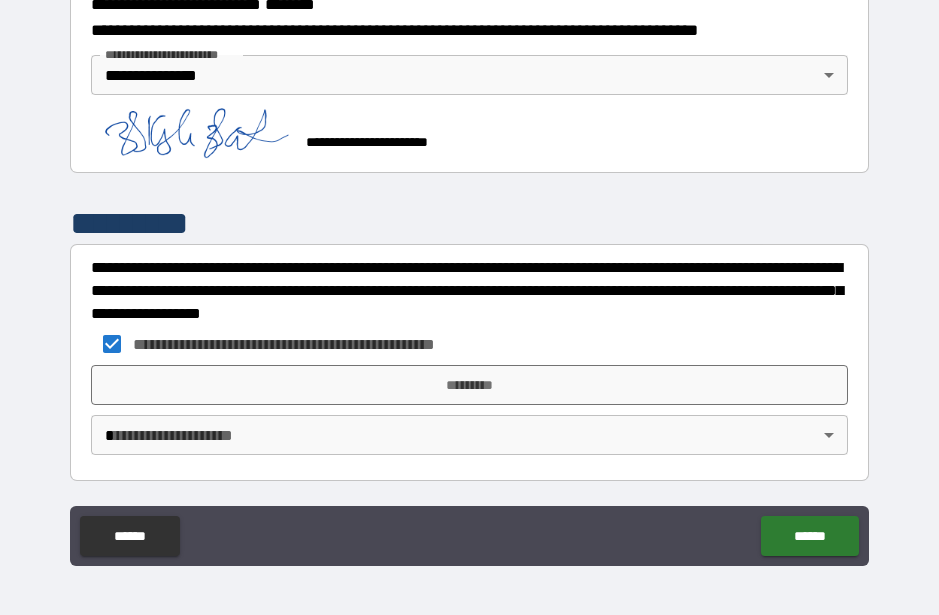 click on "*********" at bounding box center [469, 385] 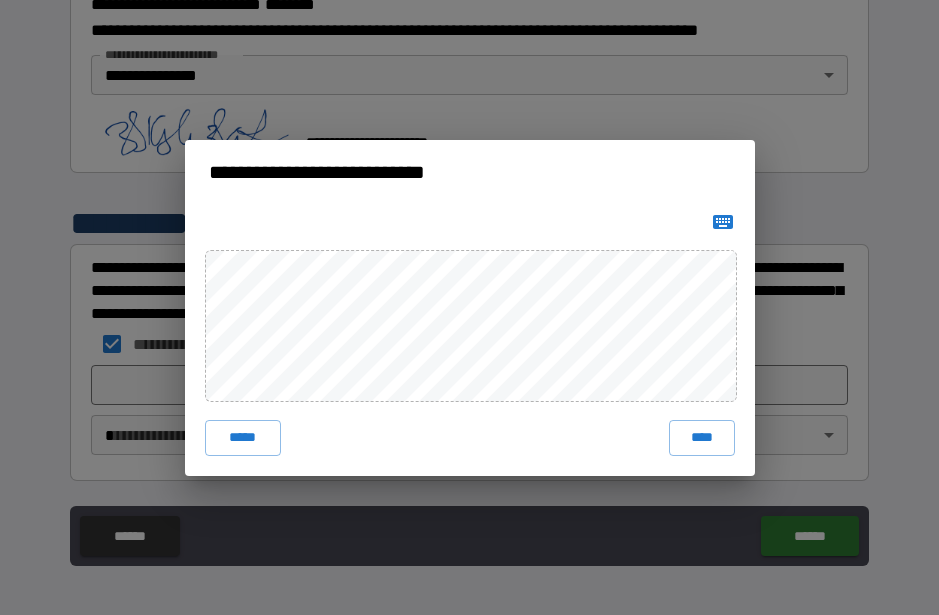 click on "****" at bounding box center [702, 438] 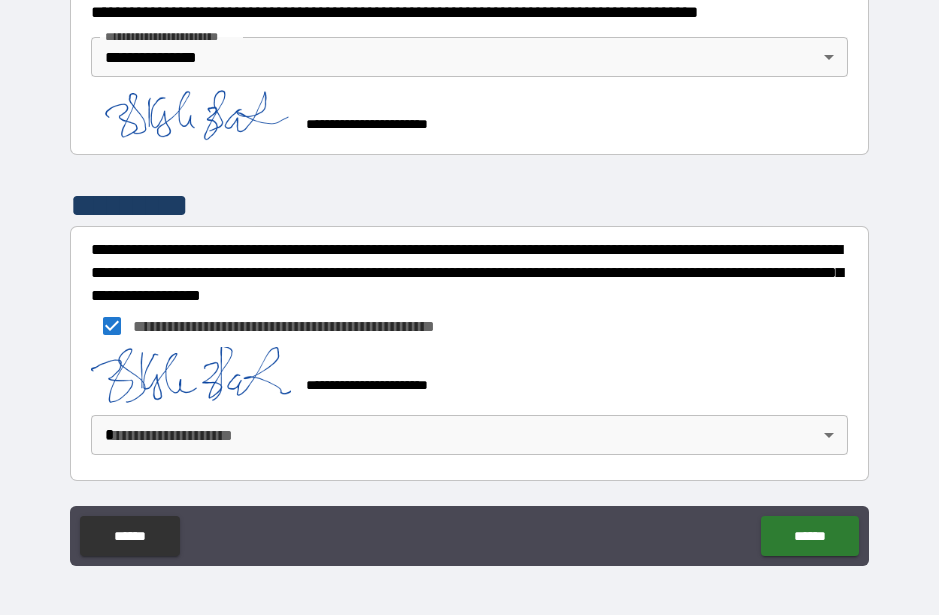 scroll, scrollTop: 2632, scrollLeft: 0, axis: vertical 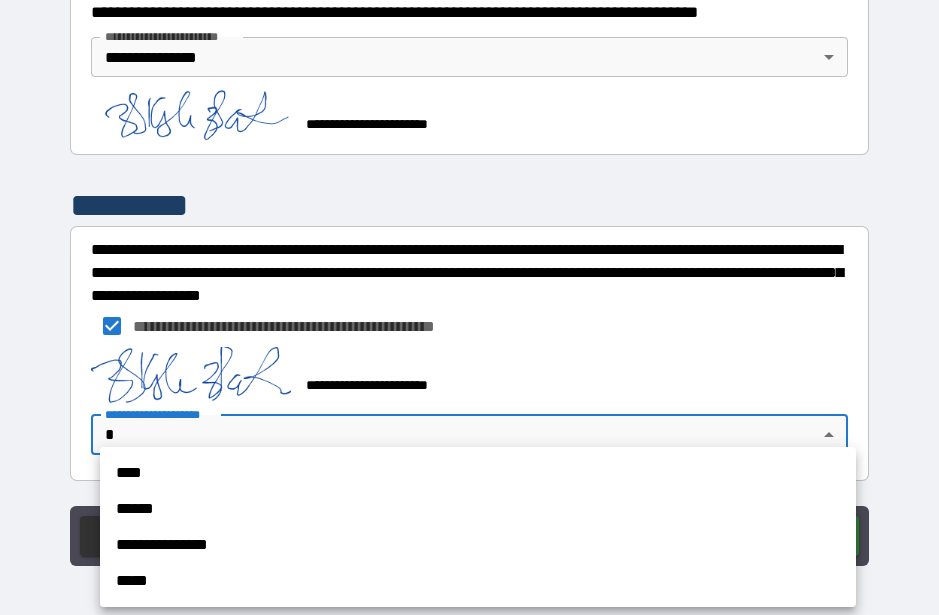 click on "**********" at bounding box center [478, 545] 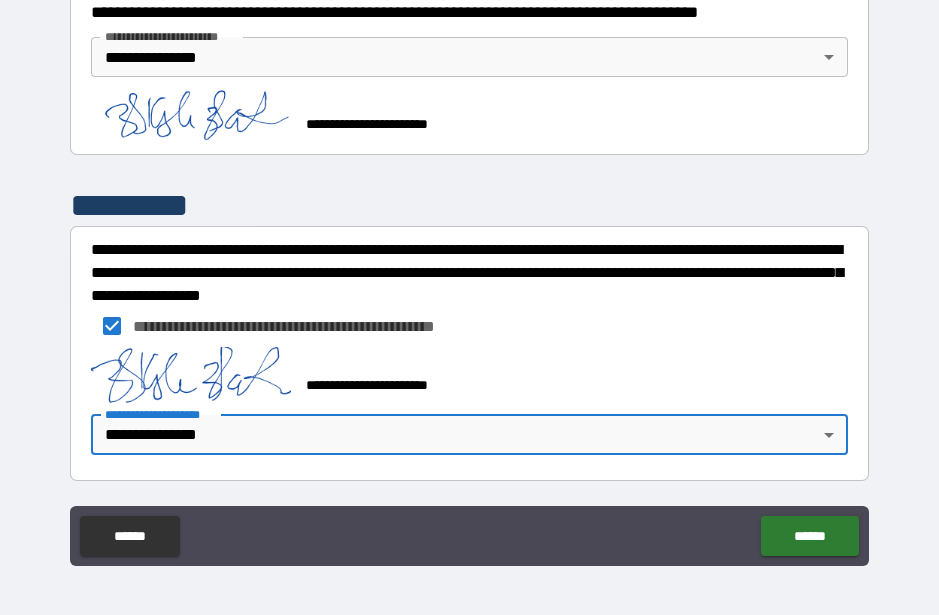 click on "******" at bounding box center [809, 536] 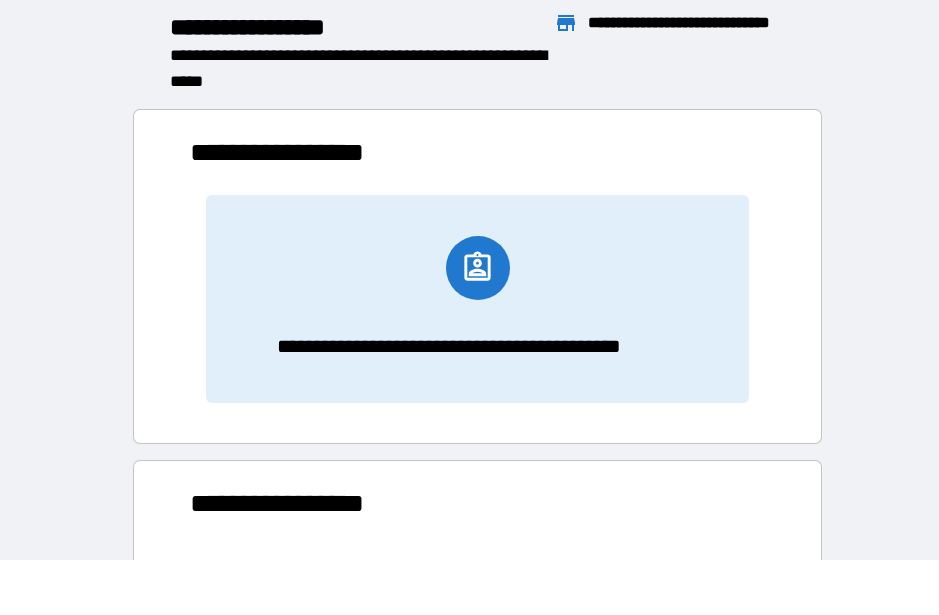 scroll, scrollTop: 386, scrollLeft: 575, axis: both 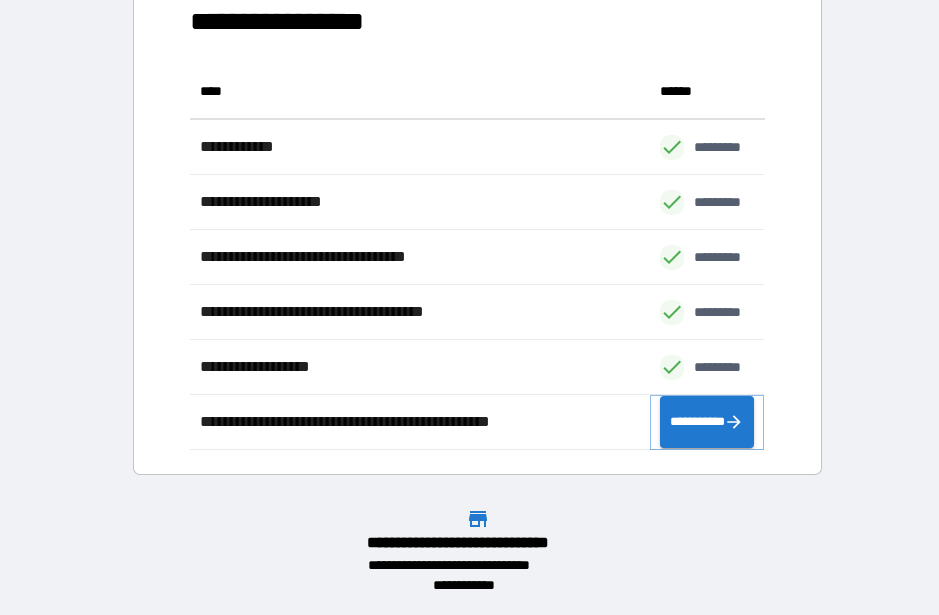 click on "**********" at bounding box center (707, 422) 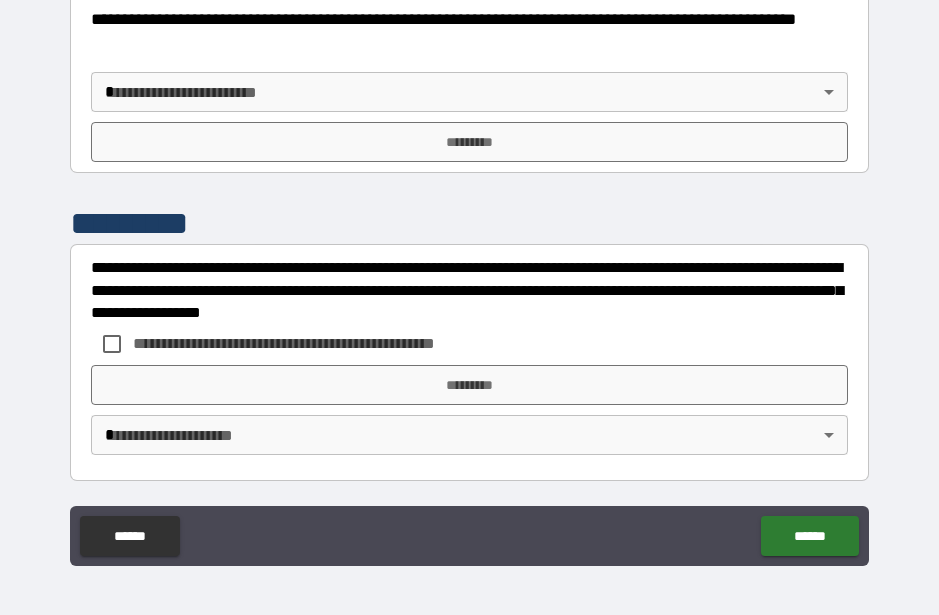 scroll, scrollTop: 847, scrollLeft: 0, axis: vertical 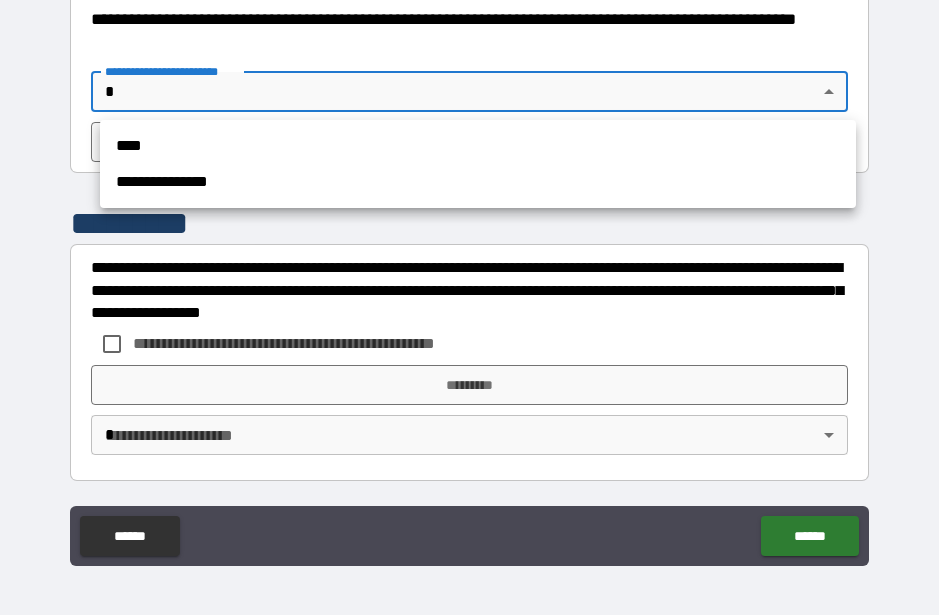 click on "**********" at bounding box center [478, 182] 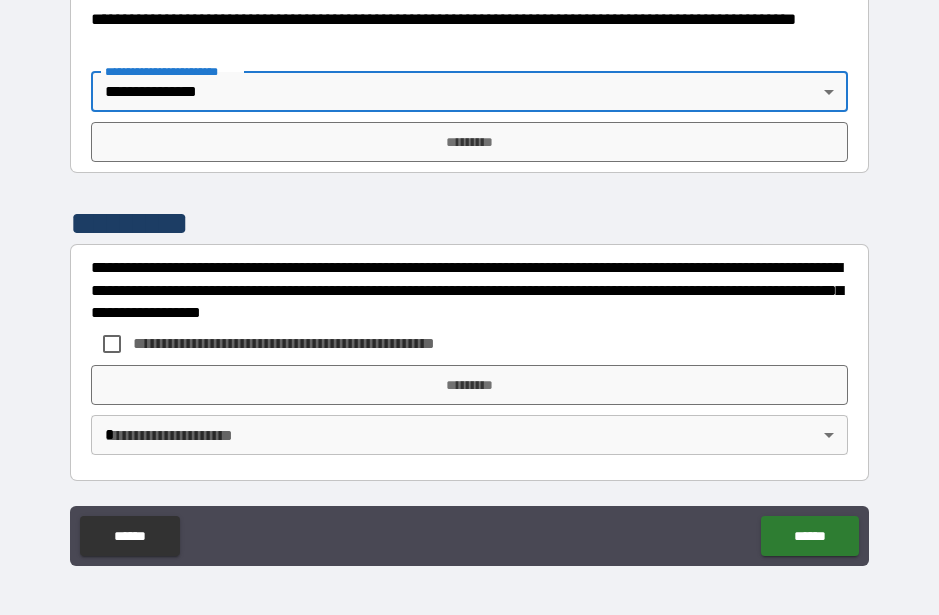 click on "*********" at bounding box center [469, 142] 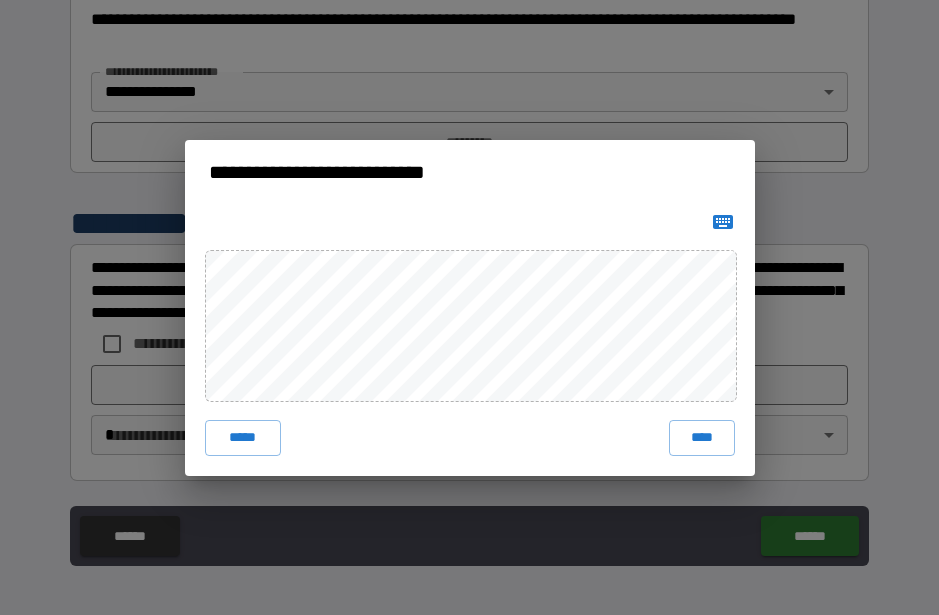 click on "****" at bounding box center [702, 438] 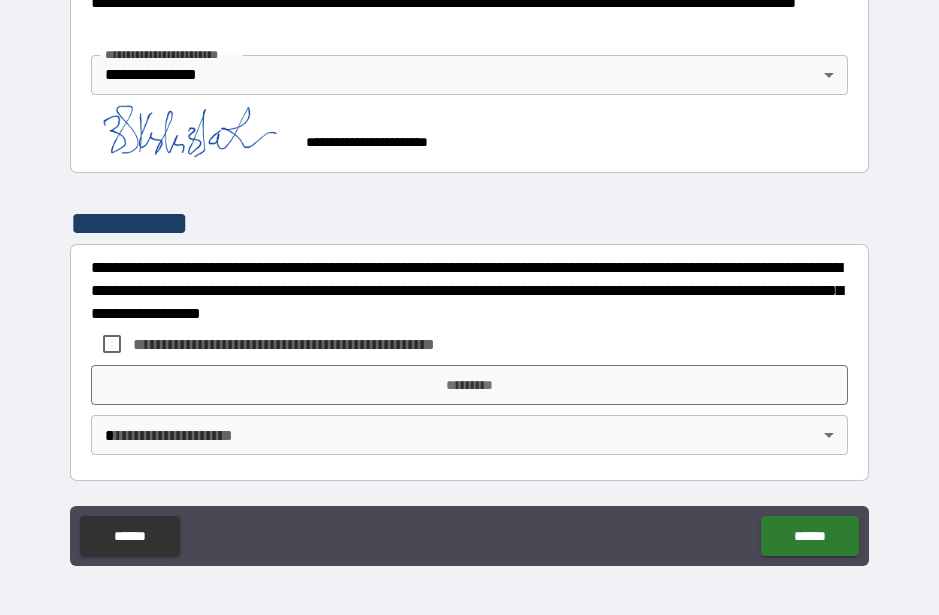 scroll, scrollTop: 837, scrollLeft: 0, axis: vertical 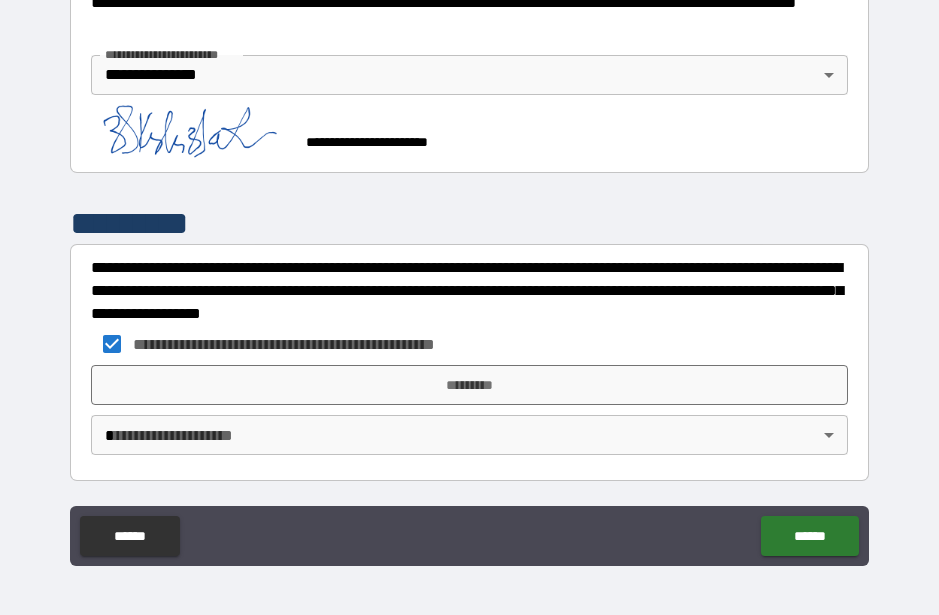 click on "*********" at bounding box center (469, 385) 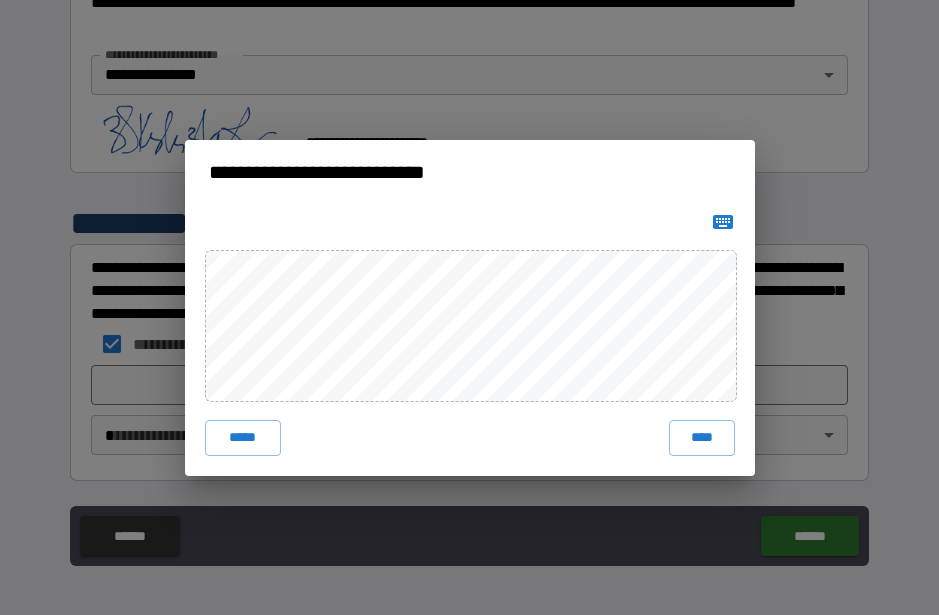 click on "****" at bounding box center [702, 438] 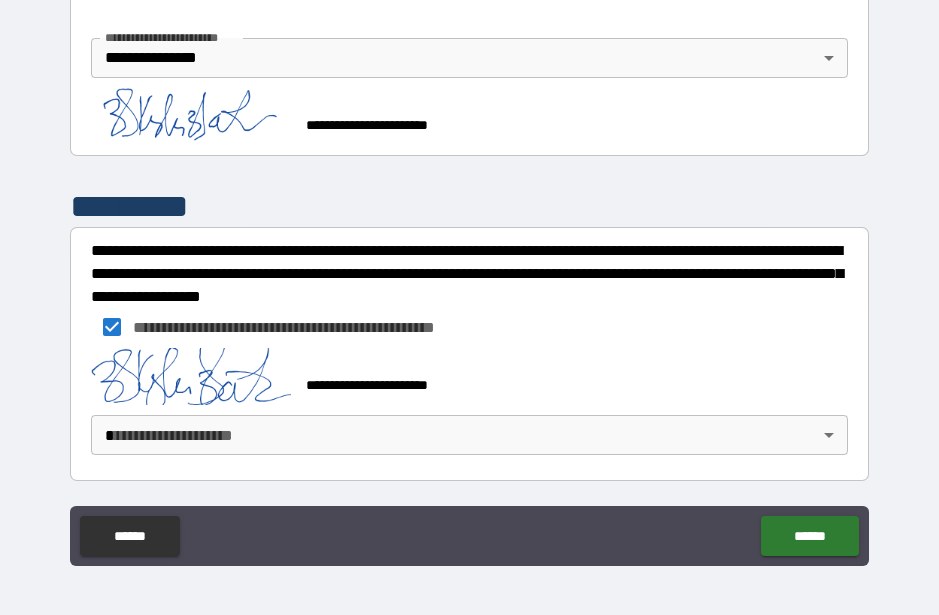 scroll, scrollTop: 881, scrollLeft: 0, axis: vertical 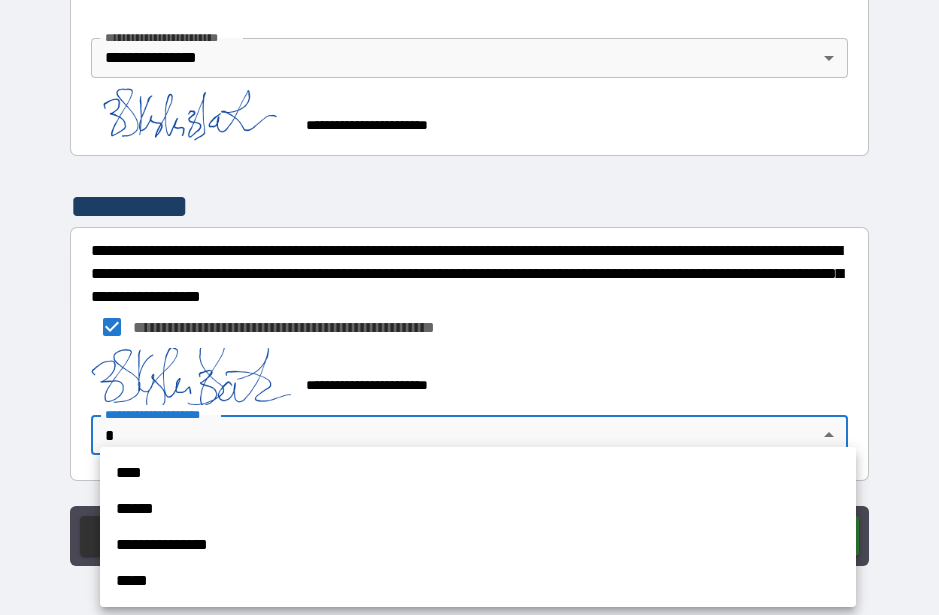 click on "**********" at bounding box center [478, 545] 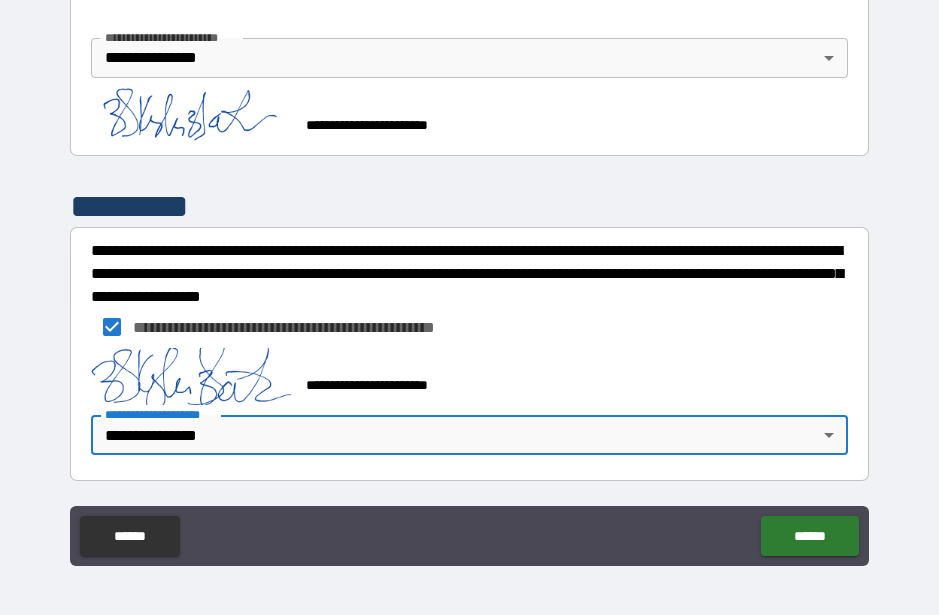 click on "******" at bounding box center [809, 536] 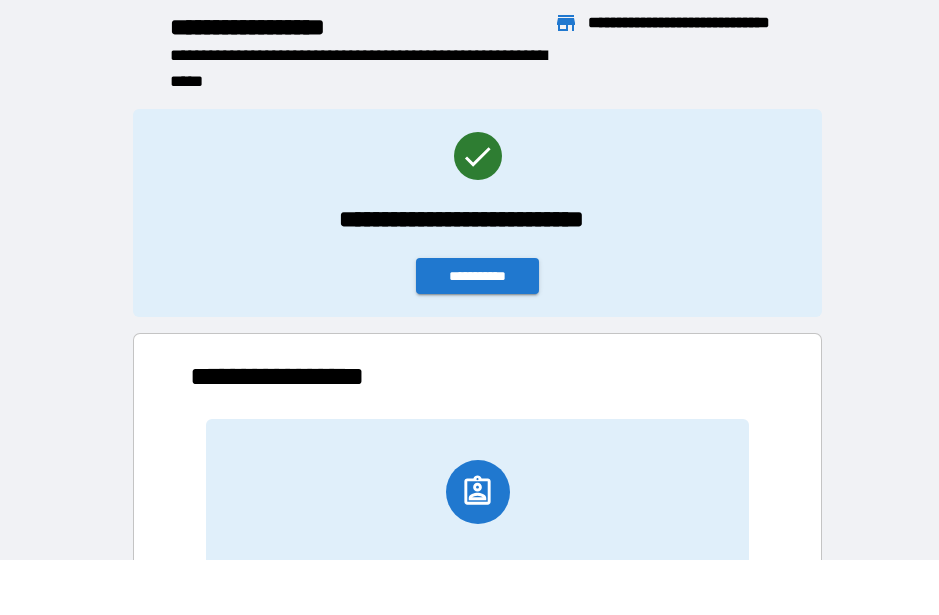 scroll, scrollTop: 1, scrollLeft: 1, axis: both 